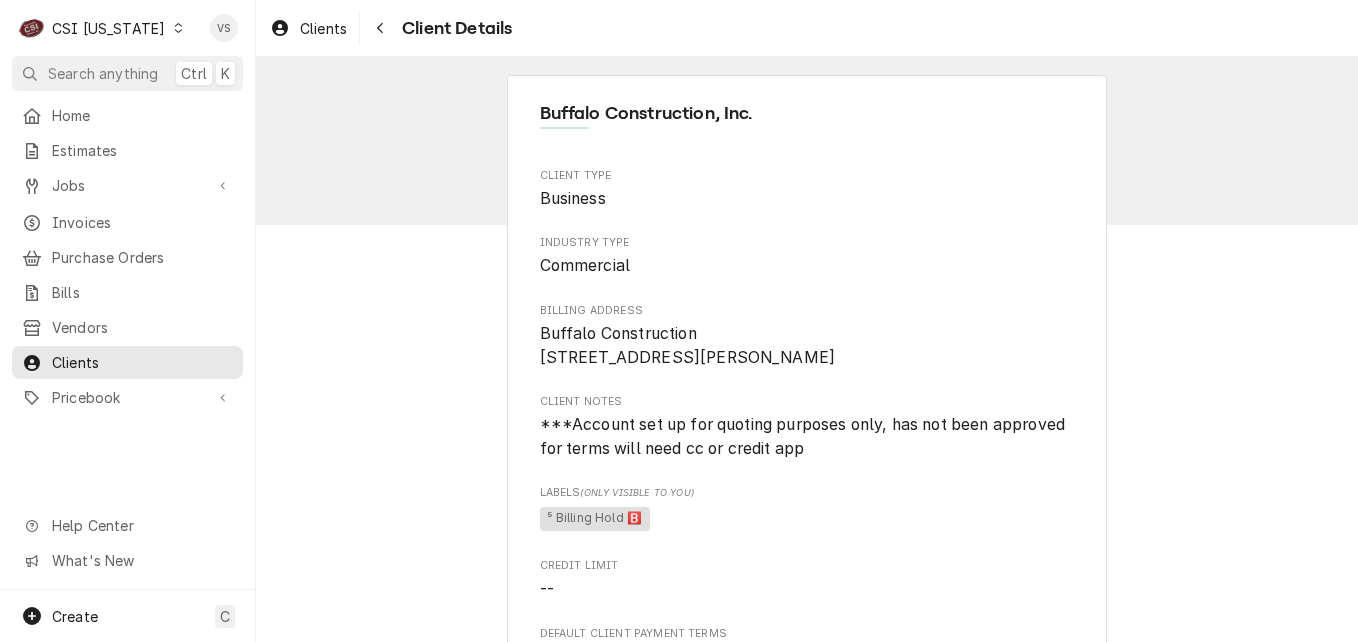 scroll, scrollTop: 0, scrollLeft: 0, axis: both 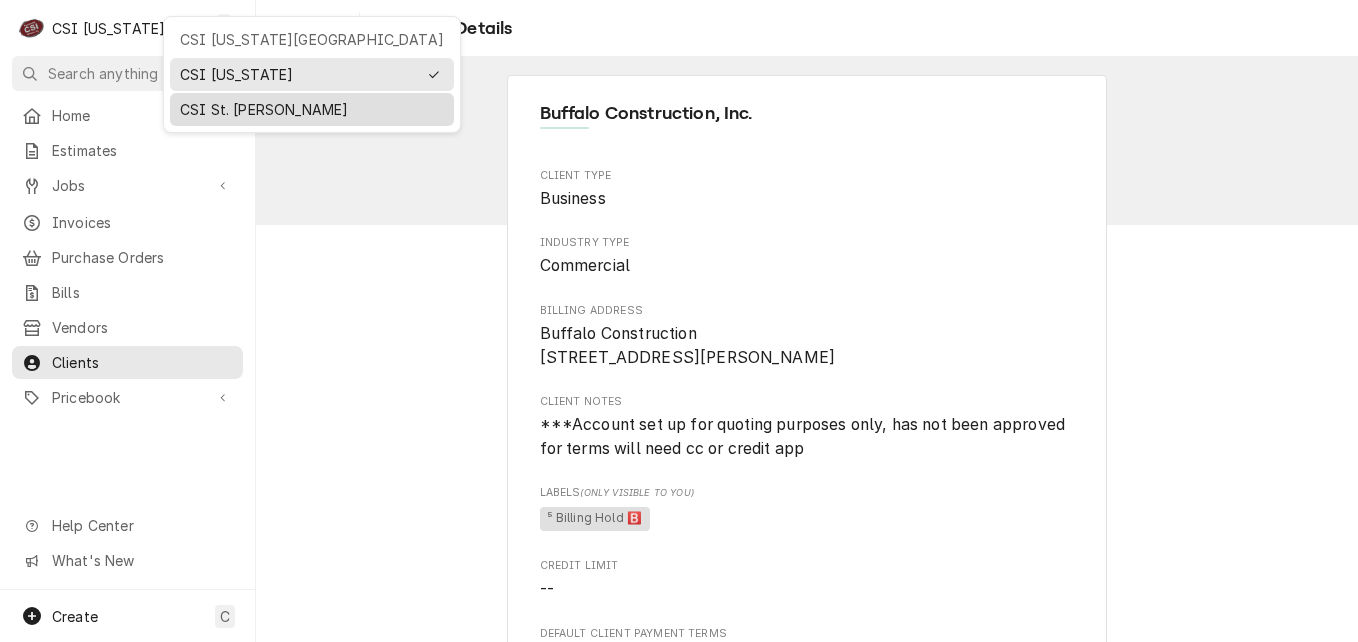 click on "CSI St. [PERSON_NAME]" at bounding box center (312, 109) 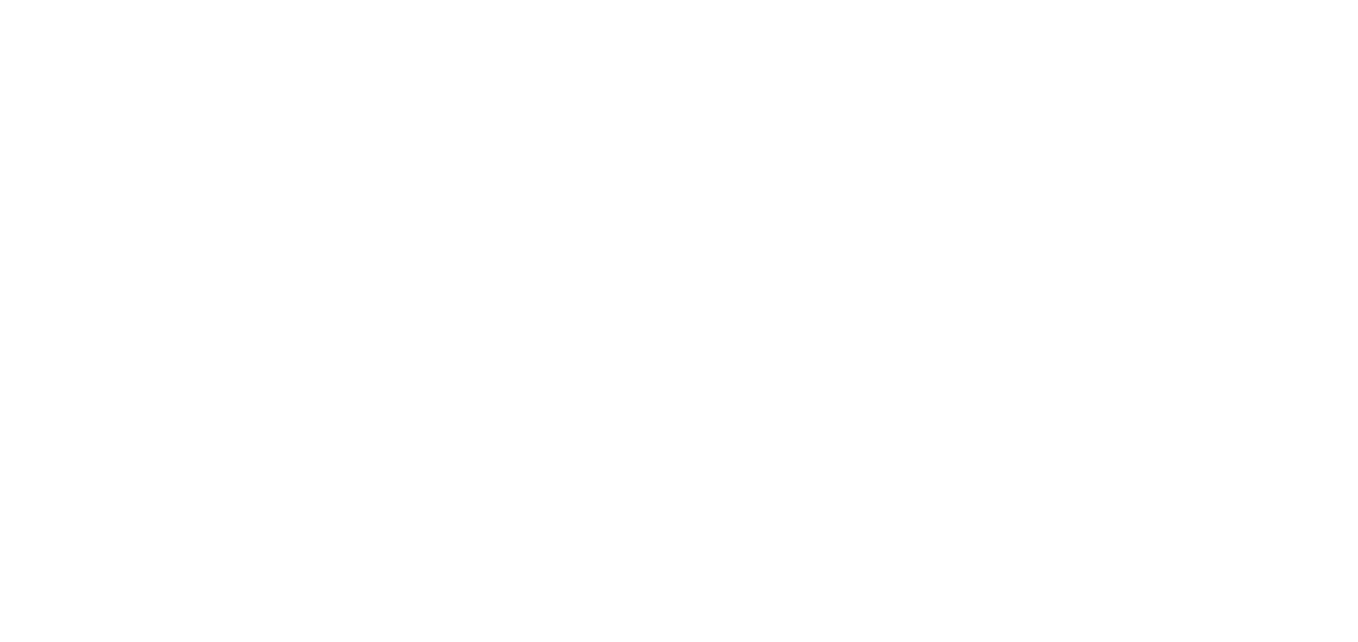 scroll, scrollTop: 0, scrollLeft: 0, axis: both 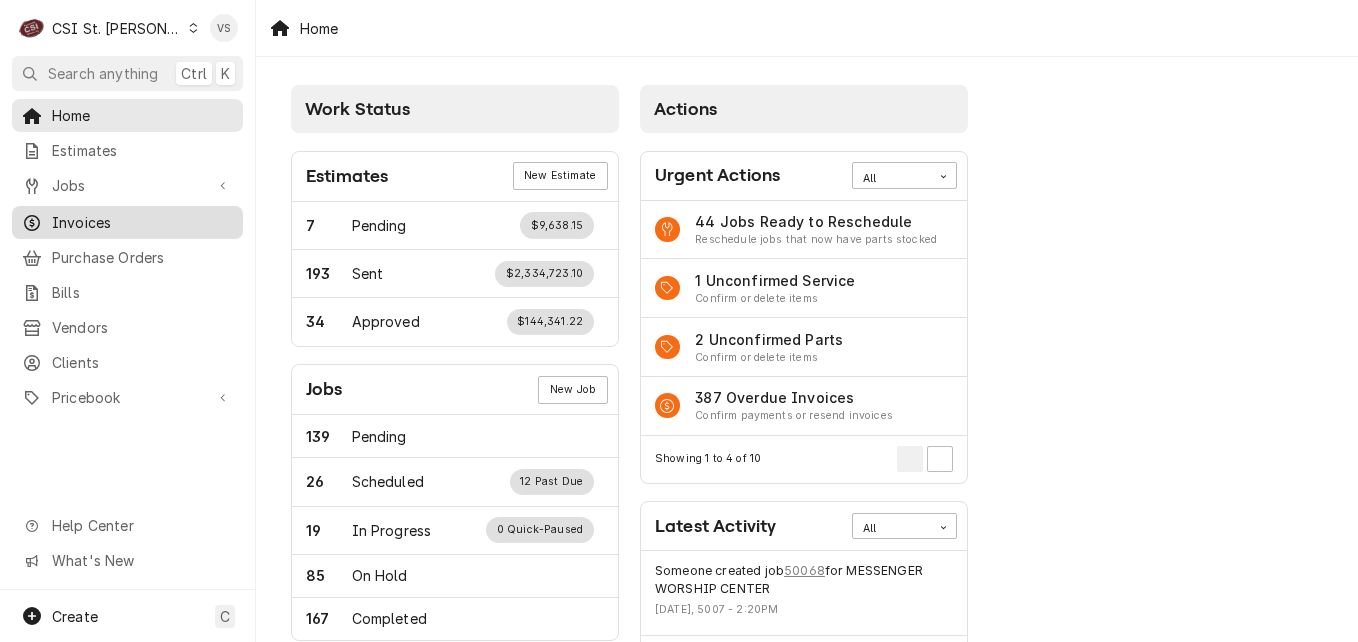 click on "Invoices" at bounding box center (142, 222) 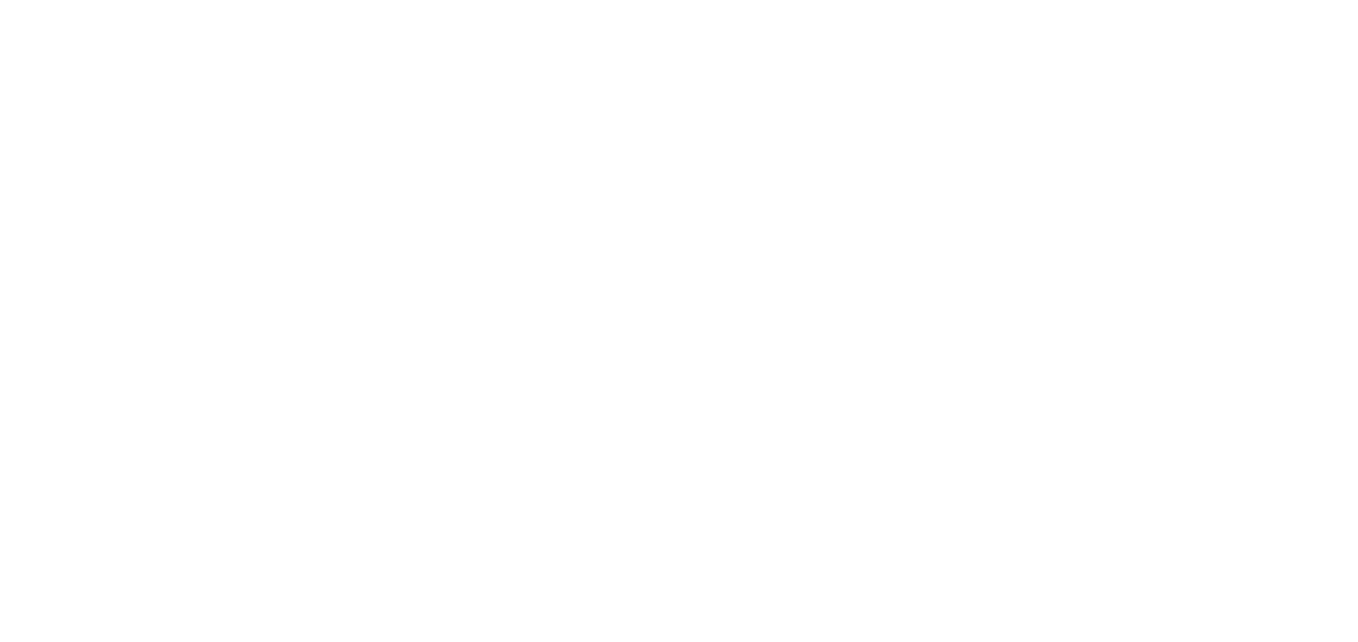 scroll, scrollTop: 0, scrollLeft: 0, axis: both 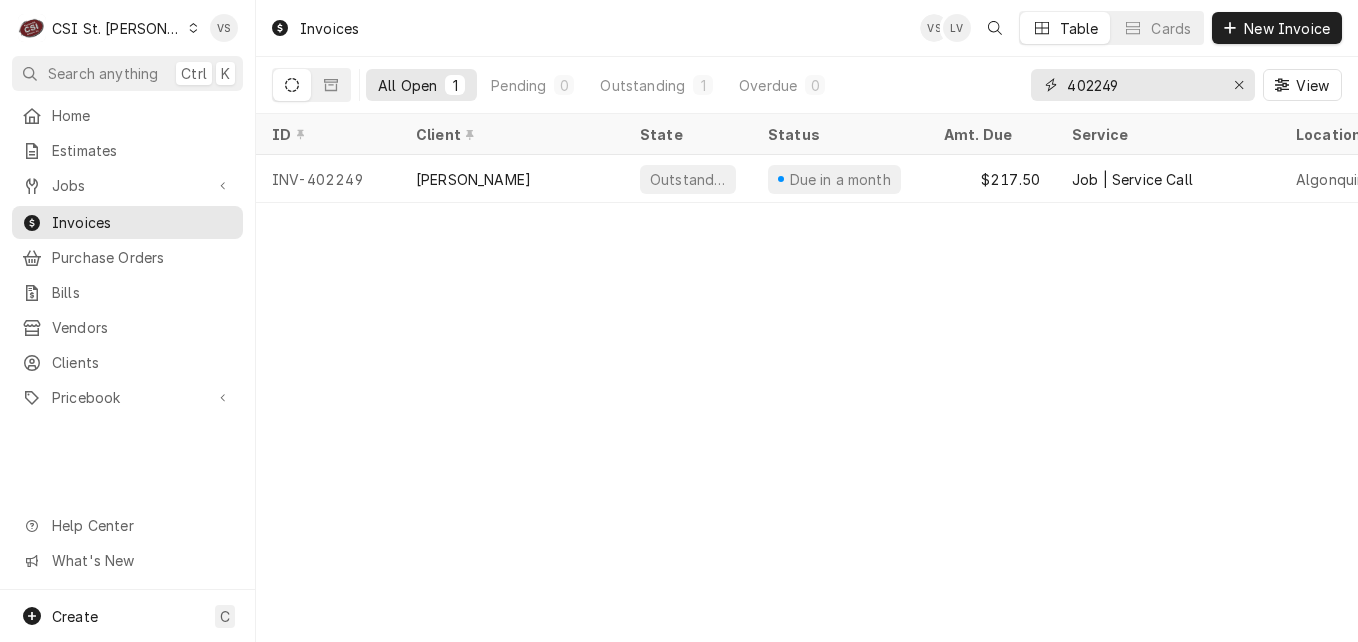 click on "402249" at bounding box center (1142, 85) 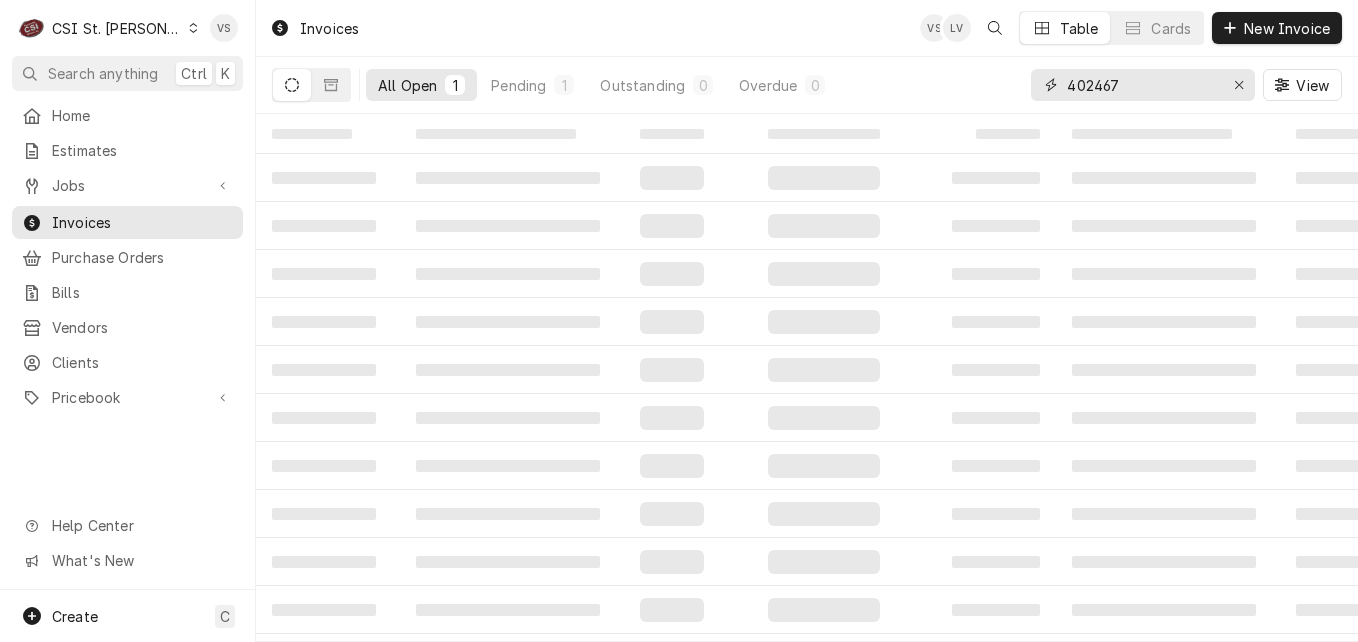 type on "402467" 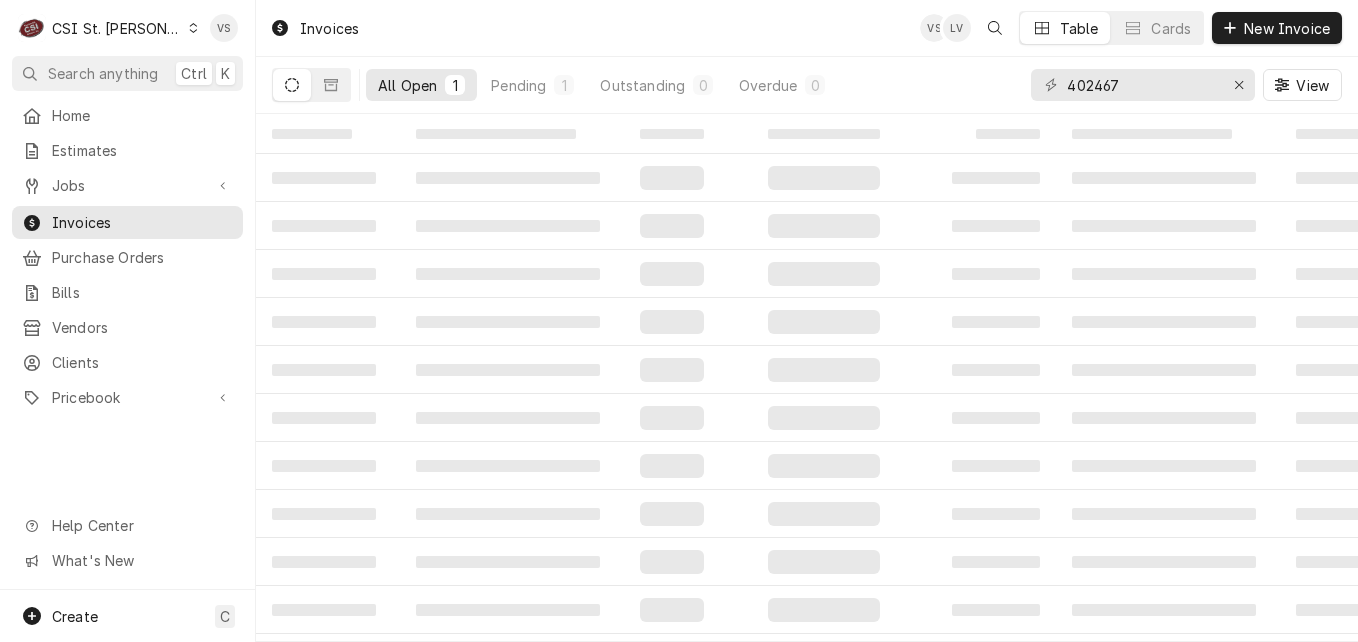click on "All Open" at bounding box center (407, 85) 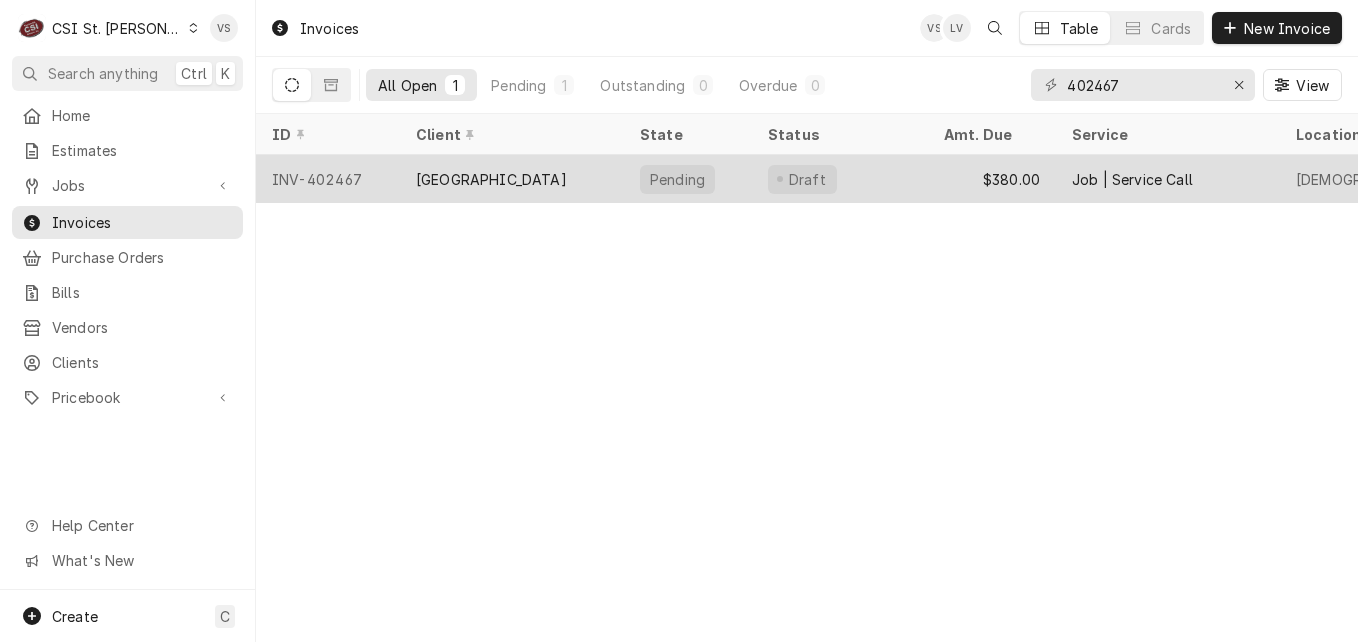 click on "INV-402467" at bounding box center (328, 179) 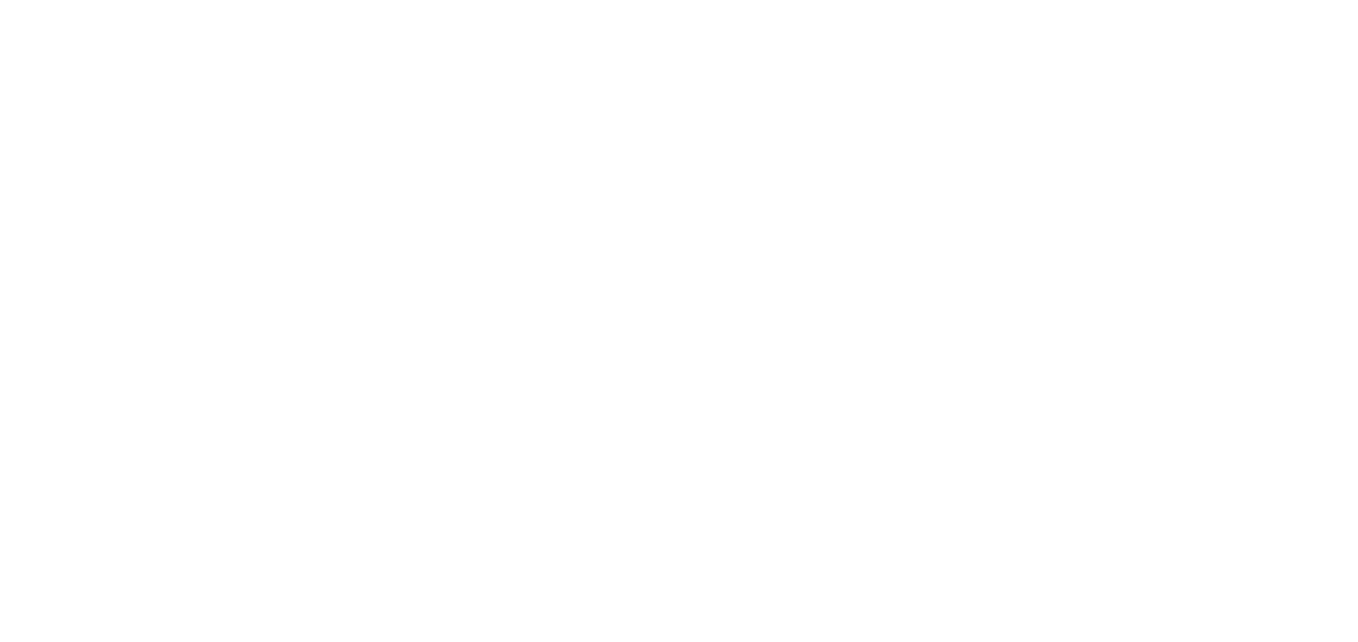 scroll, scrollTop: 0, scrollLeft: 0, axis: both 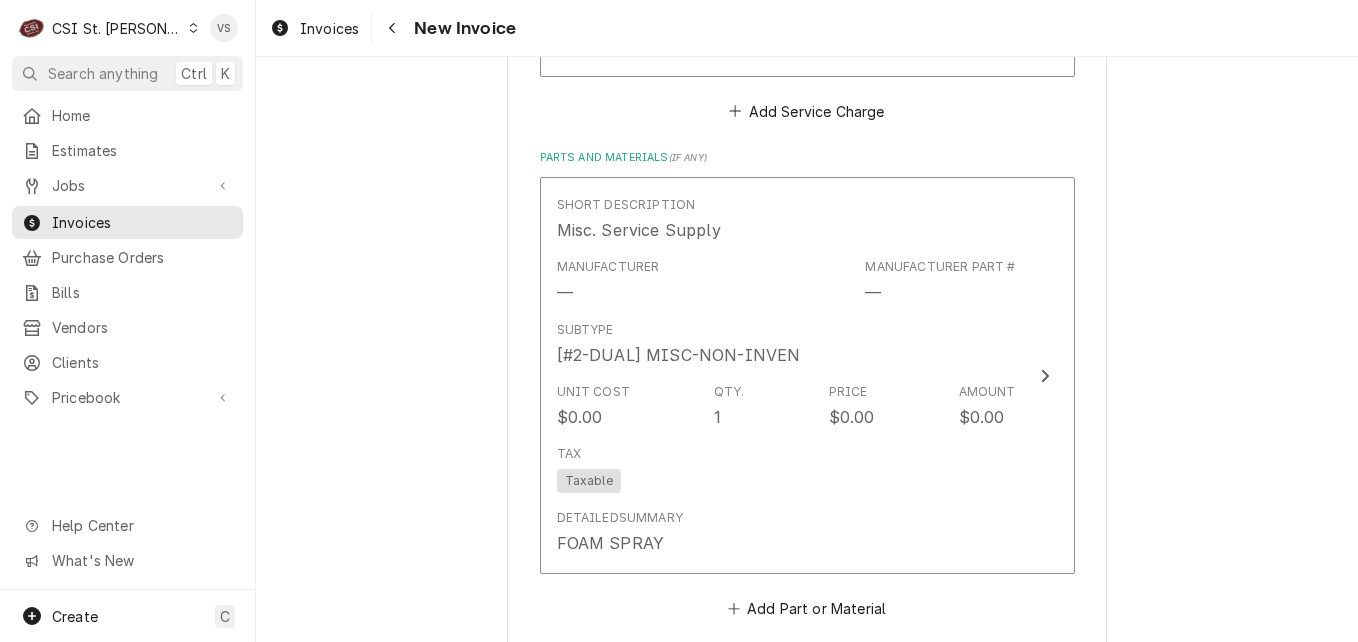 click 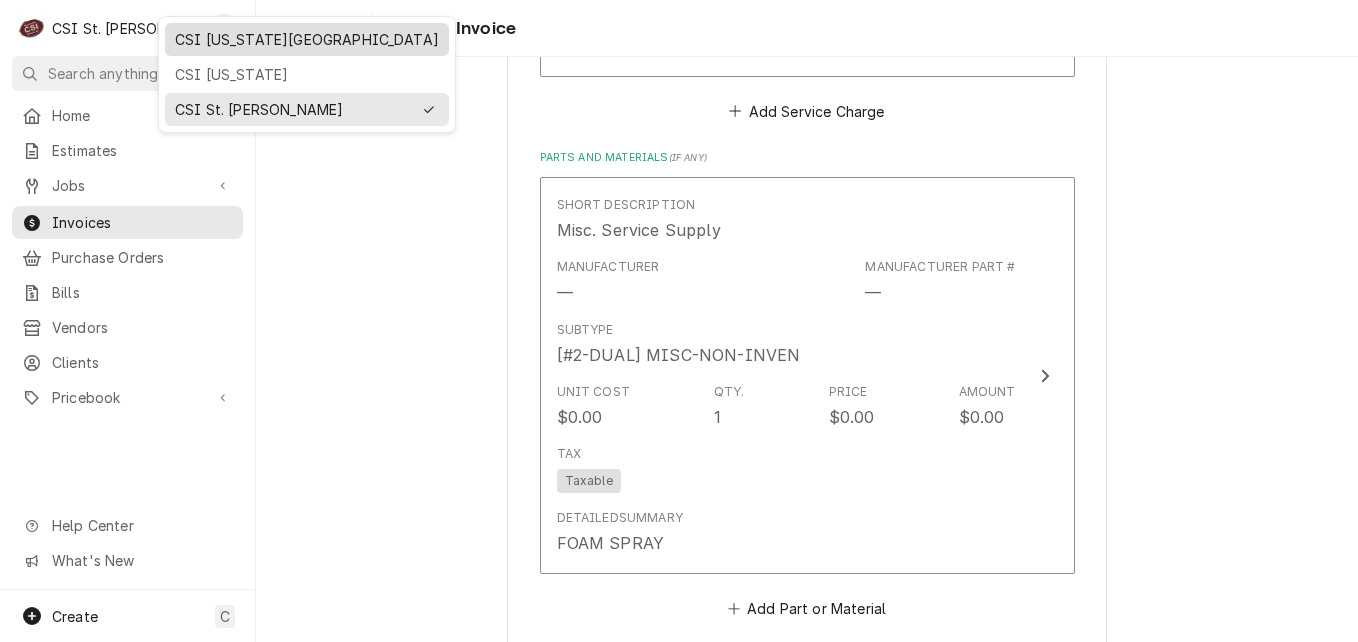 click on "CSI Kansas City" at bounding box center [307, 39] 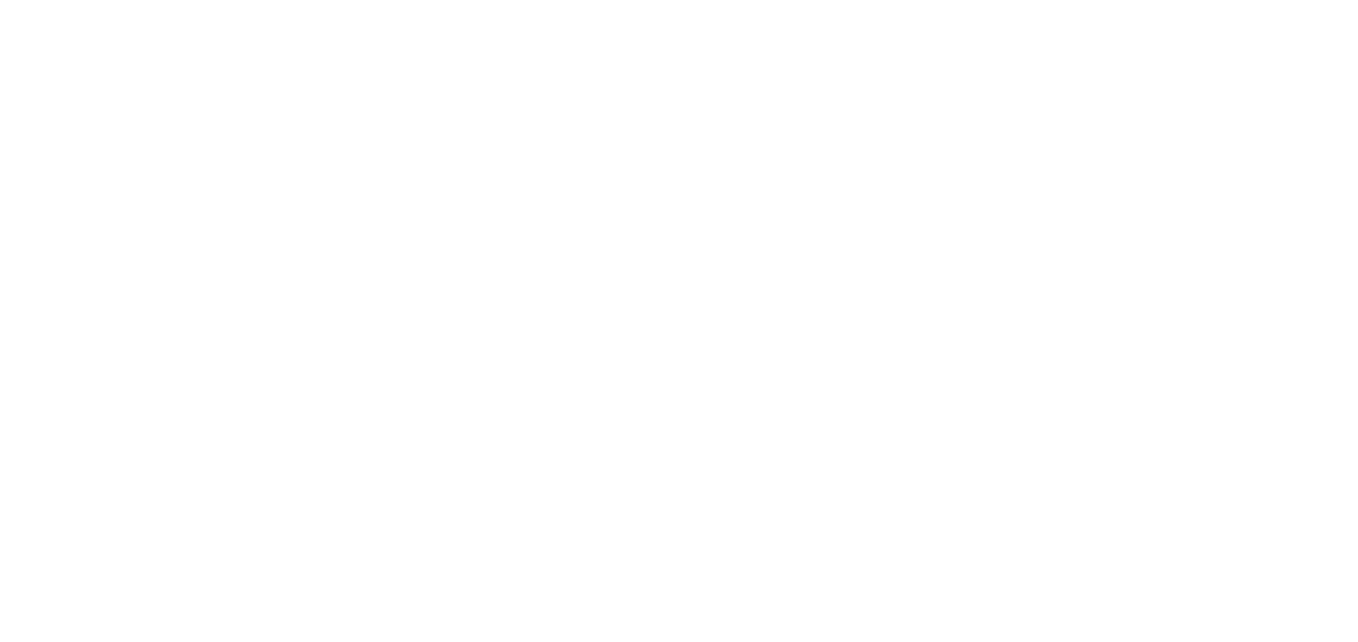 scroll, scrollTop: 0, scrollLeft: 0, axis: both 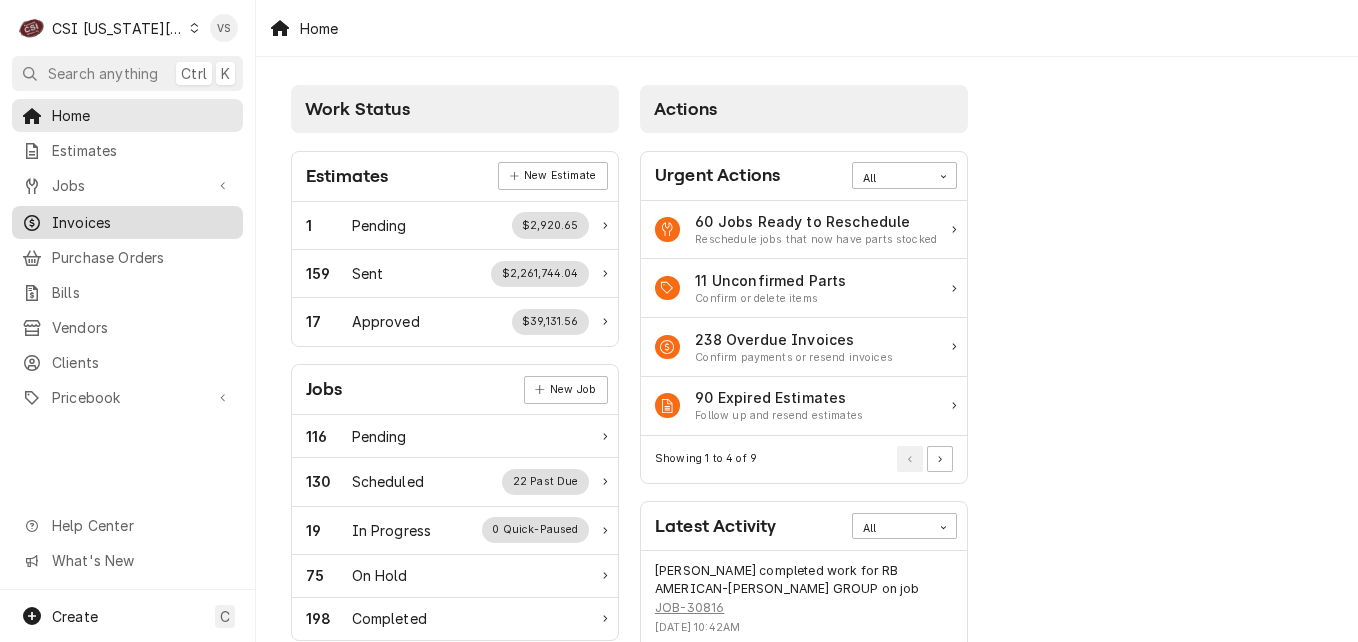click on "Invoices" at bounding box center (142, 222) 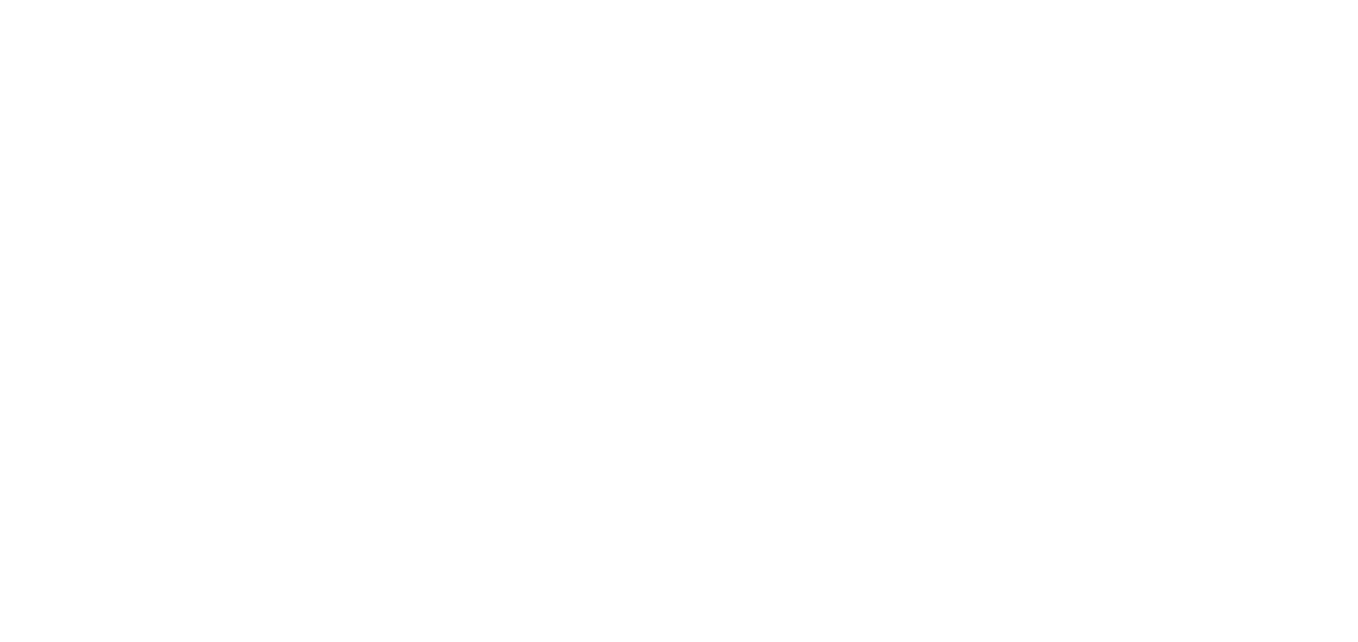 scroll, scrollTop: 0, scrollLeft: 0, axis: both 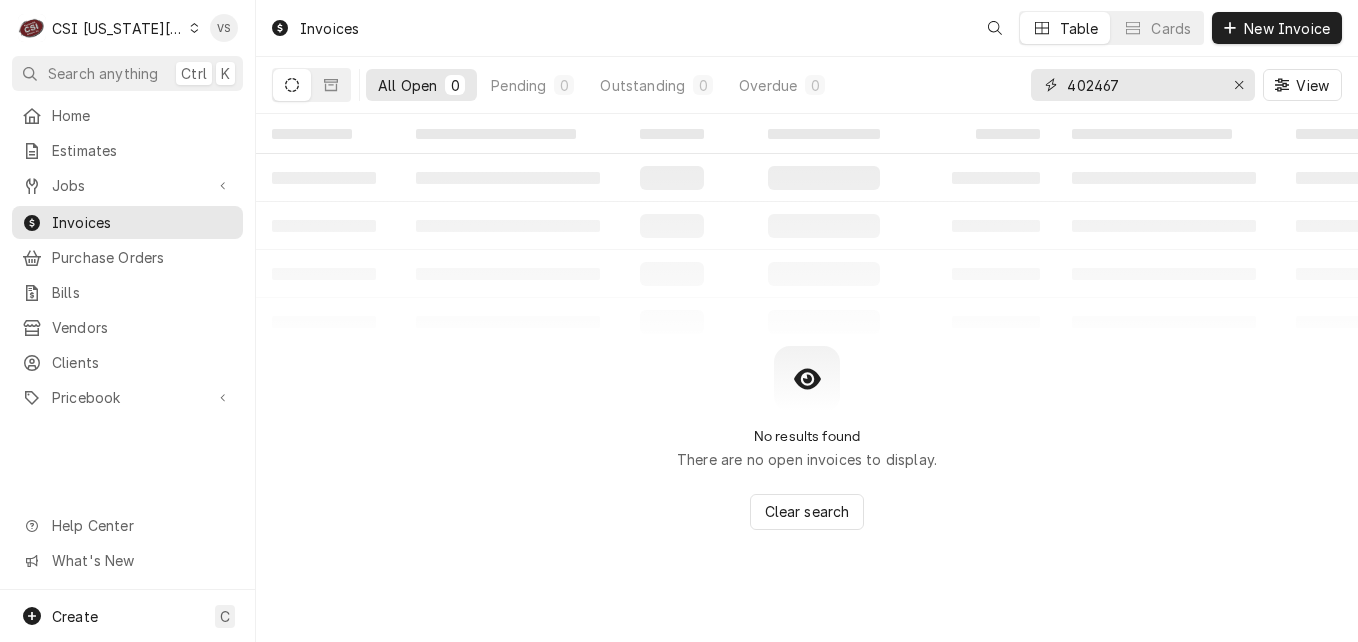 click on "402467" at bounding box center (1142, 85) 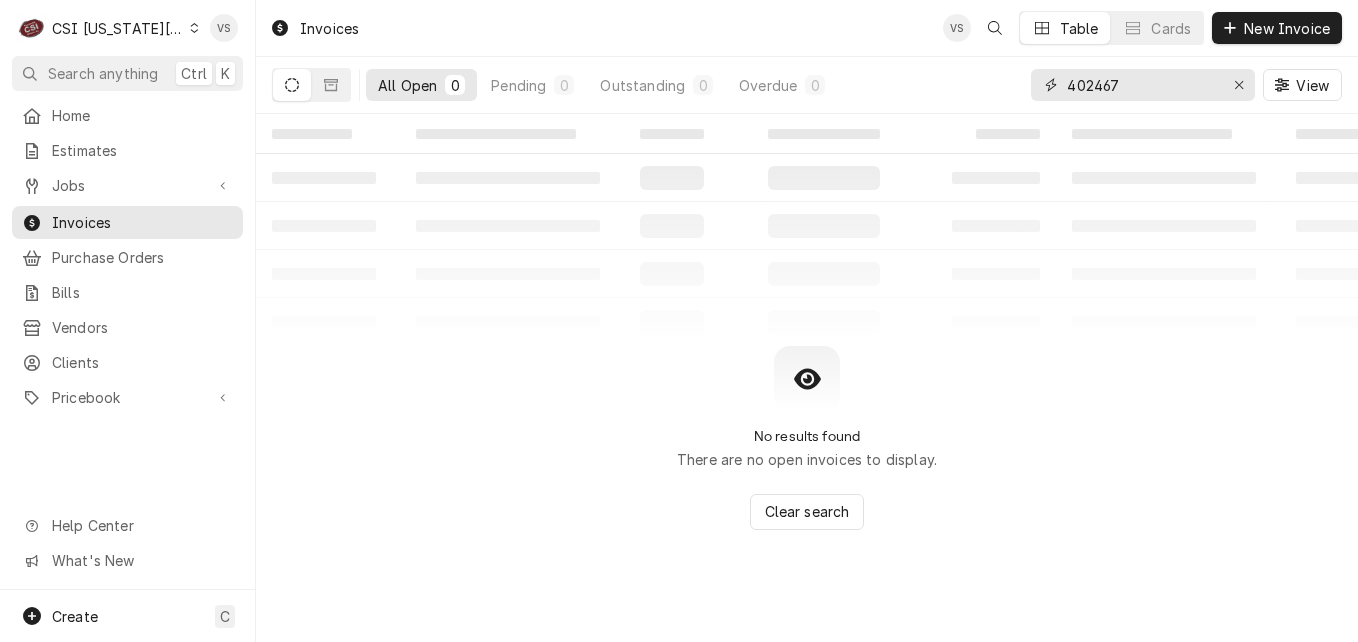 drag, startPoint x: 1130, startPoint y: 85, endPoint x: 969, endPoint y: 86, distance: 161.00311 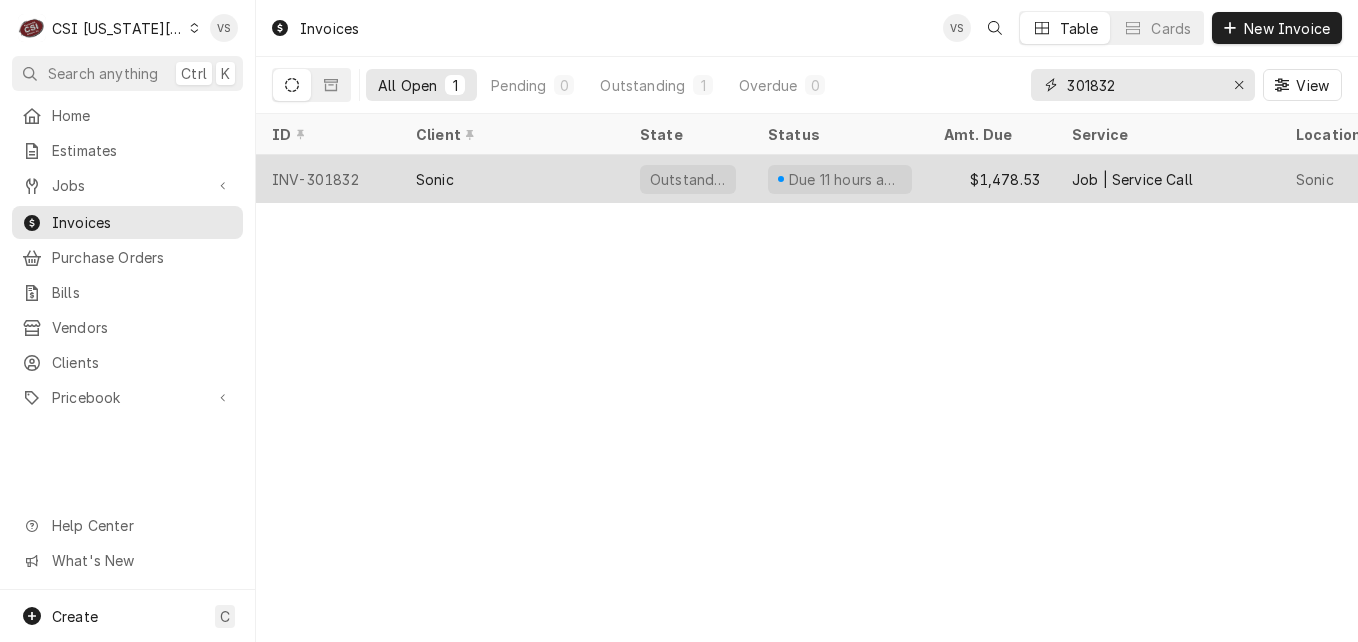 type on "301832" 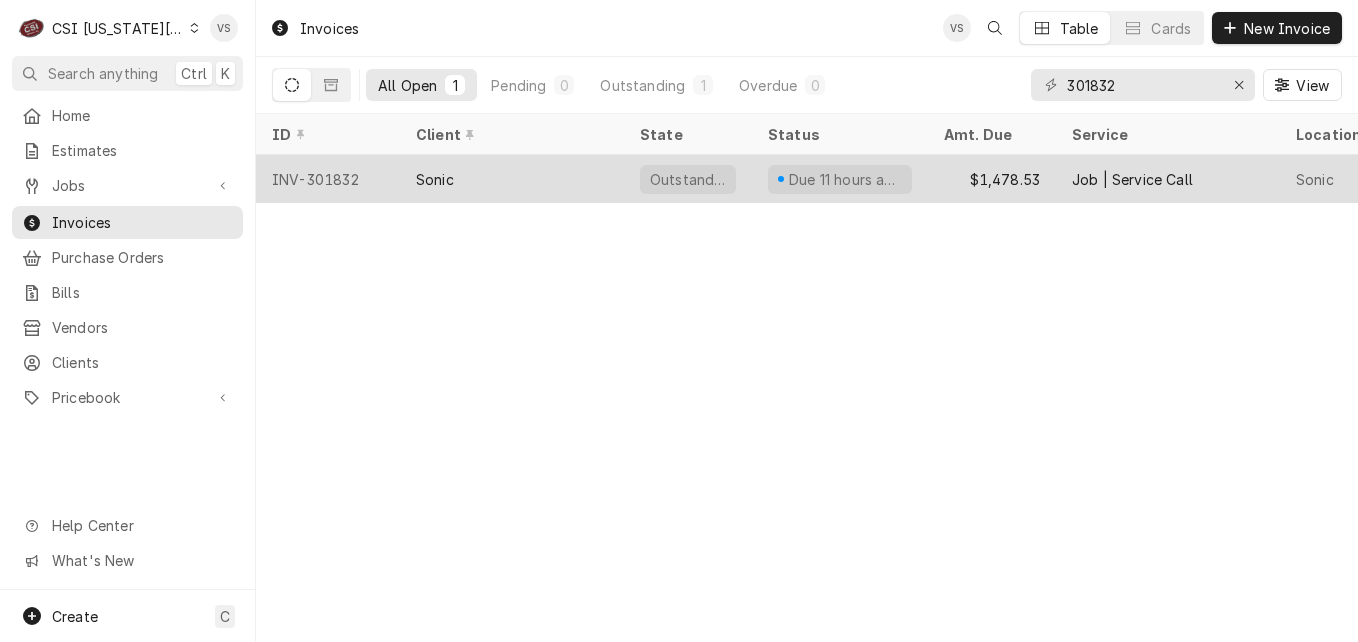 click on "Sonic" at bounding box center (435, 179) 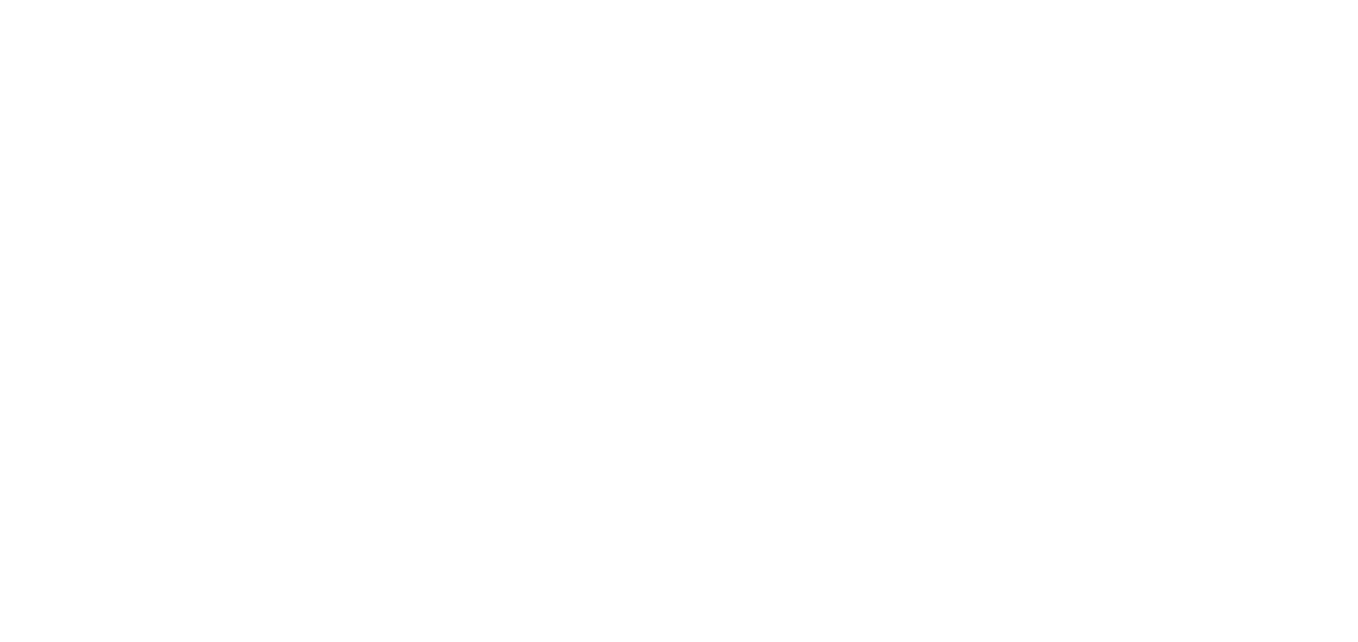 scroll, scrollTop: 0, scrollLeft: 0, axis: both 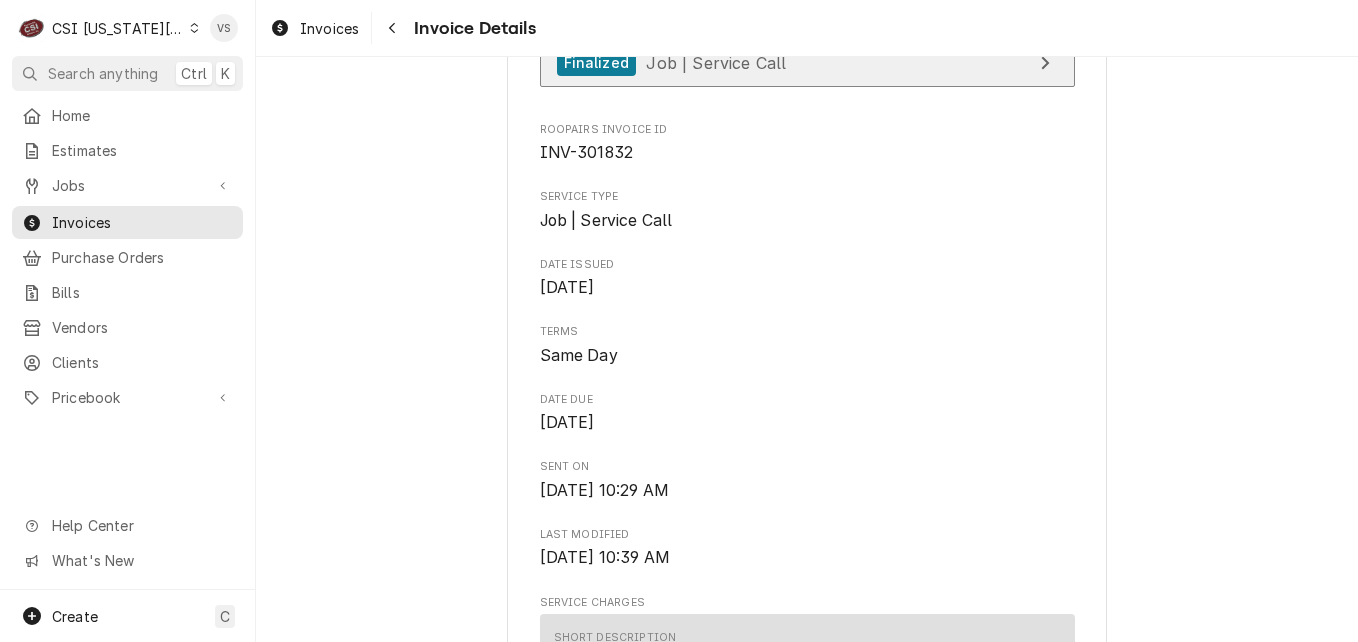 click on "Finalized Job | Service Call" at bounding box center (672, 63) 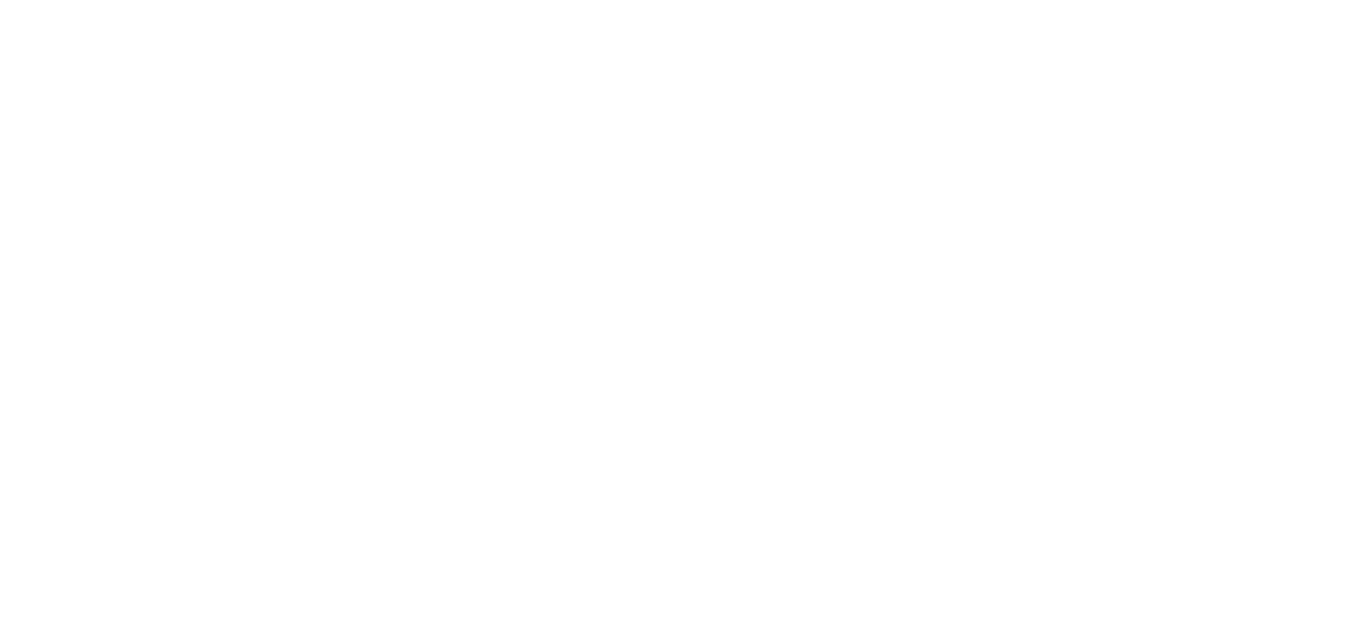 scroll, scrollTop: 0, scrollLeft: 0, axis: both 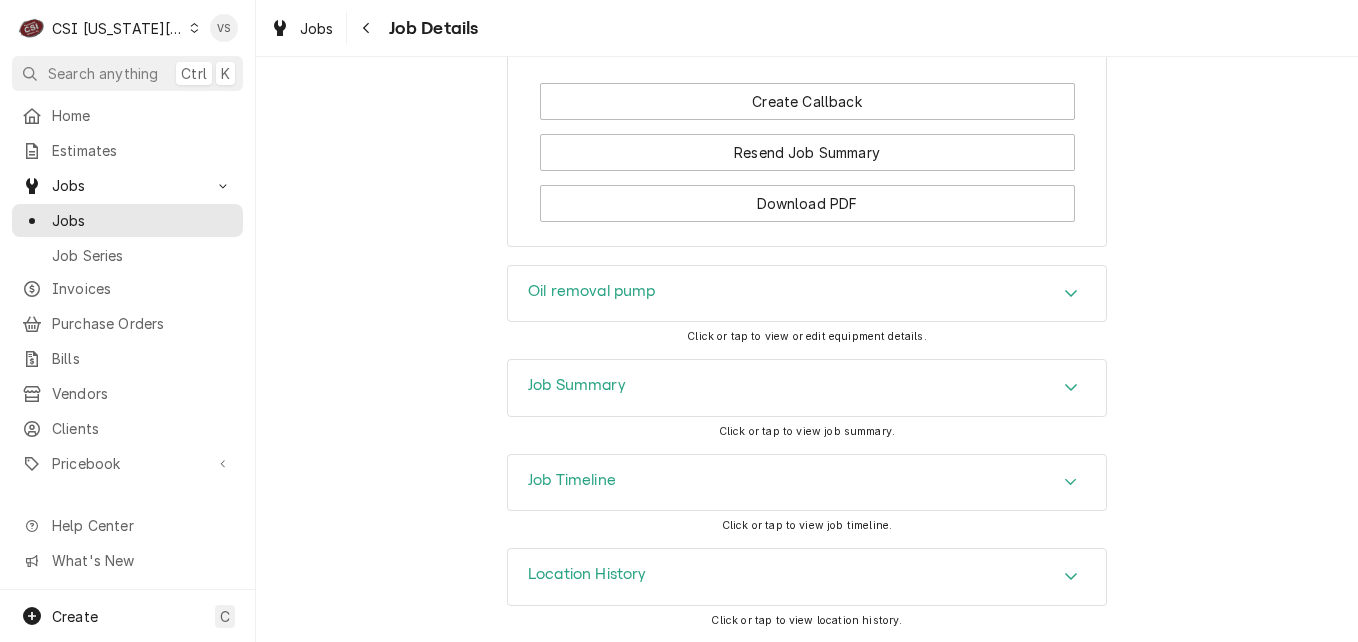 click 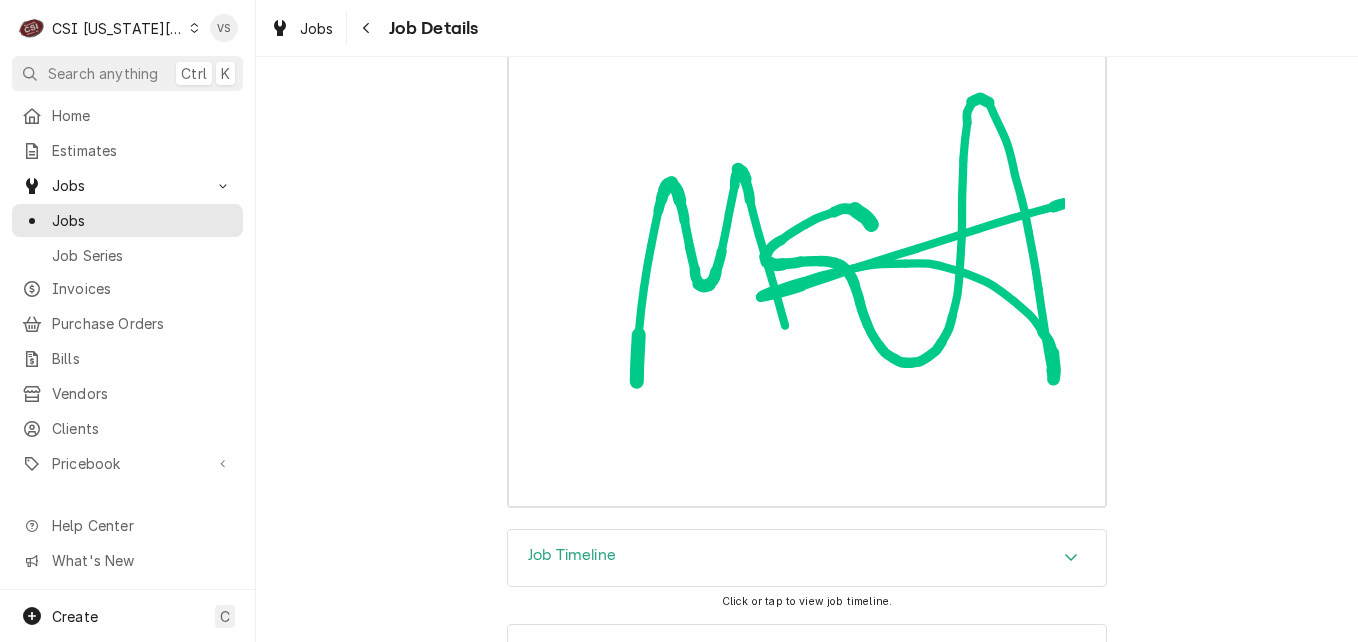 scroll, scrollTop: 6680, scrollLeft: 0, axis: vertical 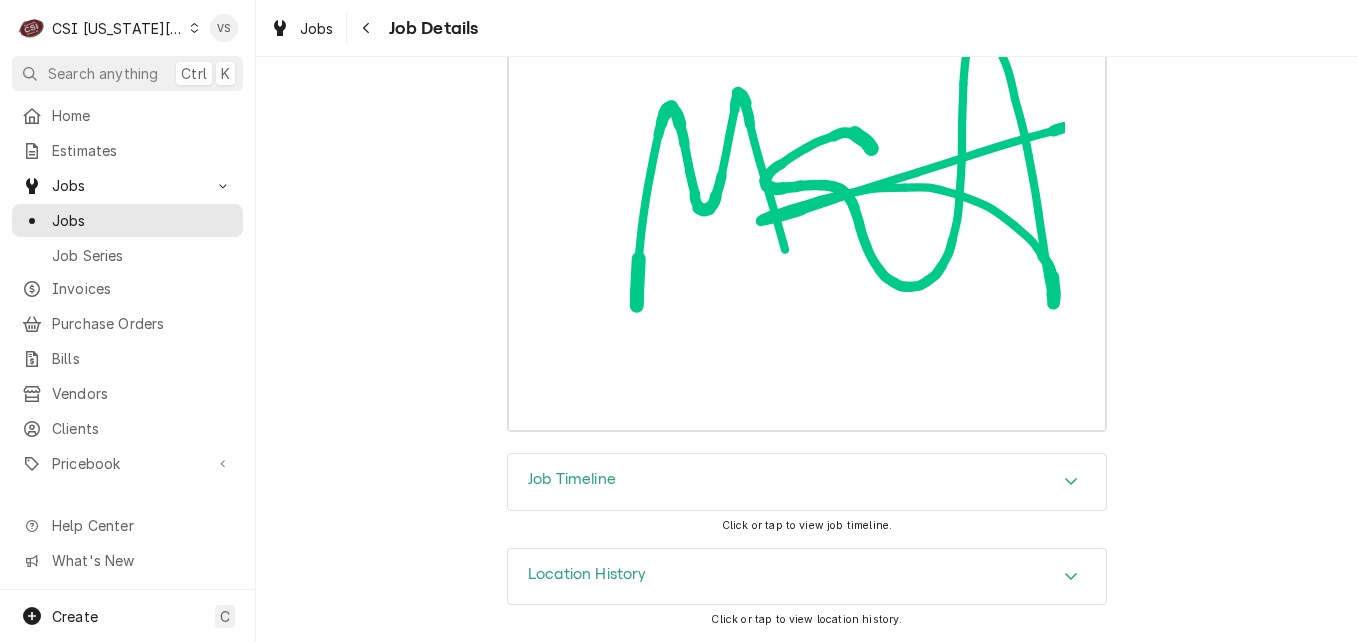 click 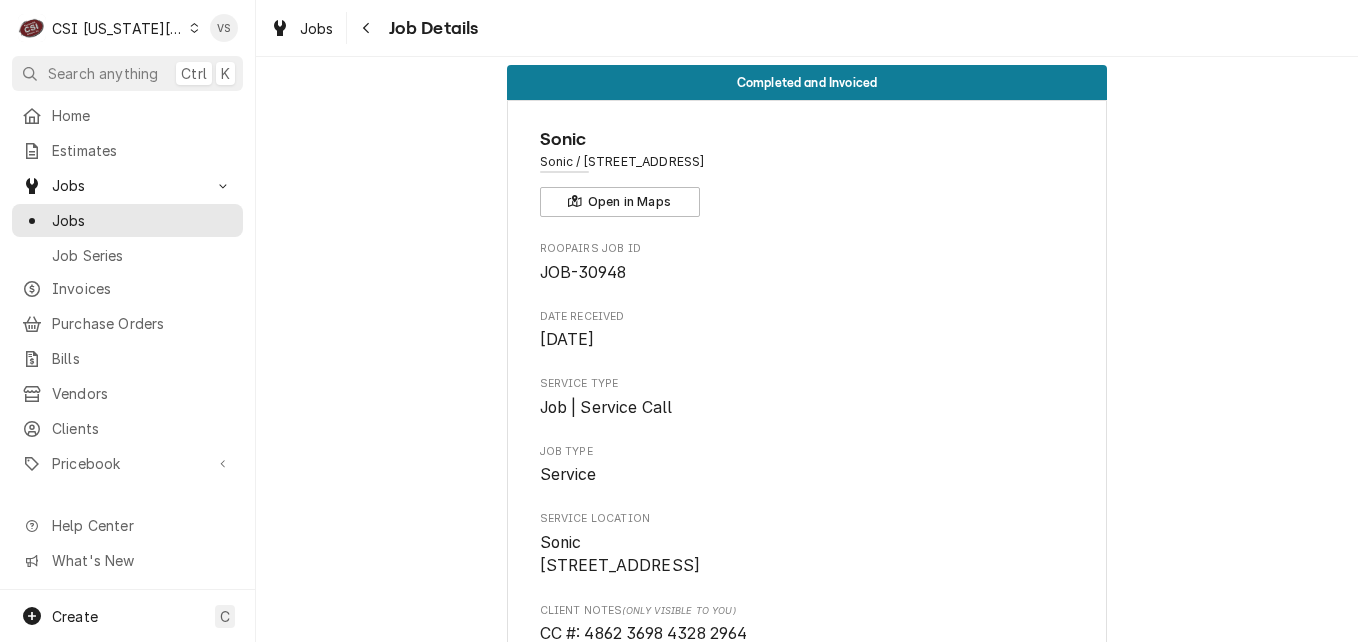 scroll, scrollTop: 0, scrollLeft: 0, axis: both 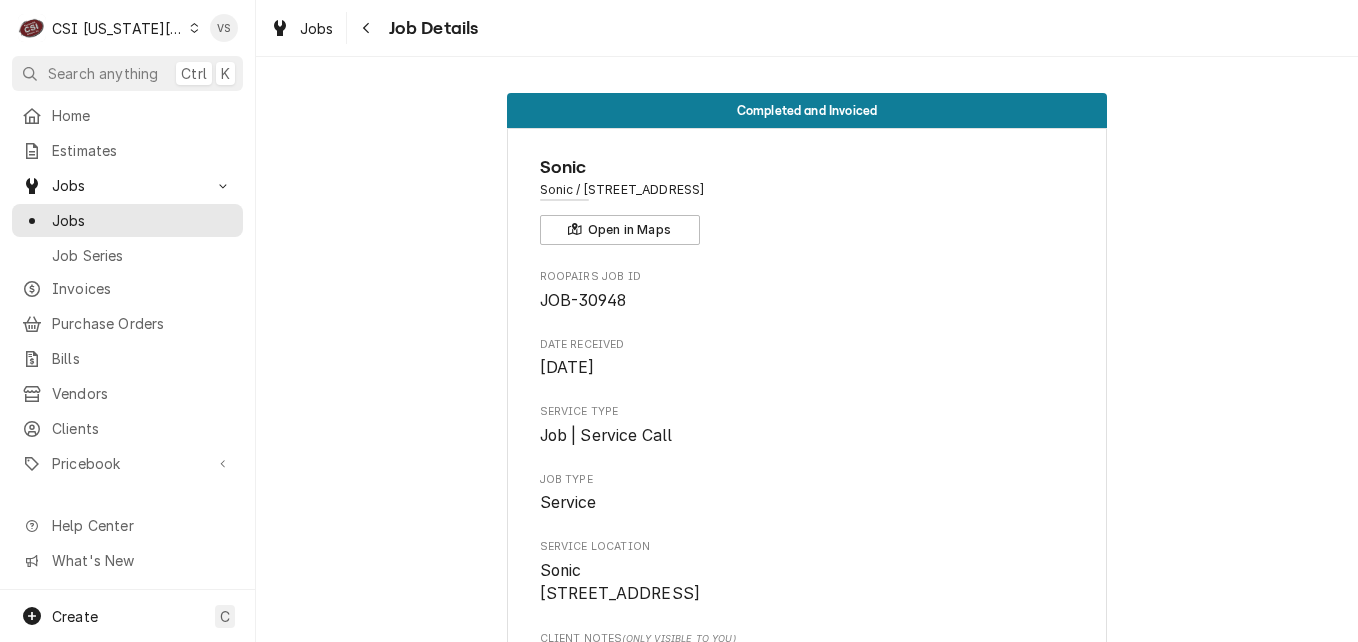 click on "Completed and Invoiced Sonic Sonic / 139 E North Ave, Belton, MO 64012 Open in Maps Roopairs Job ID JOB-30948 Date Received Jun 25, 2025 Service Type Job | Service Call Job Type Service Service Location Sonic
139 E North Ave
Belton, MO 64012 Client Notes  (Only Visible to You) CC #: 4862 3698 4328 2964
CCV: 685
Type: Visa
Exo date: 10/2025
Name on card: Leslie A Strzelecki
Billing address: 4320 W 25th Place, Joplin MO 64804 Scheduled For Tue, Jul 15th, 2025 - 7:00 AM Started On Wed, Jul 2nd, 2025 - 1:12 PM Finalized On Tue, Jul 15th, 2025 - 10:29 AM Last Modified Tue, Jul 15th, 2025 - 10:29 AM Estimated Job Duration 2h Assigned Technician(s) Brian Breazier Reason For Call The pump station at this Sonic comes on but has no suction Technician Instructions  (Only Visible to You) ** COD **
No longer on hold - CC on customer's account
HOLD - need billing on customer's account, Mike said he'd call back later today with info - 6/25 - LS Priority Low Labels  (Only Visible to You) ¹ COD 💵 ² Cooking 🔥 Name" at bounding box center (807, 1383) 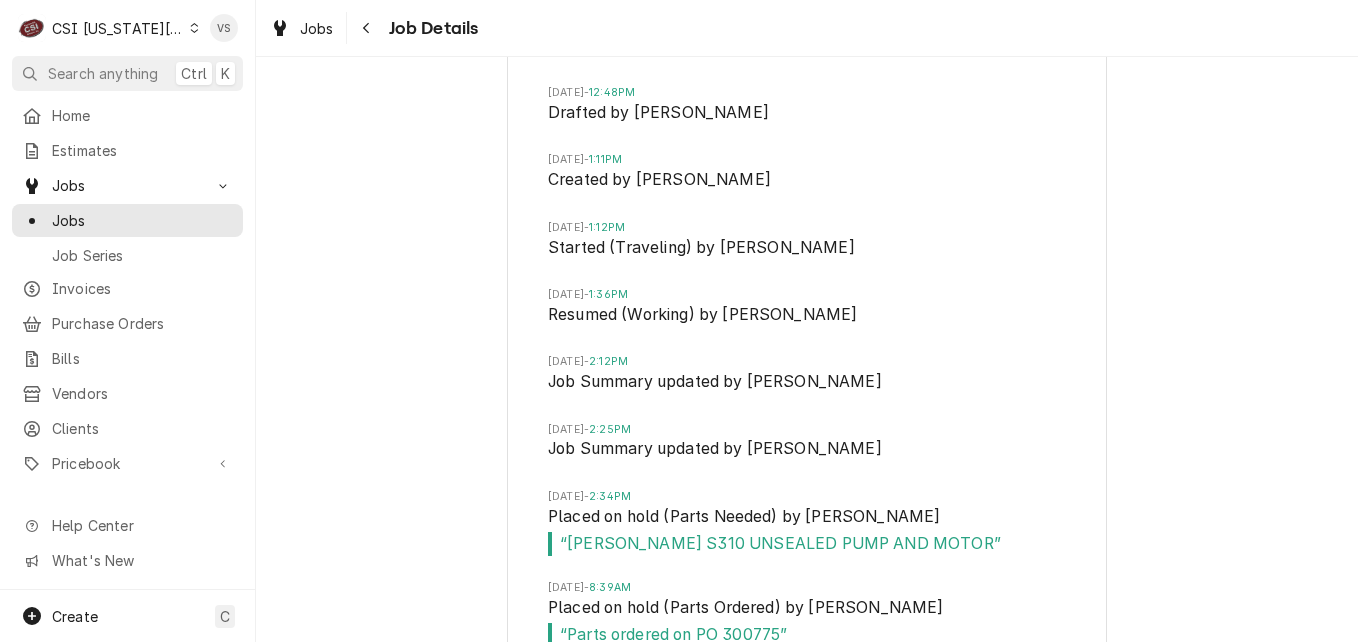 scroll, scrollTop: 7069, scrollLeft: 0, axis: vertical 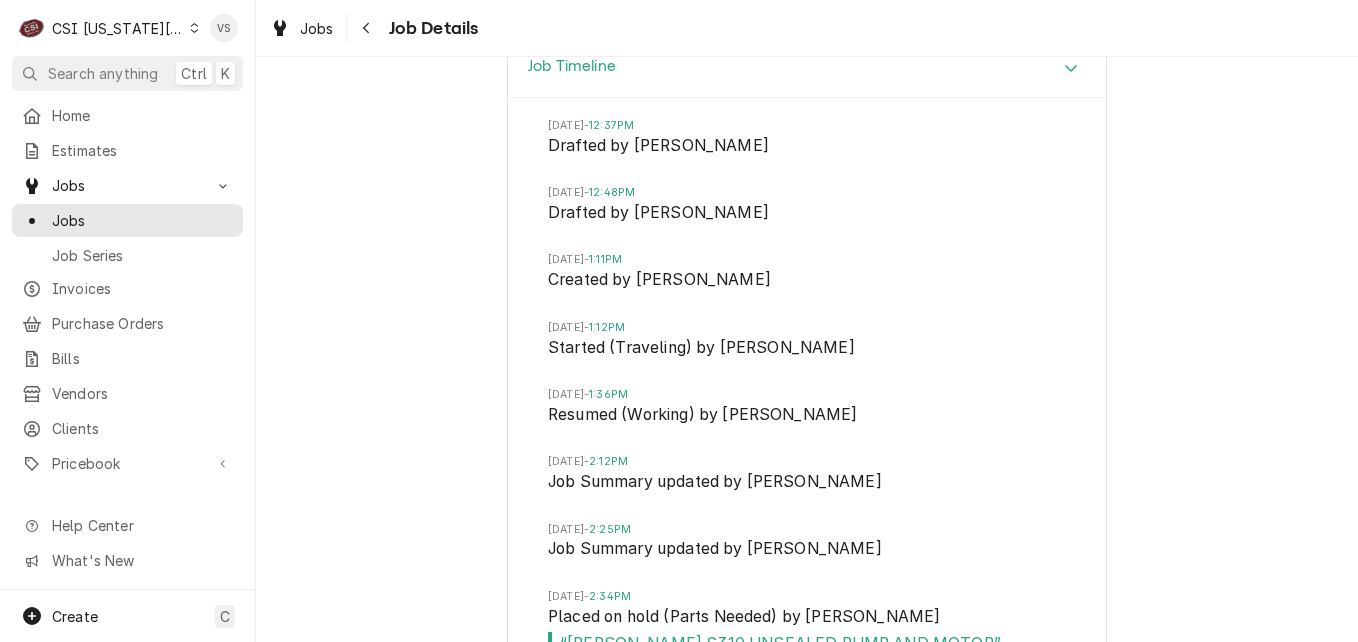 click 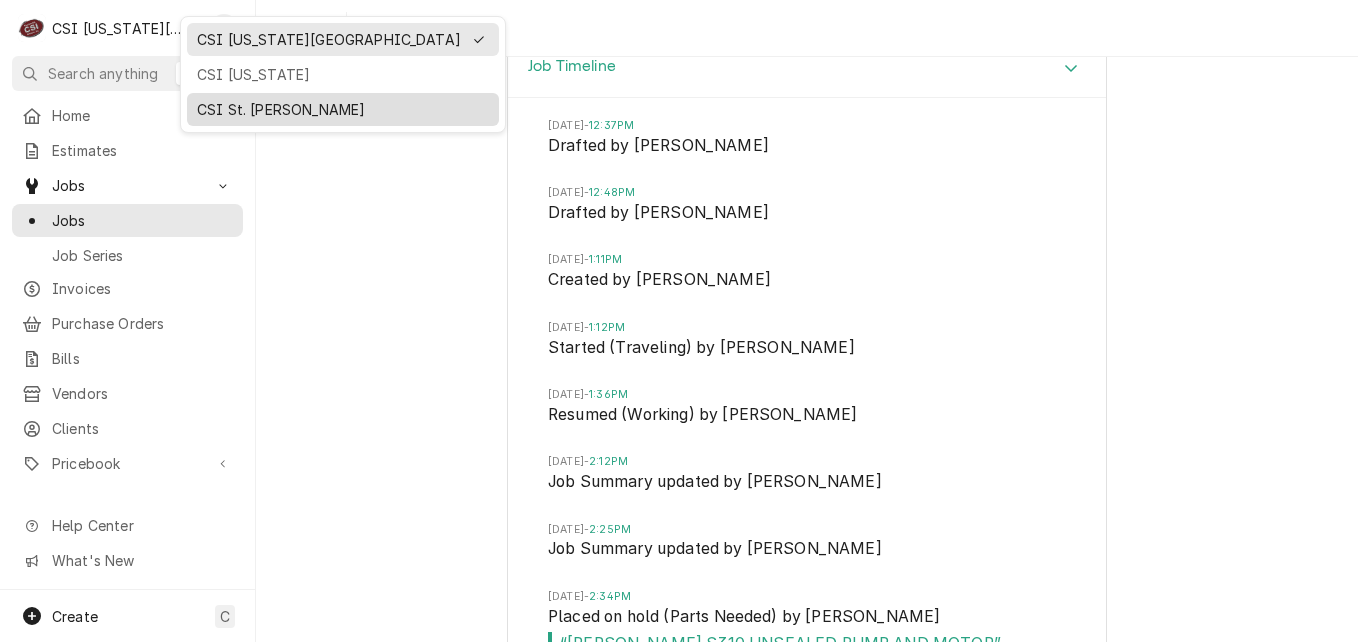 click on "CSI St. [PERSON_NAME]" at bounding box center (343, 109) 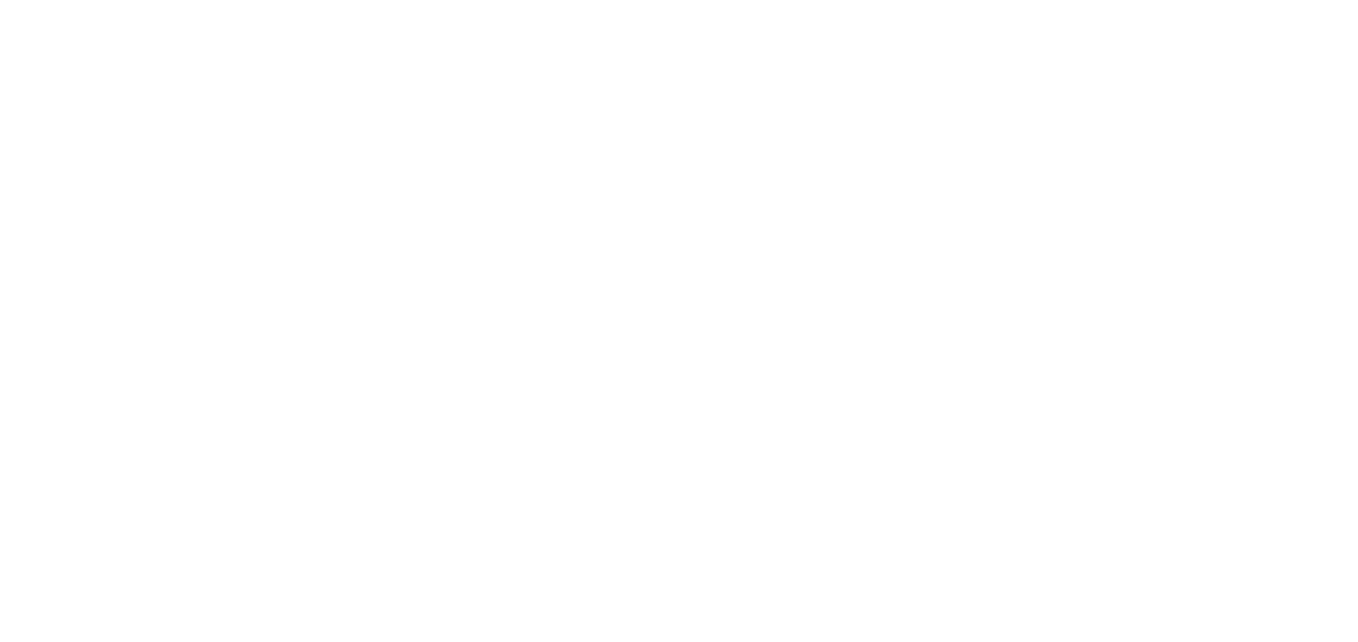 scroll, scrollTop: 0, scrollLeft: 0, axis: both 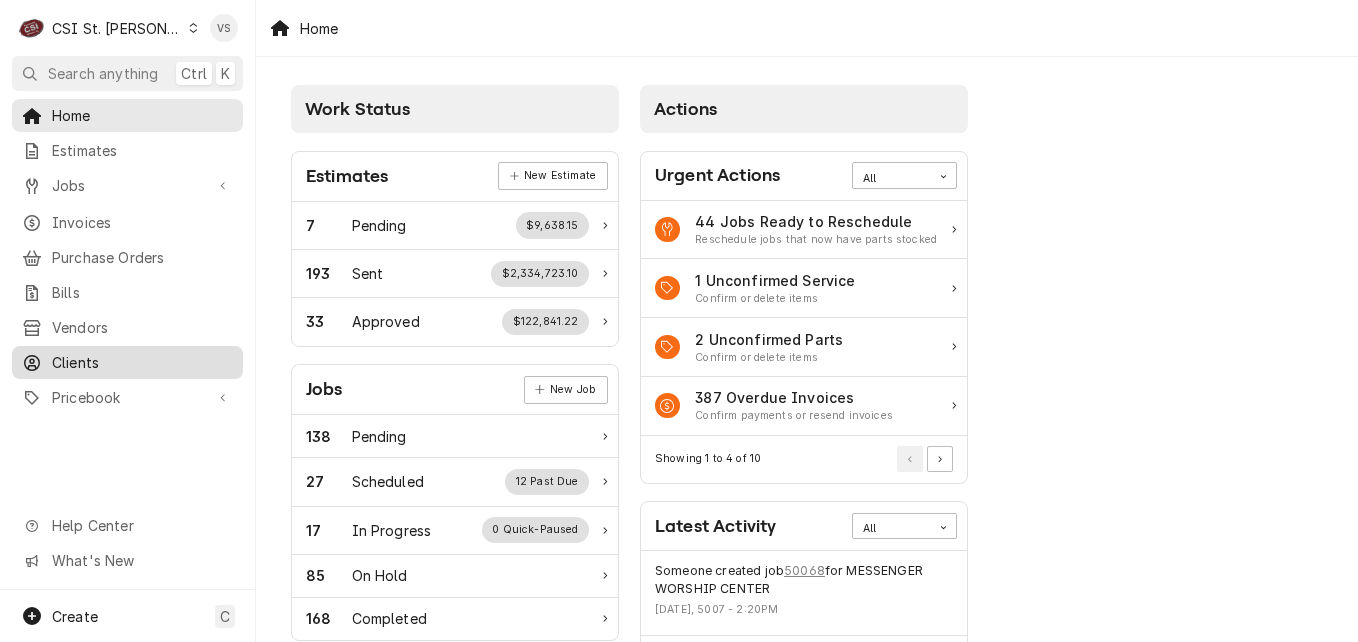 click on "Clients" at bounding box center (142, 362) 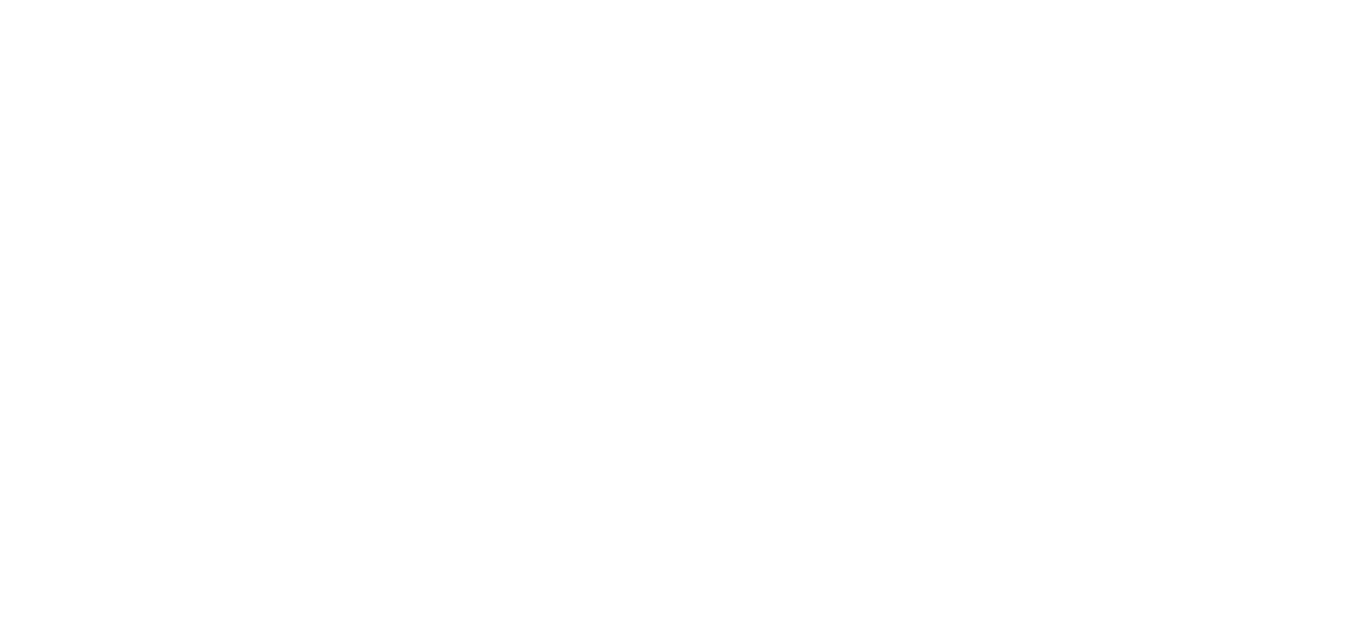 scroll, scrollTop: 0, scrollLeft: 0, axis: both 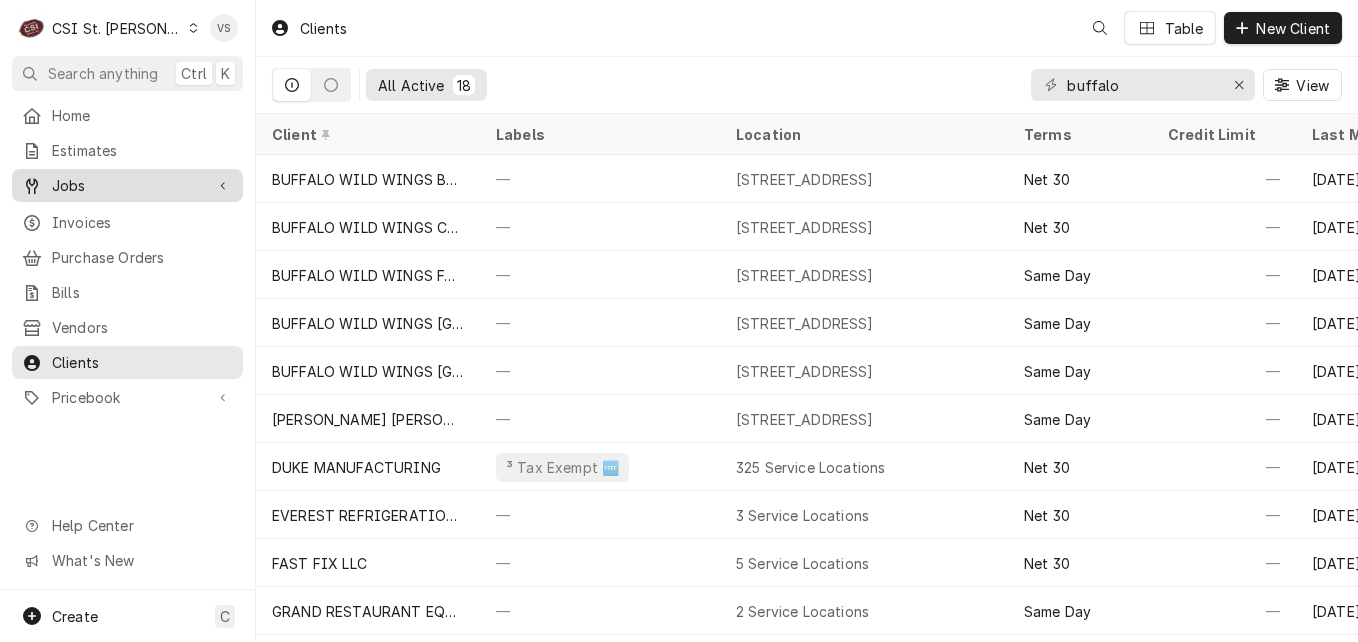 click on "Jobs" at bounding box center [127, 185] 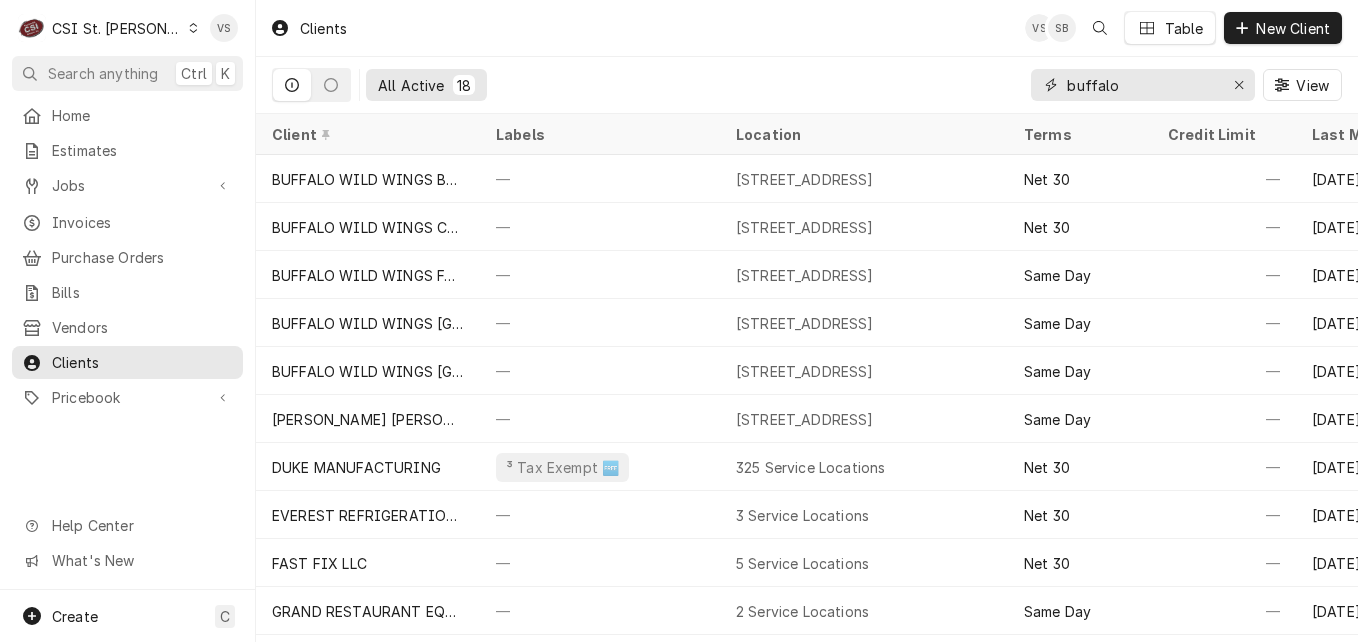click on "buffalo" at bounding box center [1142, 85] 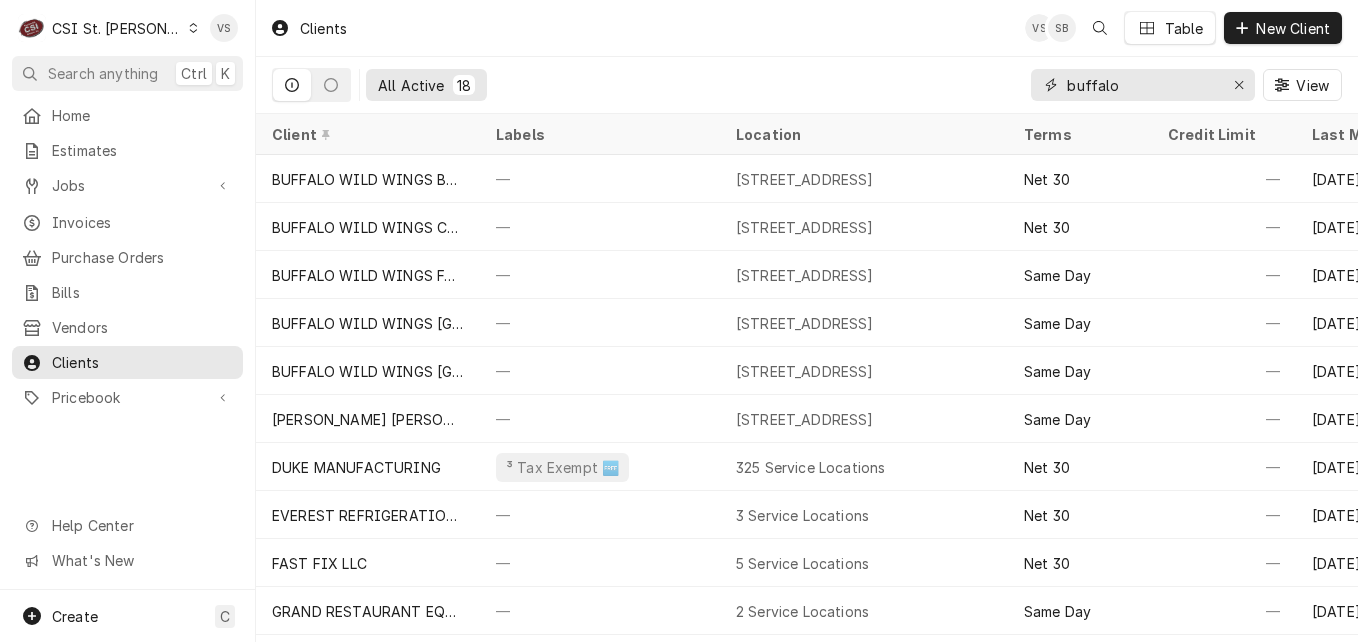 click on "buffalo" at bounding box center (1142, 85) 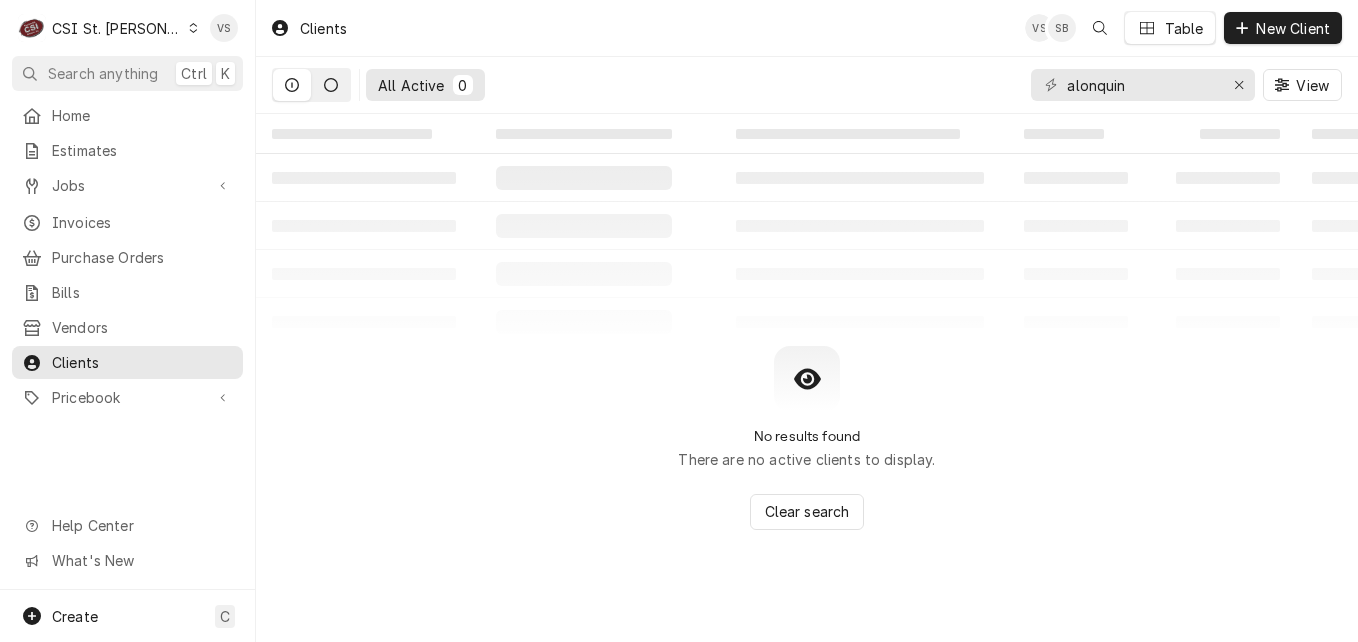 click 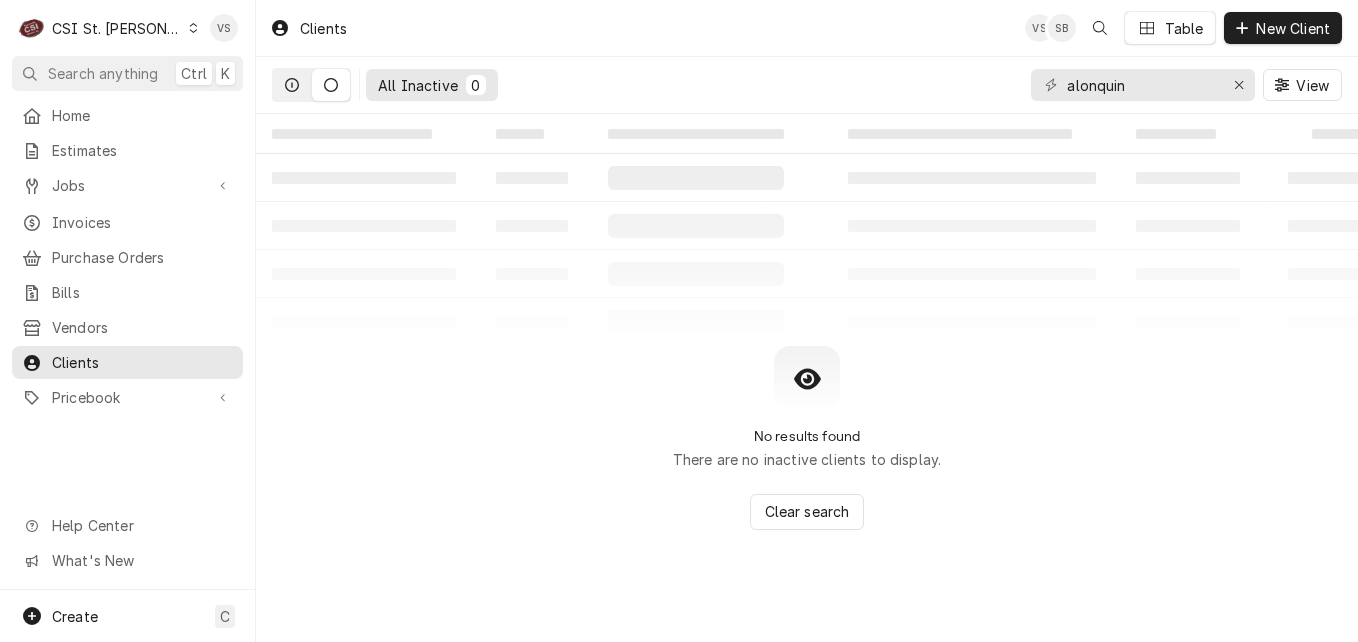 click 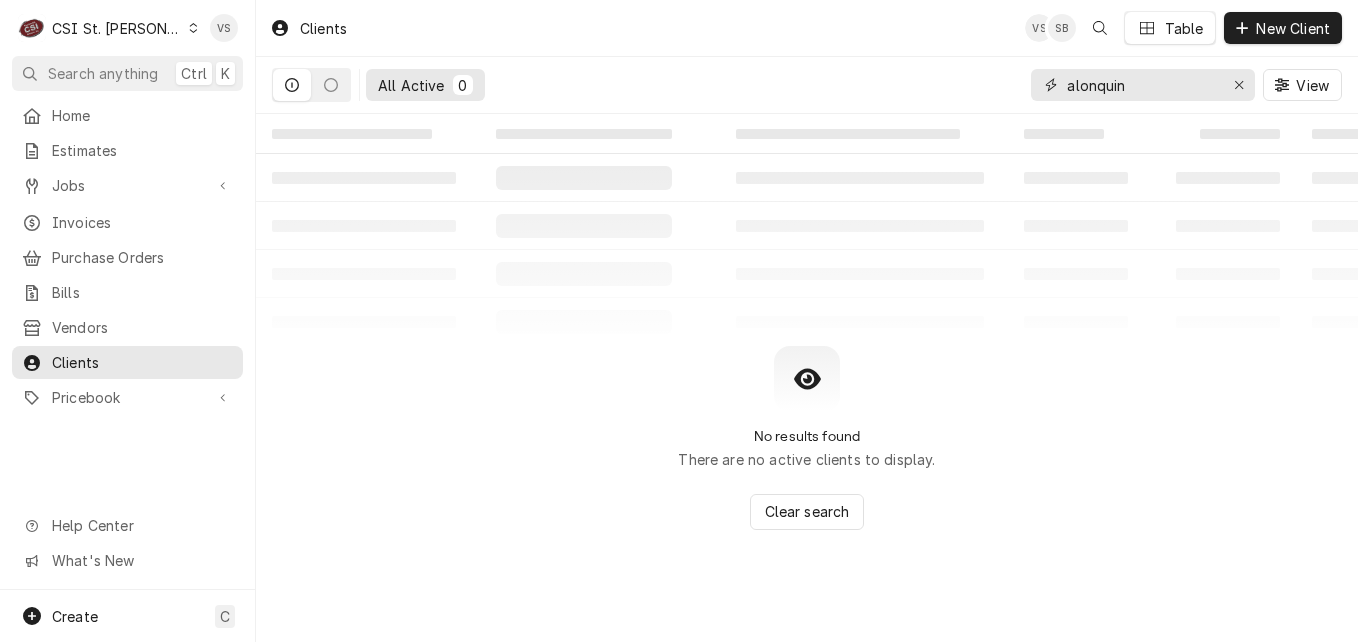 click on "alonquin" at bounding box center (1142, 85) 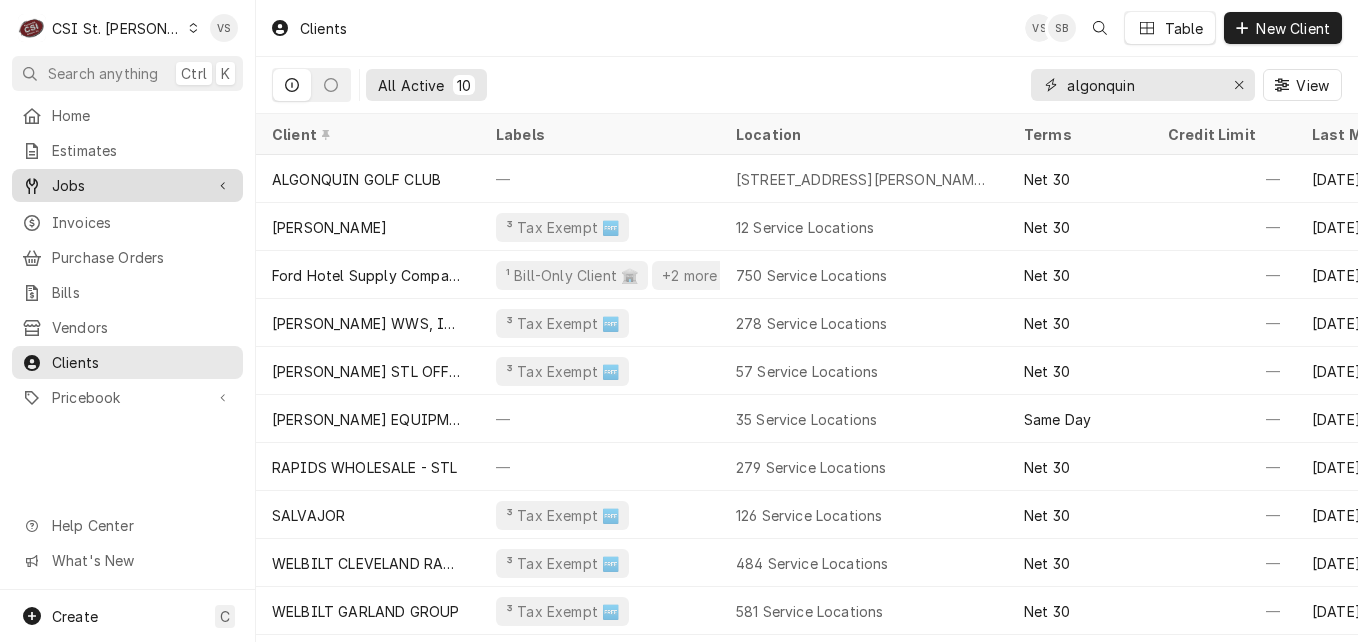 type on "algonquin" 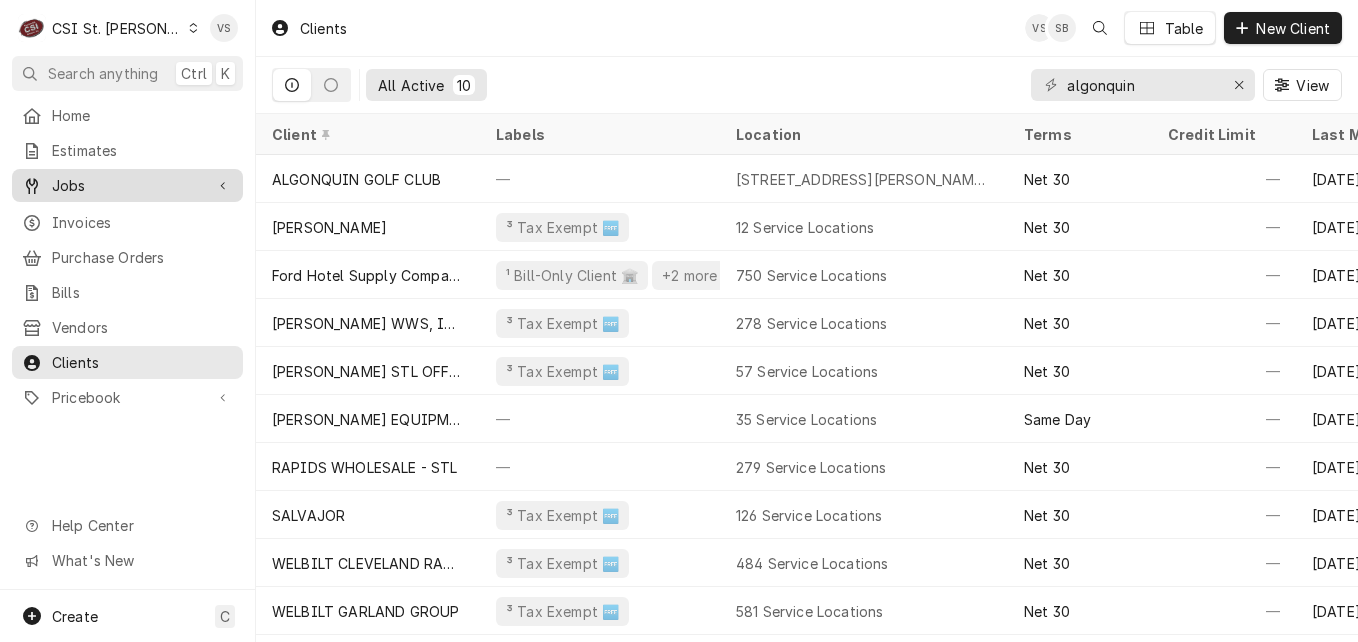 click on "Jobs" at bounding box center (127, 185) 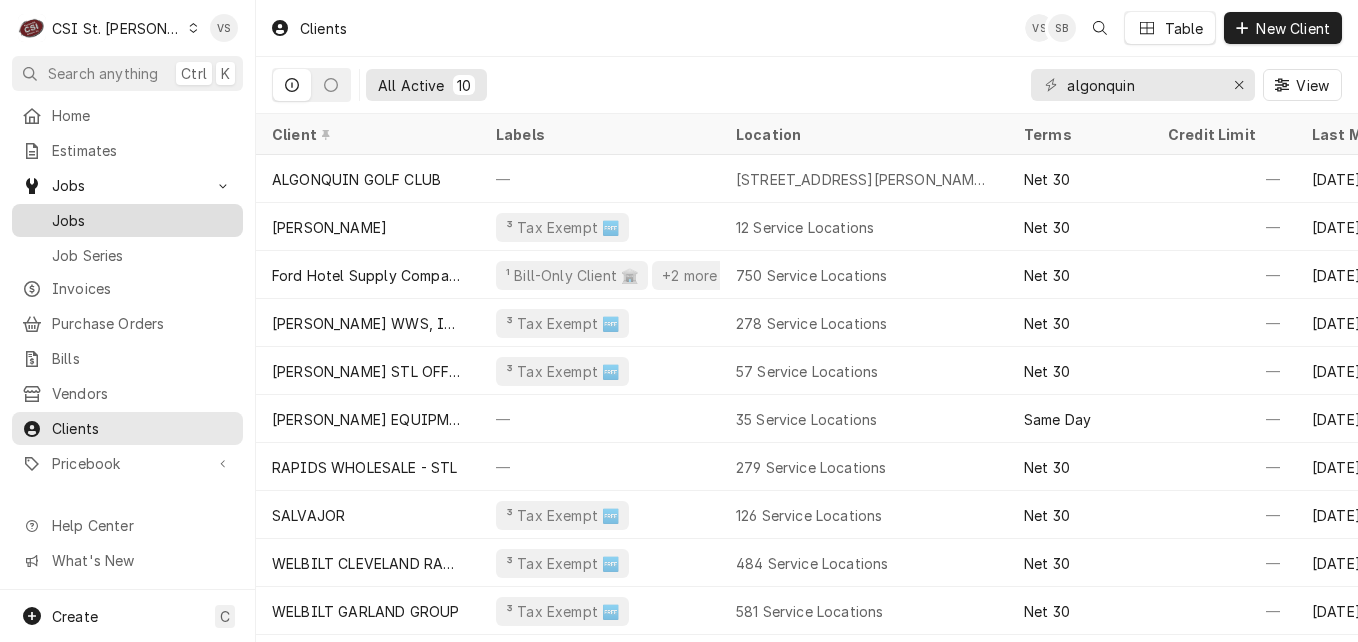 click on "Jobs" at bounding box center [142, 220] 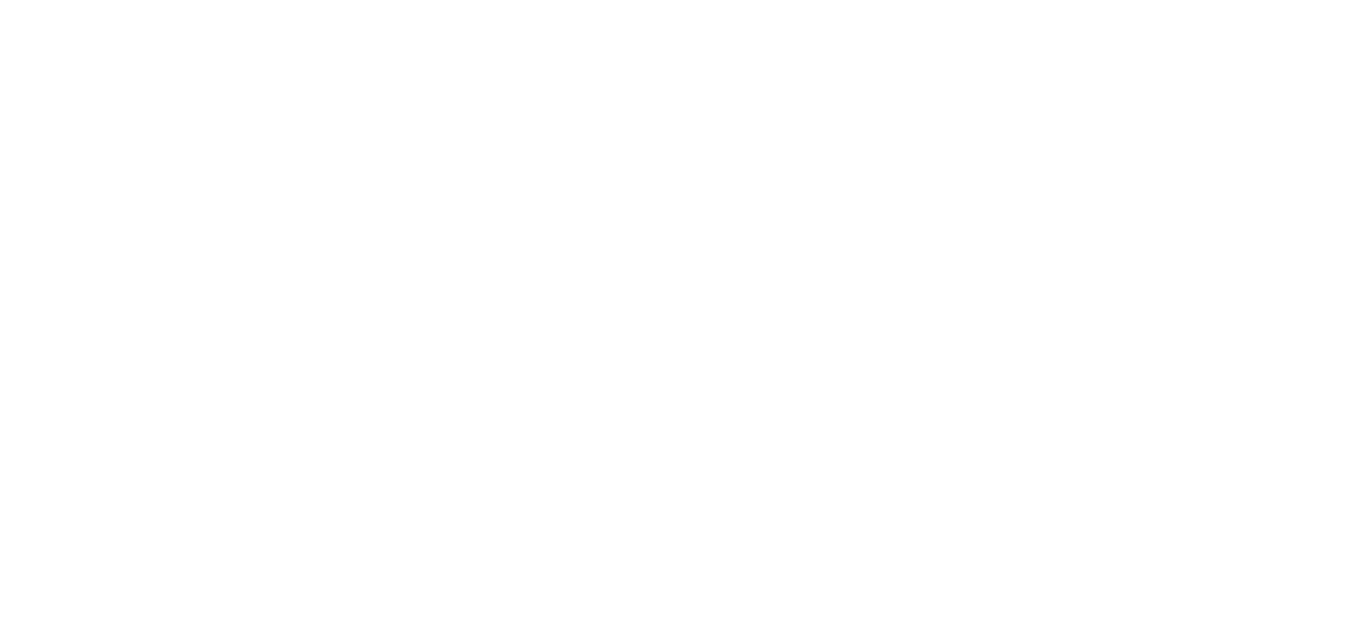 scroll, scrollTop: 0, scrollLeft: 0, axis: both 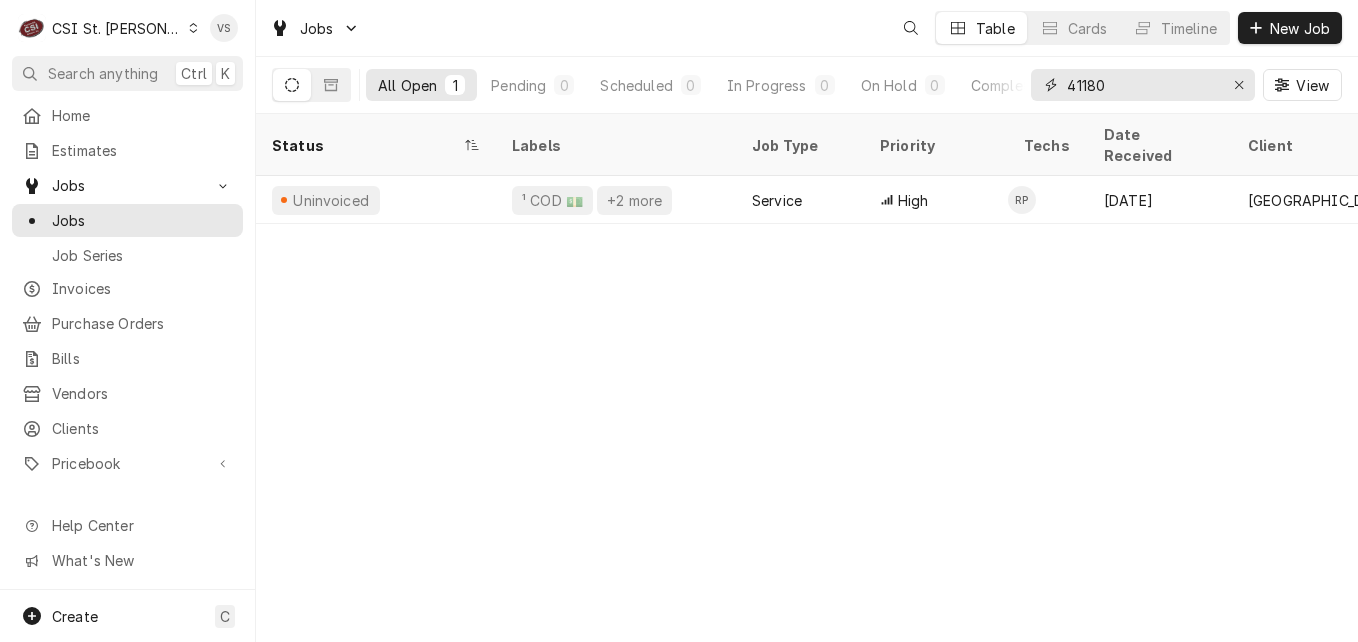 click on "41180" at bounding box center [1142, 85] 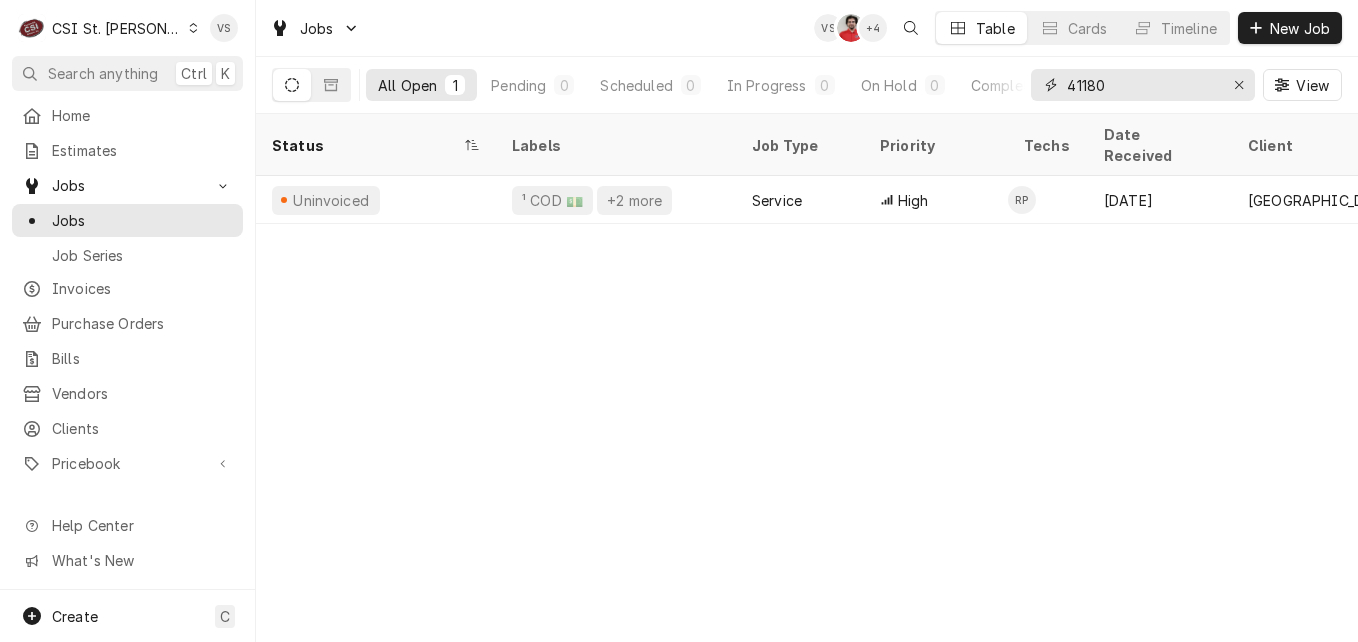click on "41180" at bounding box center (1142, 85) 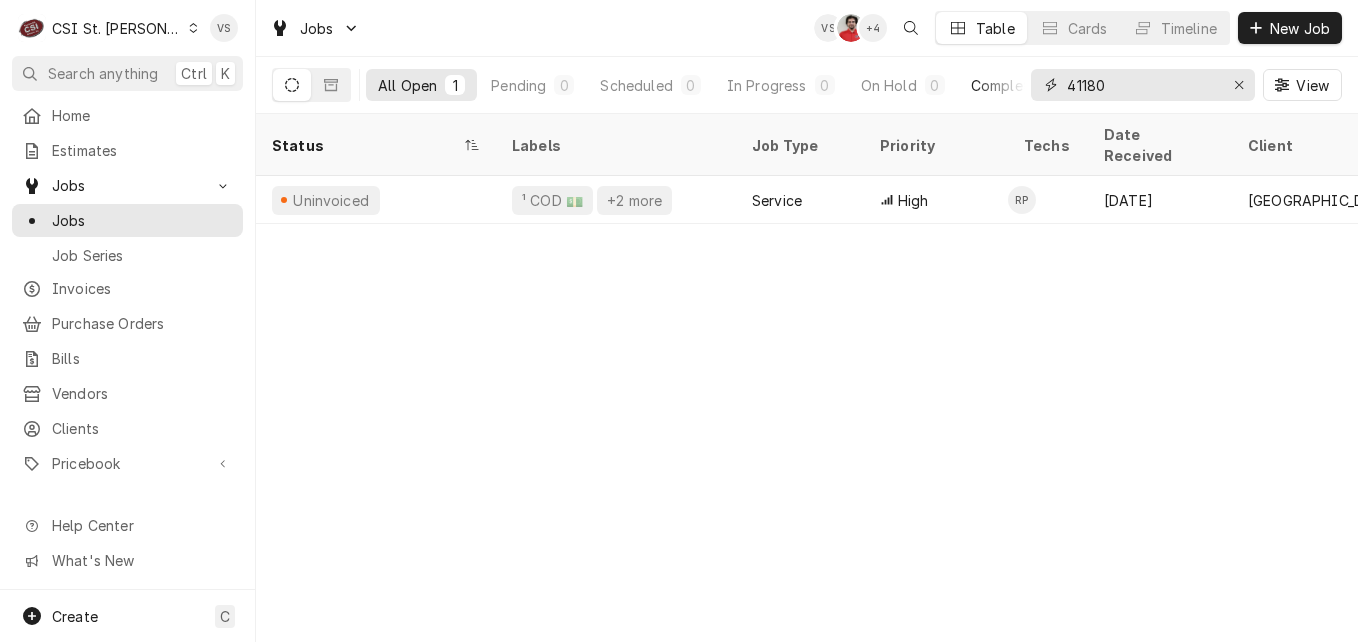 drag, startPoint x: 1110, startPoint y: 84, endPoint x: 997, endPoint y: 79, distance: 113.110565 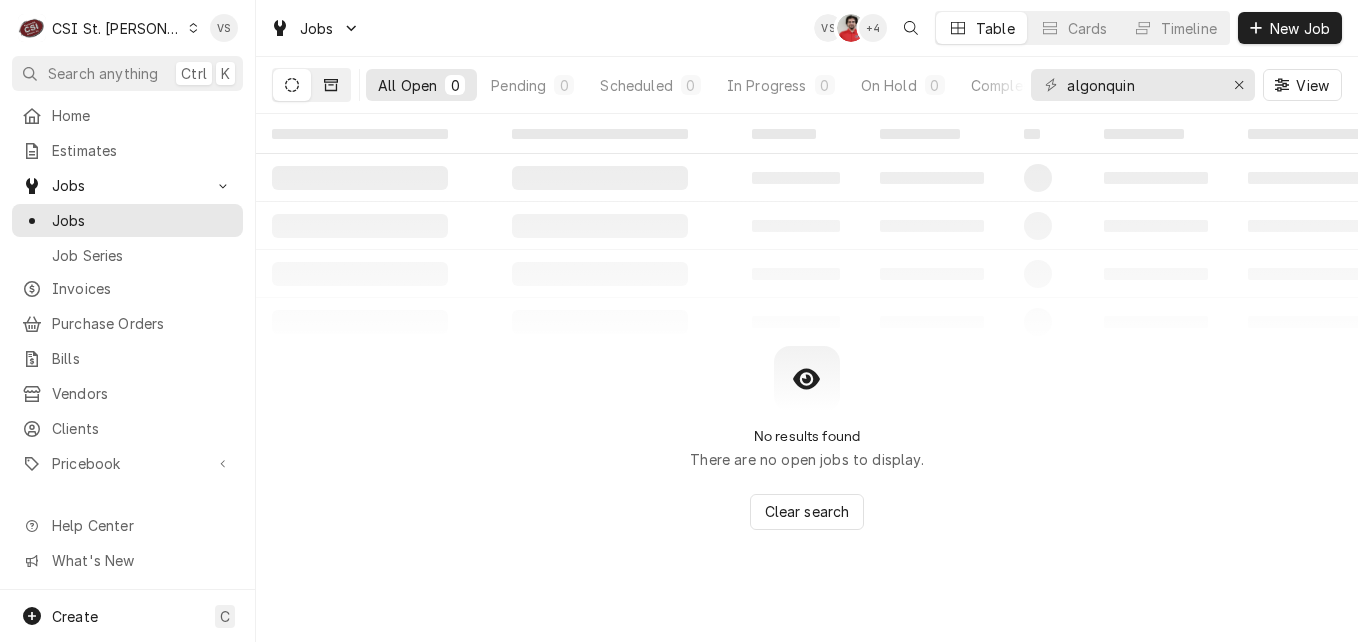 click 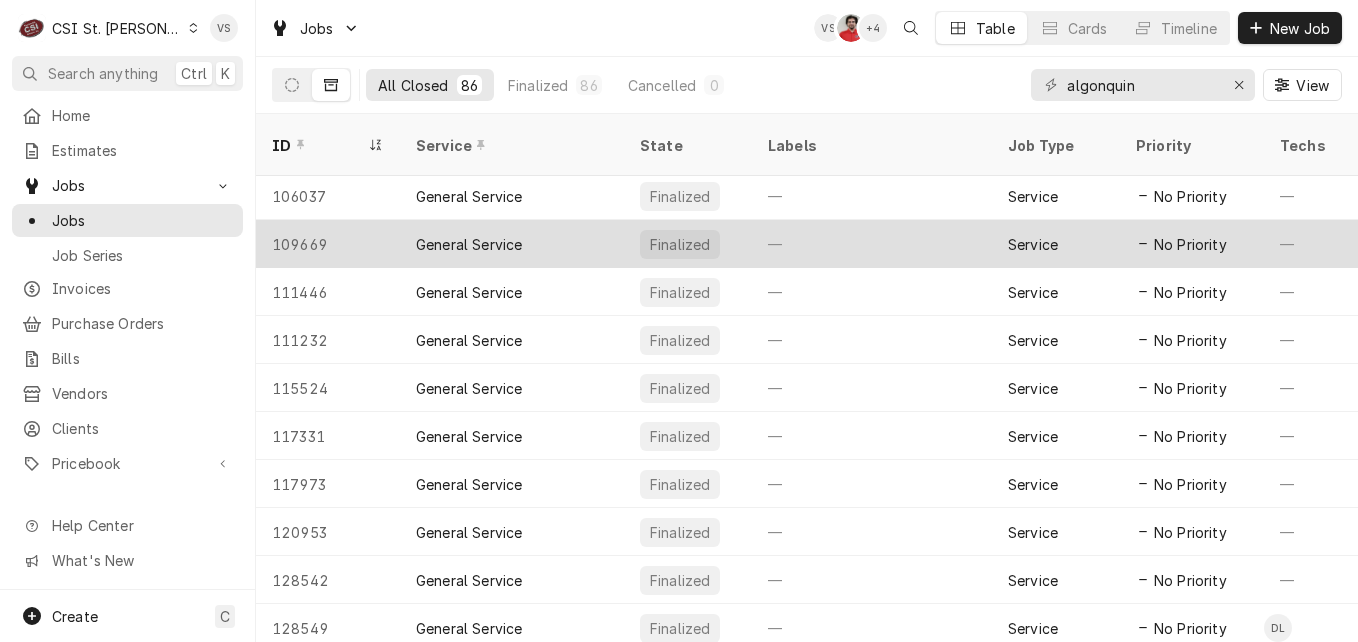 scroll, scrollTop: 437, scrollLeft: 0, axis: vertical 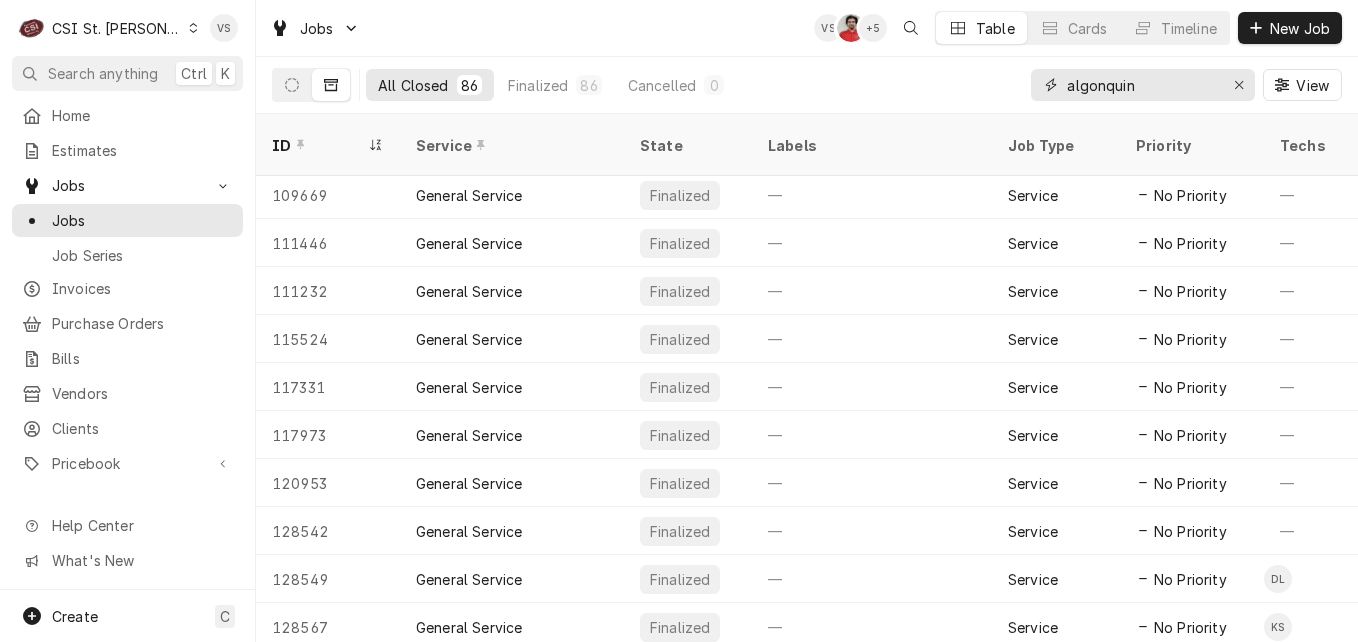 click on "algonquin" at bounding box center (1142, 85) 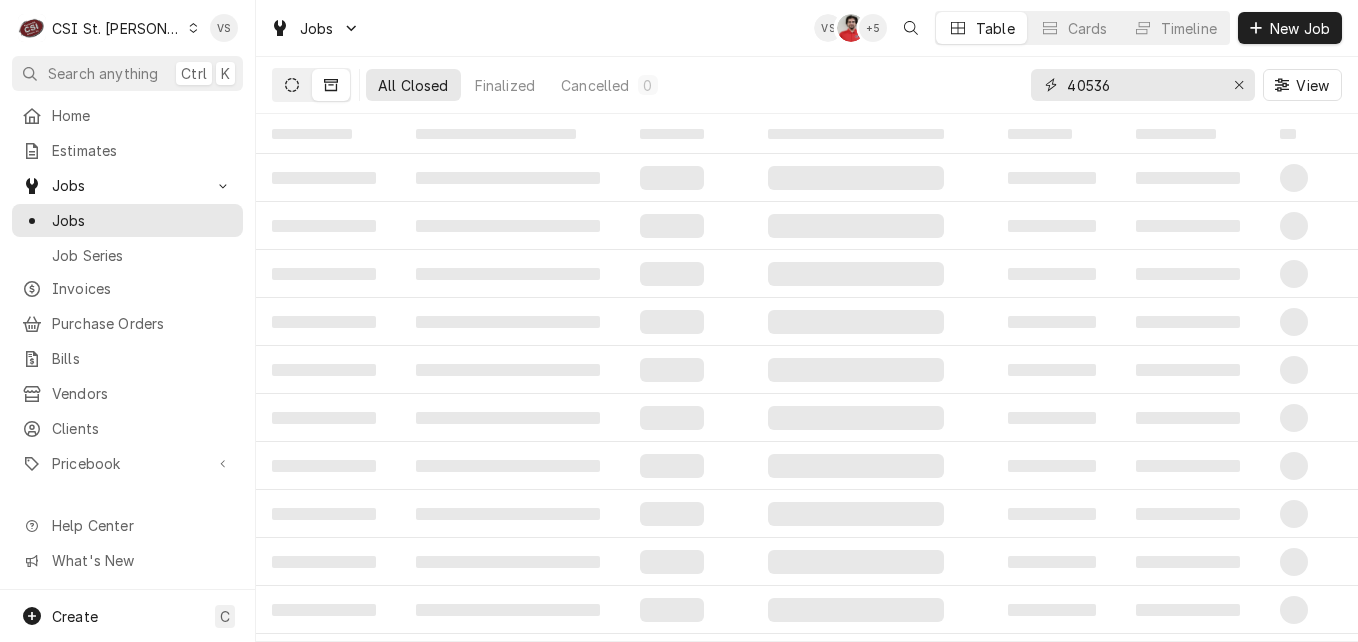 type on "40536" 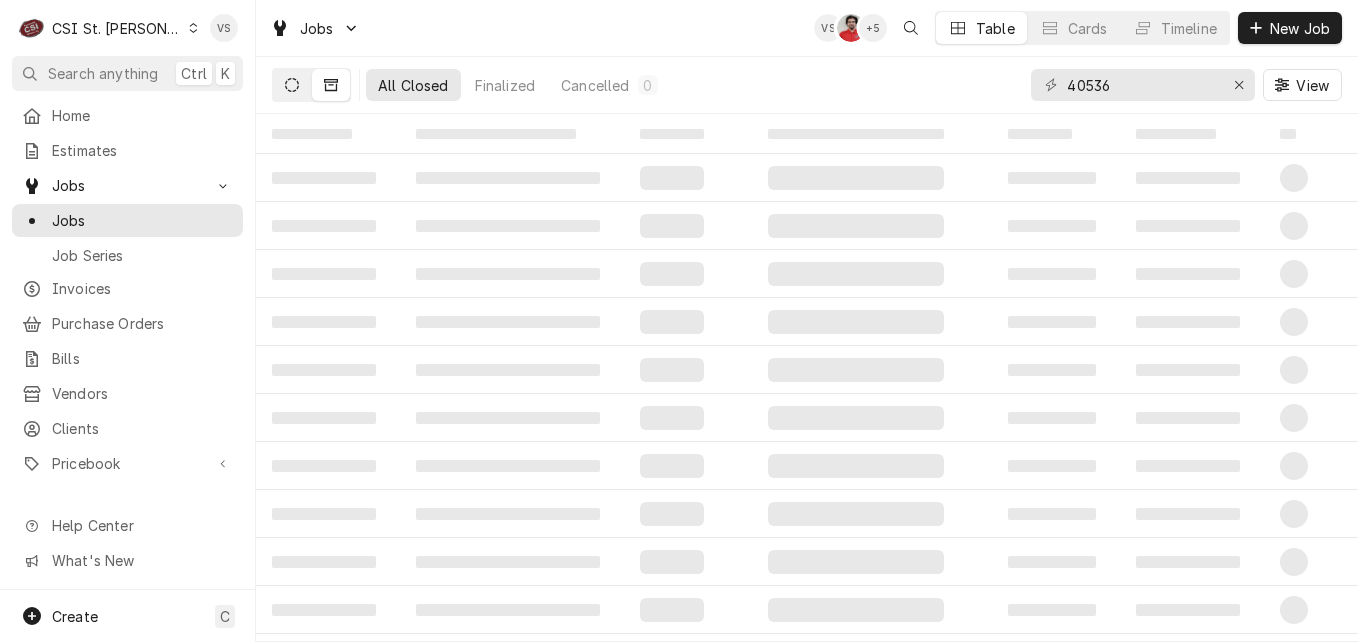 click at bounding box center [292, 85] 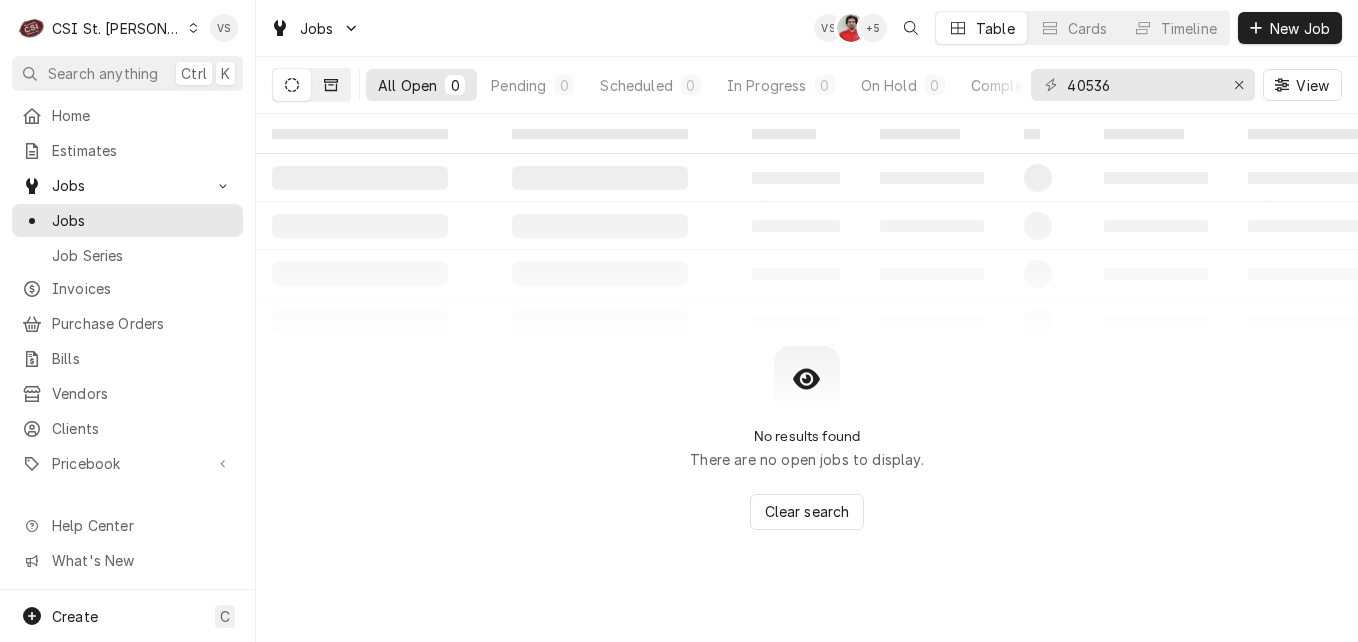 click at bounding box center [331, 85] 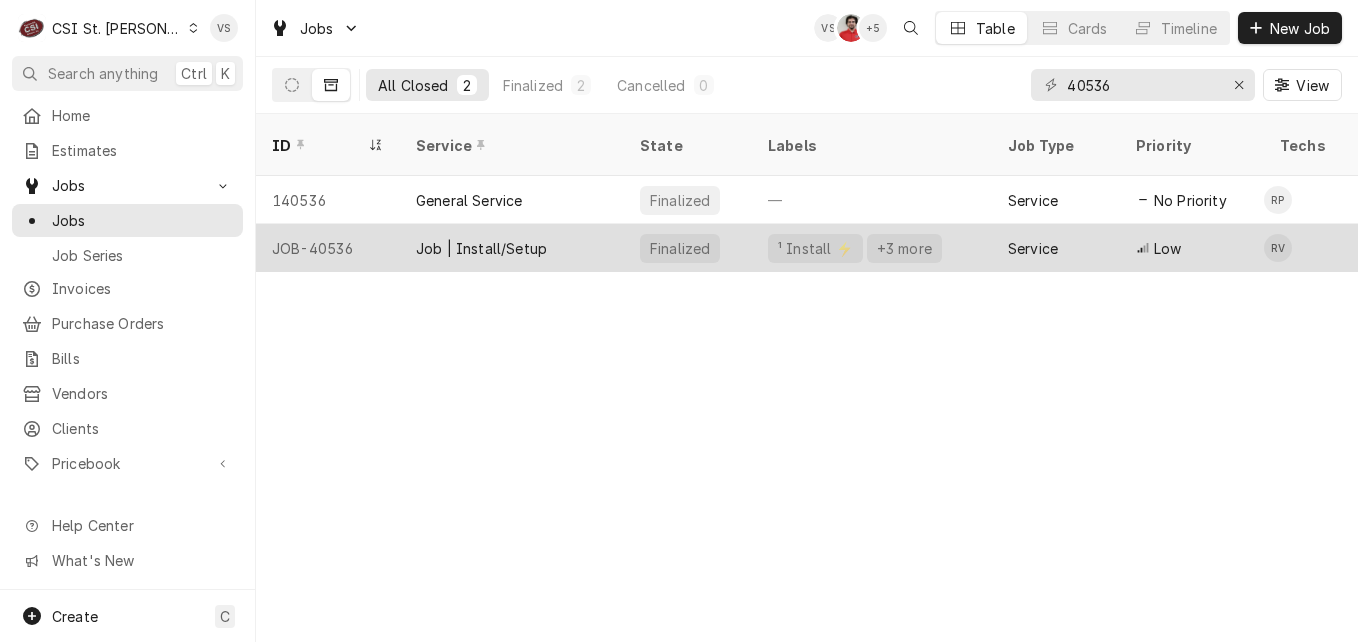 click on "Job | Install/Setup" at bounding box center [481, 248] 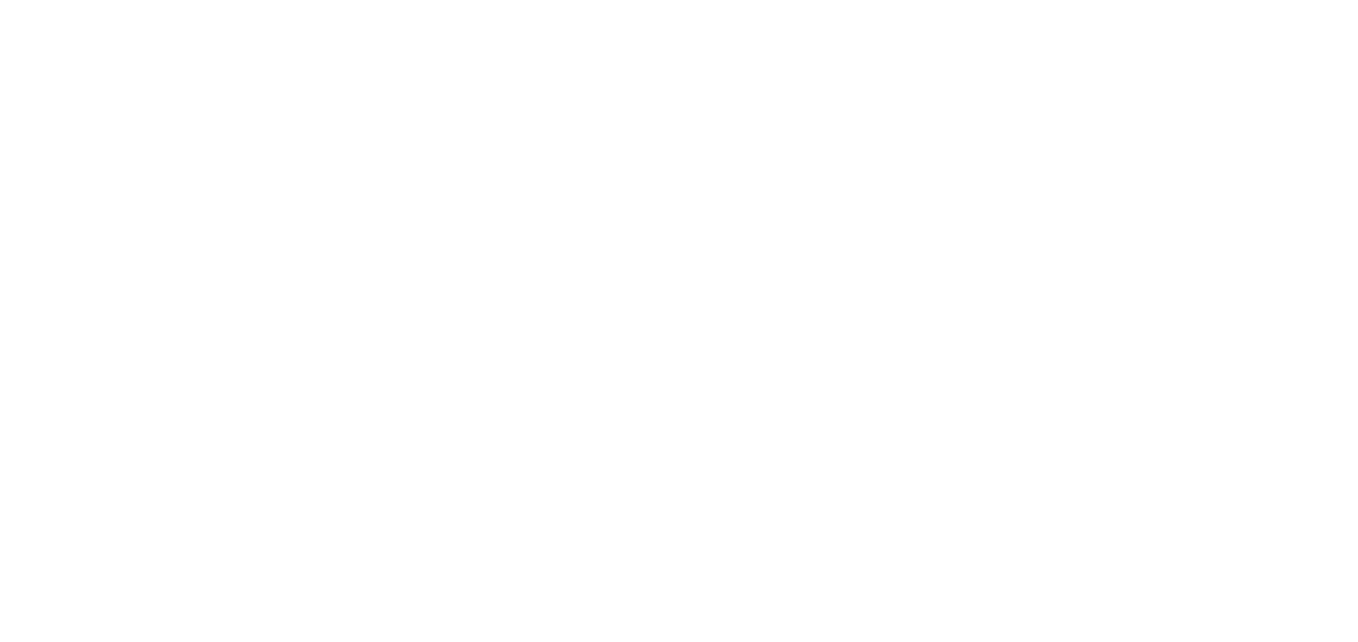 scroll, scrollTop: 0, scrollLeft: 0, axis: both 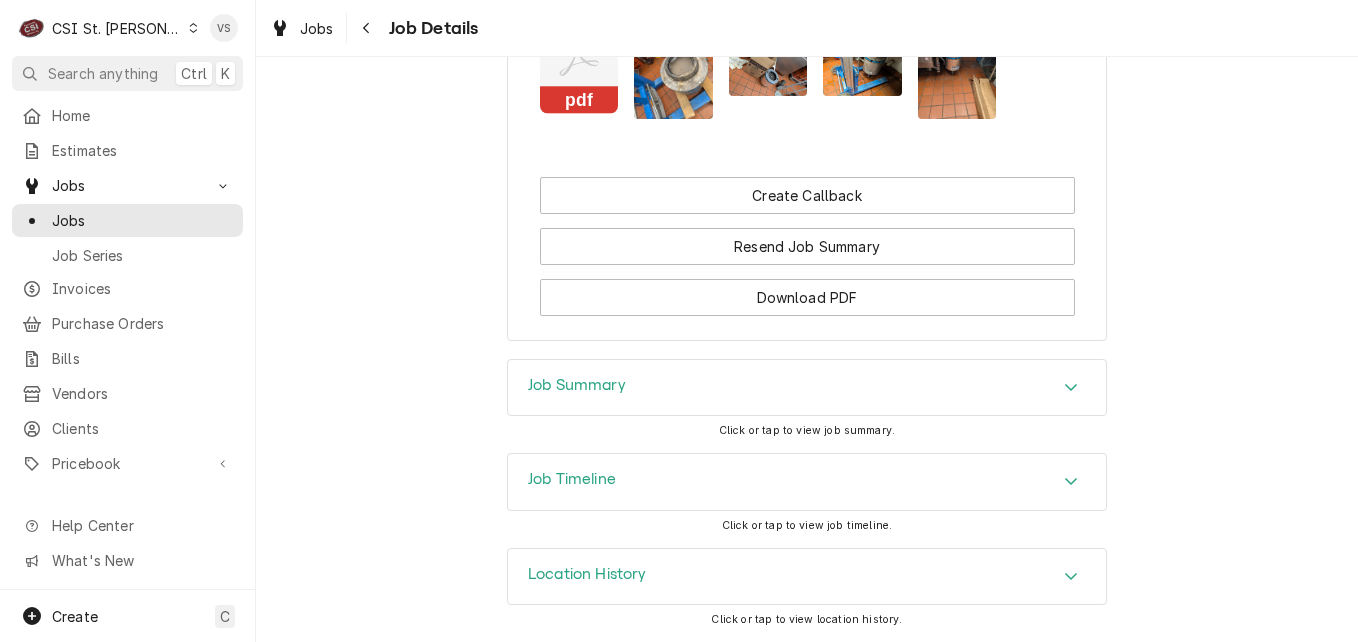 click 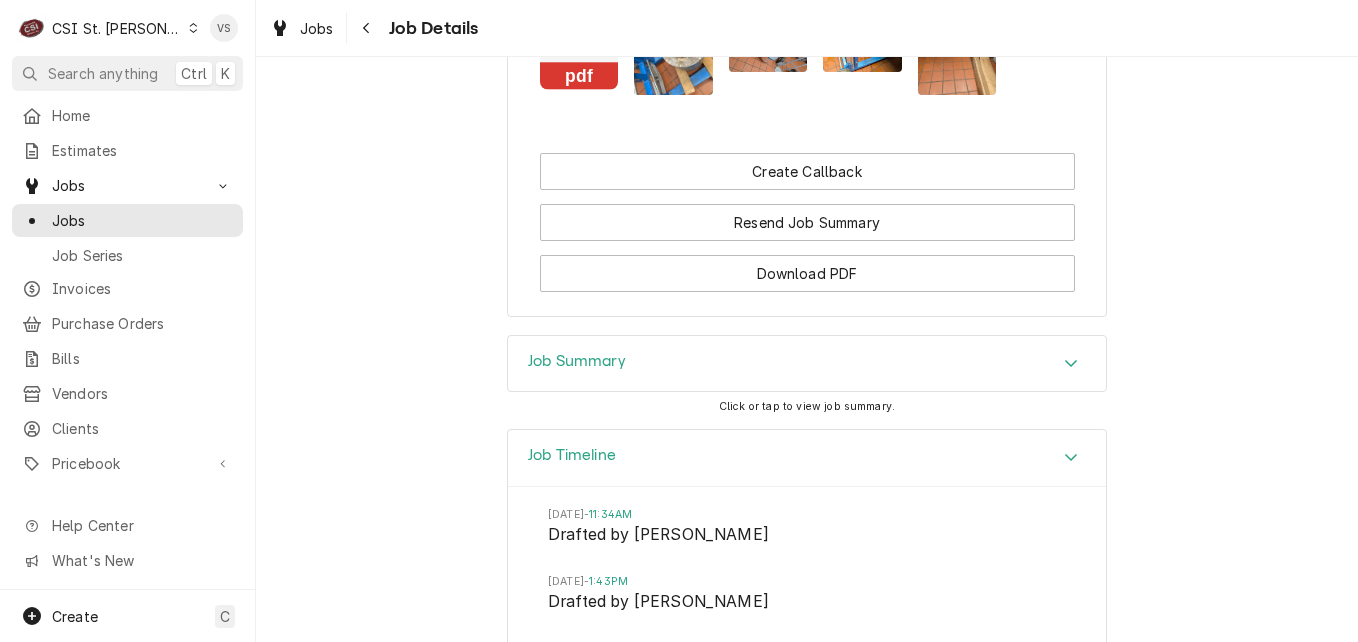 scroll, scrollTop: 2100, scrollLeft: 0, axis: vertical 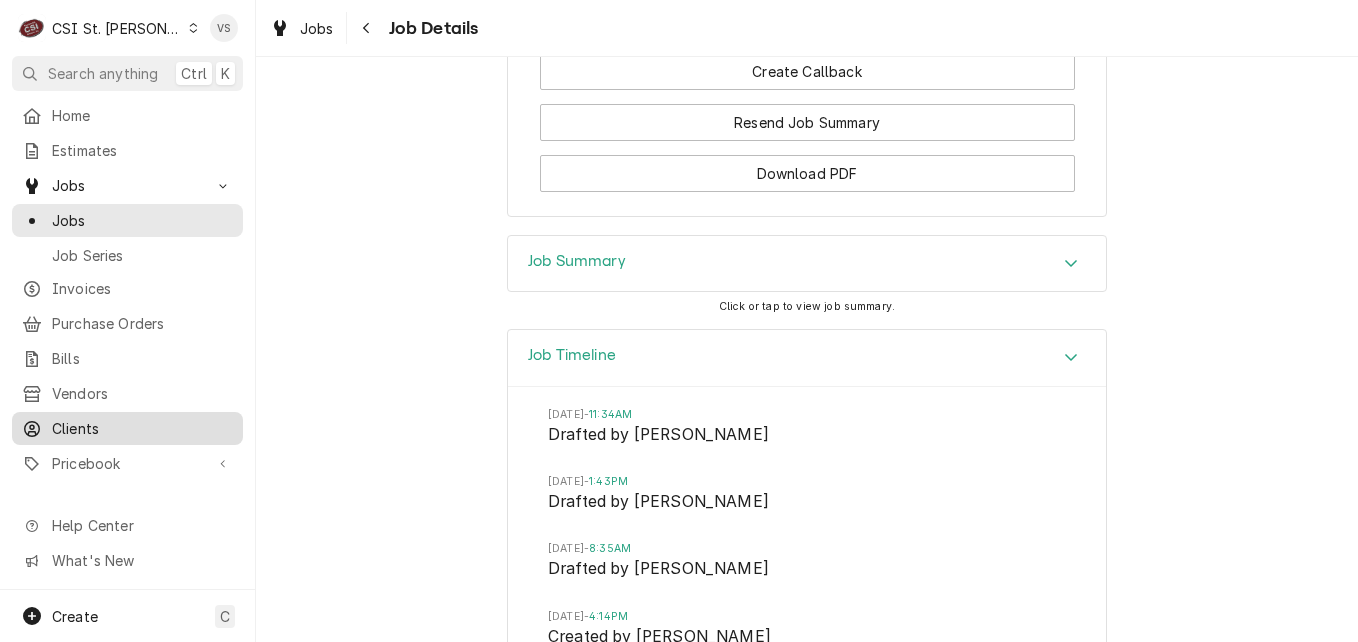 click on "Clients" at bounding box center (142, 428) 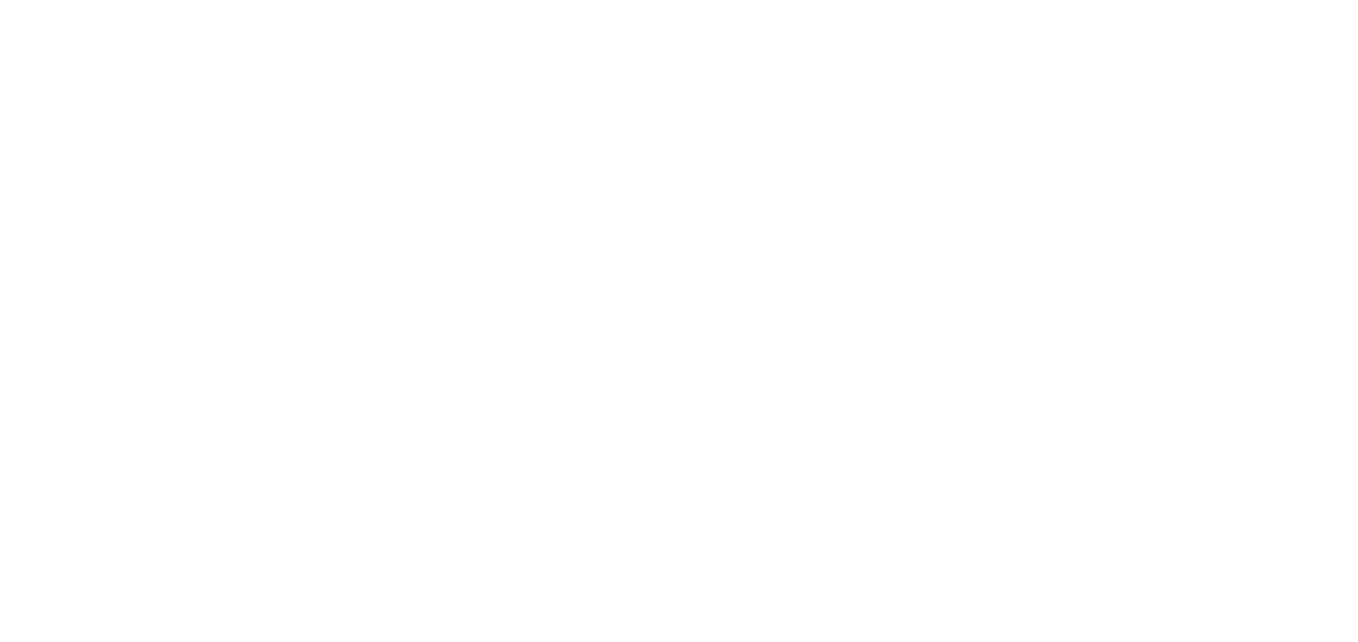 scroll, scrollTop: 0, scrollLeft: 0, axis: both 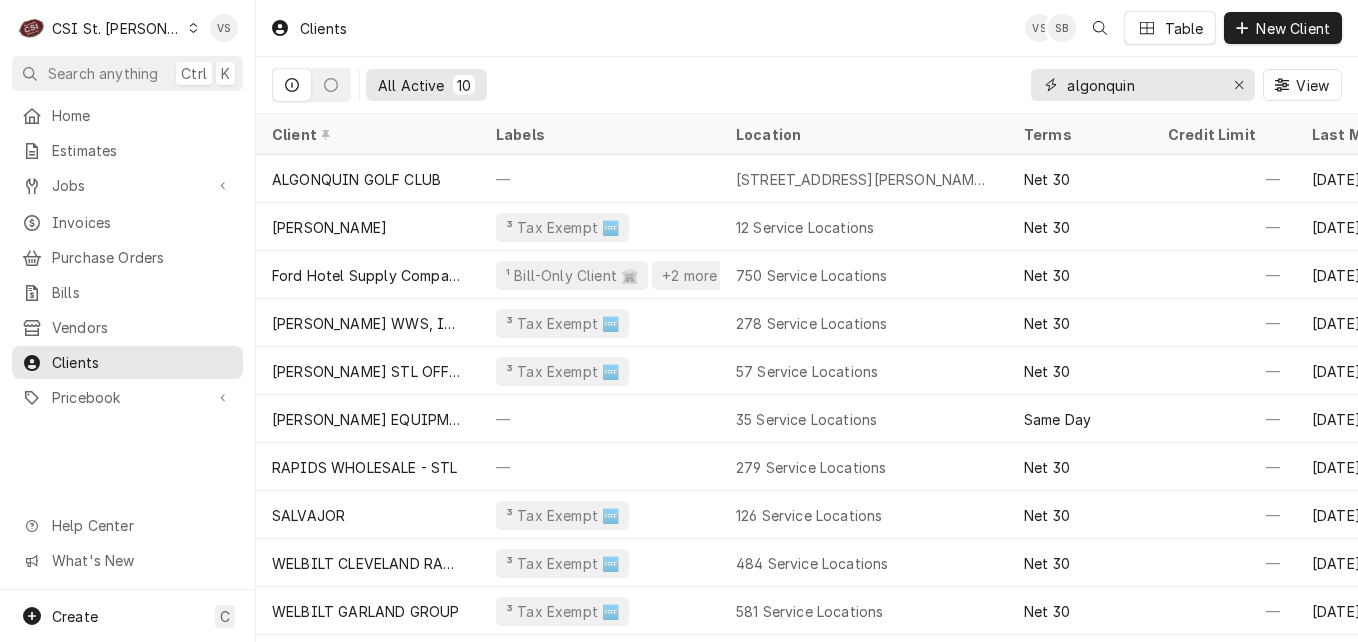 drag, startPoint x: 1145, startPoint y: 93, endPoint x: 1062, endPoint y: 93, distance: 83 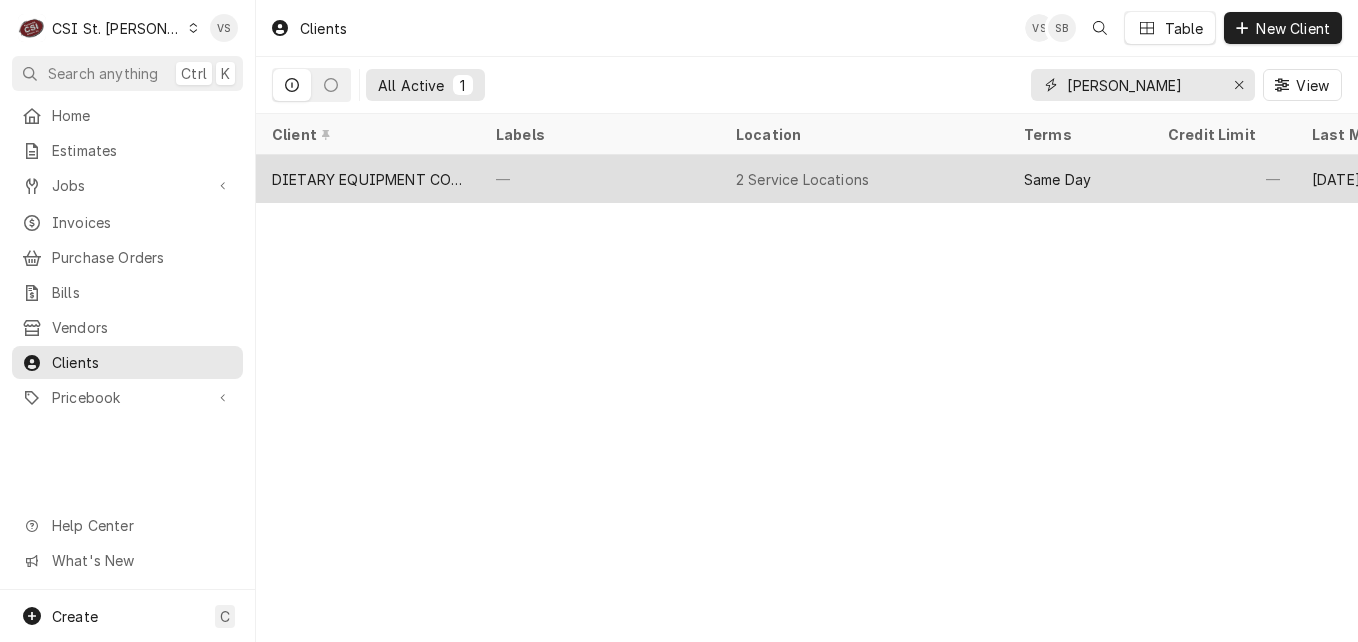 type on "[PERSON_NAME]" 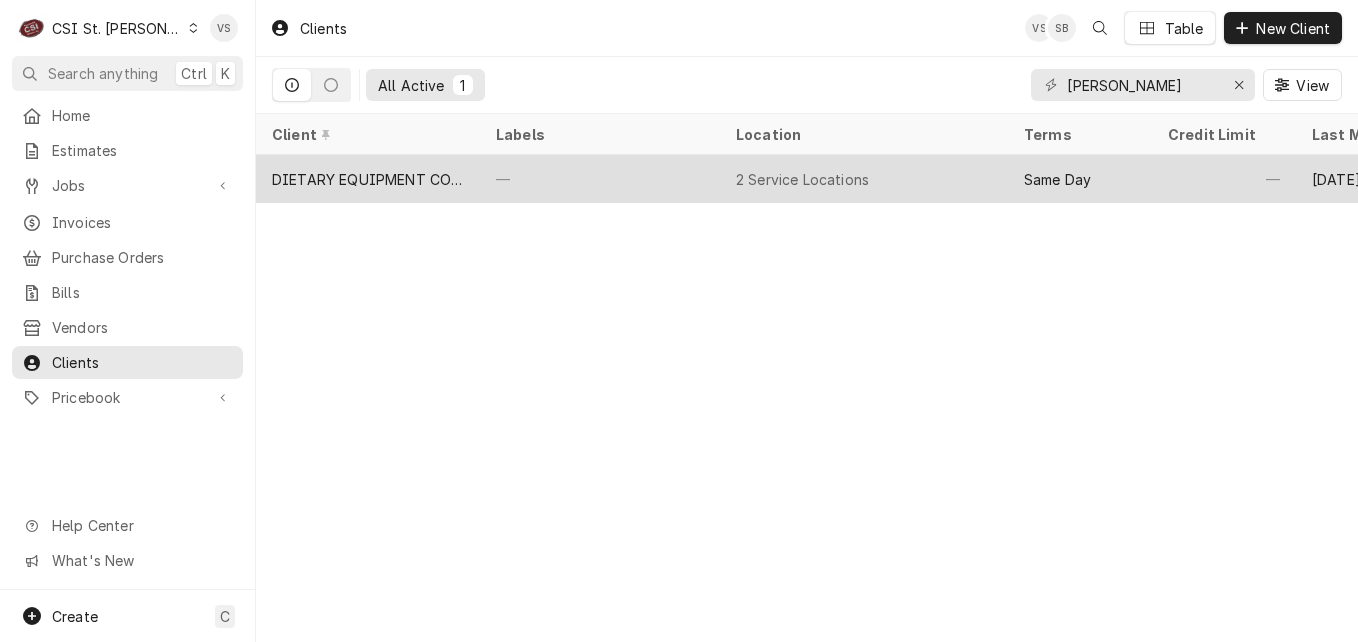 click on "—" at bounding box center (600, 179) 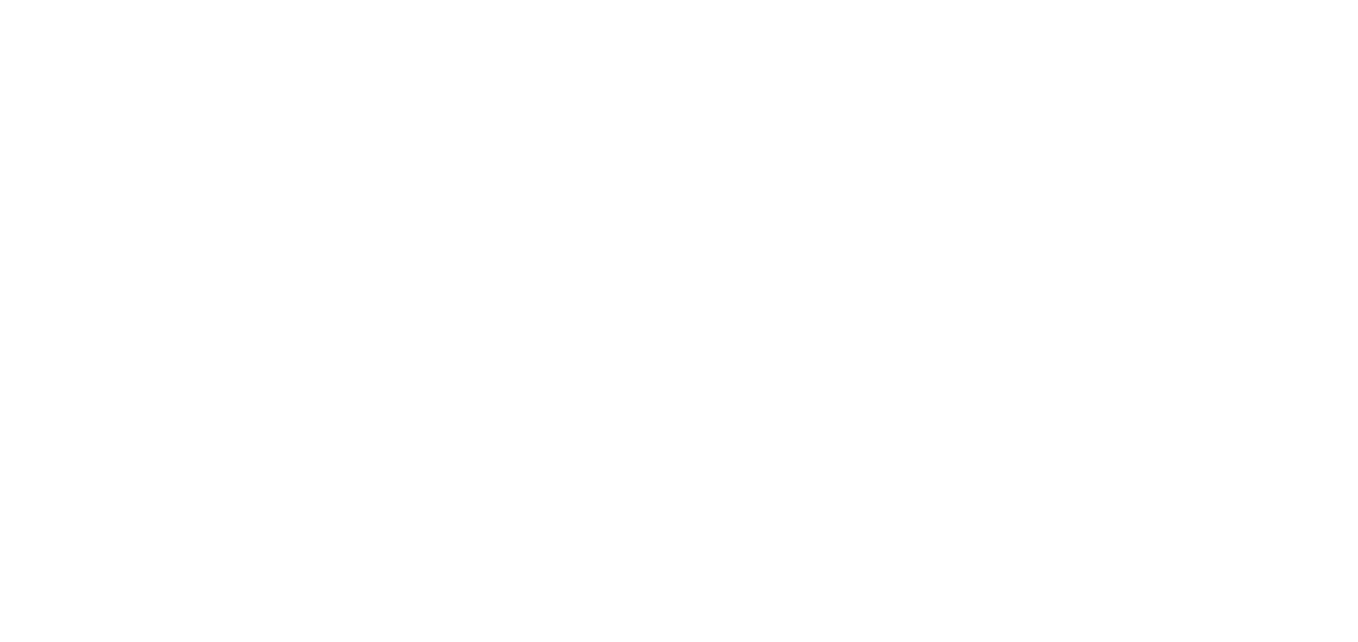 scroll, scrollTop: 0, scrollLeft: 0, axis: both 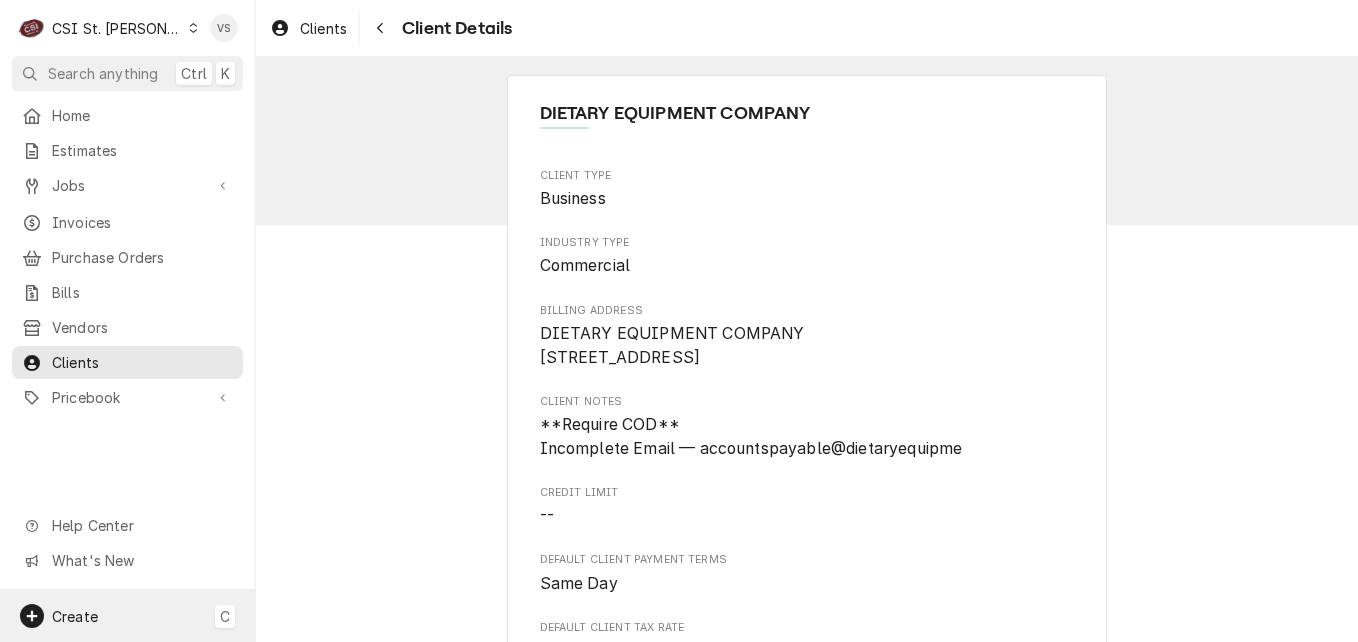 click on "Create C" at bounding box center [127, 616] 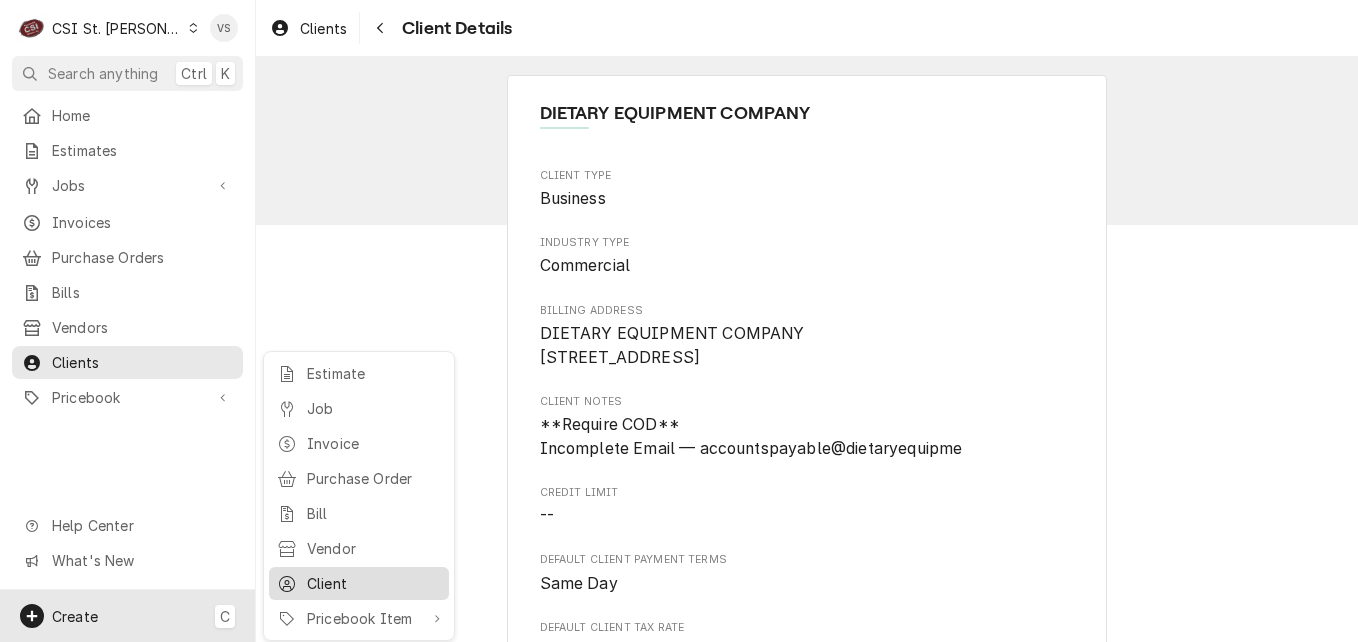 click on "Client" at bounding box center (374, 583) 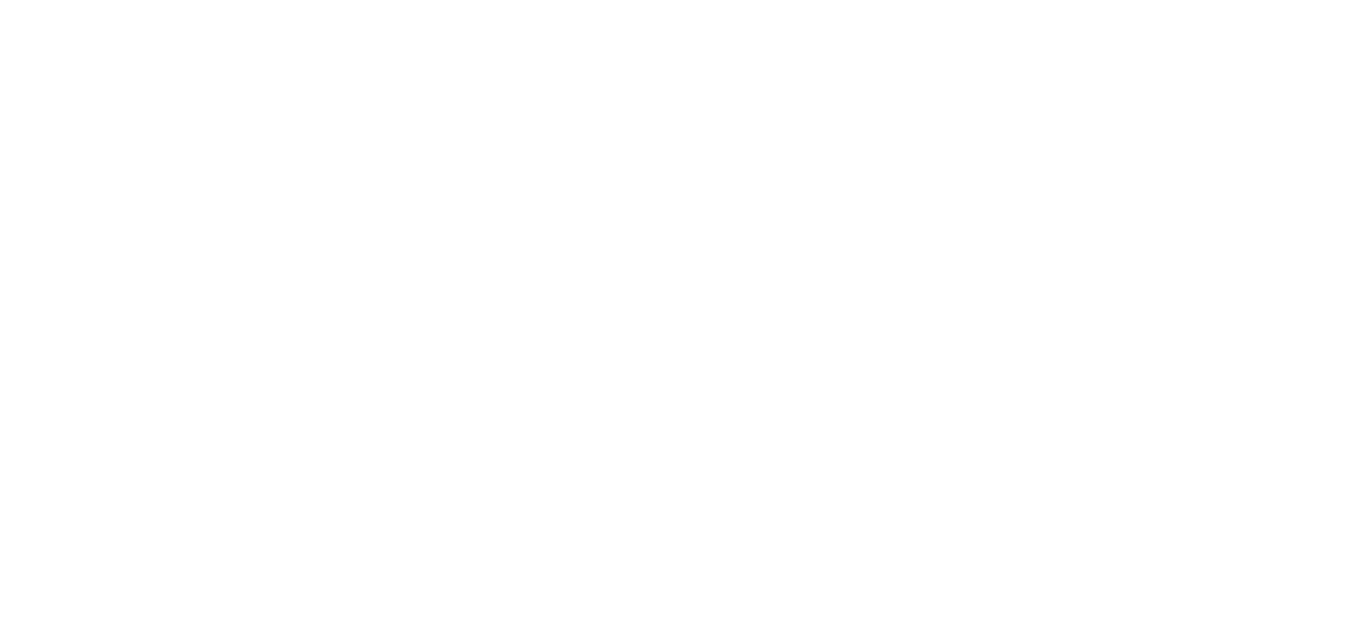 scroll, scrollTop: 0, scrollLeft: 0, axis: both 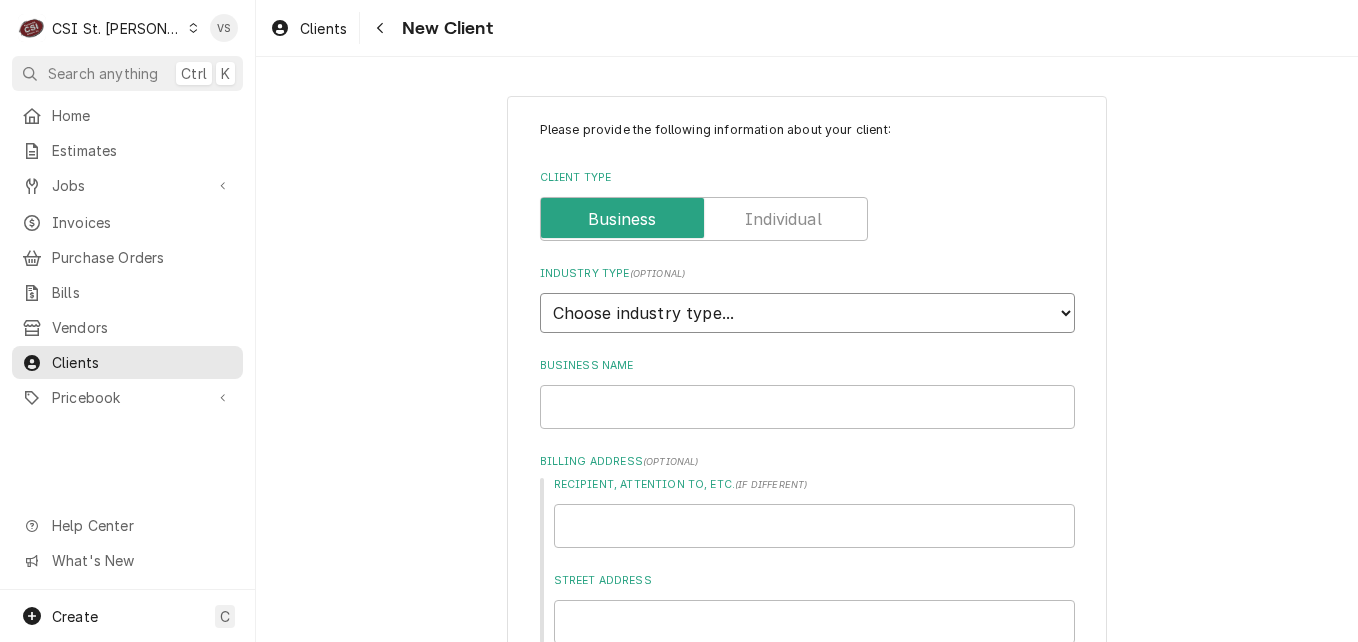 click on "Choose industry type... Residential Commercial Industrial Government" at bounding box center [807, 313] 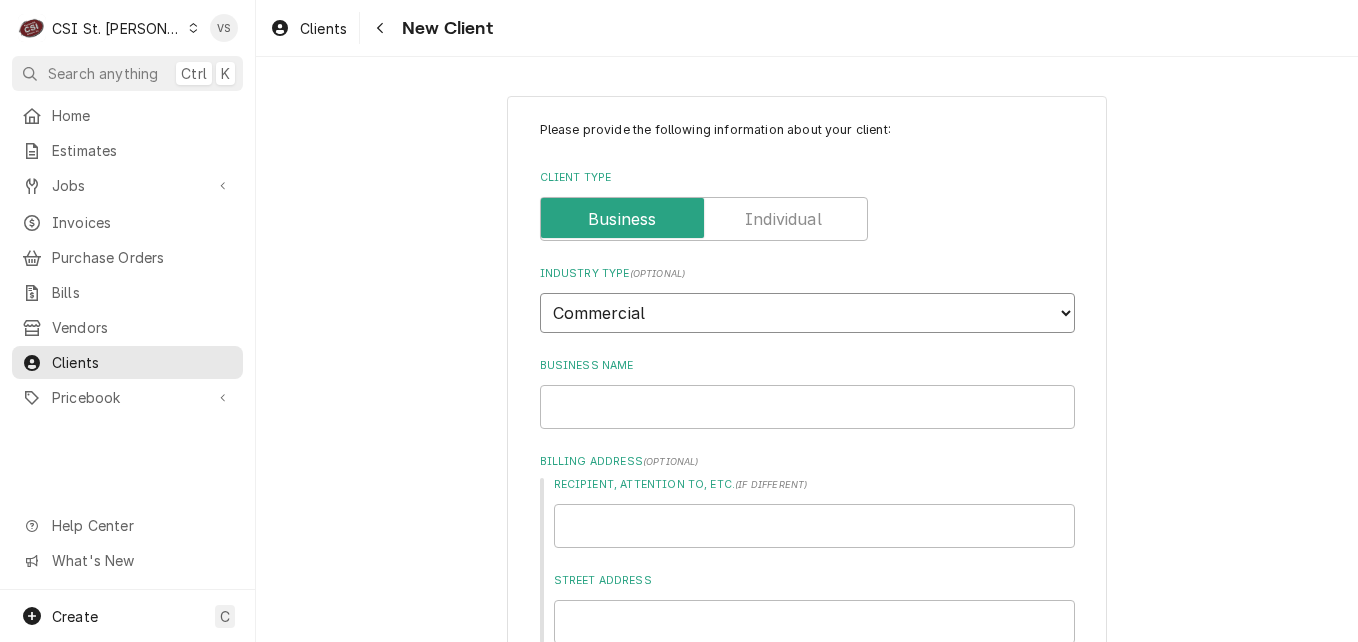 click on "Choose industry type... Residential Commercial Industrial Government" at bounding box center (807, 313) 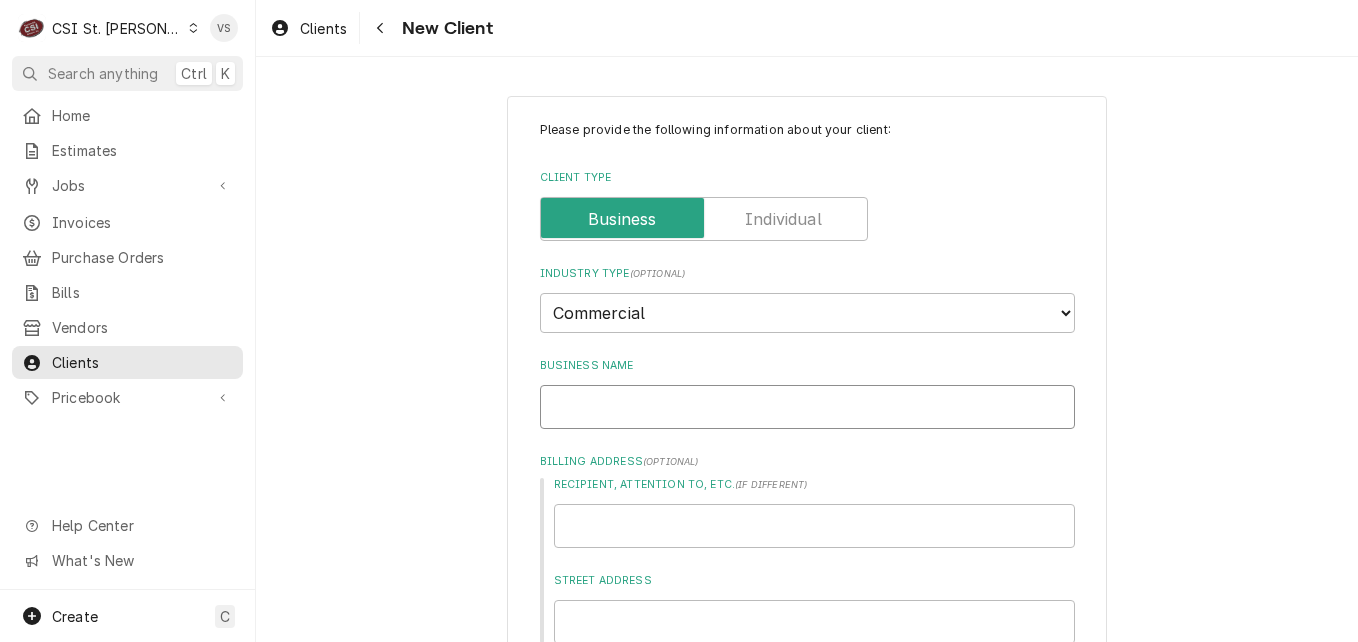 click on "Business Name" at bounding box center [807, 407] 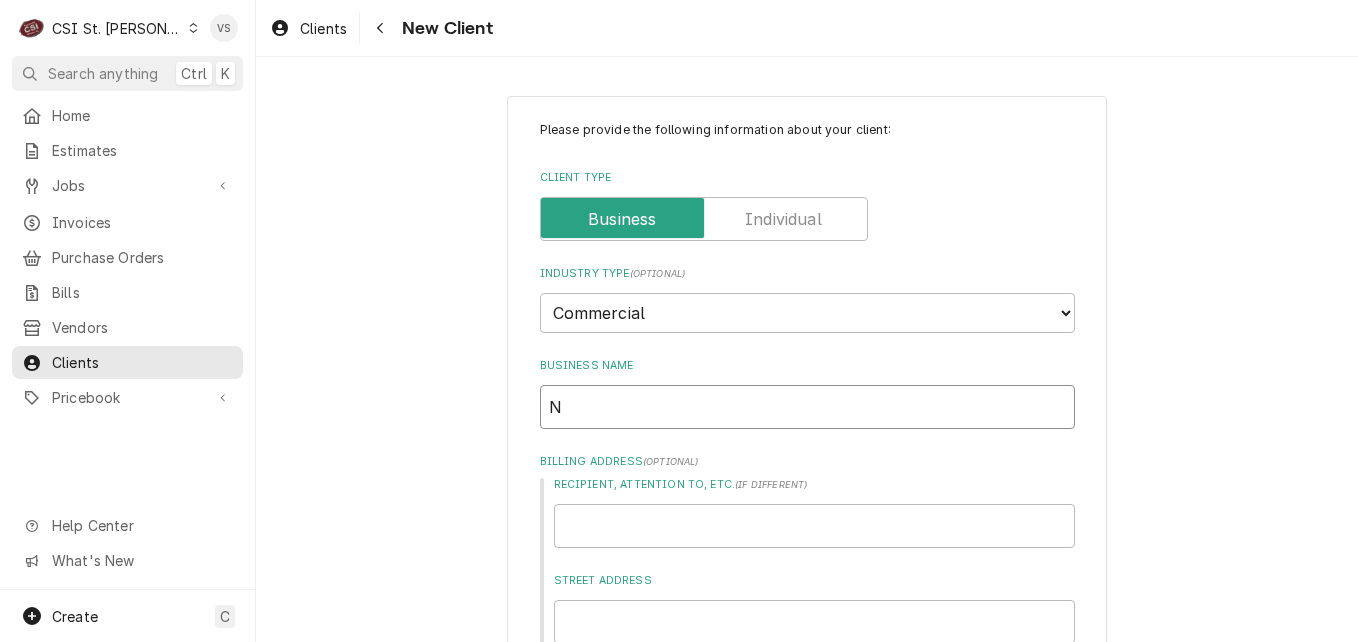 type on "x" 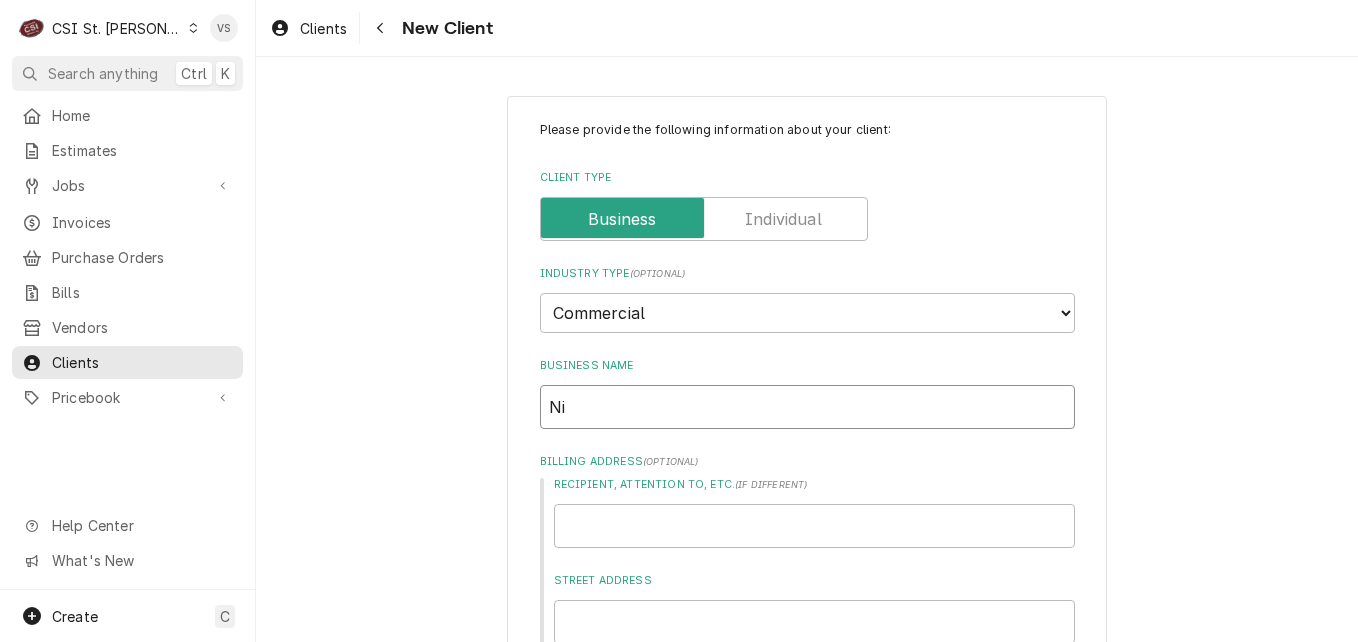 type on "x" 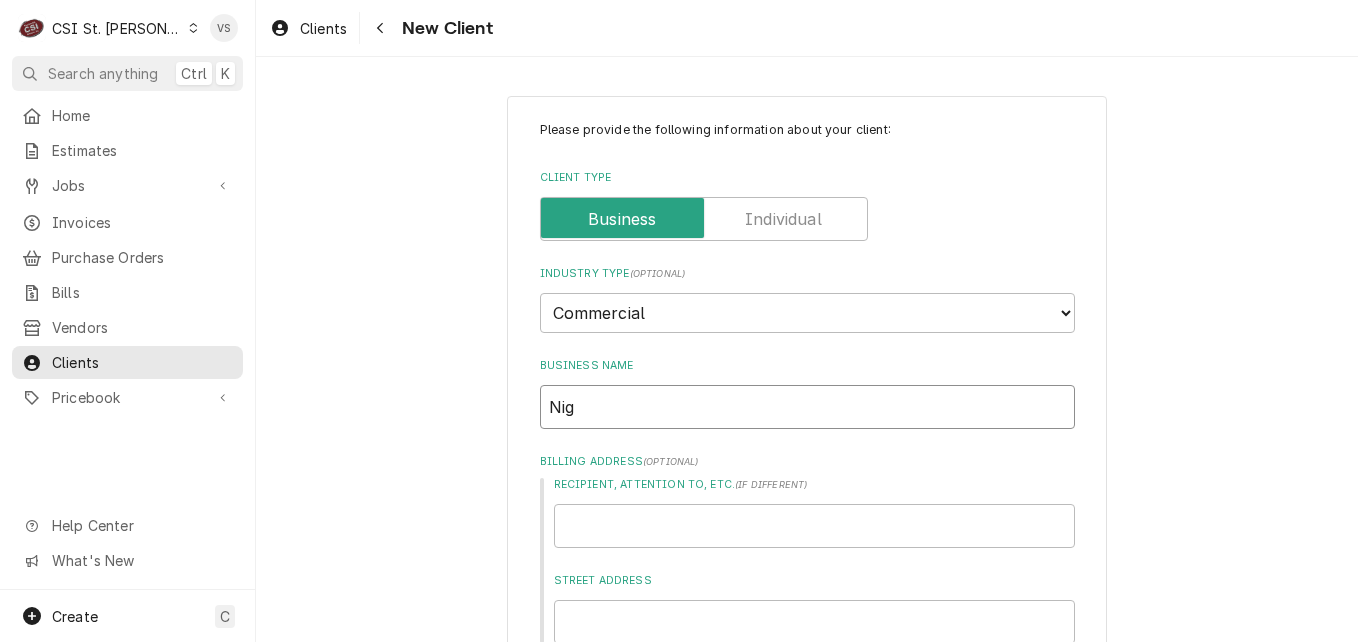 type on "x" 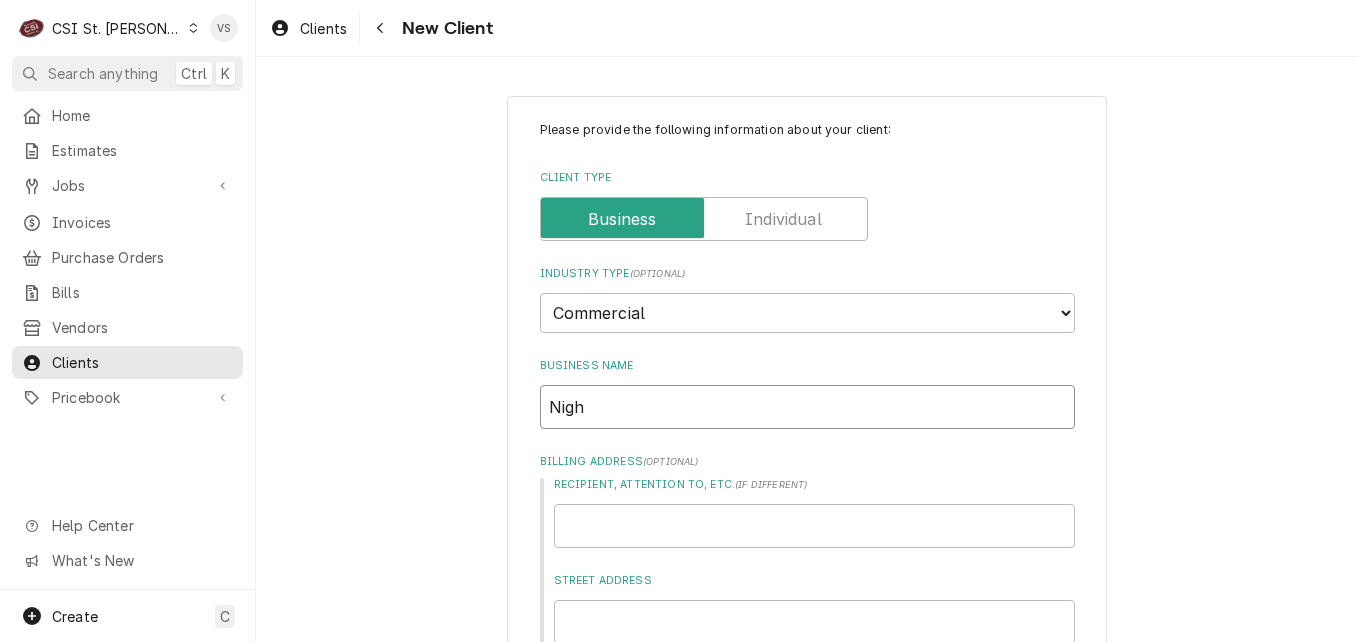type on "x" 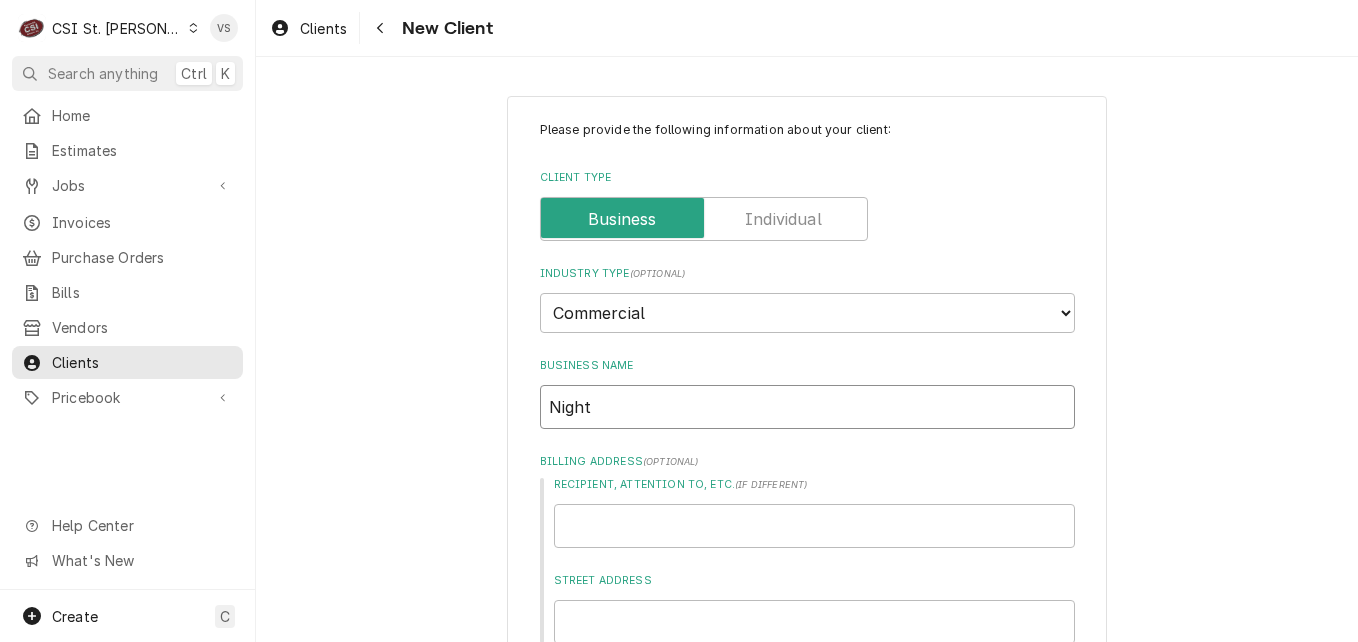 type on "x" 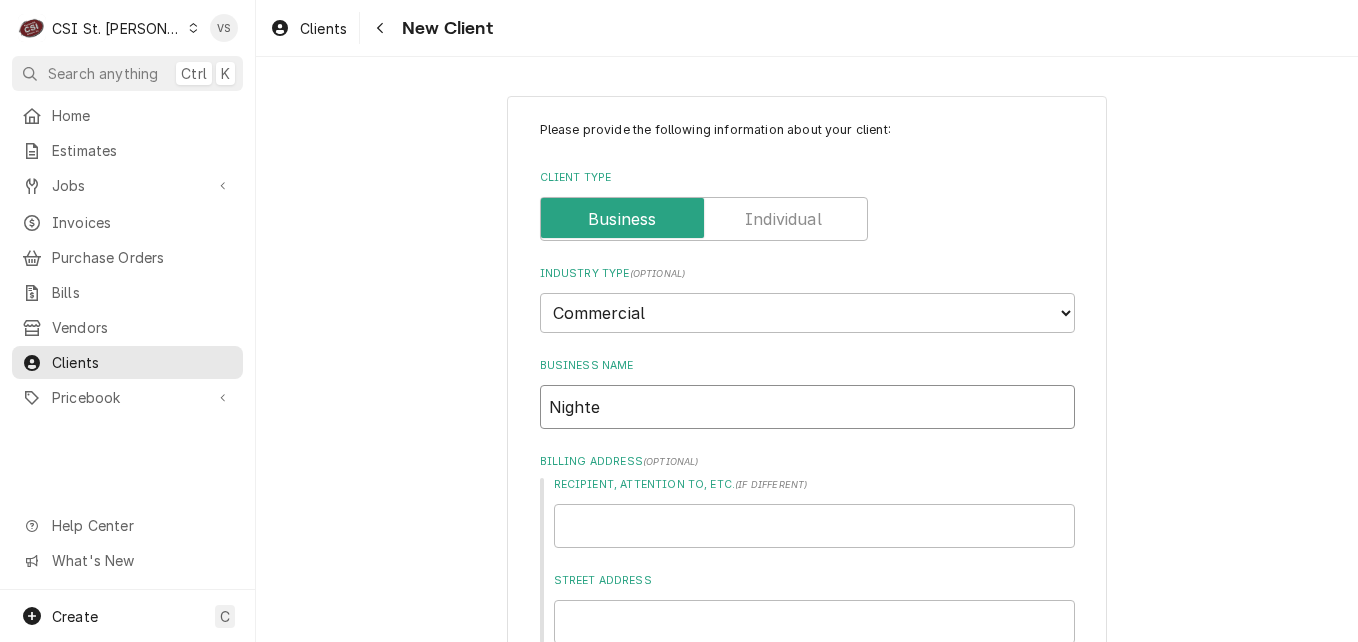 type on "x" 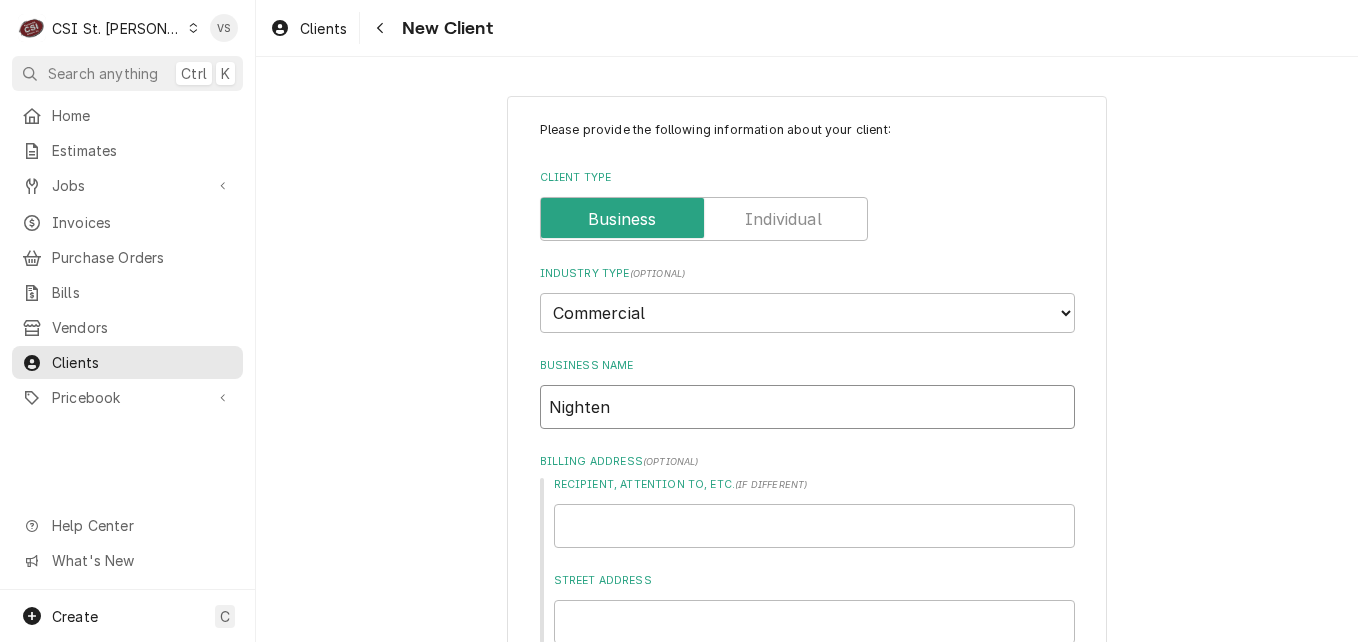type on "x" 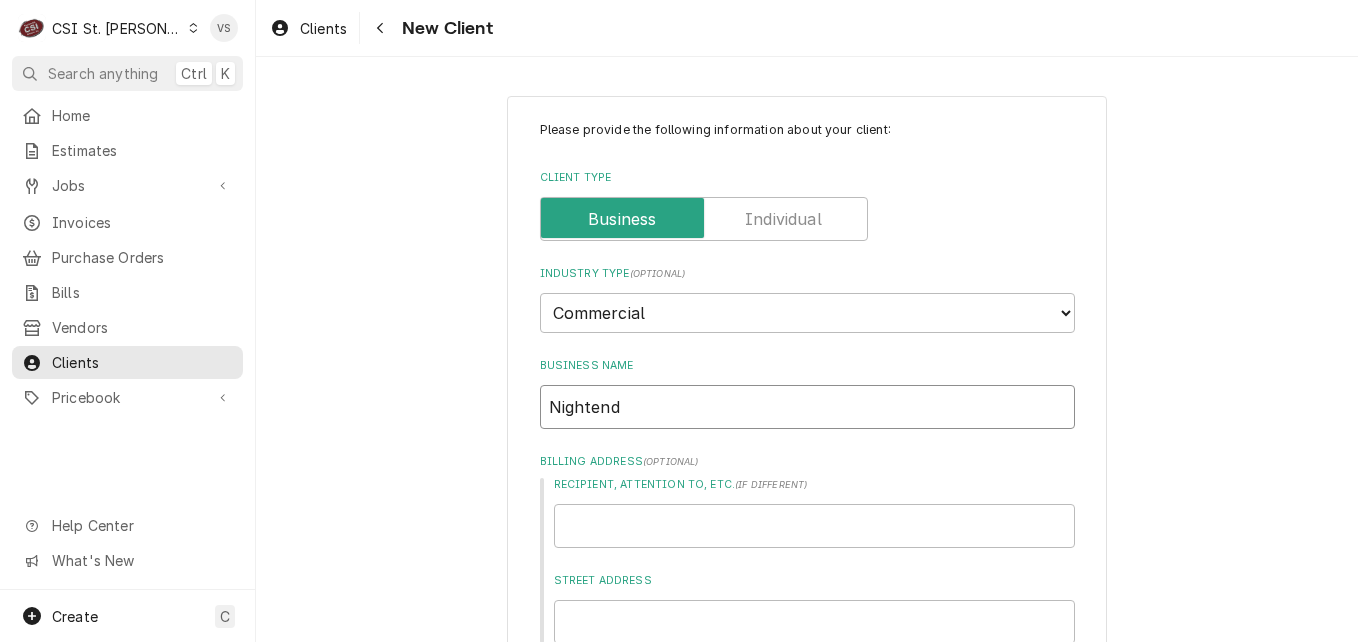 type on "x" 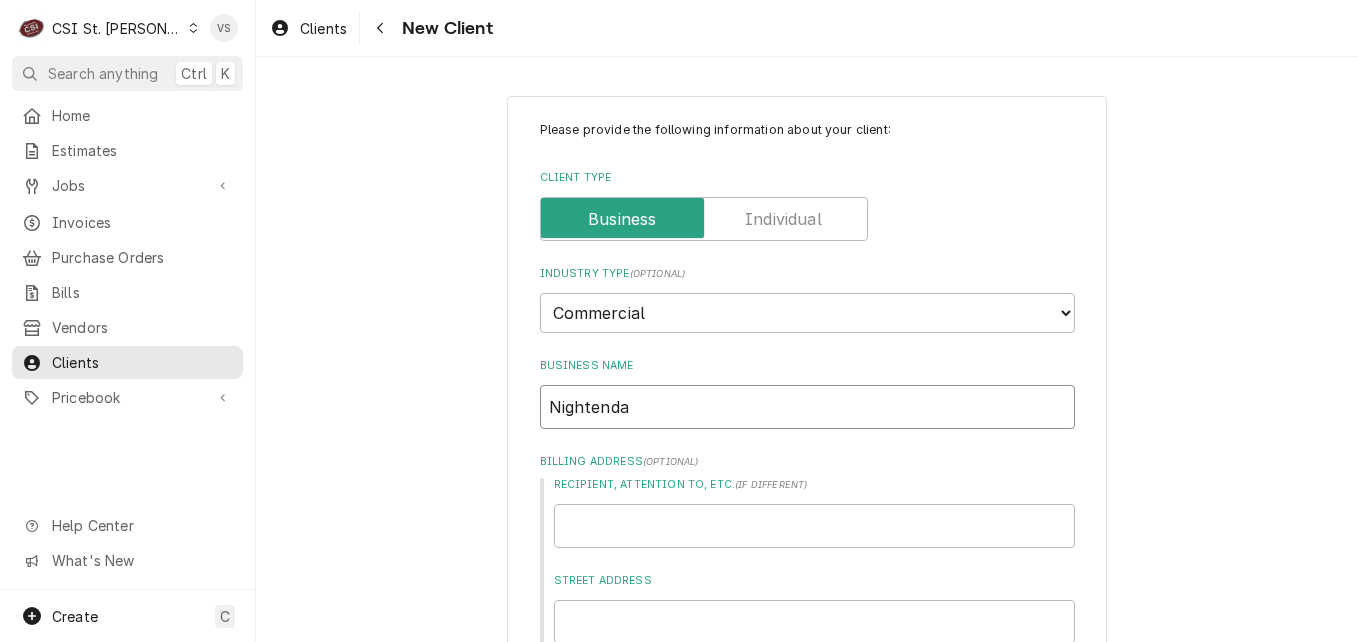 type on "x" 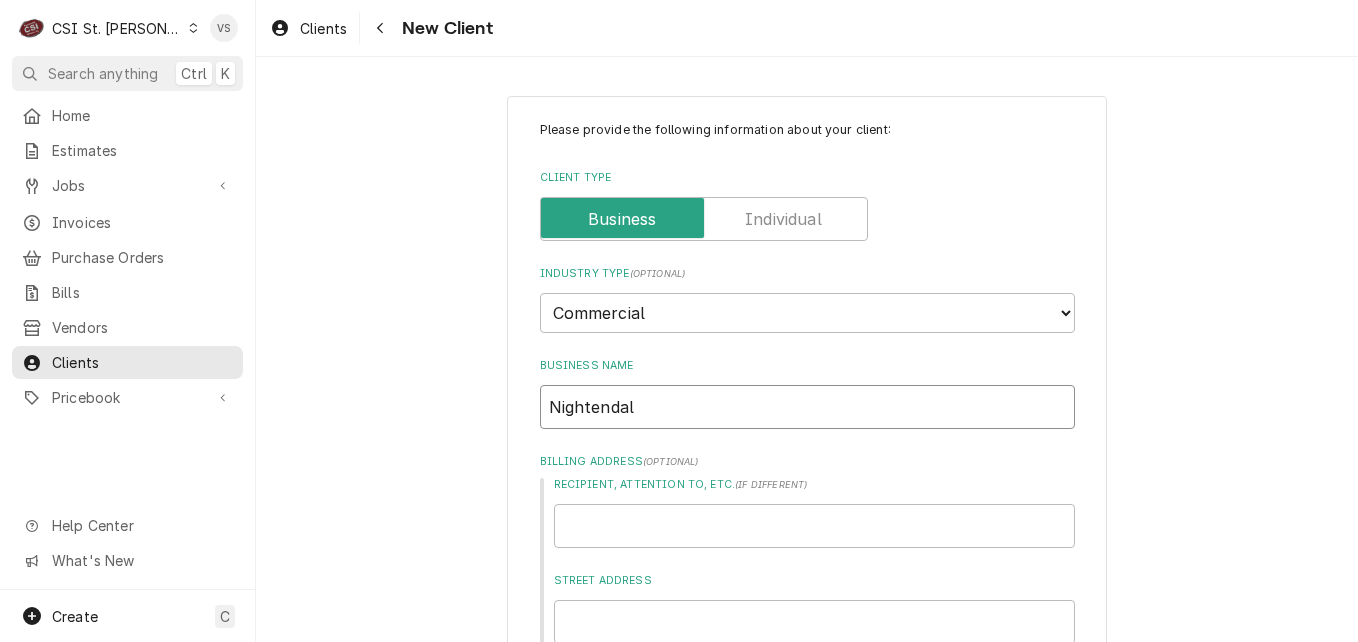 type on "x" 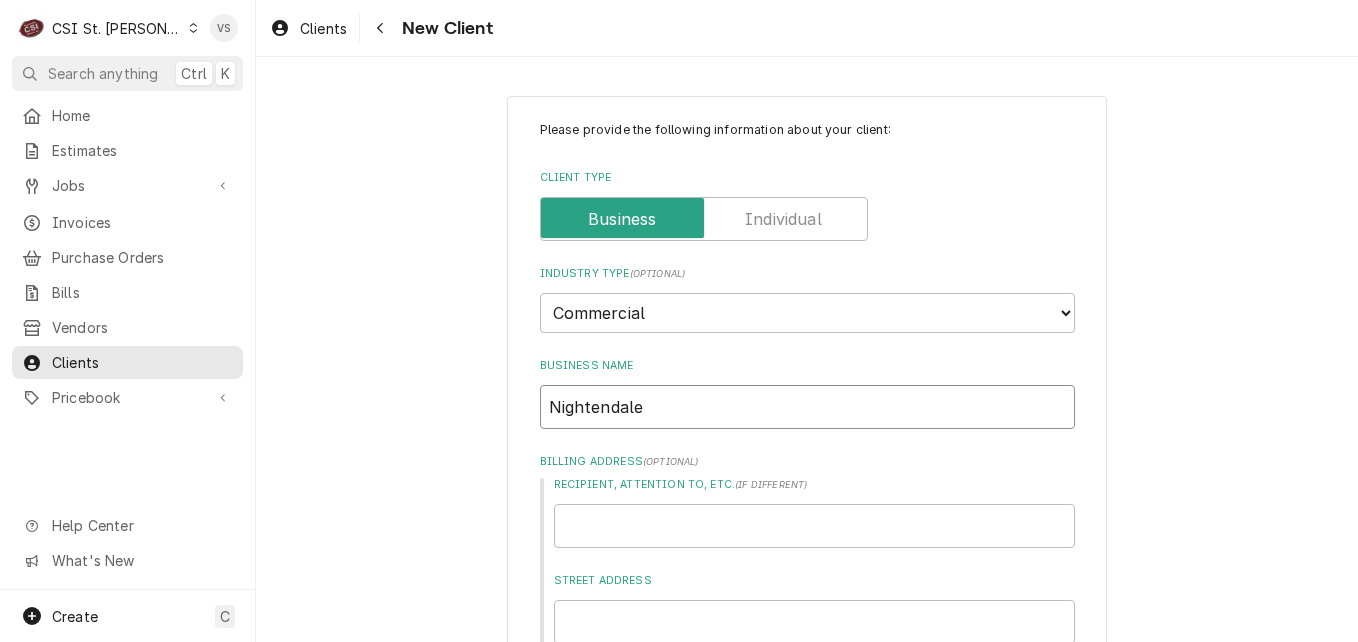 type on "x" 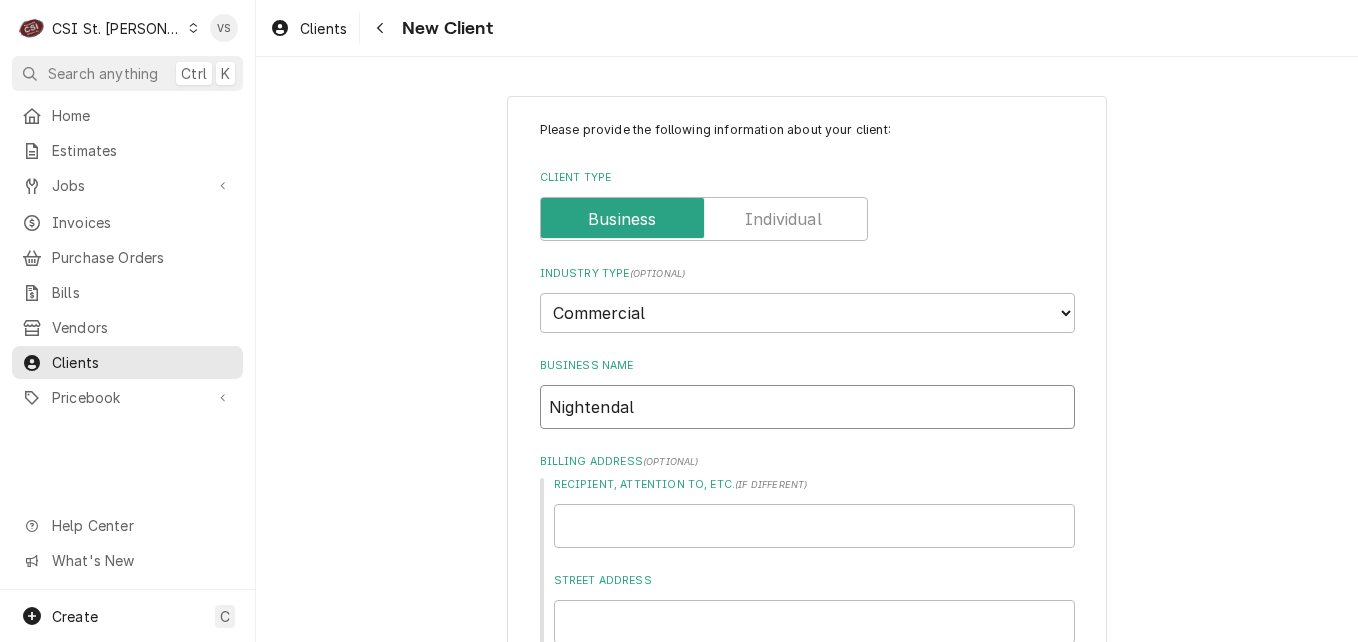 type on "x" 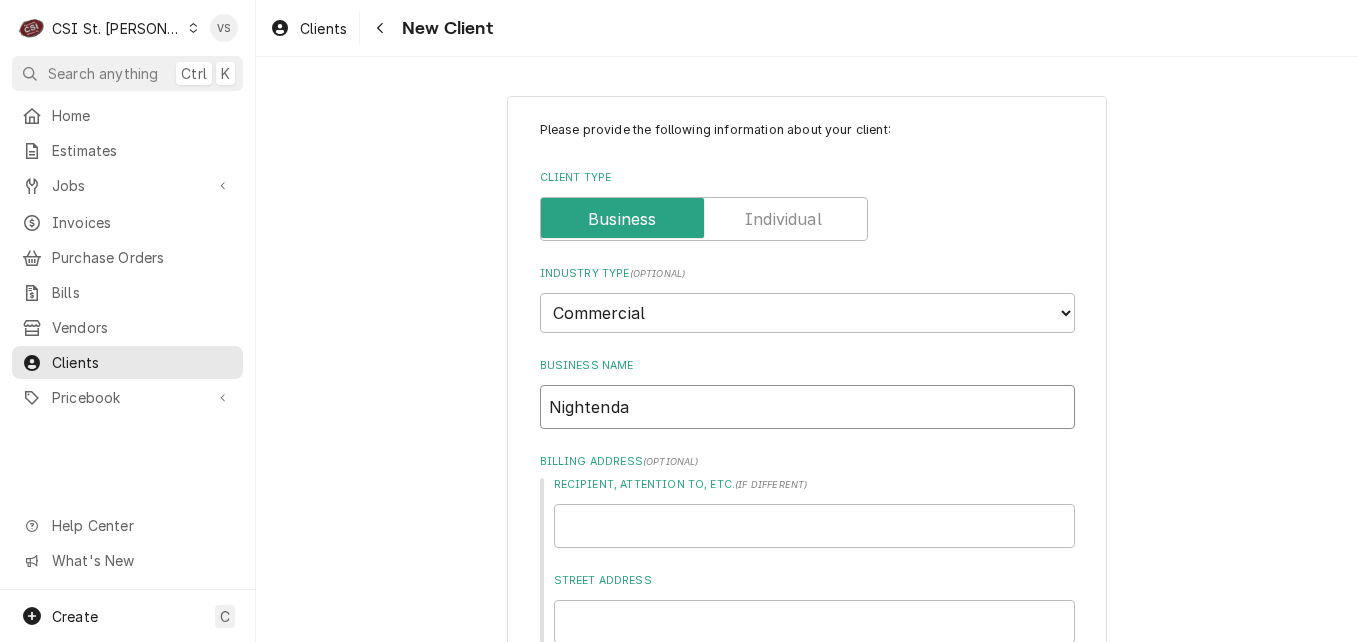 type on "x" 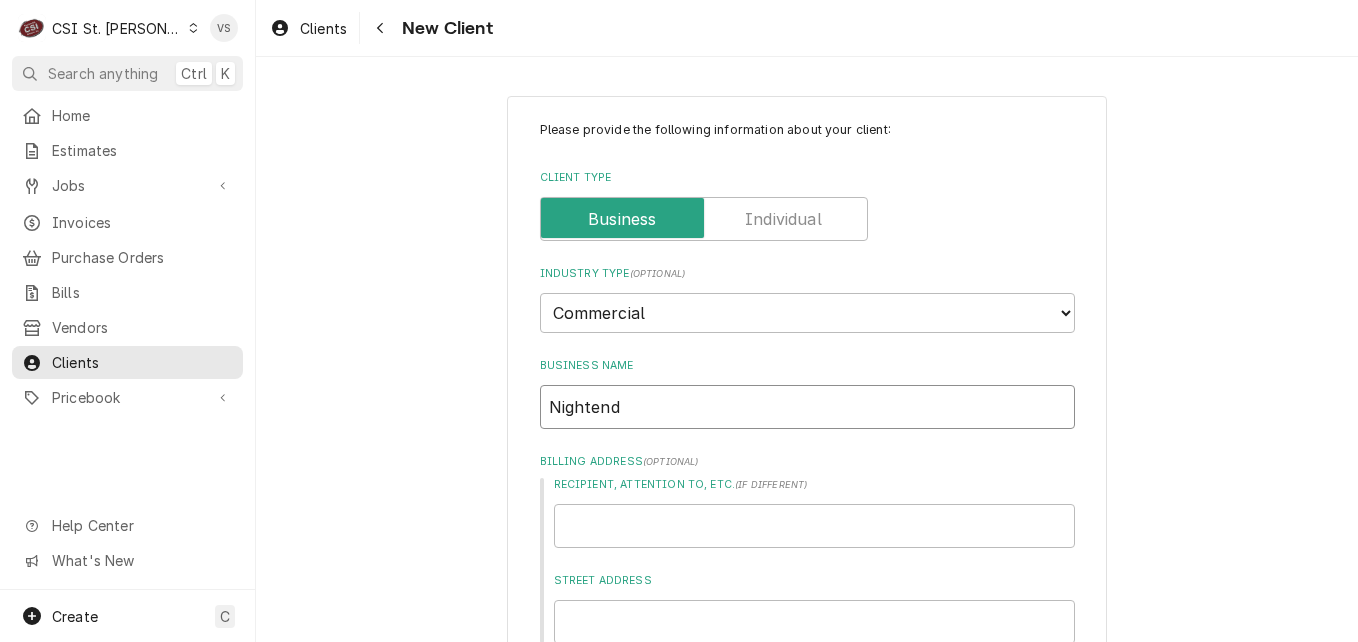type on "x" 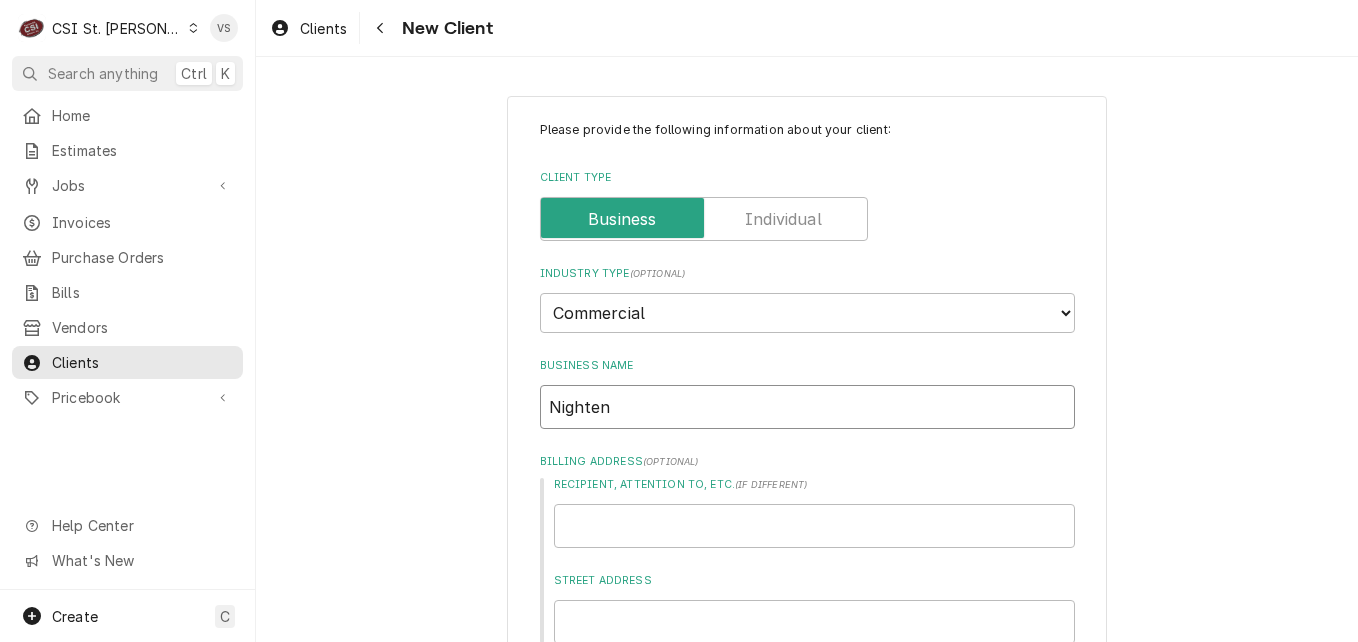 type on "x" 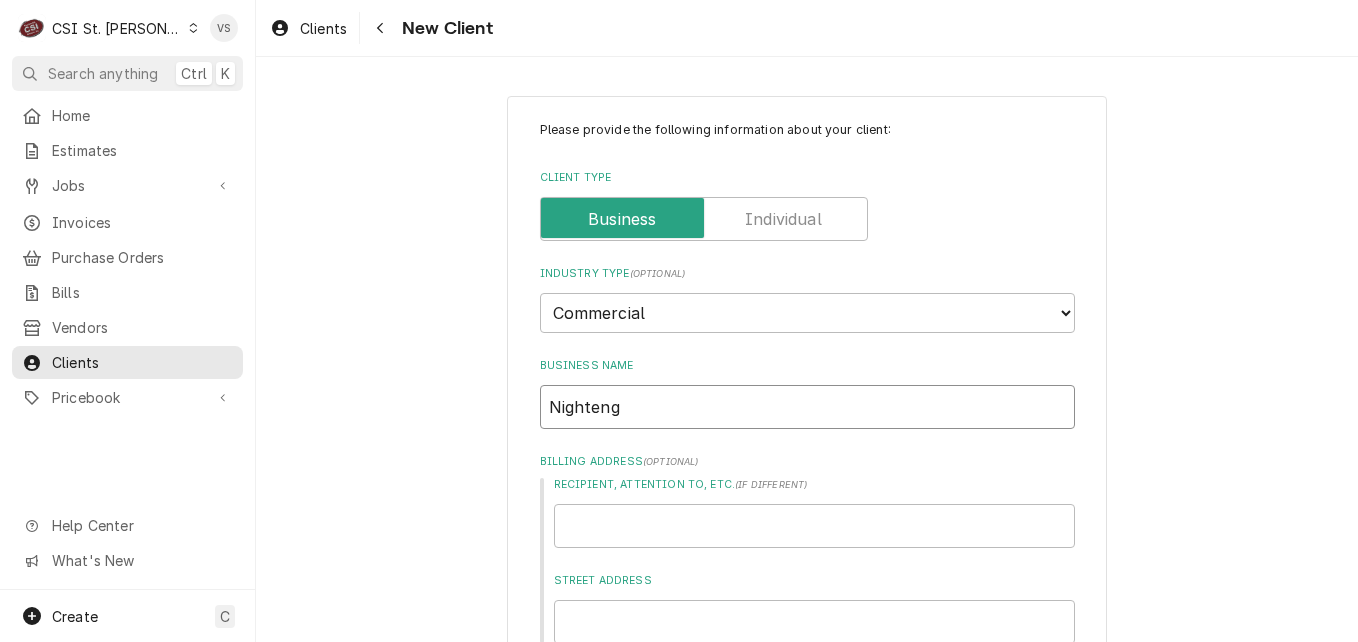 type on "x" 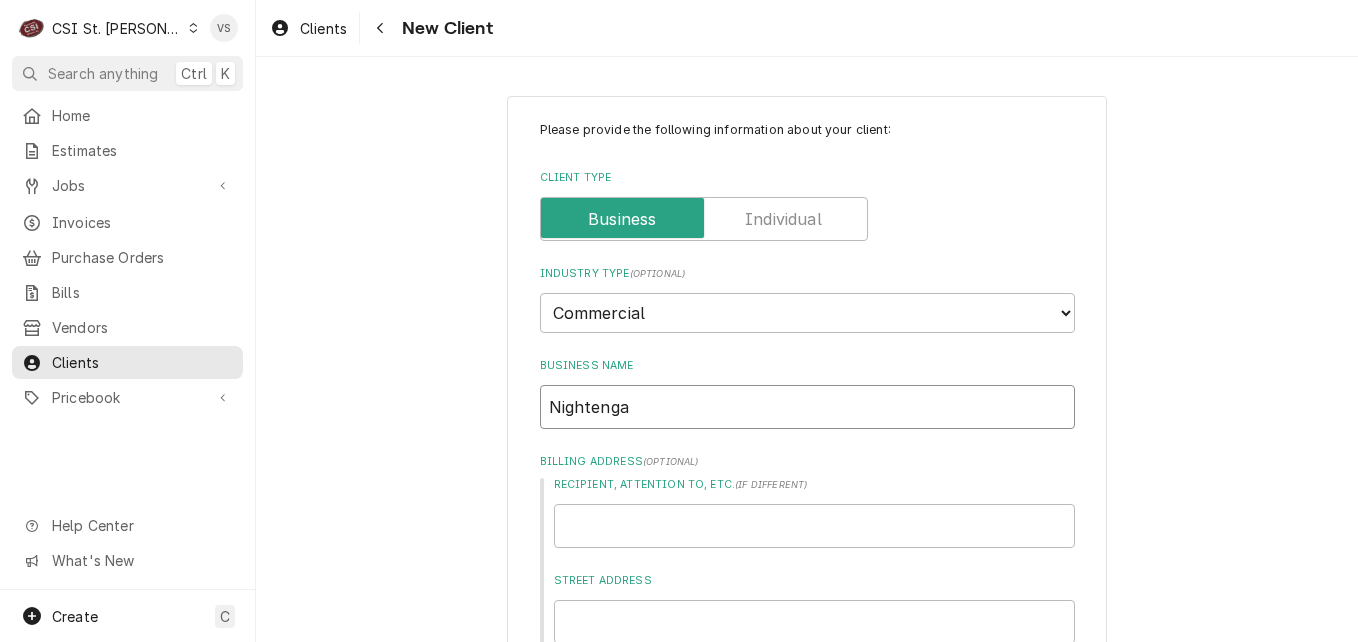 type on "x" 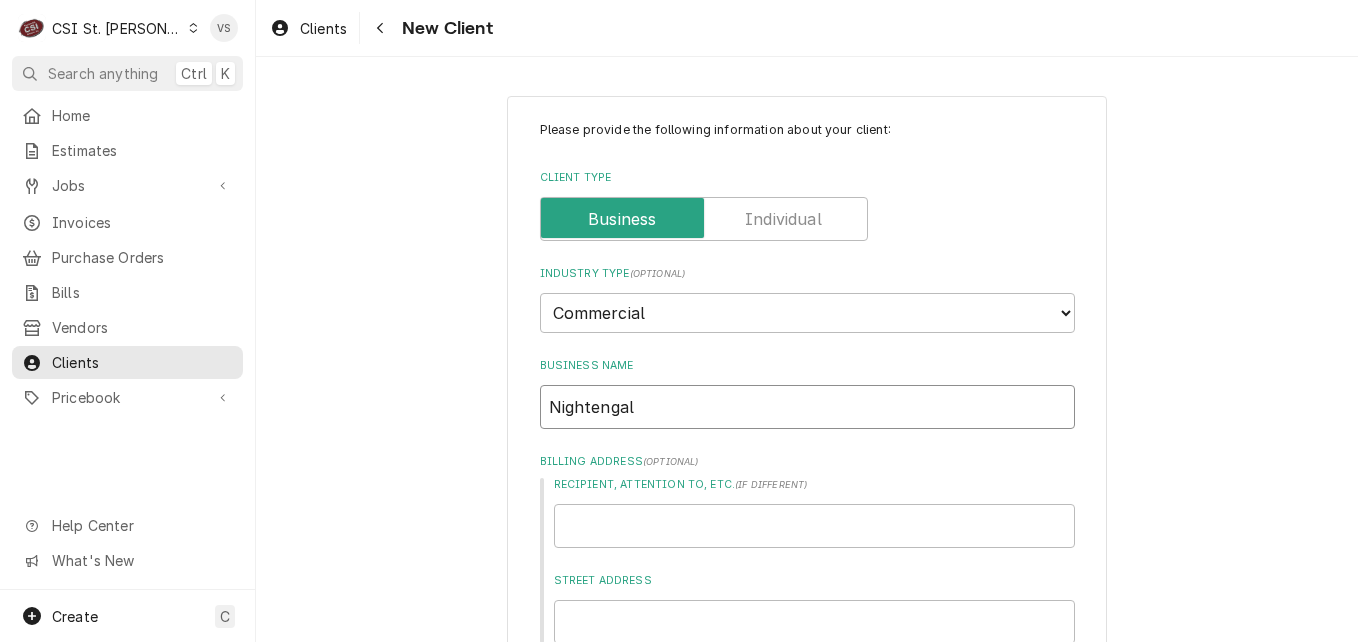type on "x" 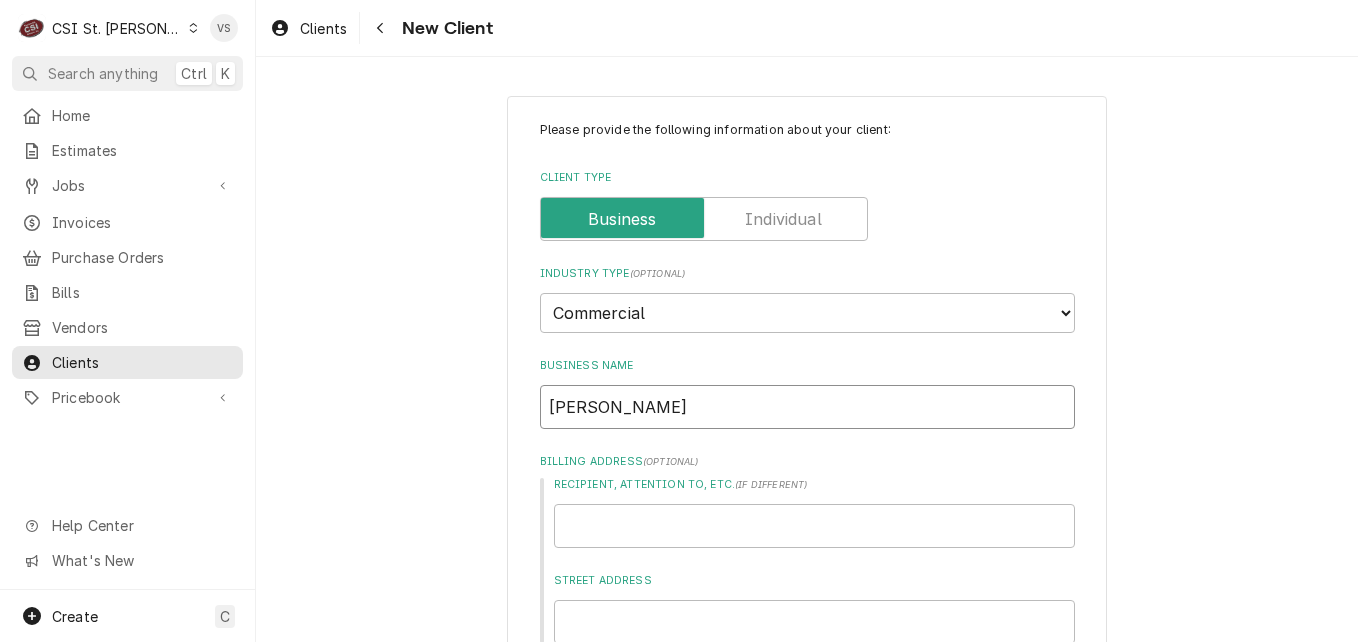 type on "x" 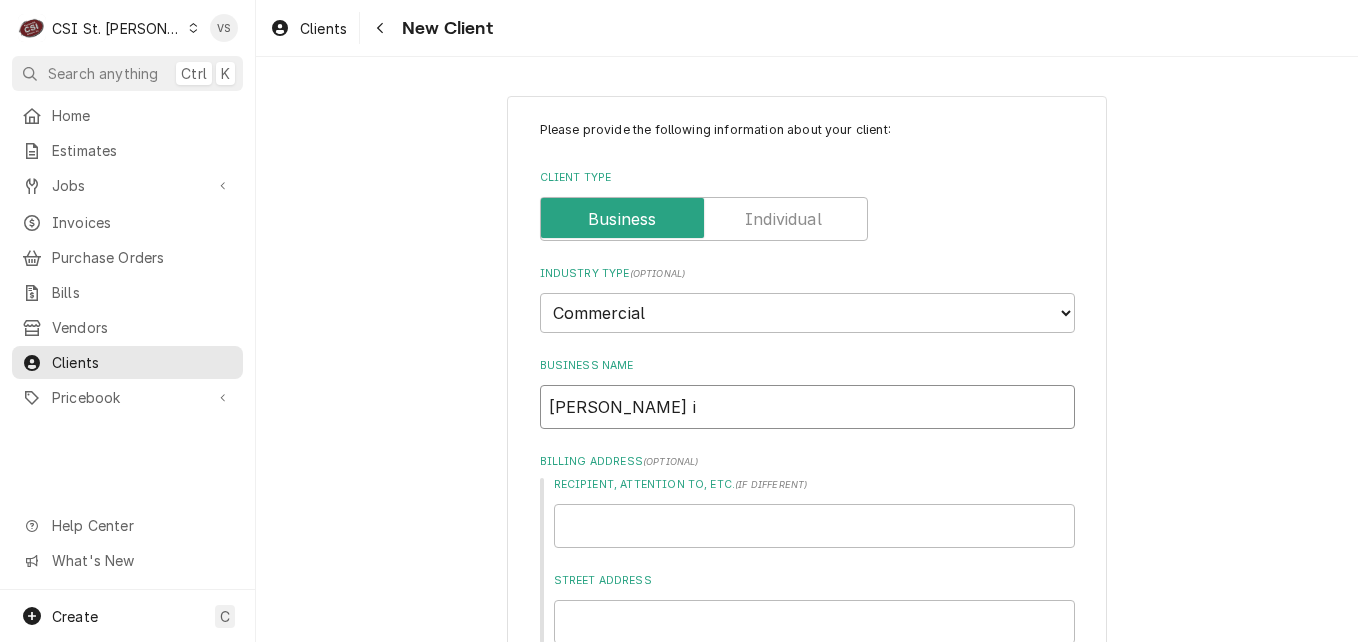 type on "x" 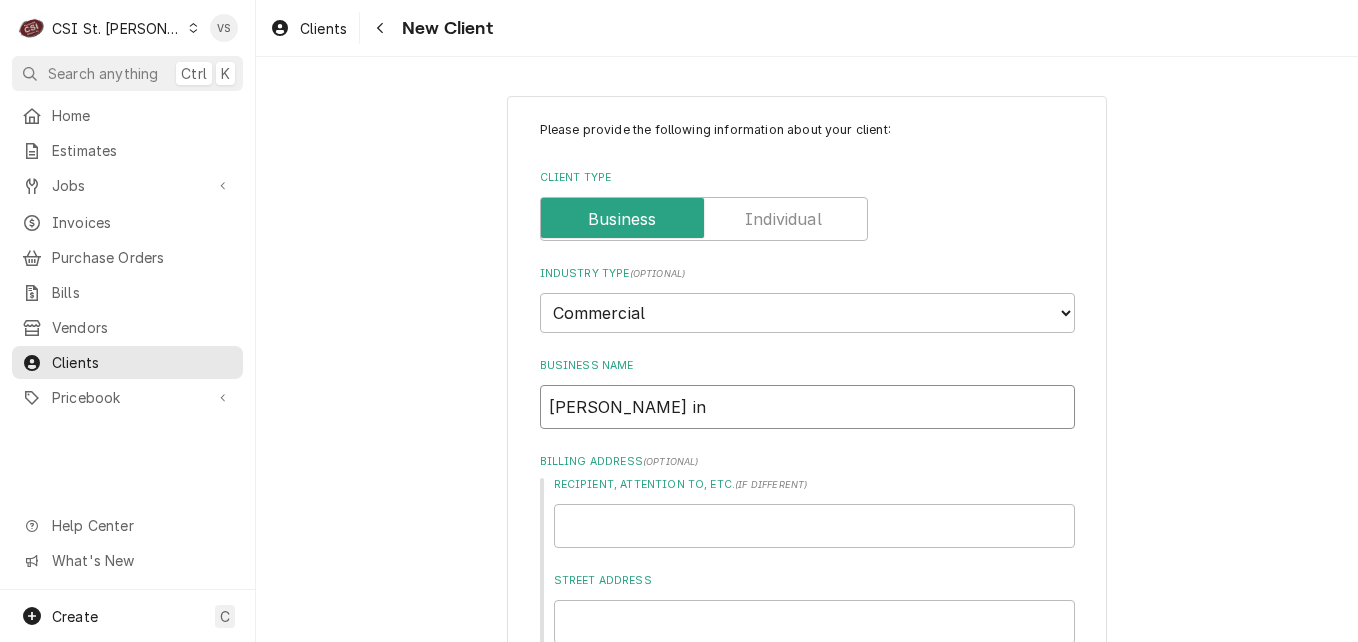 type on "x" 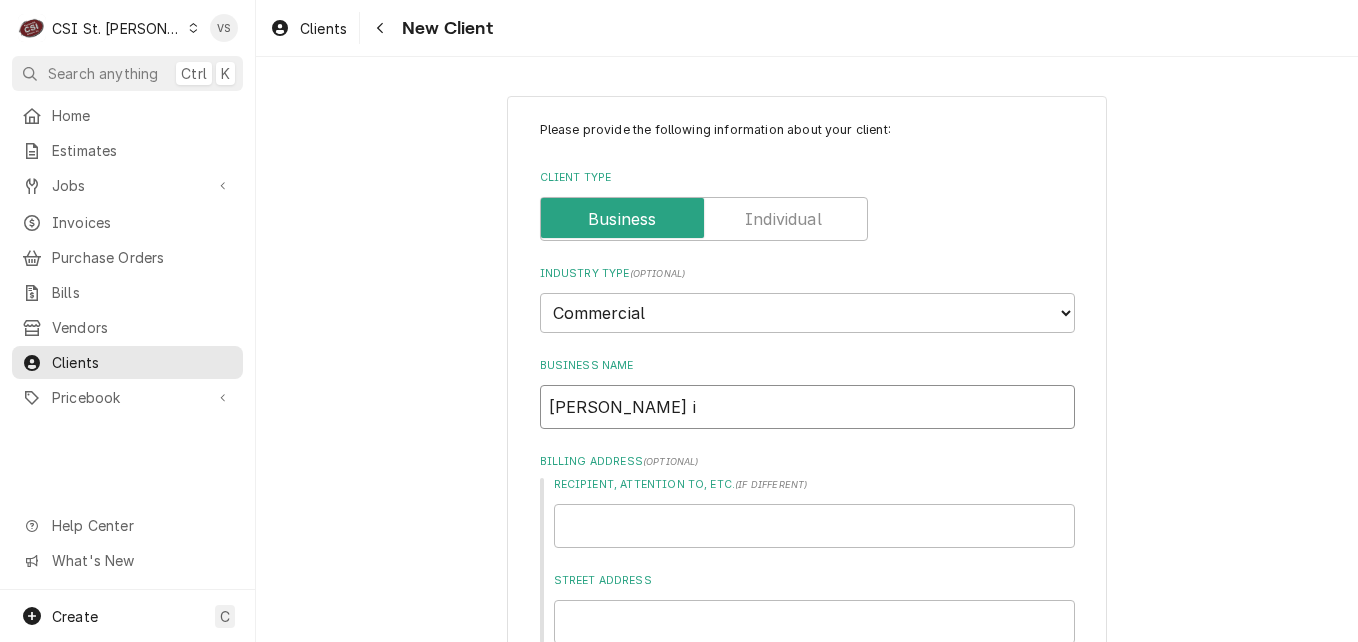 type on "x" 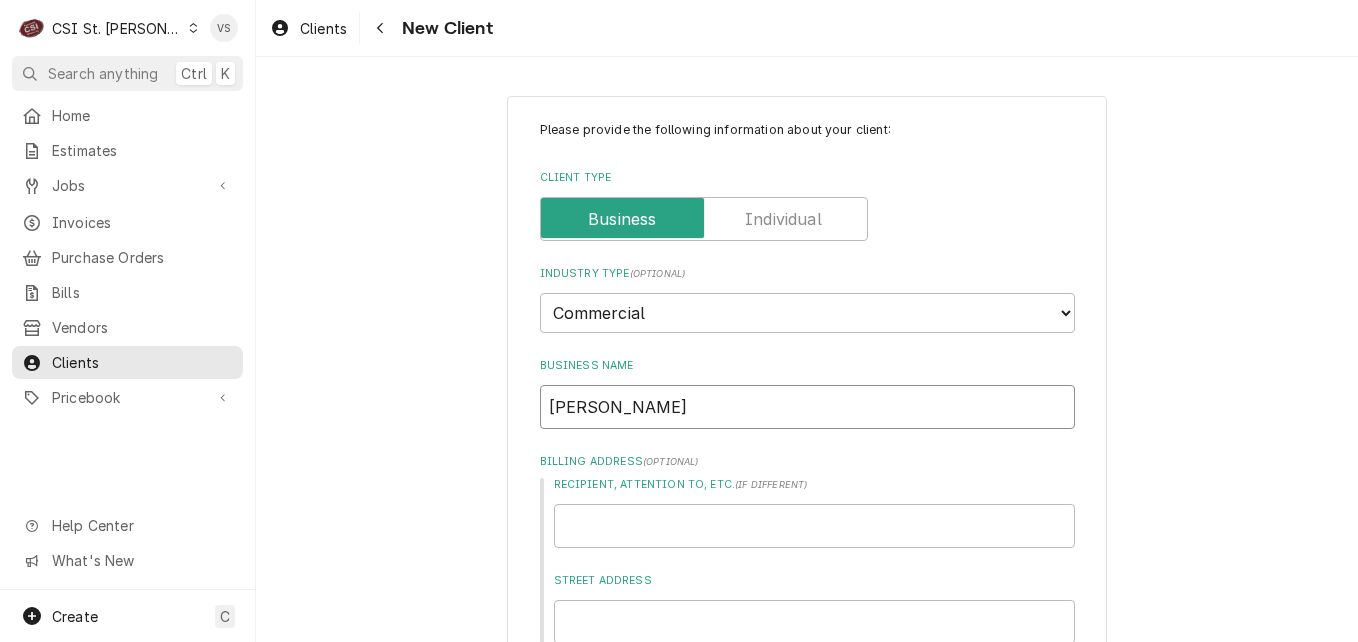 type on "x" 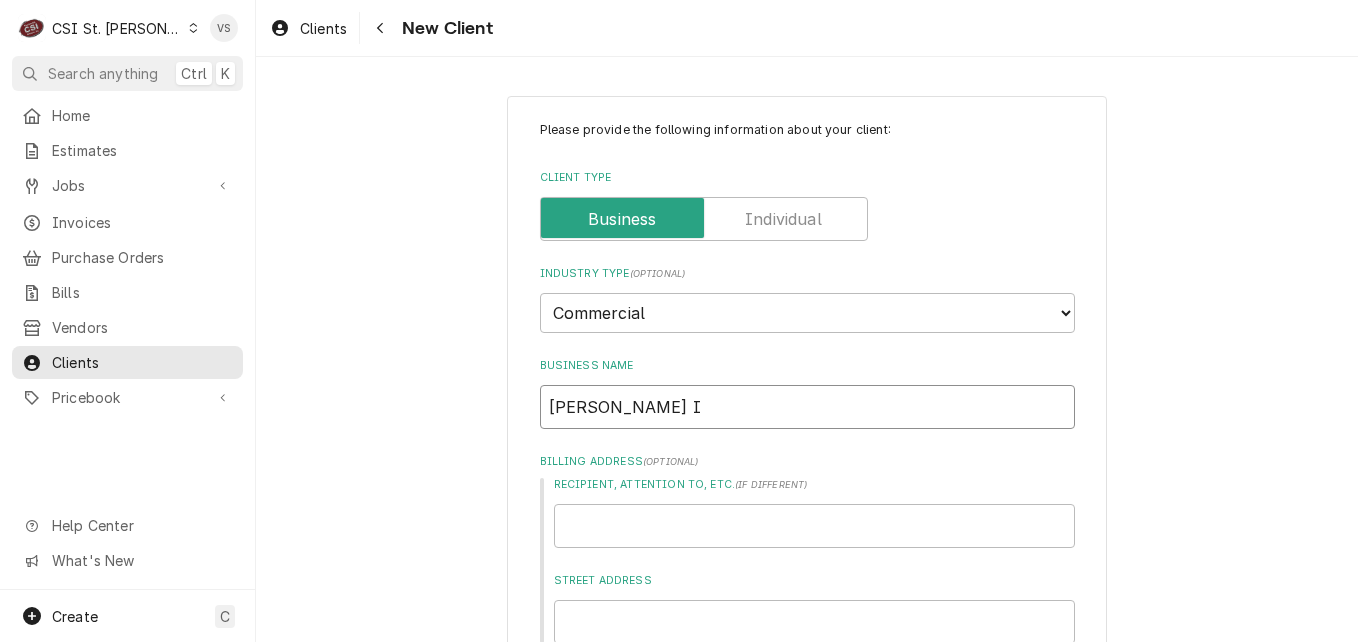 type on "x" 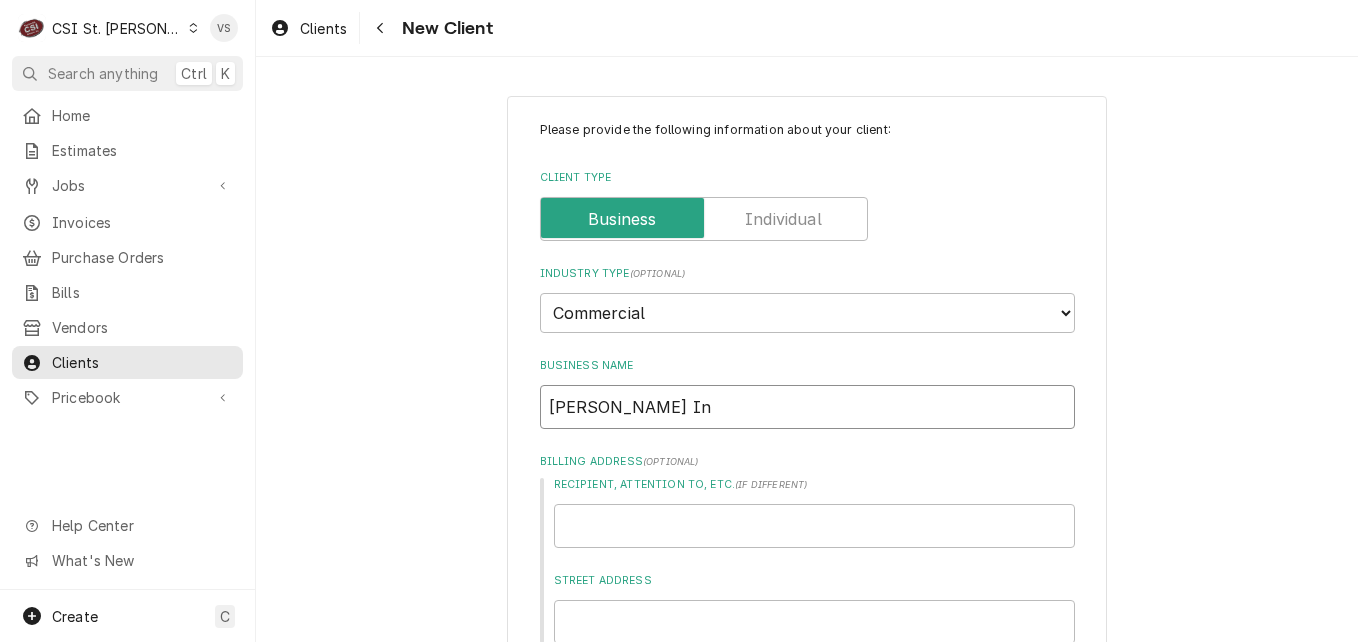 type on "x" 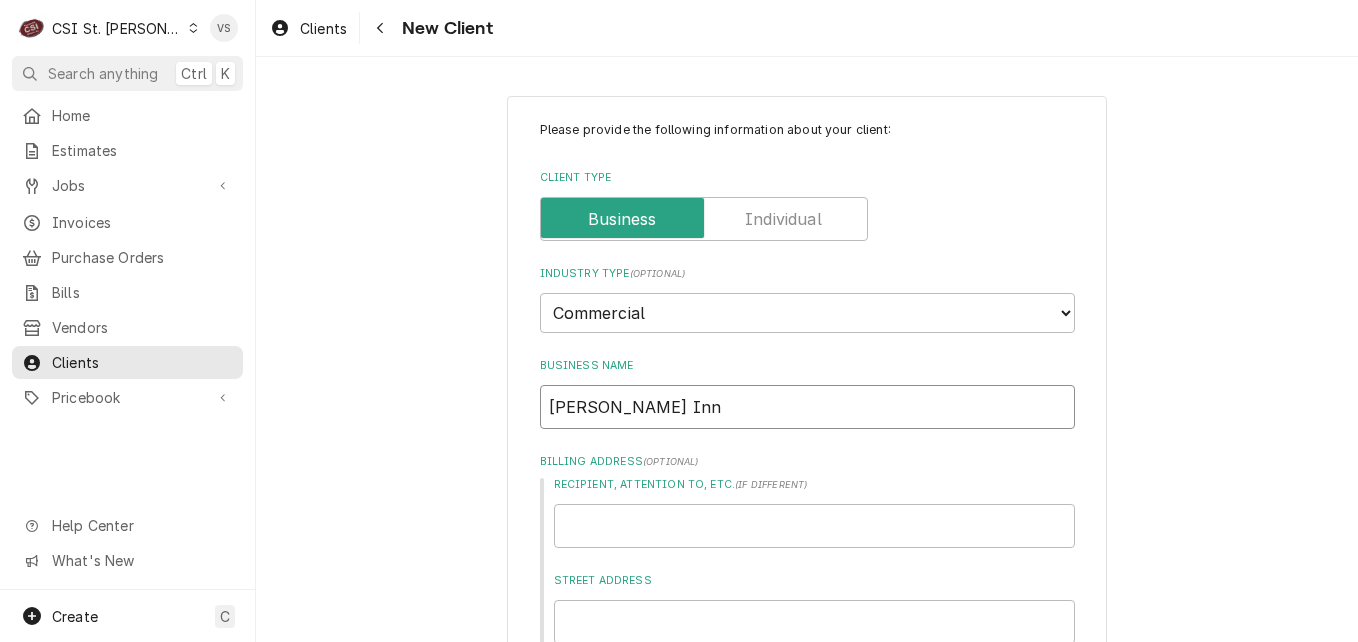 type on "x" 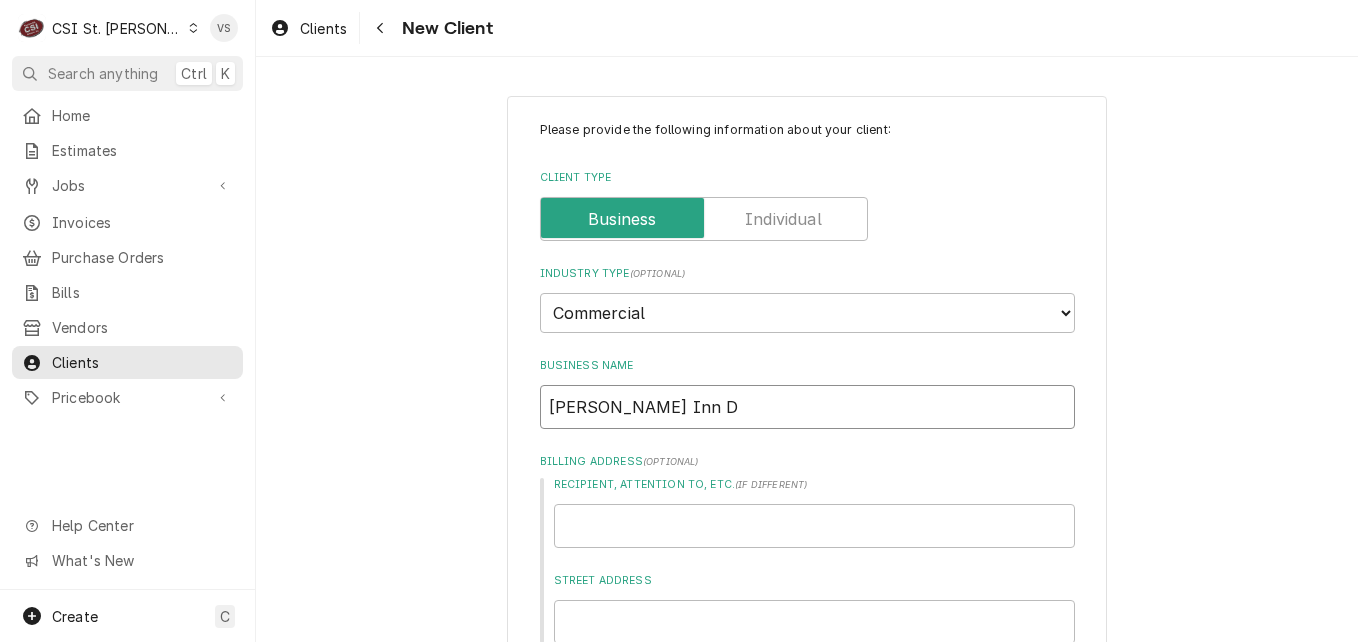type on "x" 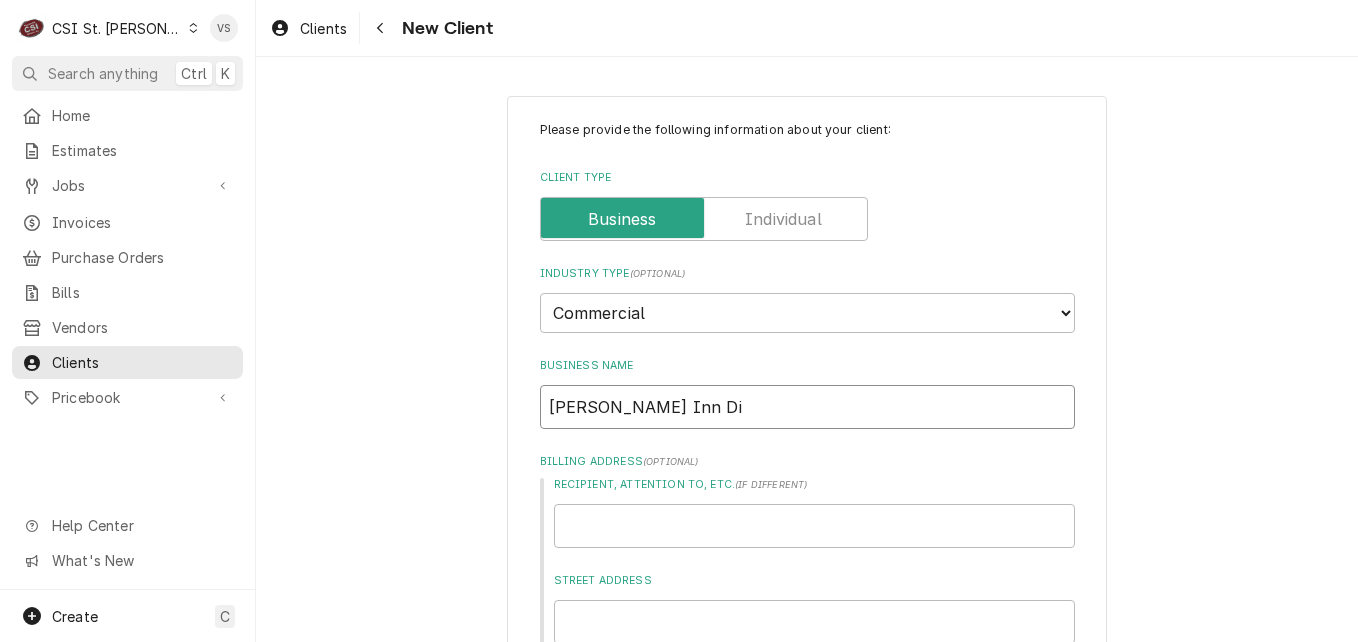 type on "x" 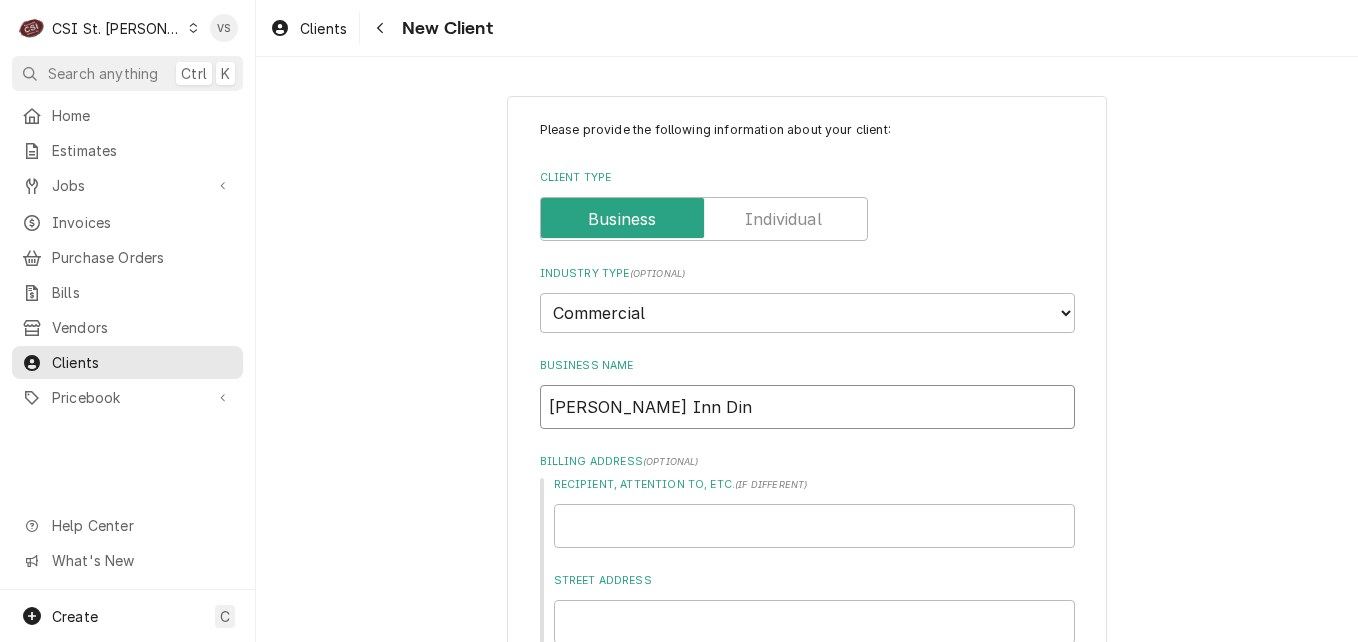 type on "x" 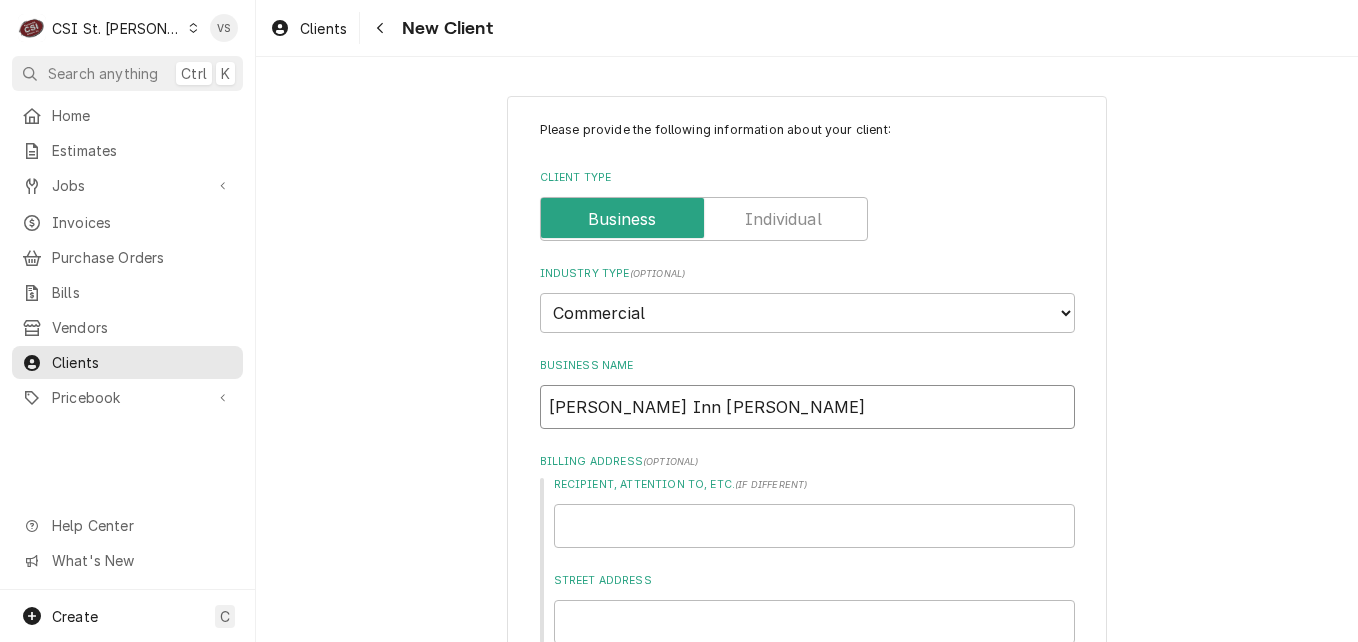 type on "x" 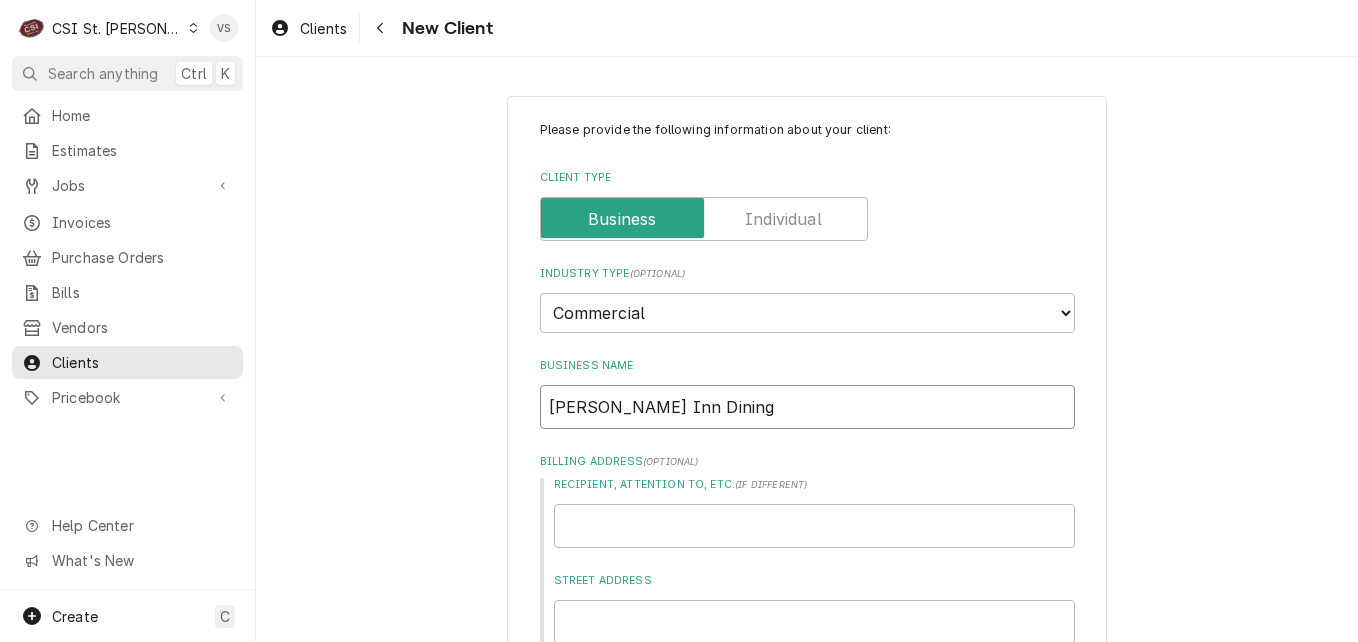 type on "x" 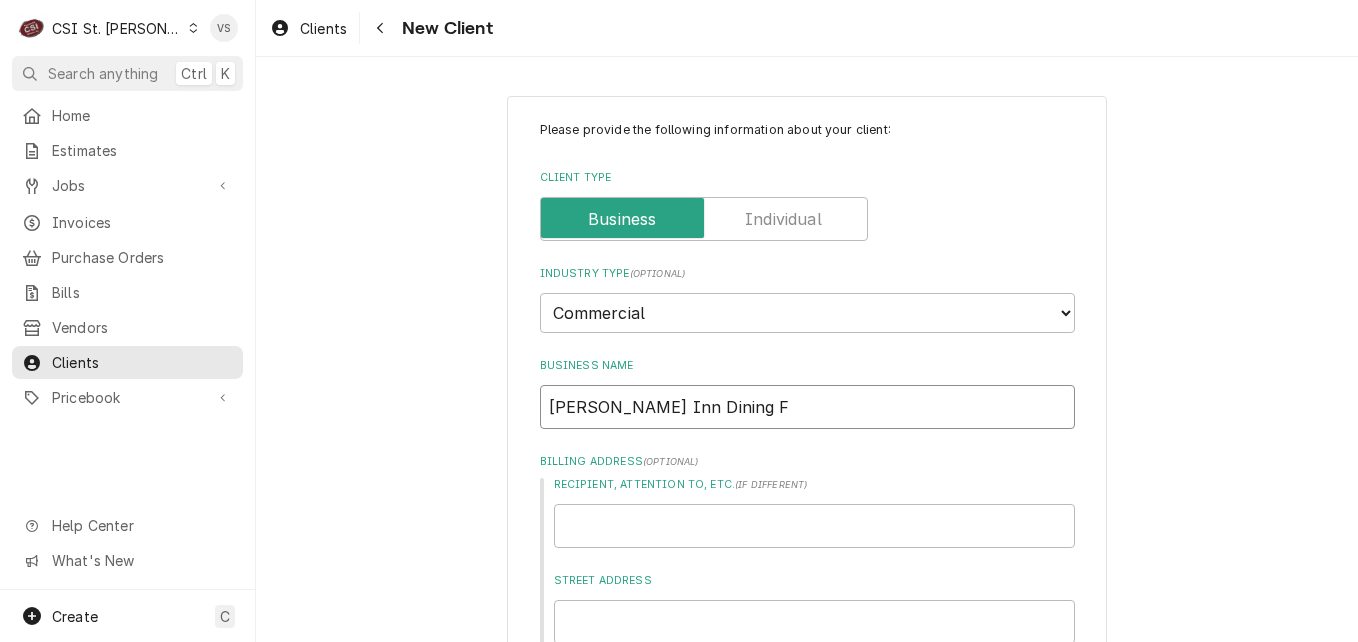 type on "x" 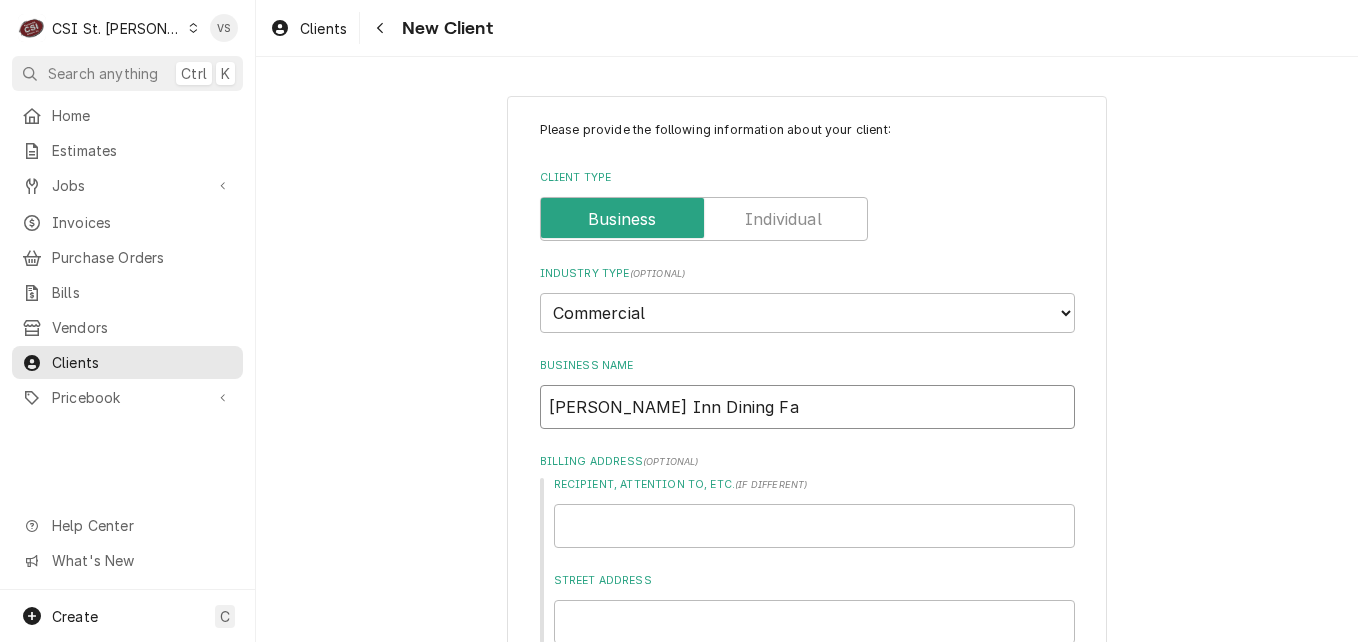 type on "x" 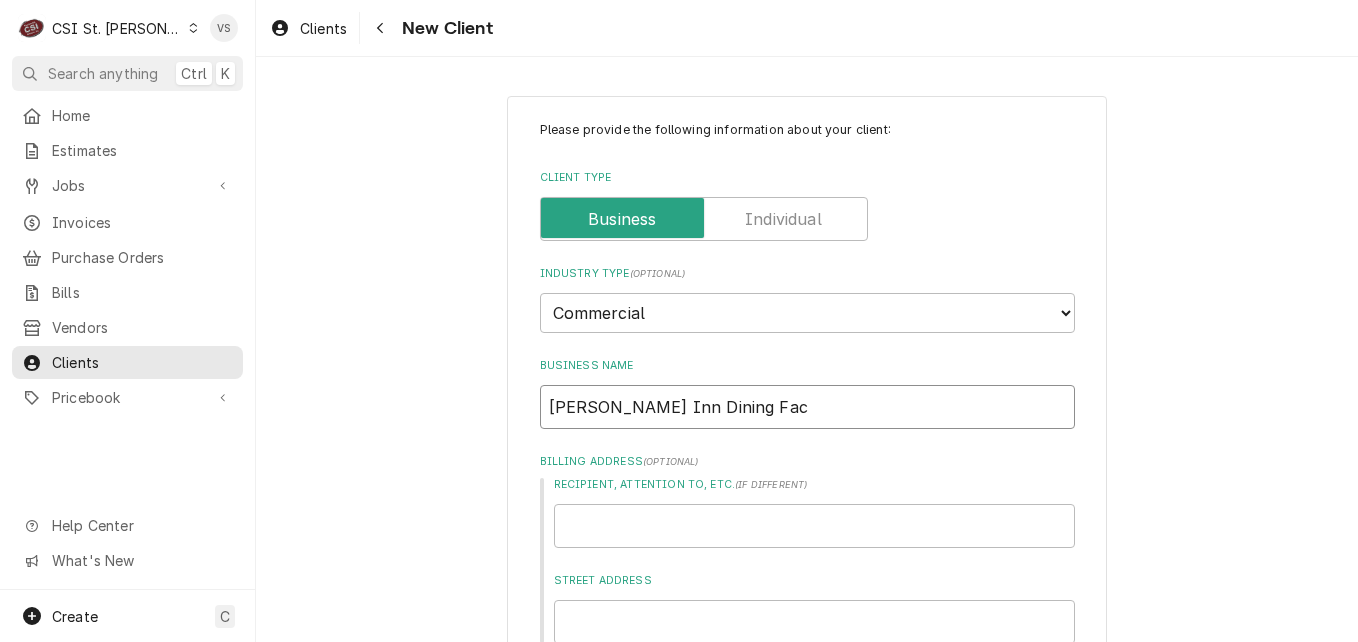 type on "x" 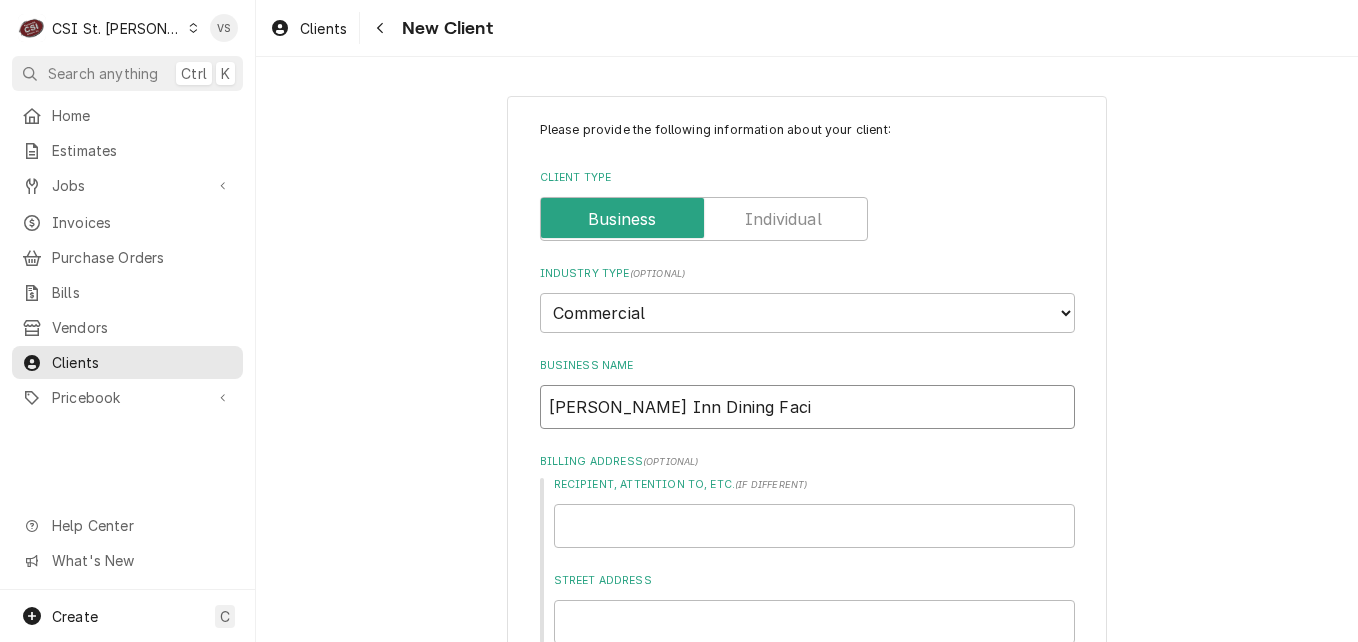 type on "x" 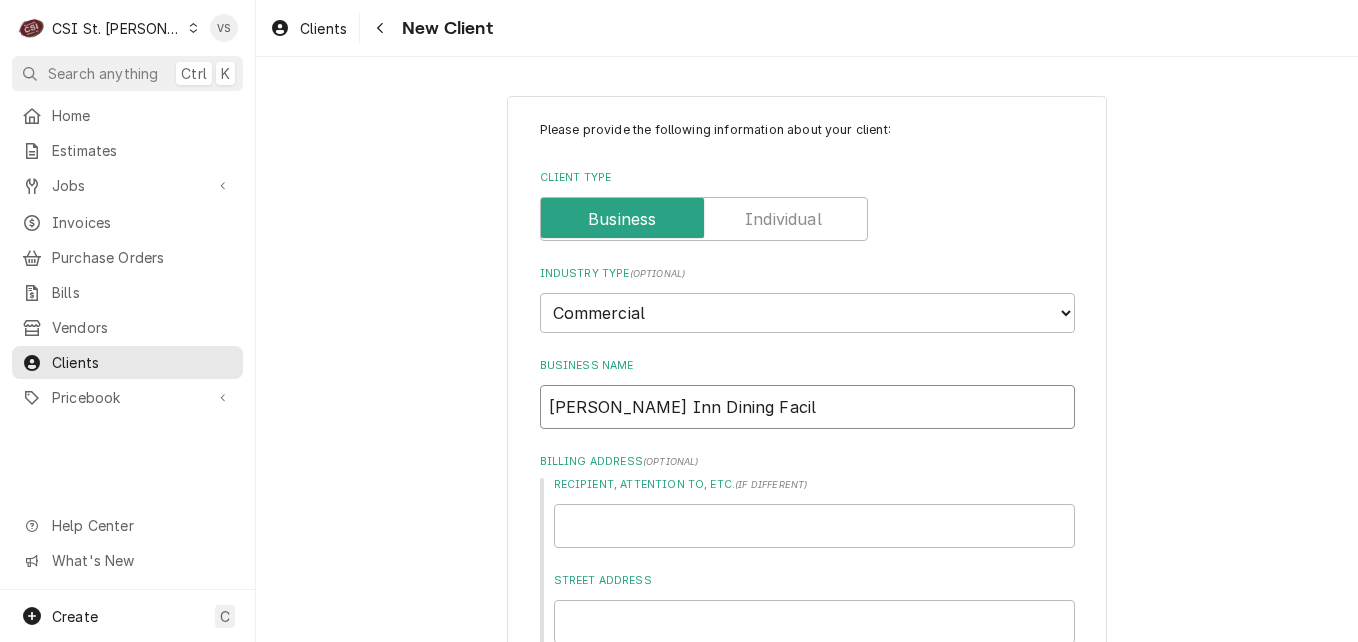 type on "x" 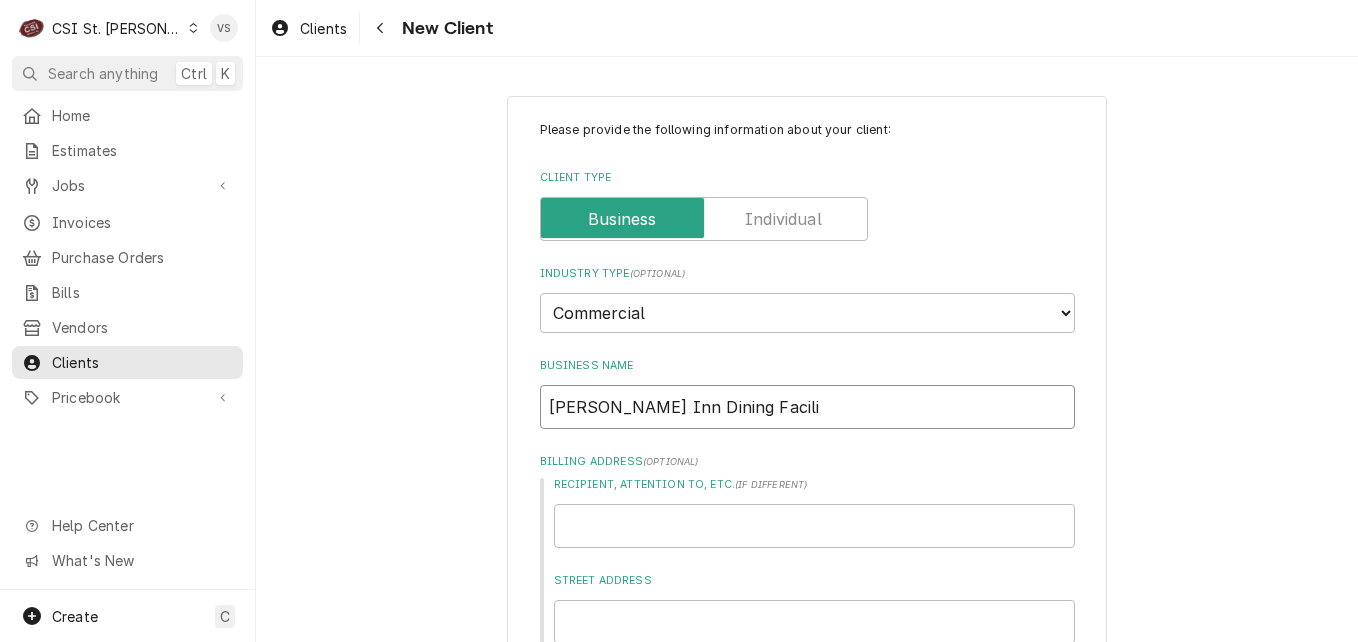 type on "x" 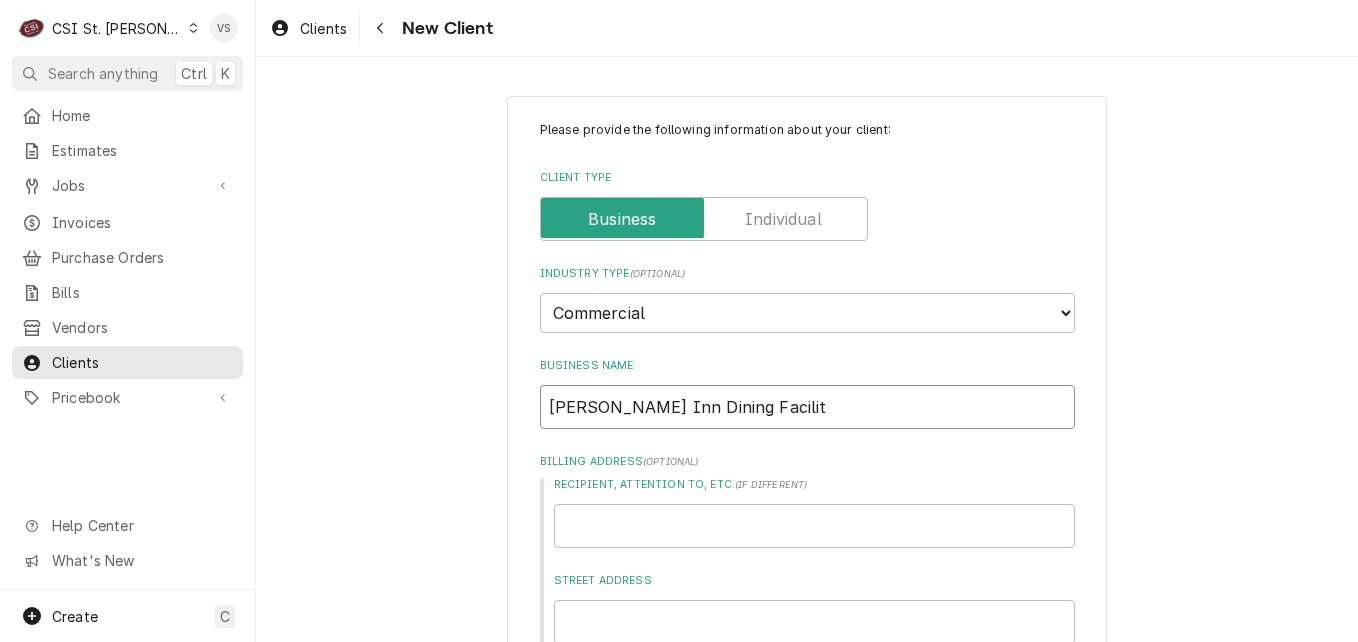 type on "x" 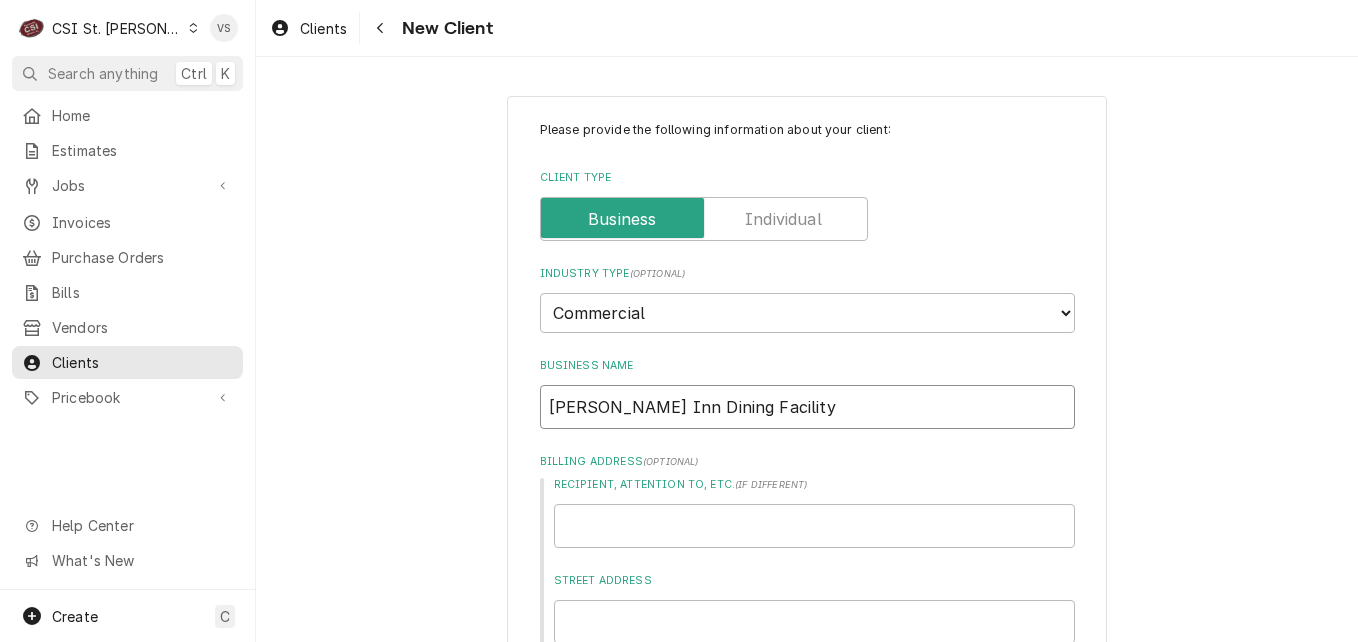 type on "x" 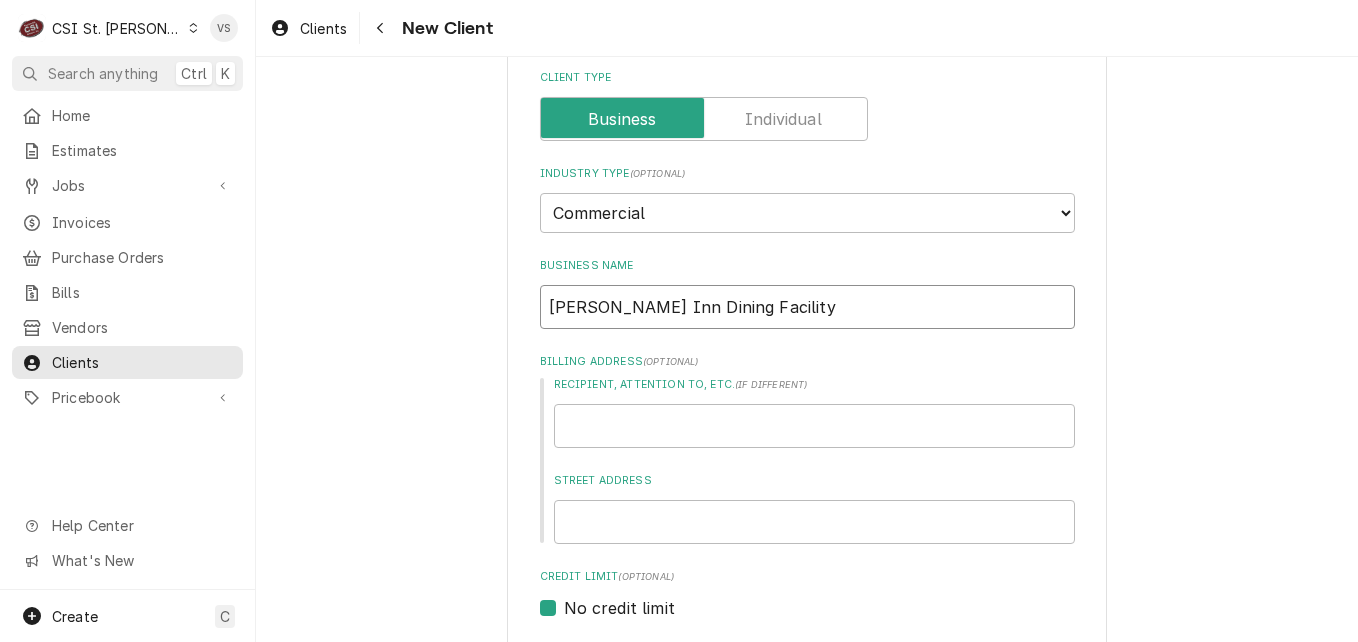 scroll, scrollTop: 200, scrollLeft: 0, axis: vertical 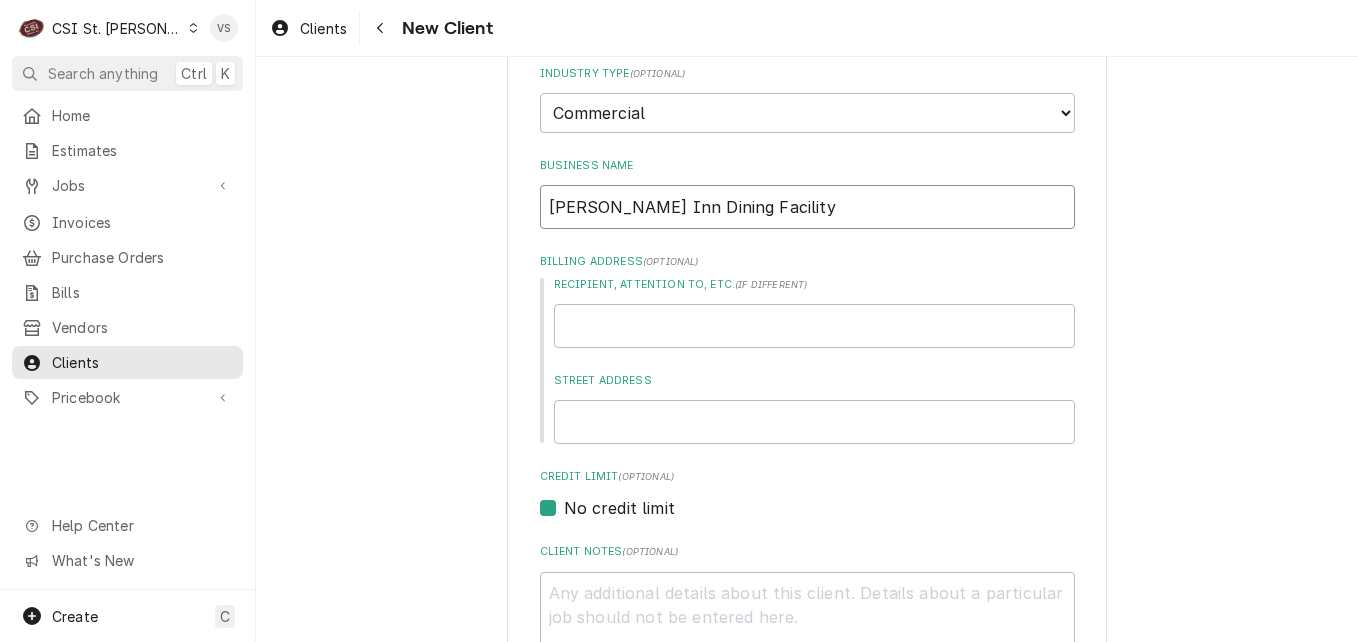 type on "Nightengale Inn Dining Facility" 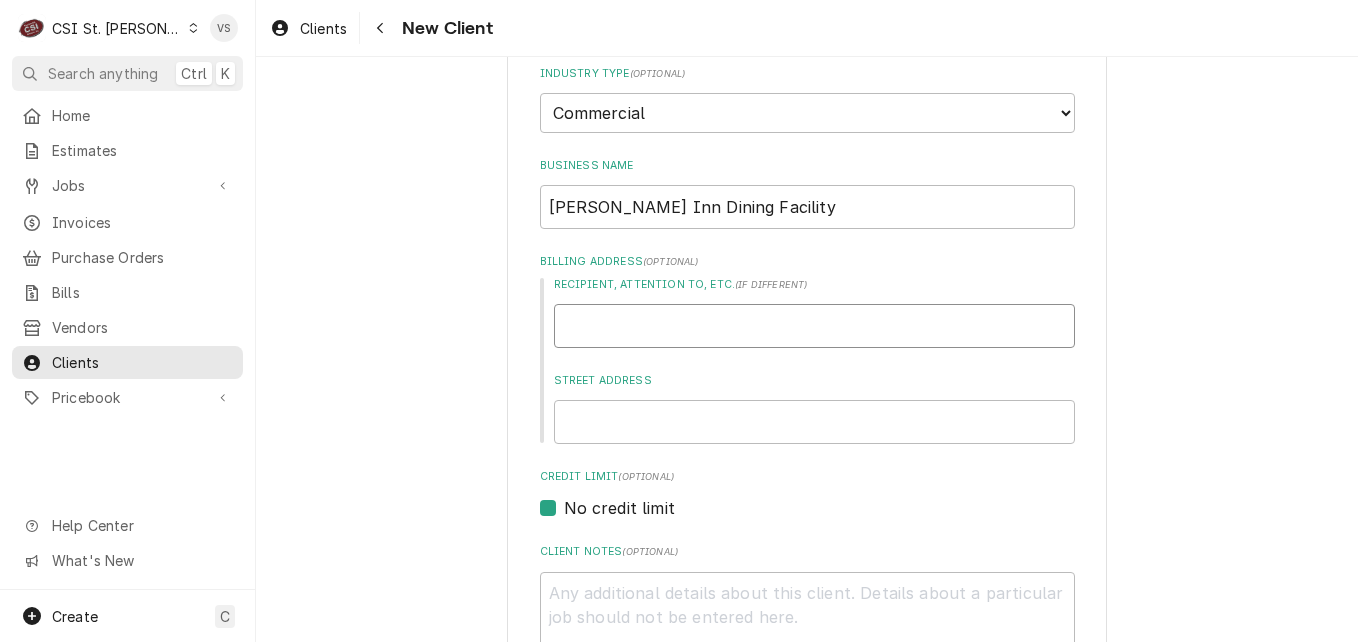 click on "Recipient, Attention To, etc.  ( if different )" at bounding box center (814, 326) 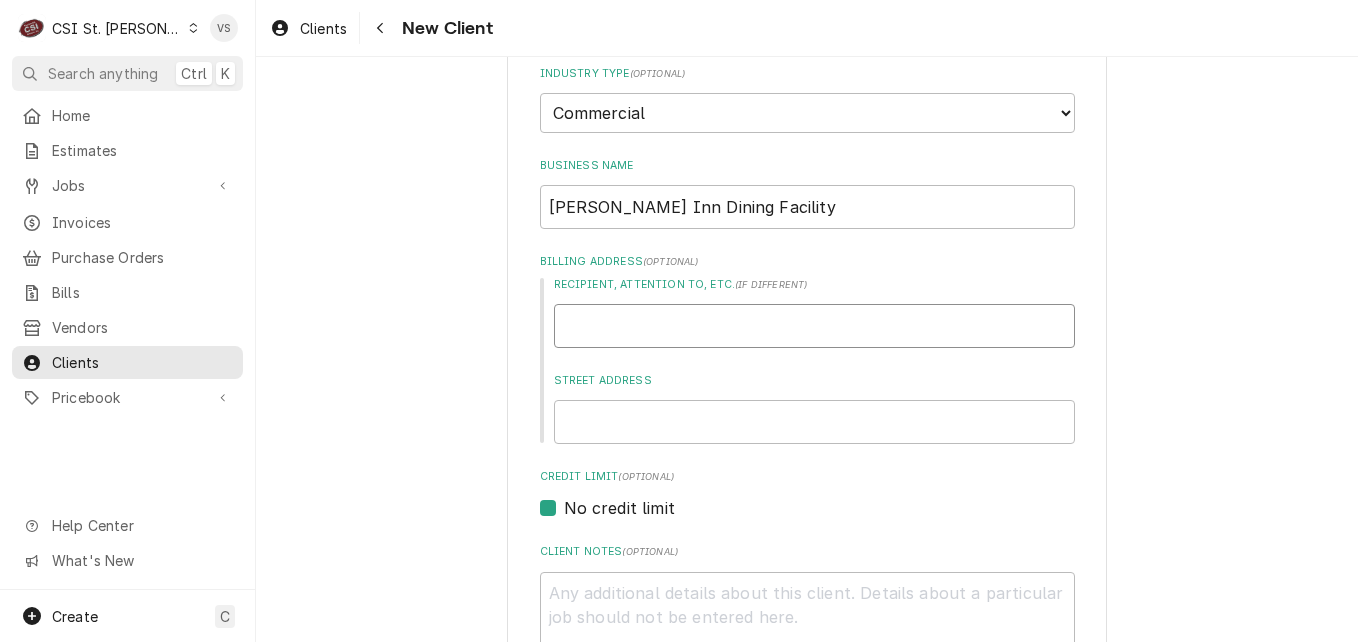 type on "x" 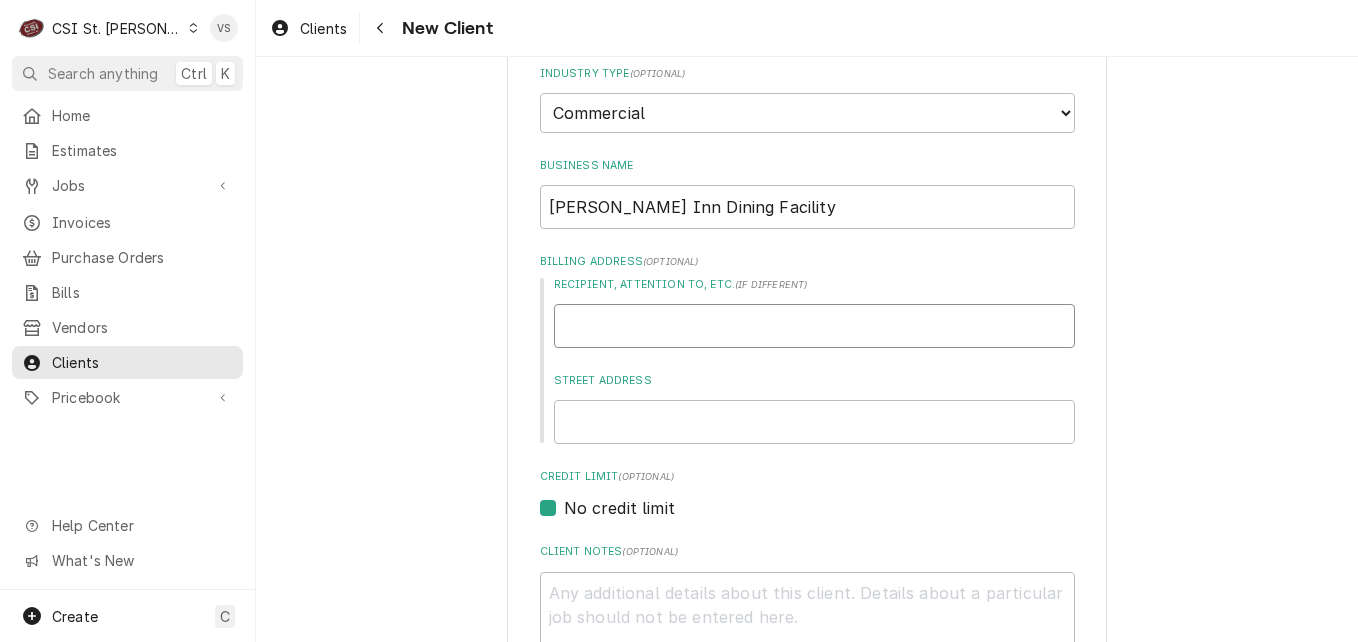 type on "A" 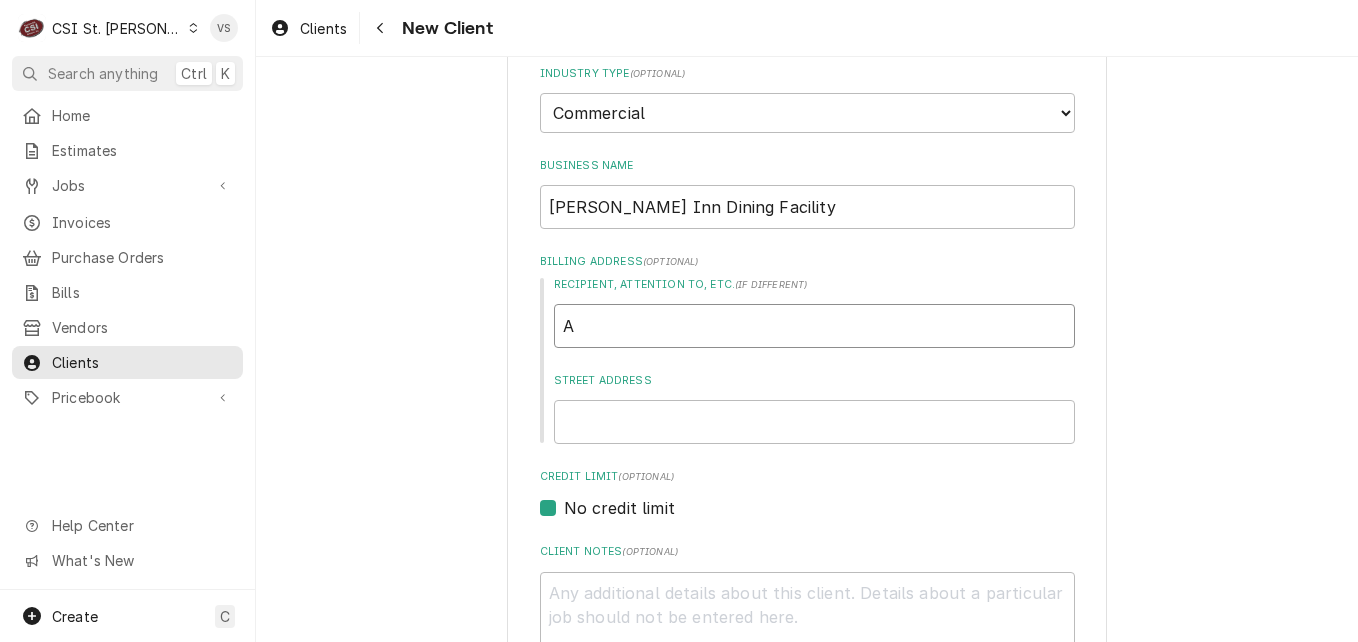 type on "x" 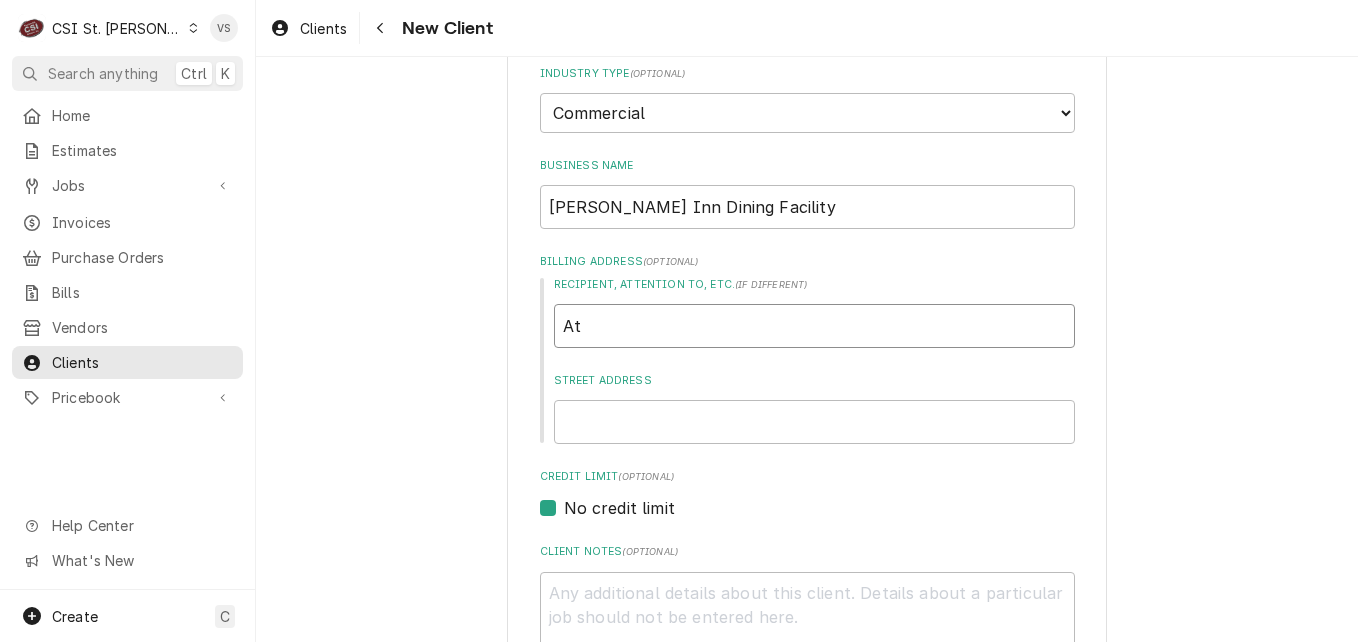 type on "x" 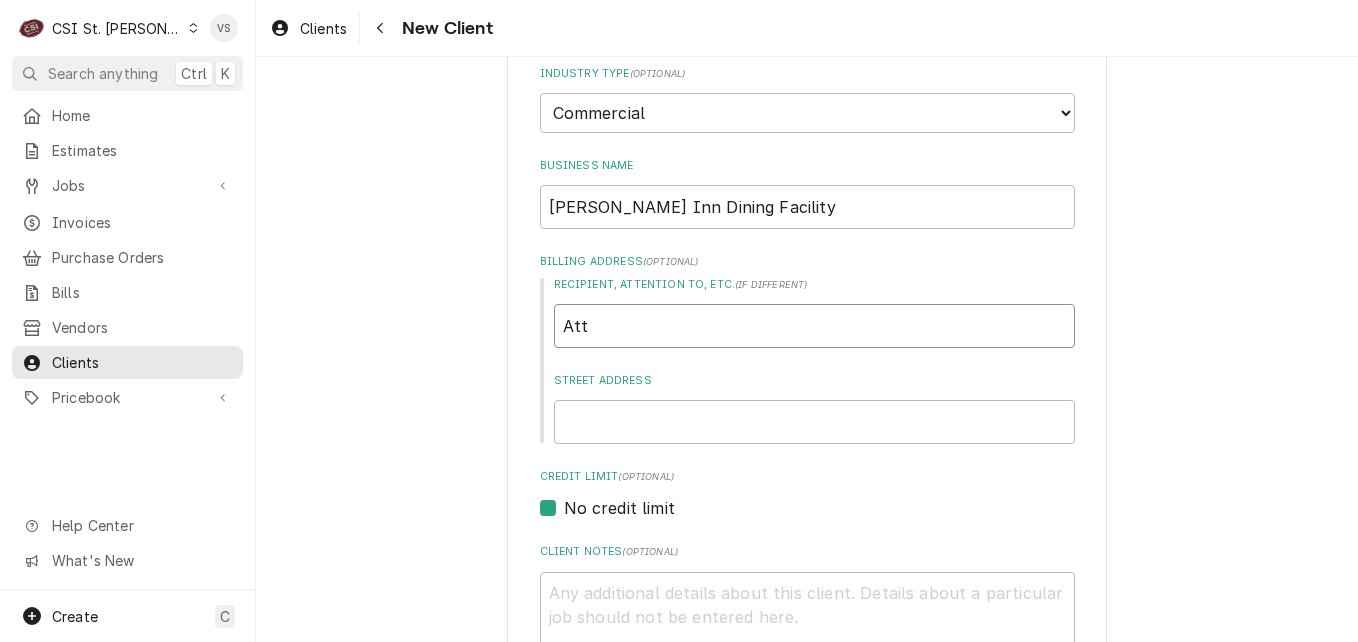 type on "x" 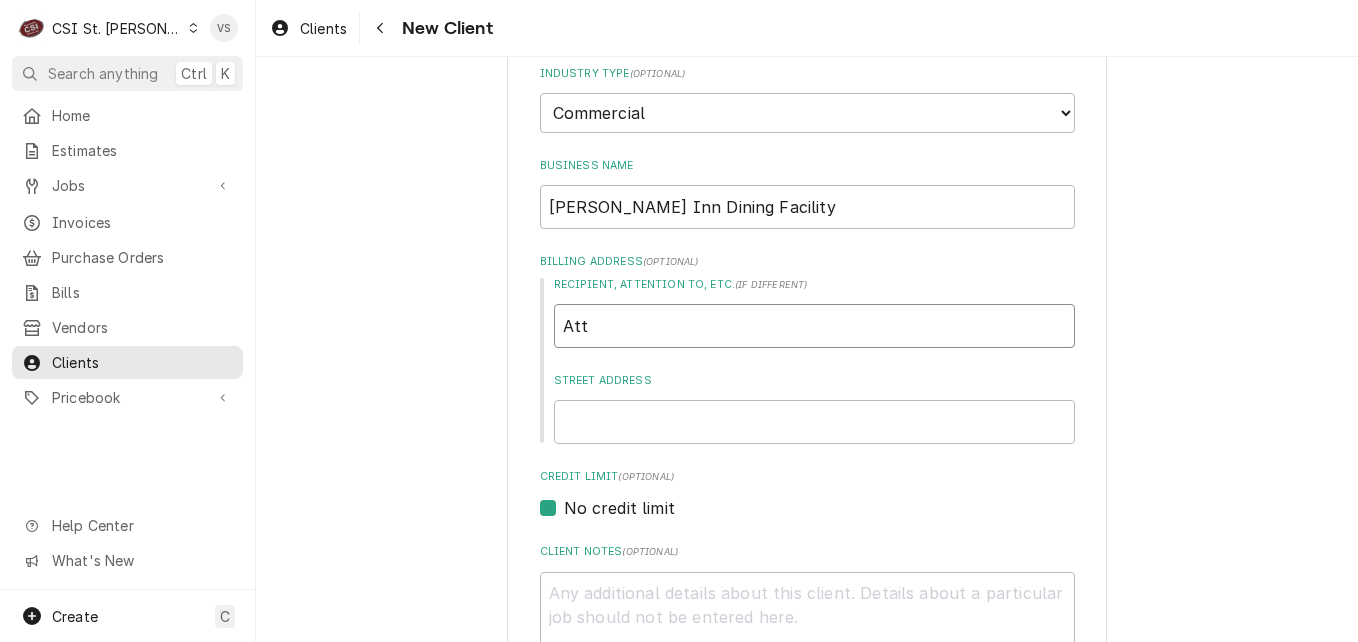 type on "Attn" 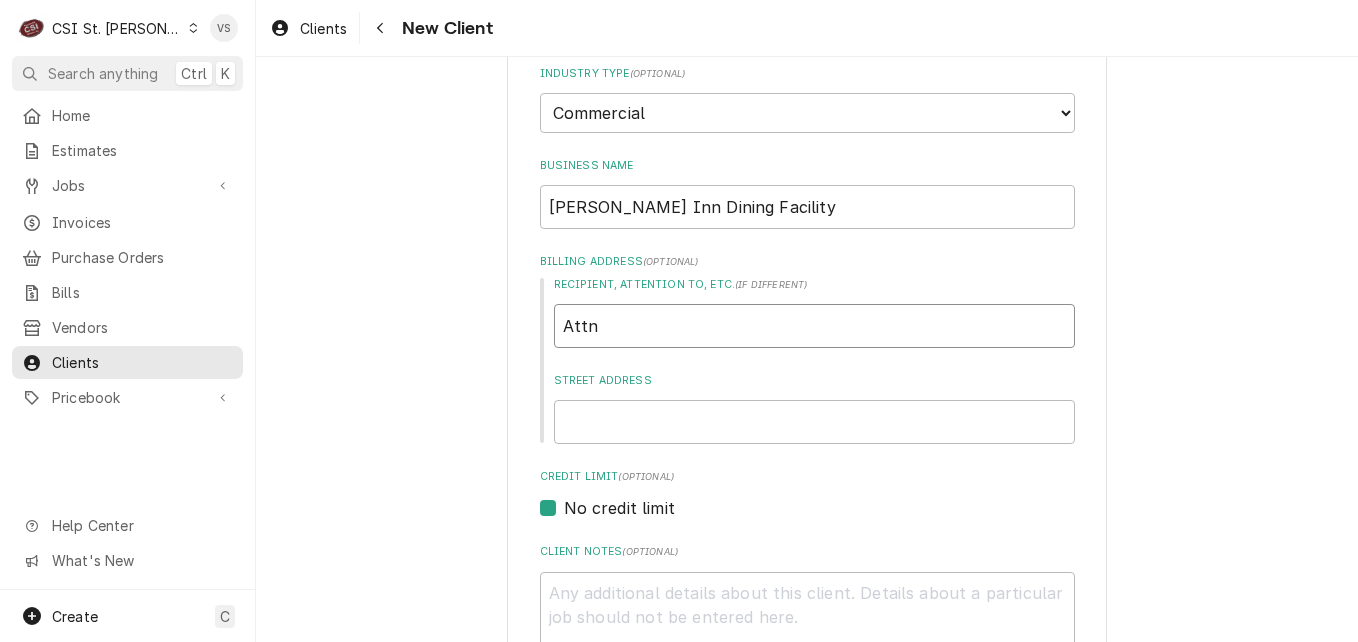 type on "x" 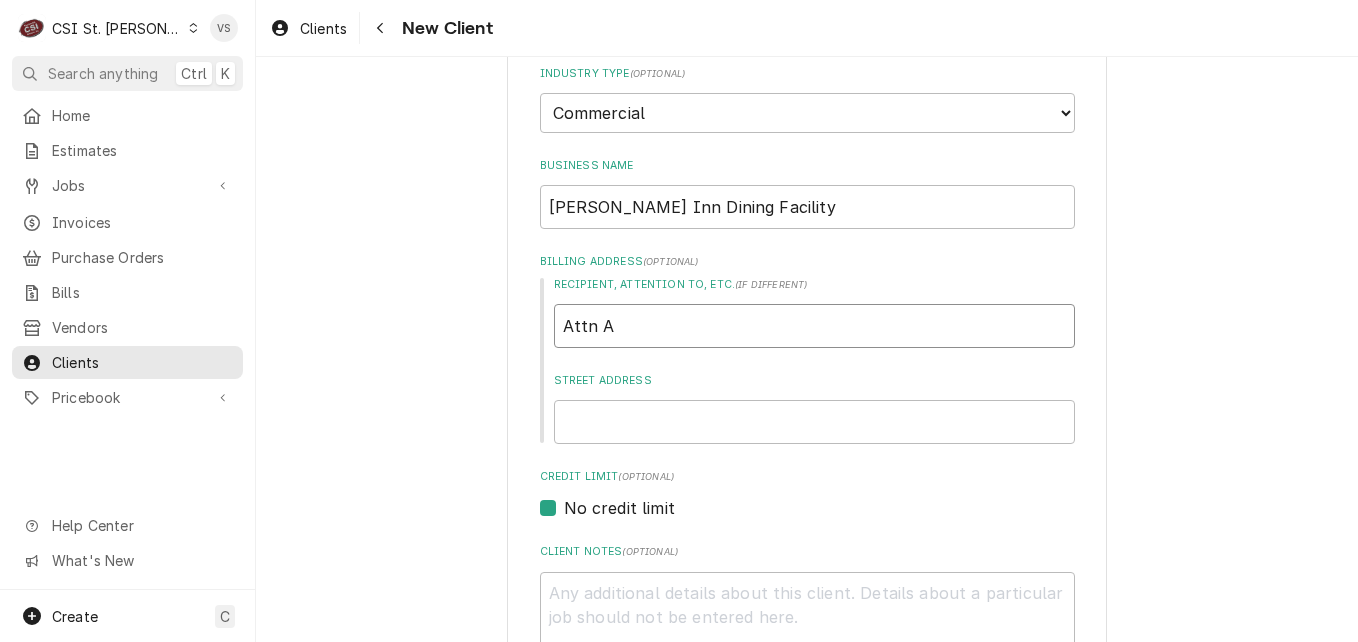 type on "x" 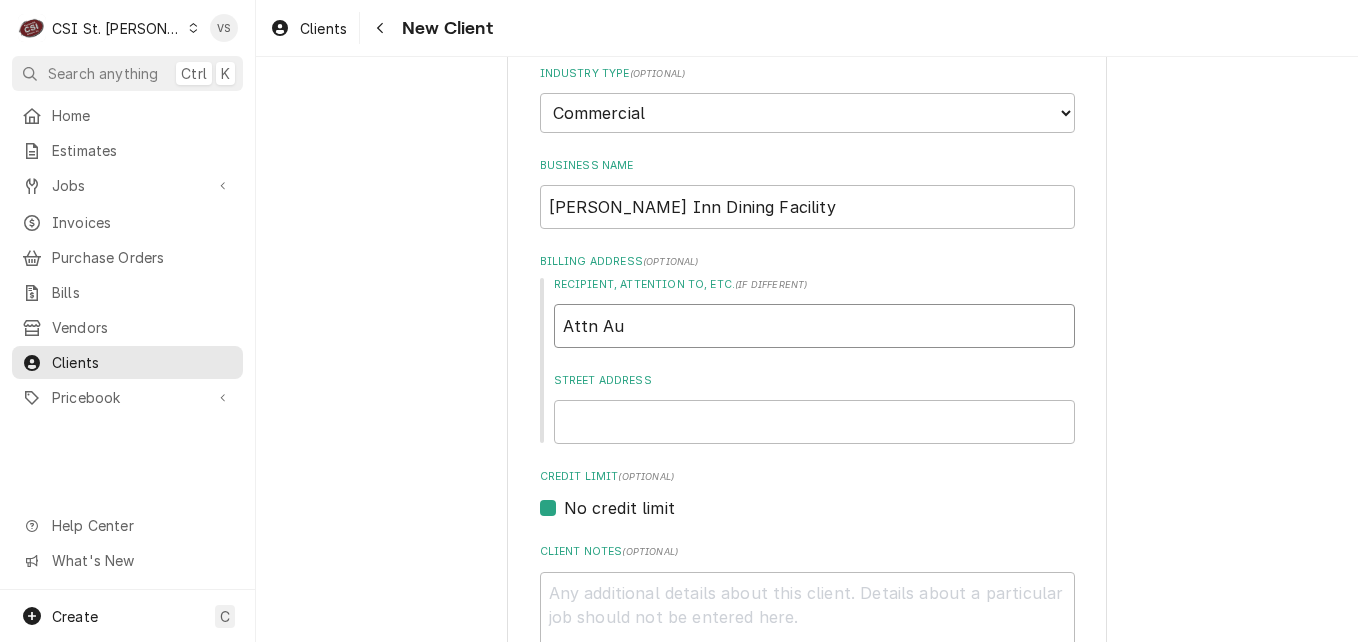 type on "x" 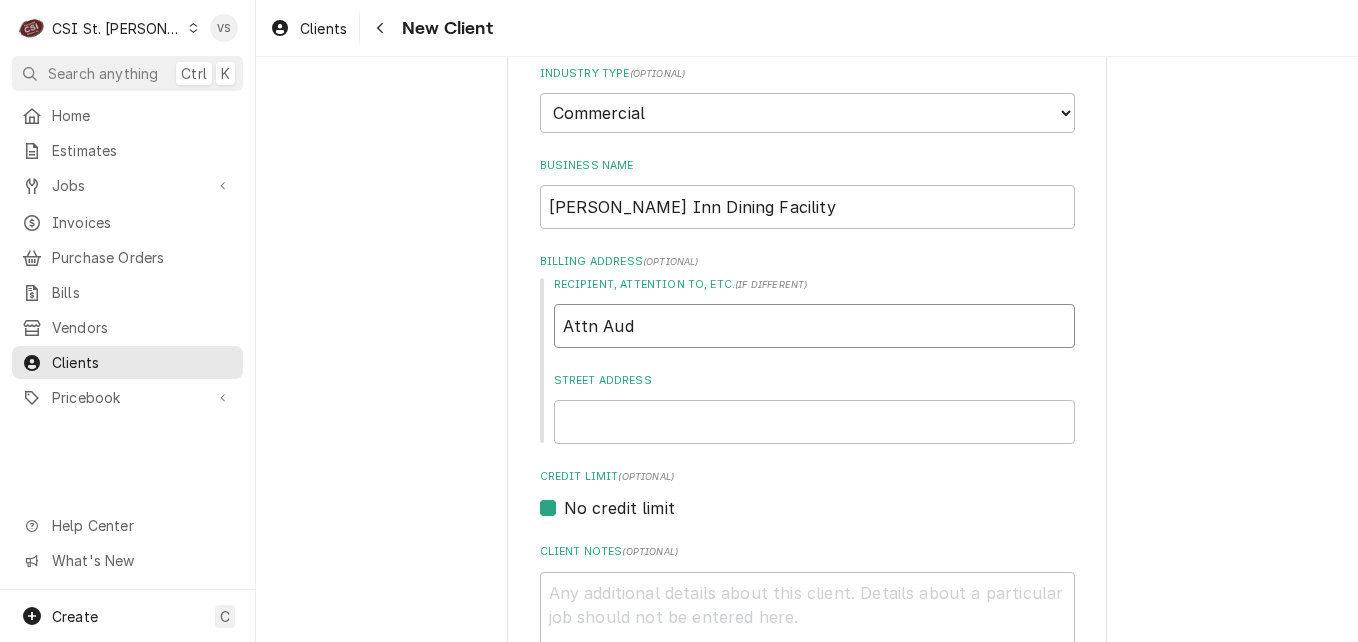 type on "x" 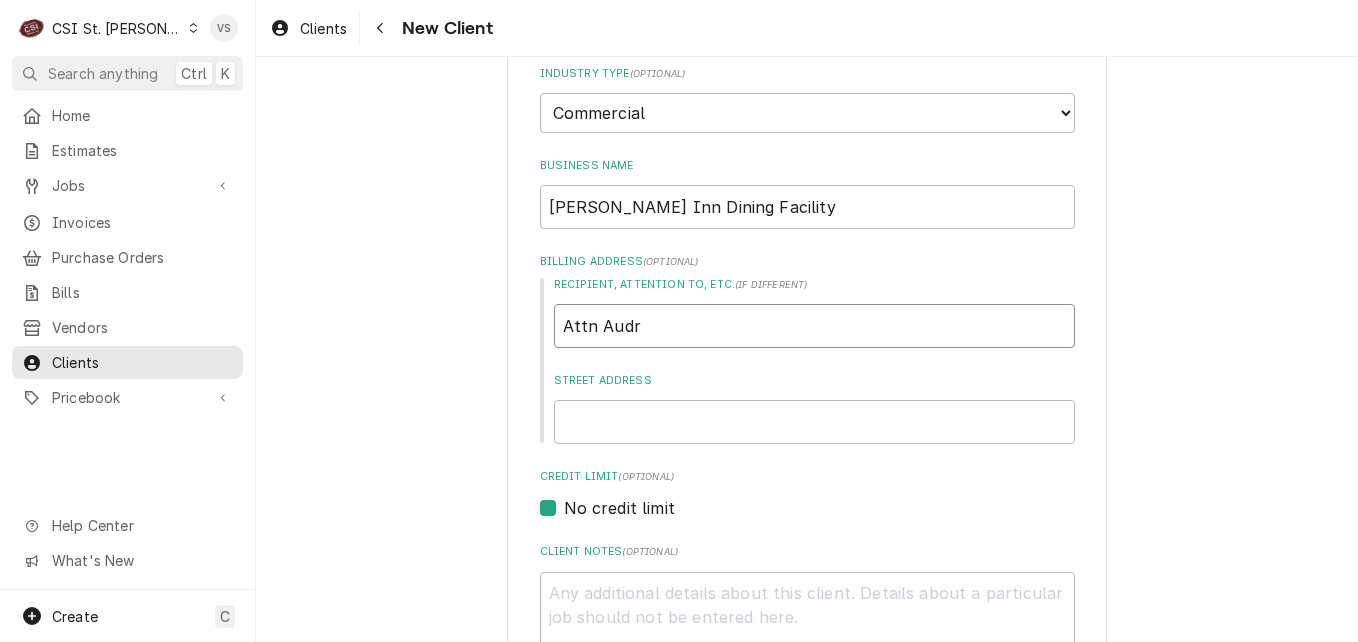 type on "x" 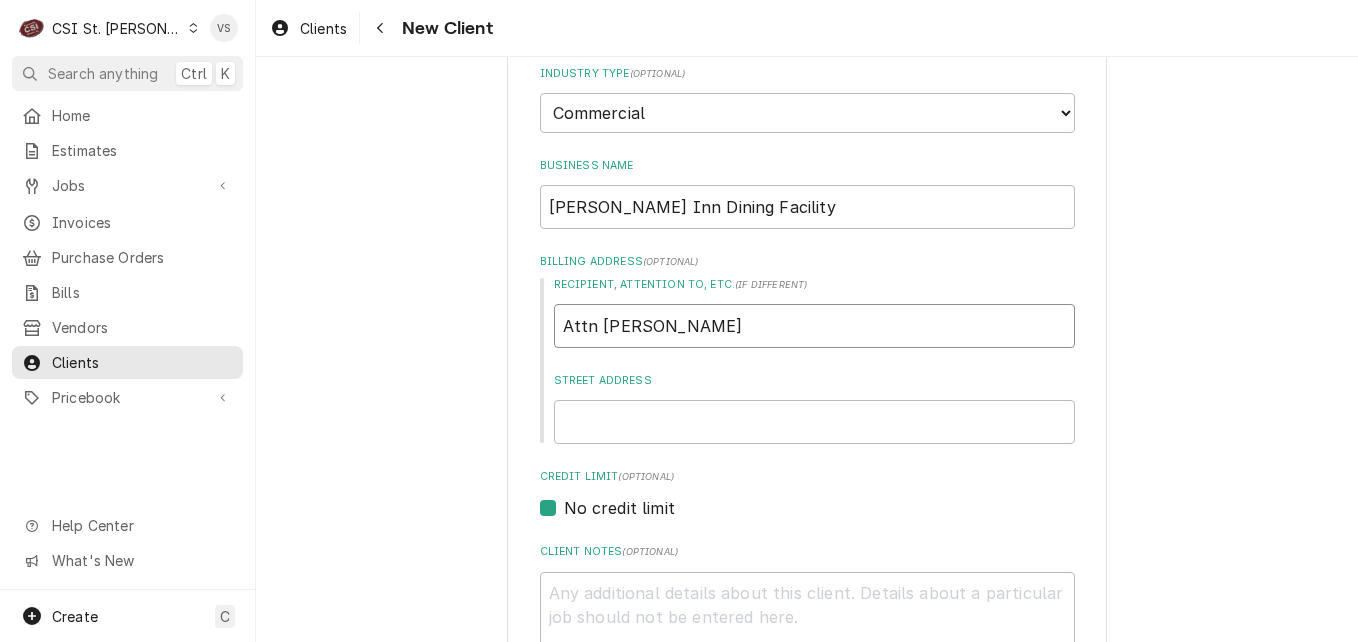 type on "x" 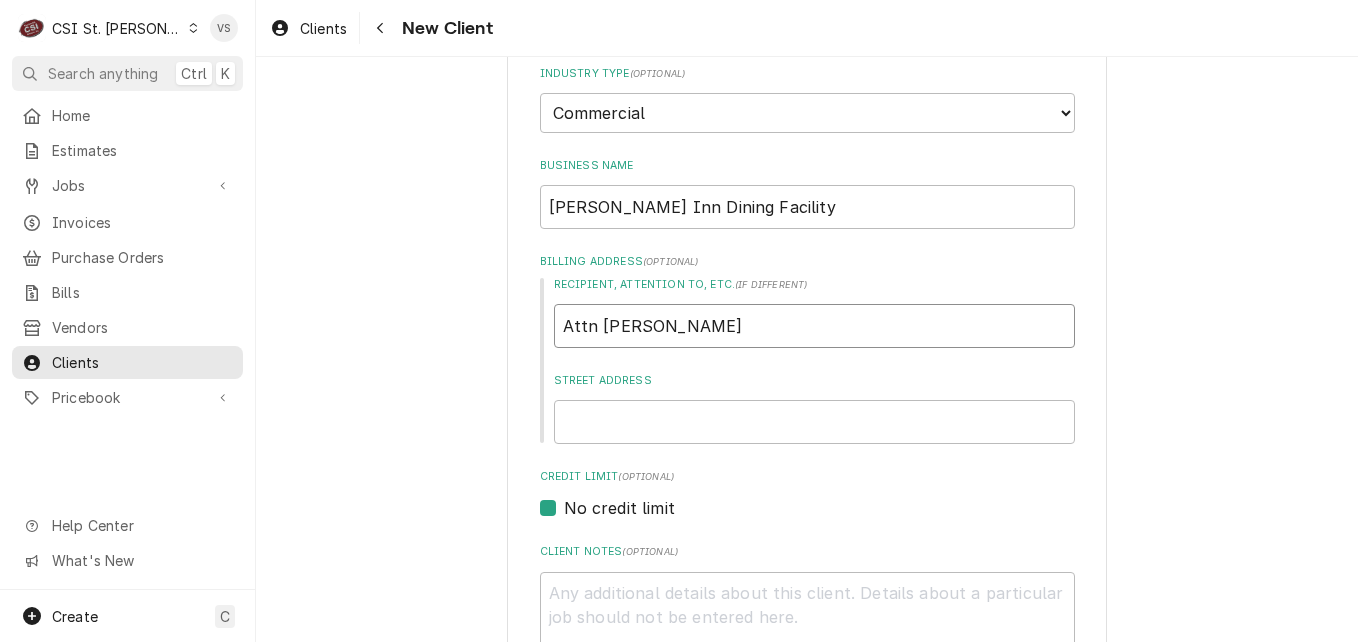 type on "x" 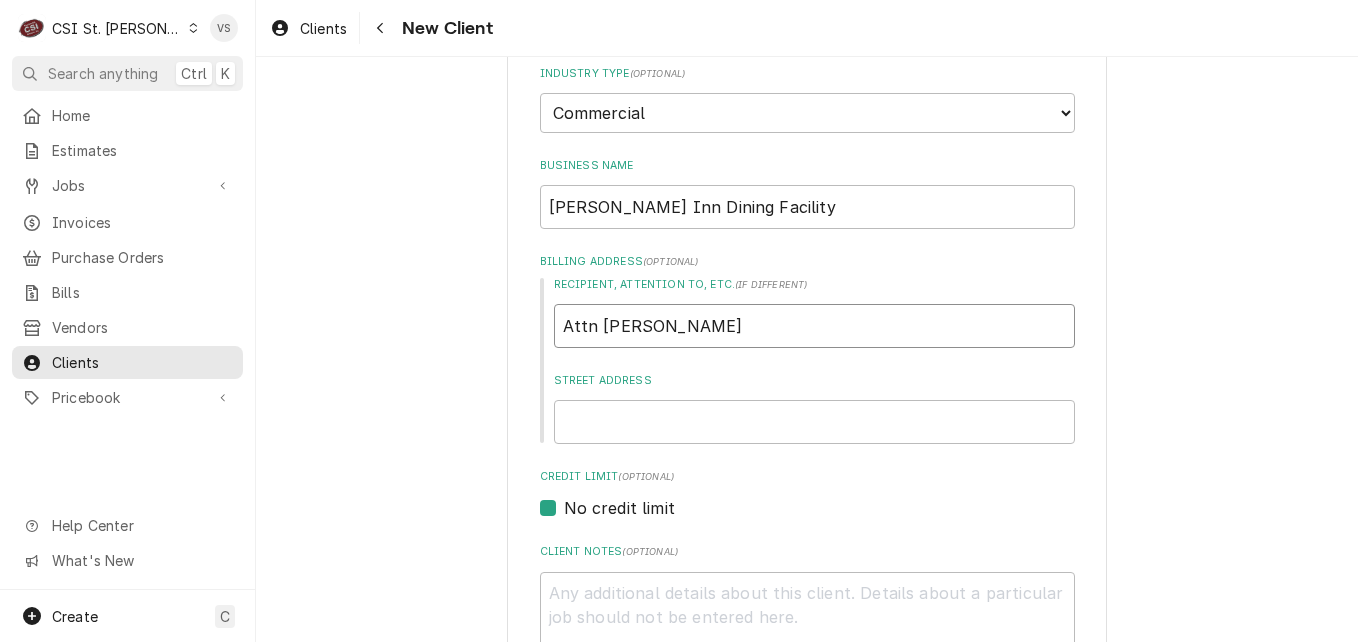 type on "Attn Audrey K" 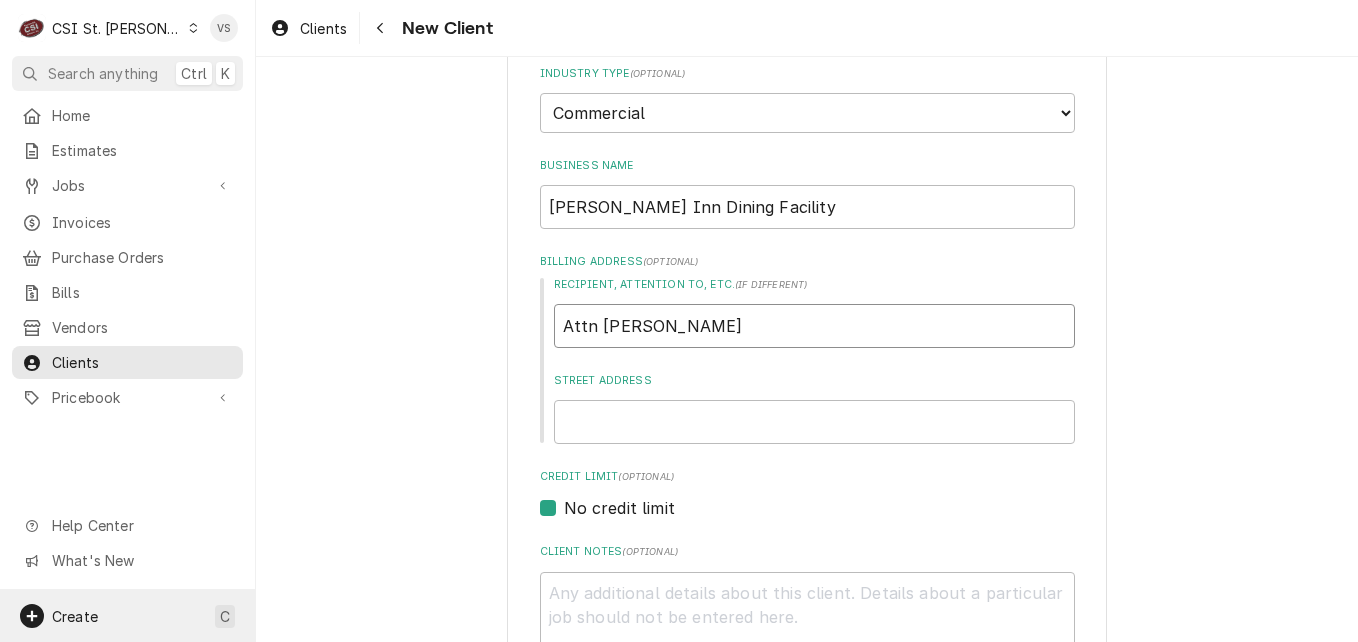type on "Attn Audrey Kellerman" 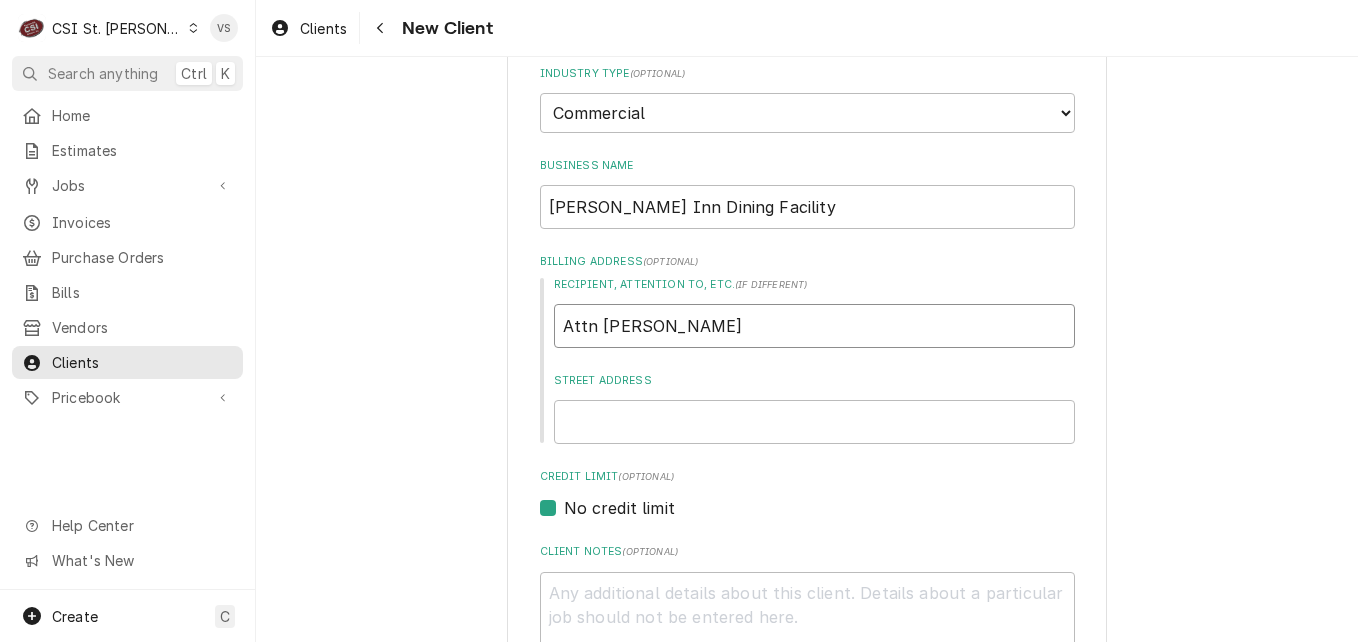 click on "Attn Audrey Kellerman" at bounding box center [814, 326] 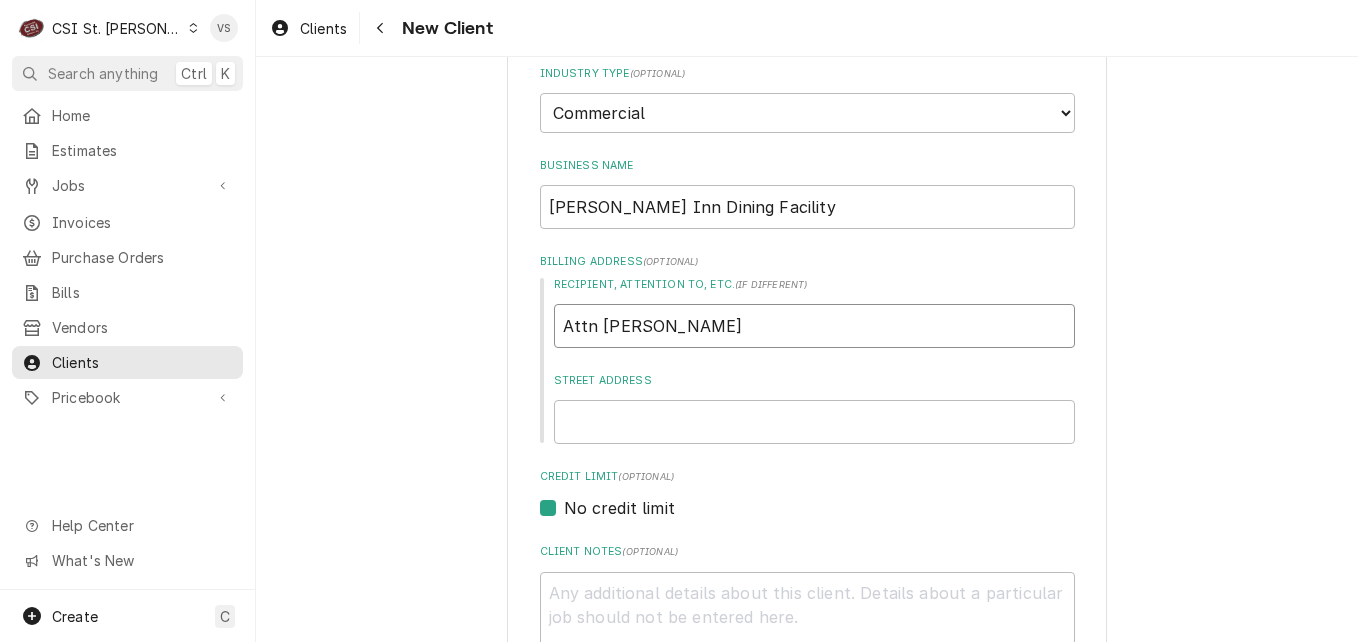 type on "x" 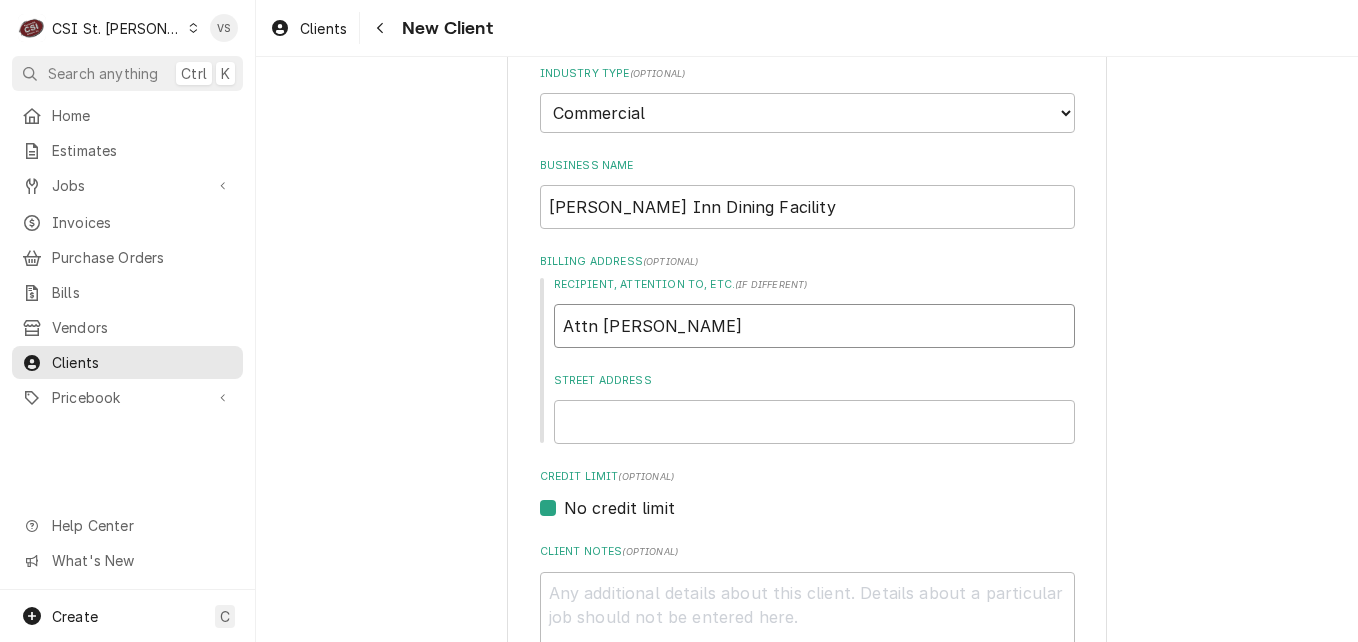 type on "Attn Audrey Kellerman-" 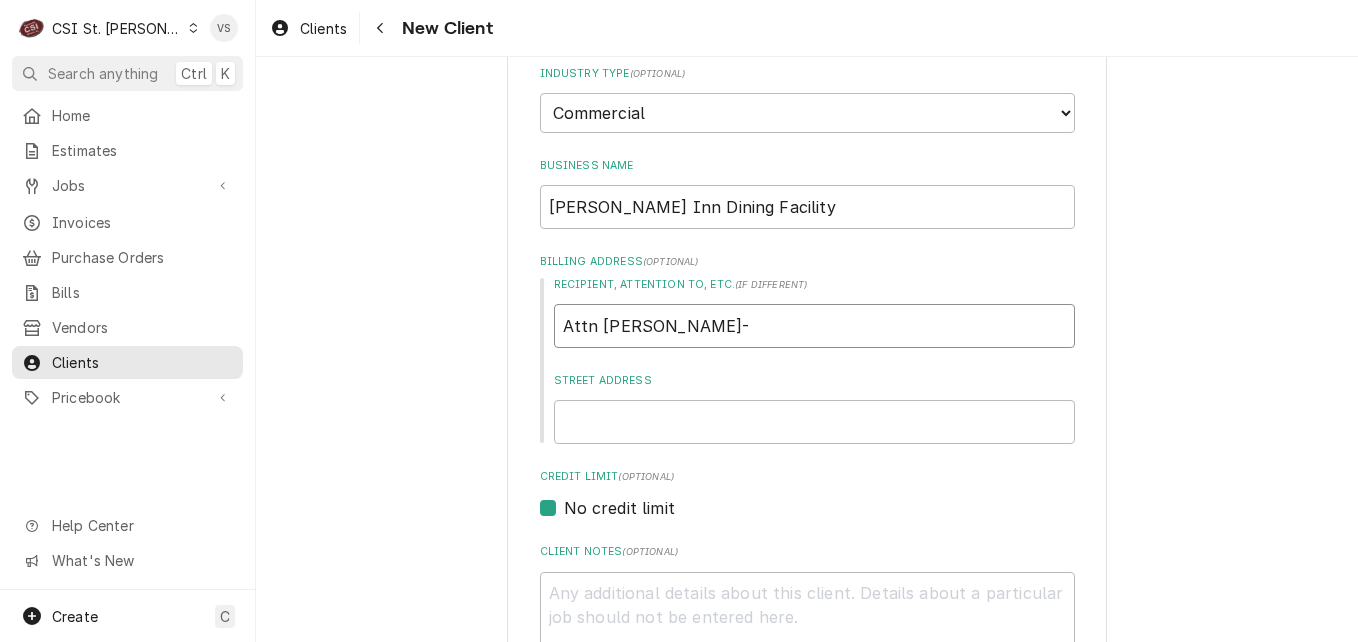 type on "x" 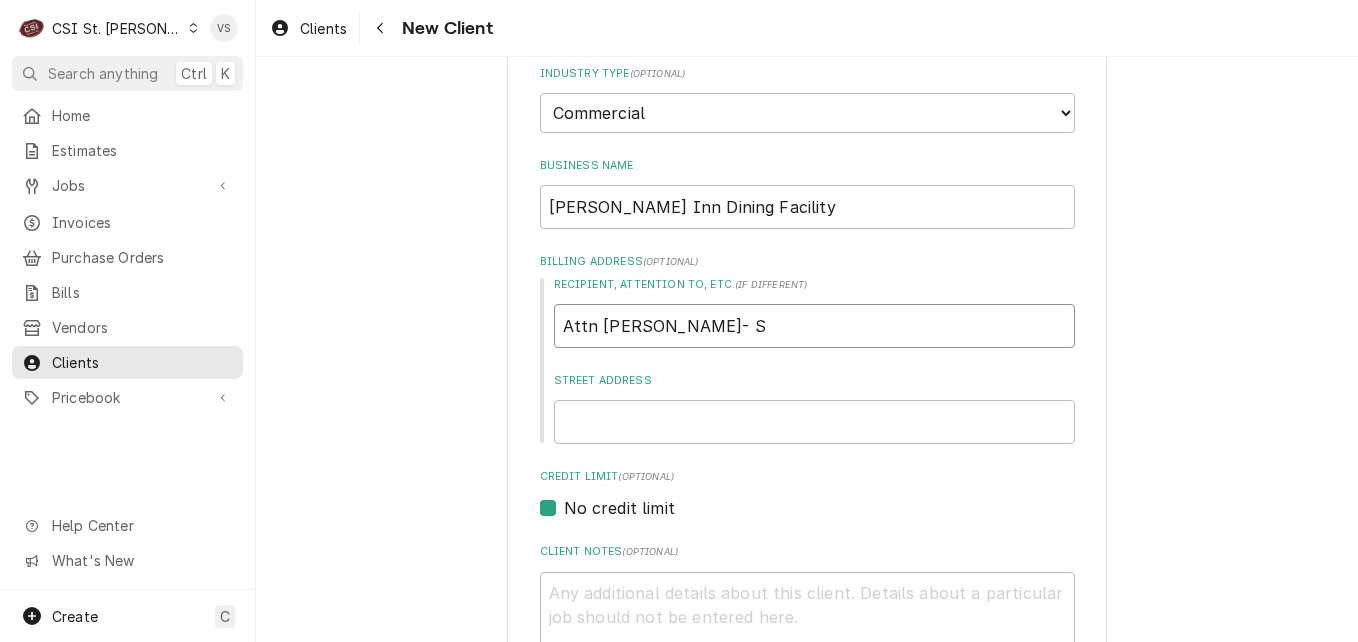 type on "x" 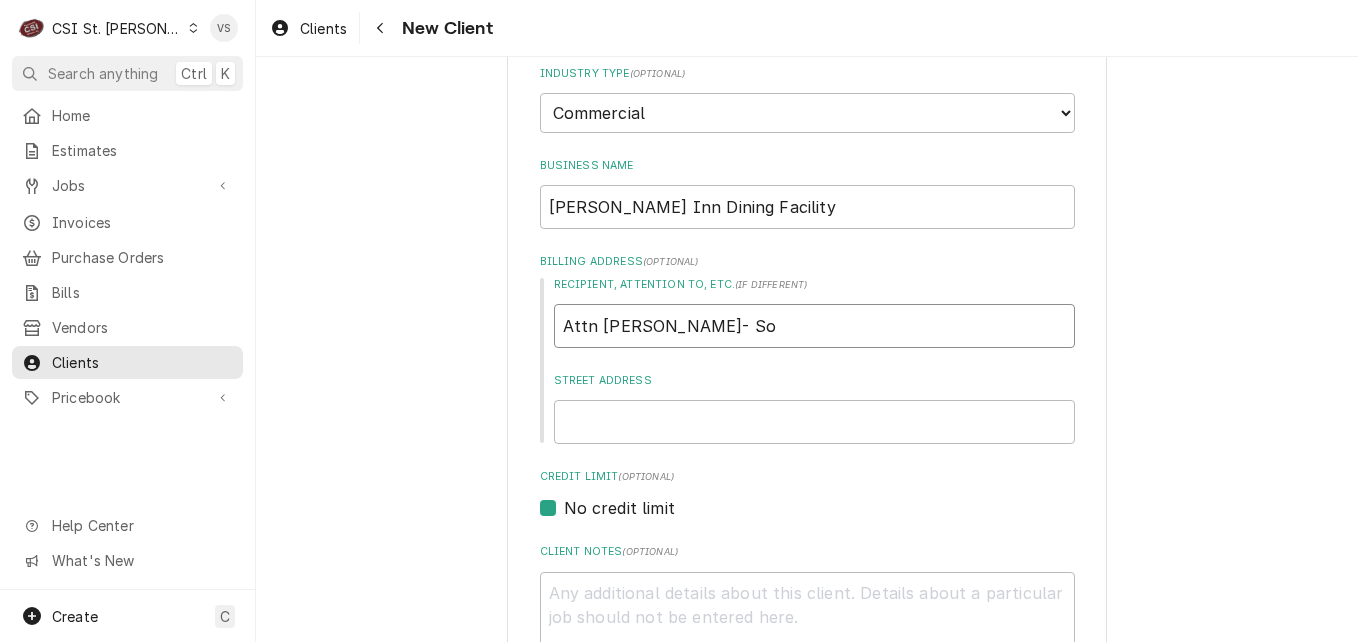 type on "x" 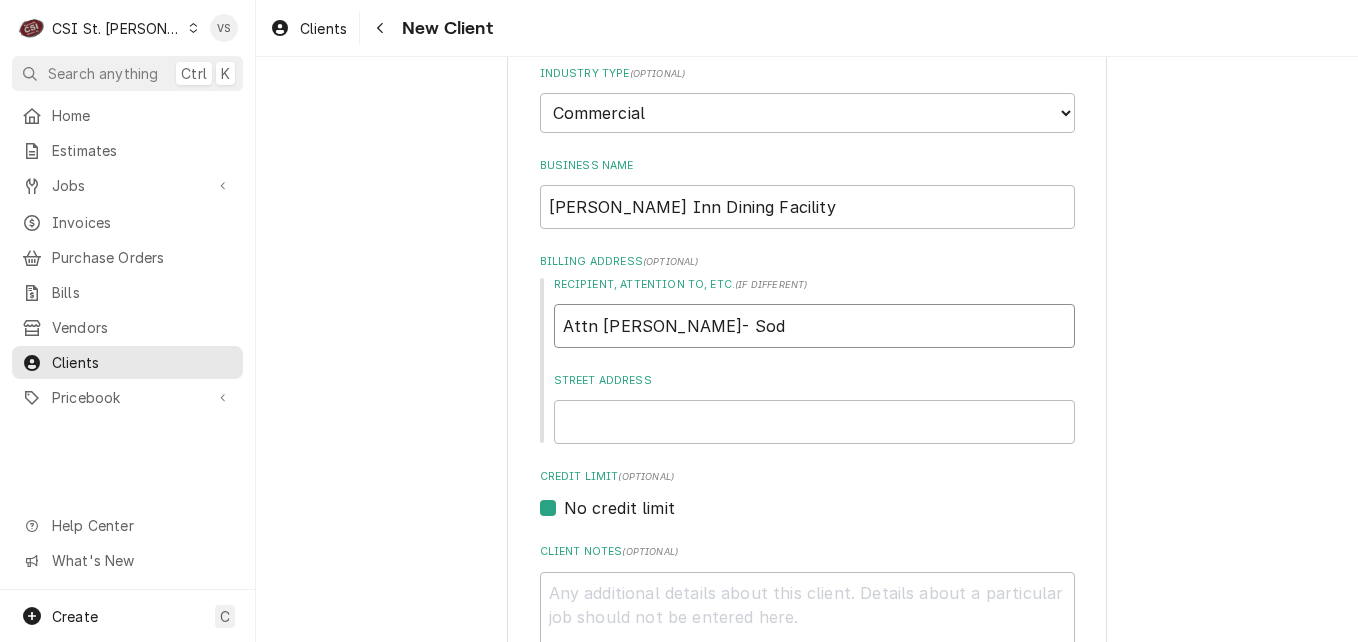 type on "x" 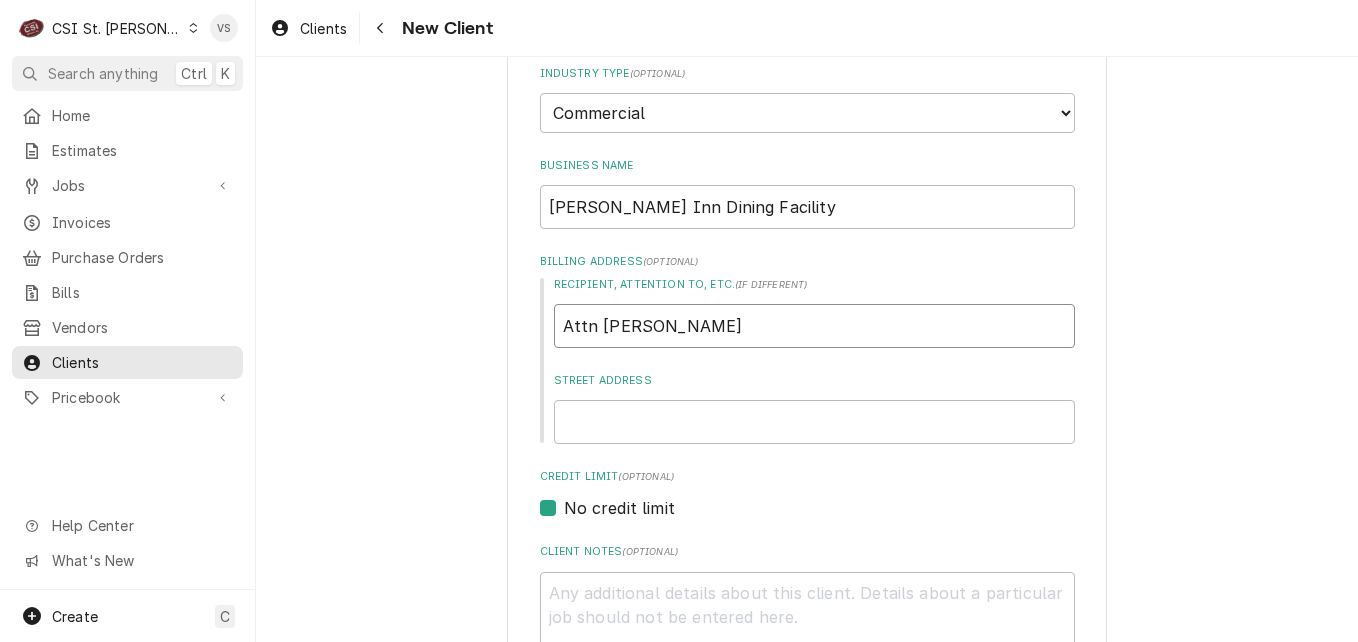 type on "x" 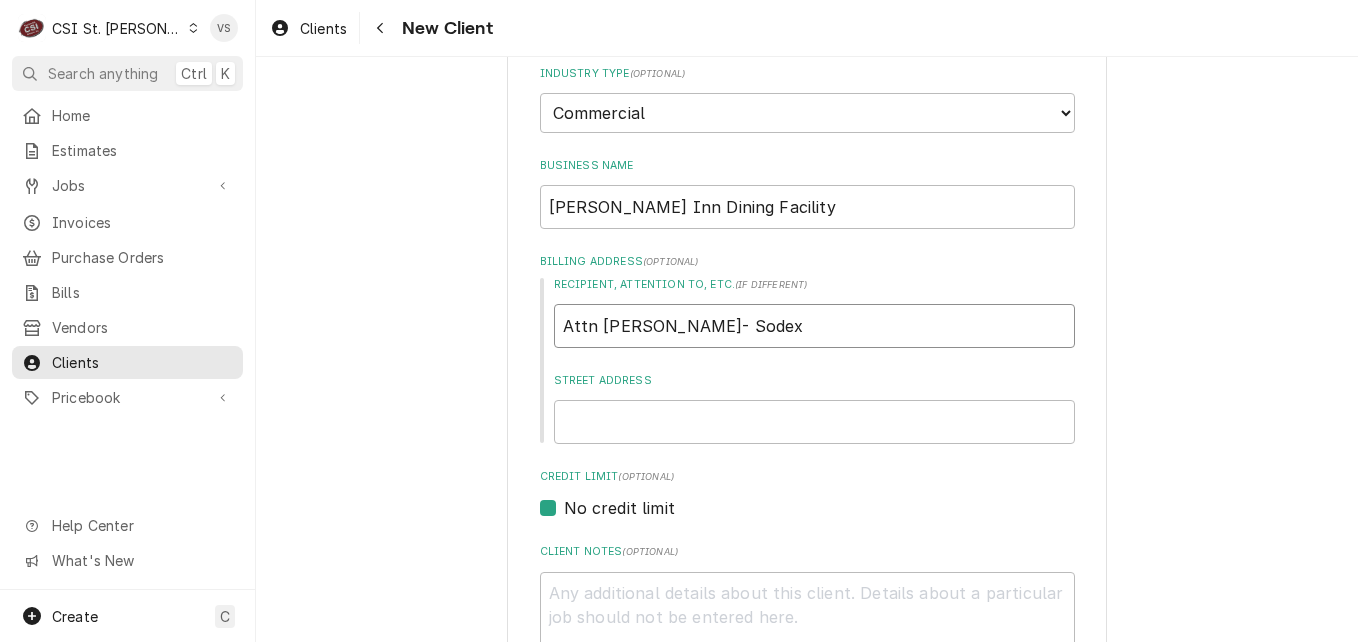 type on "x" 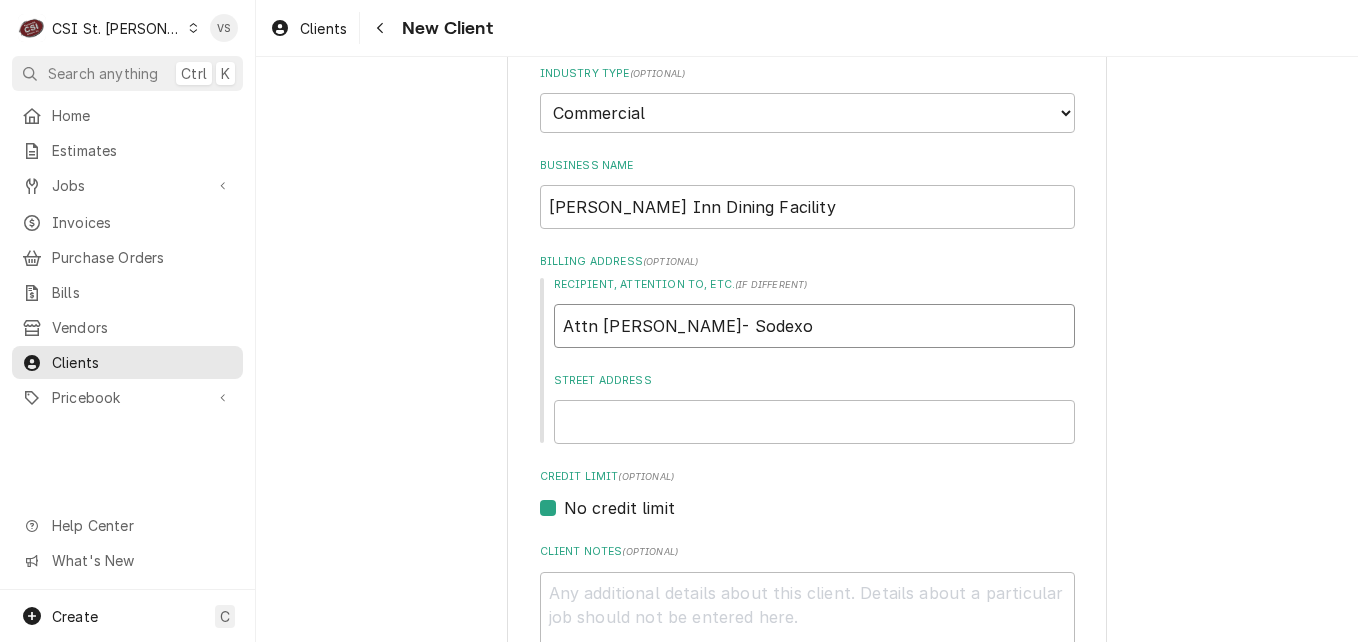 type on "Attn Audrey Kellerman- Sodexo" 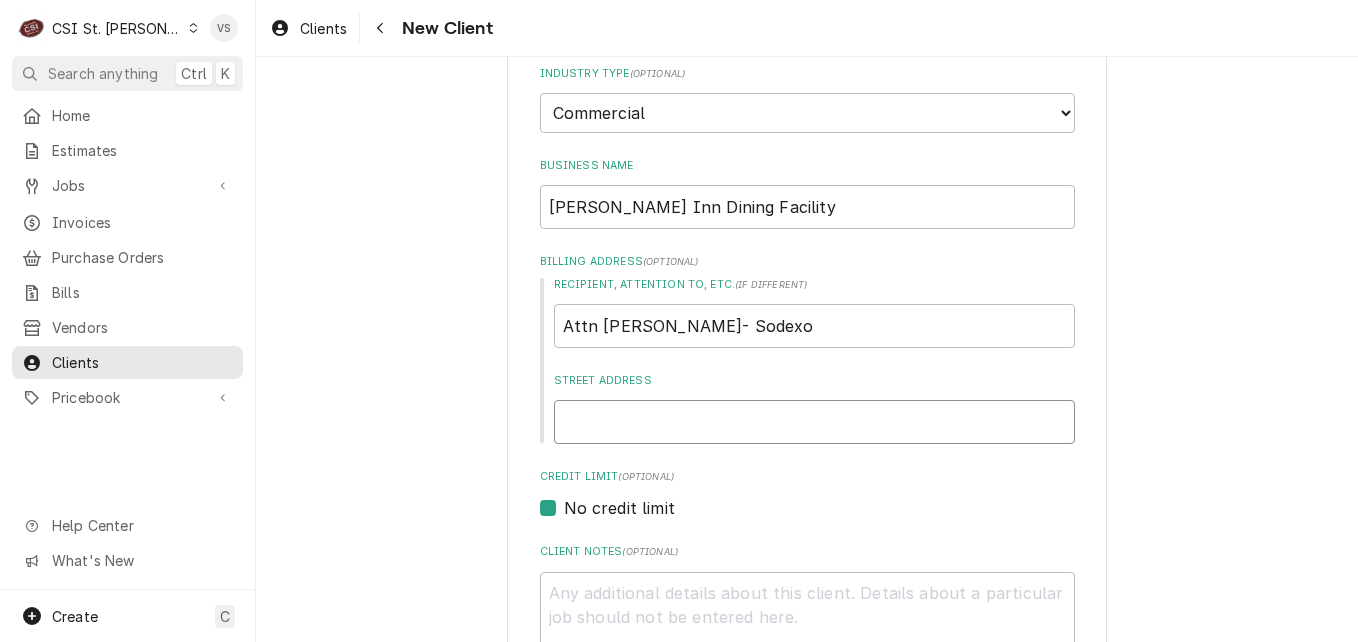 type on "x" 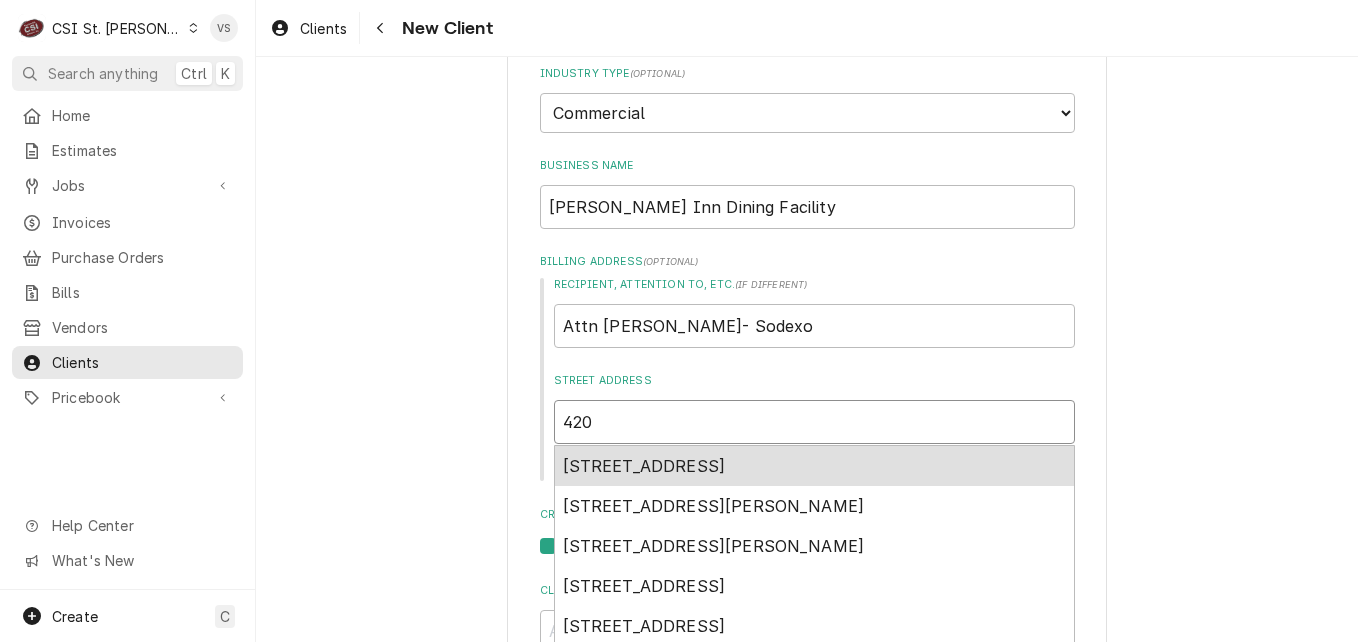type on "420 W" 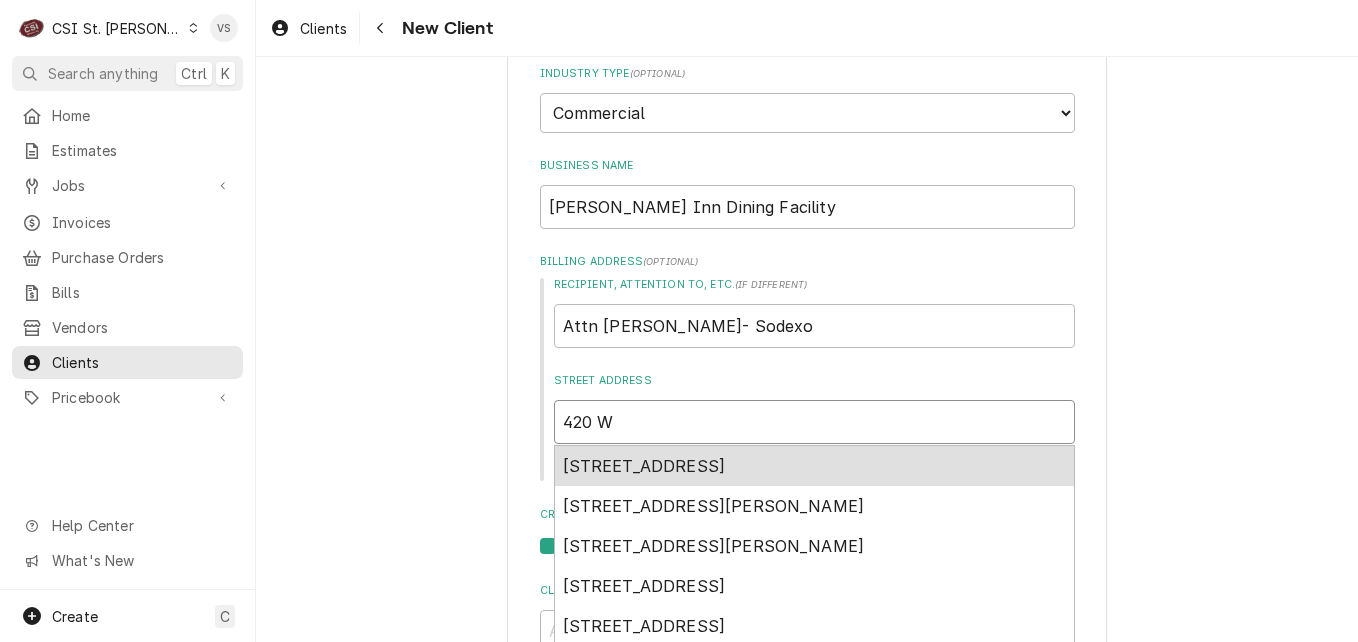 type on "x" 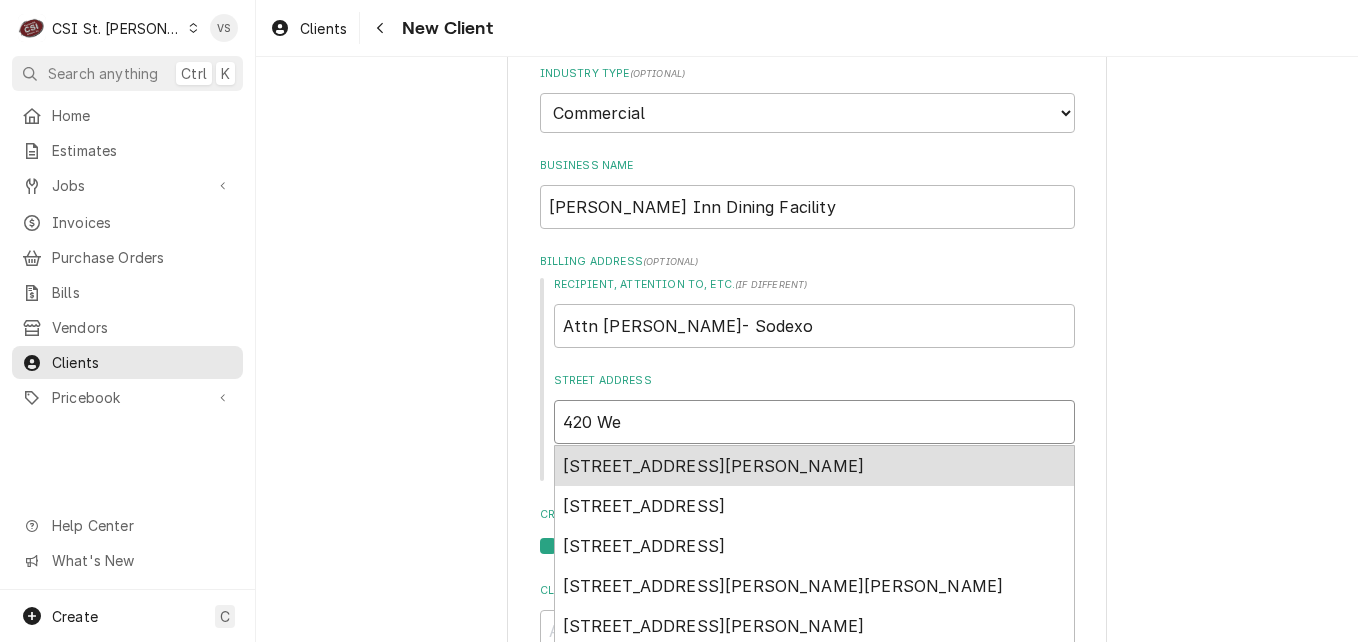 type on "x" 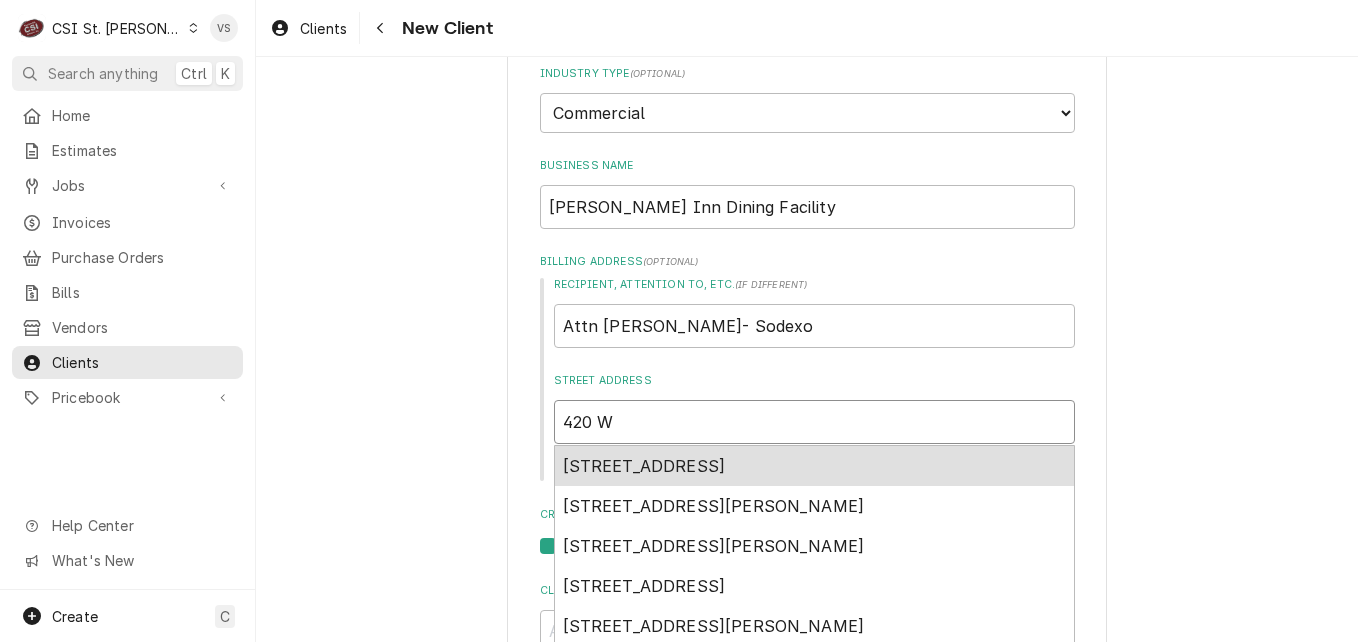 type on "x" 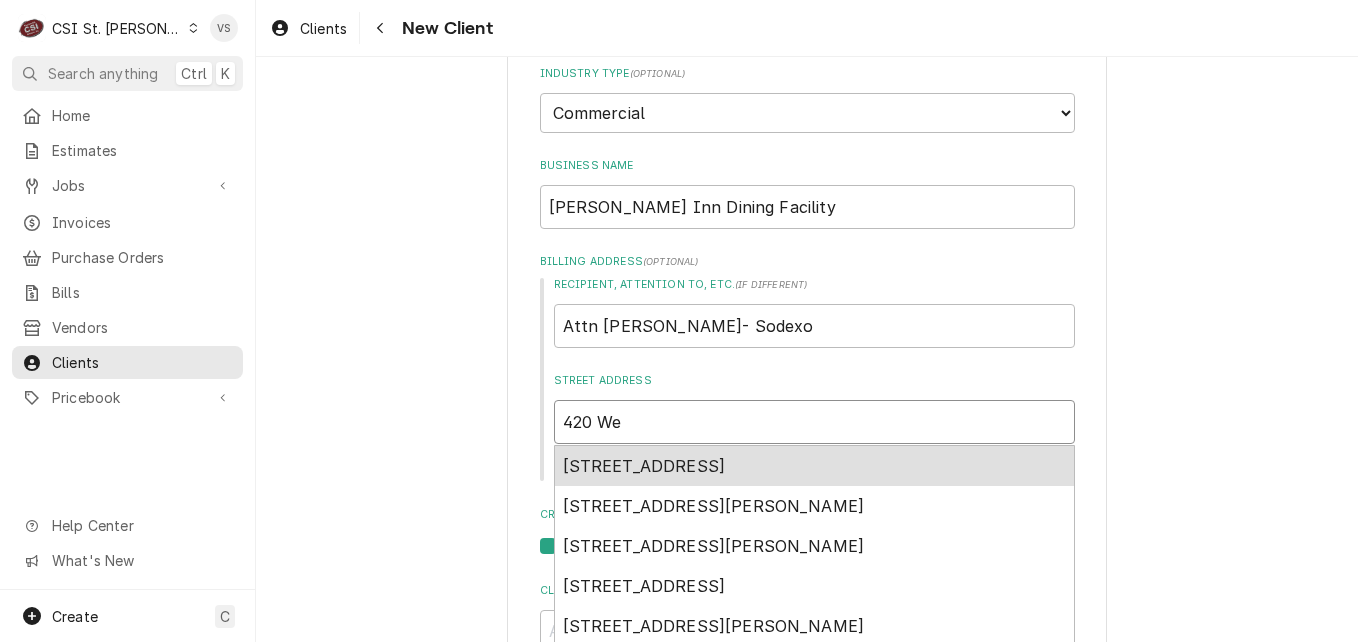 type on "x" 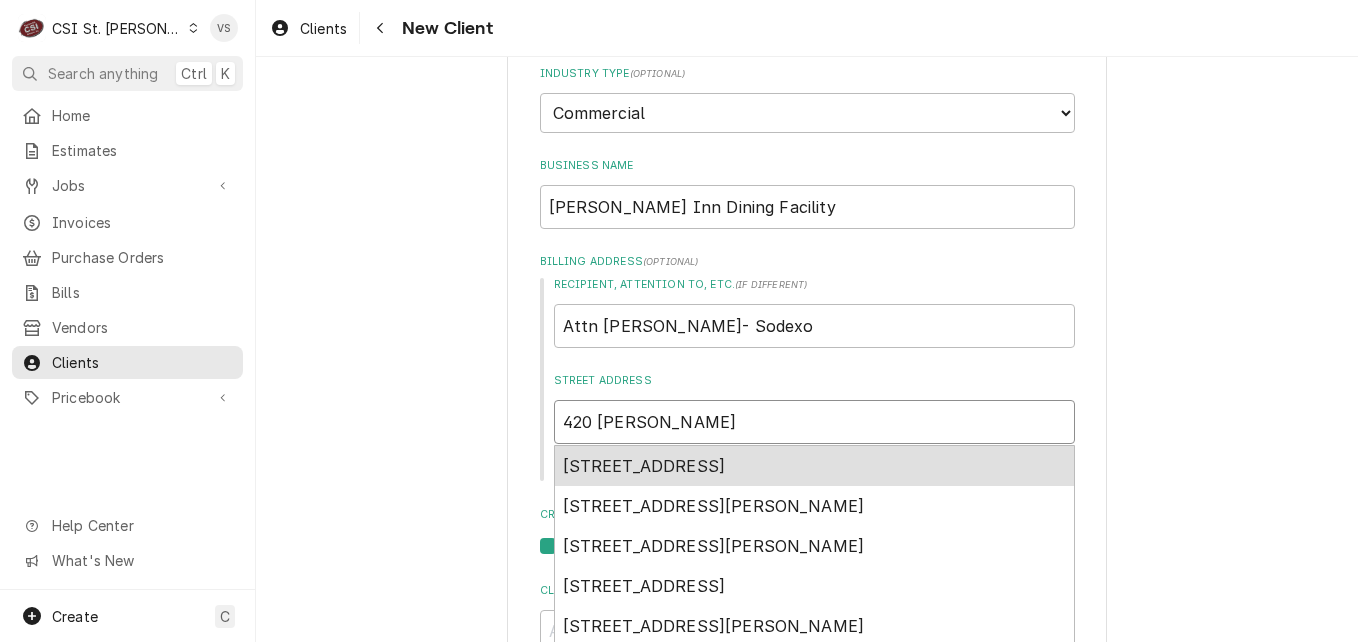 type on "x" 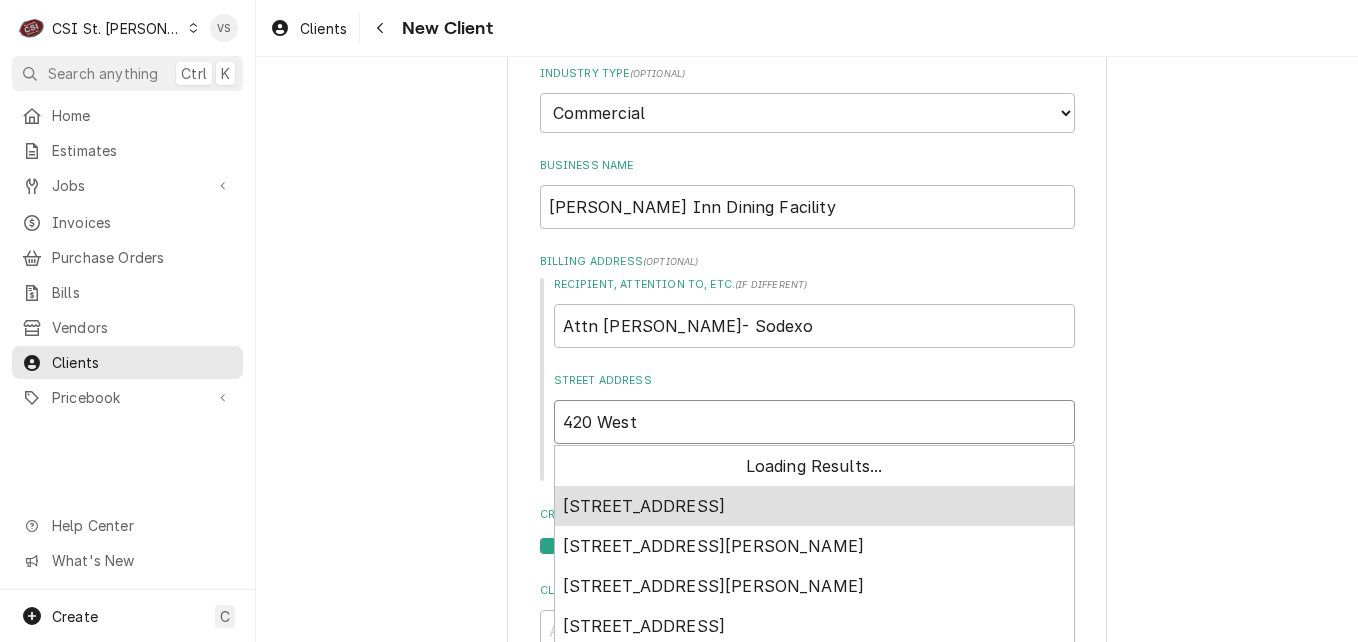 type on "x" 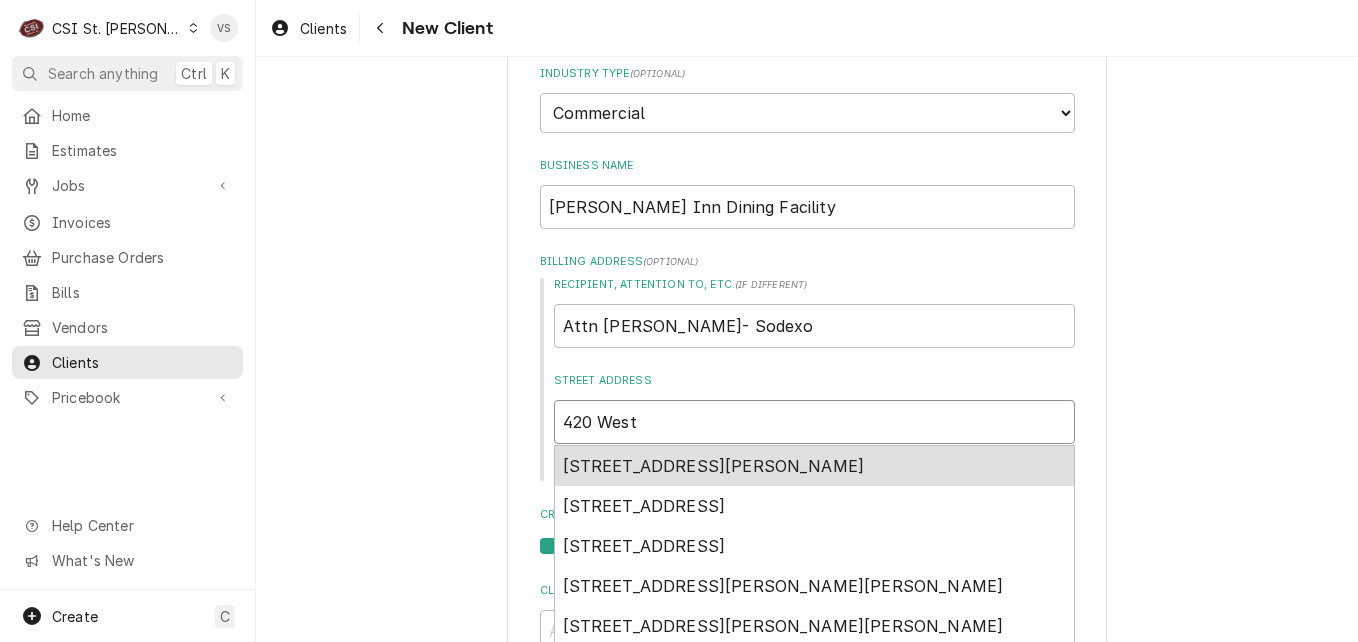 type on "x" 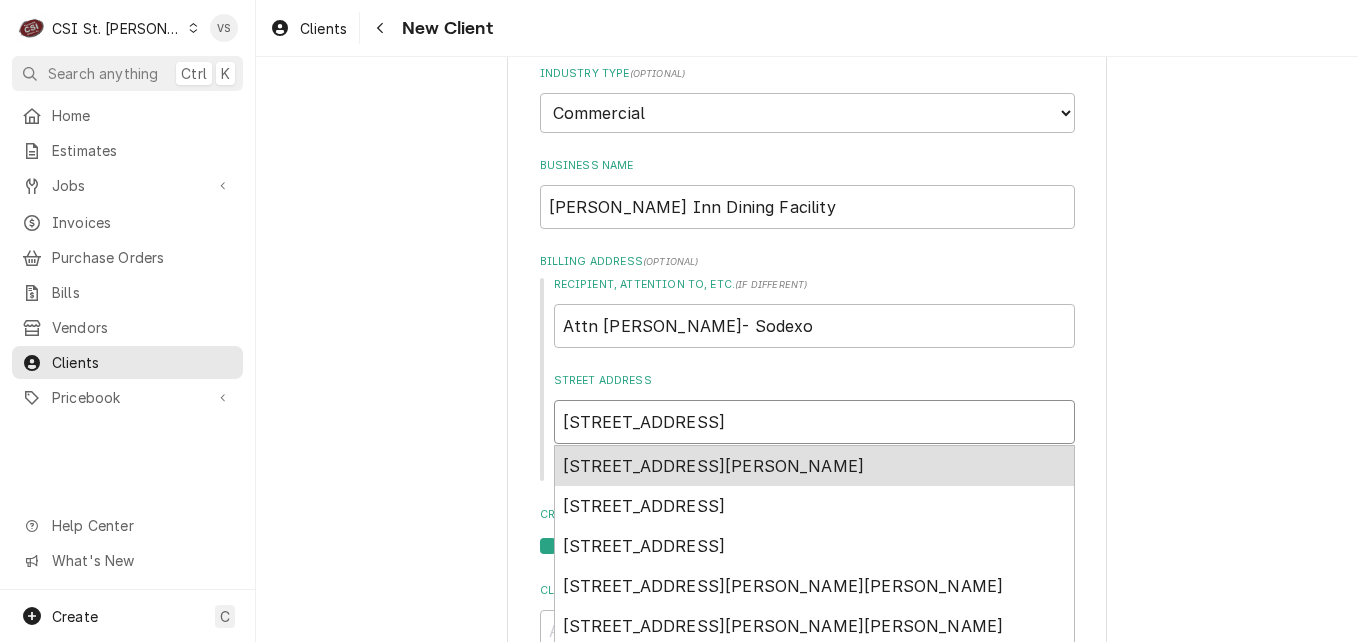 type on "x" 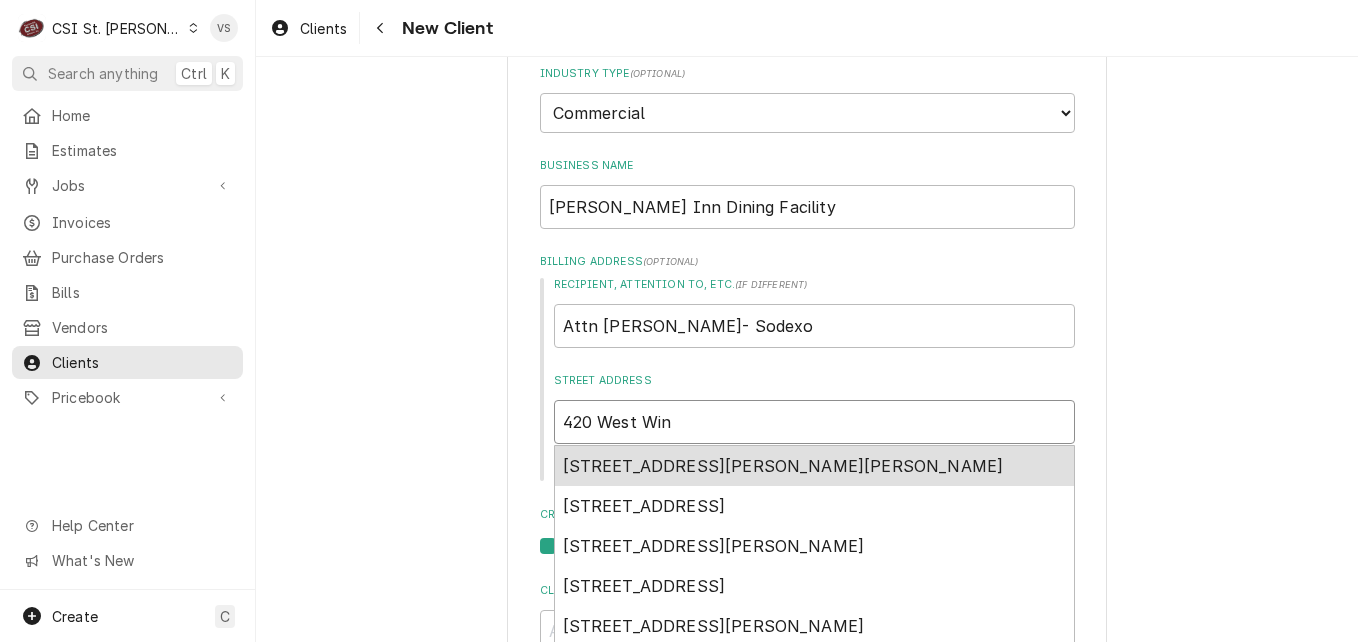 type on "x" 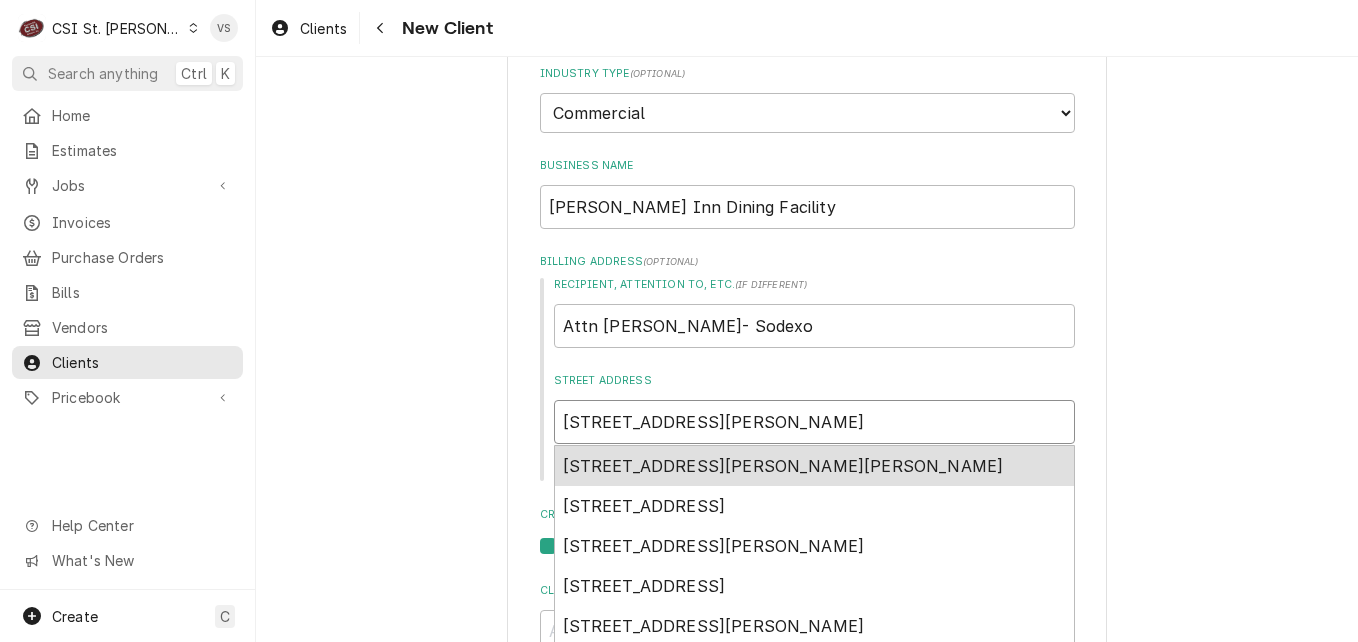 type on "x" 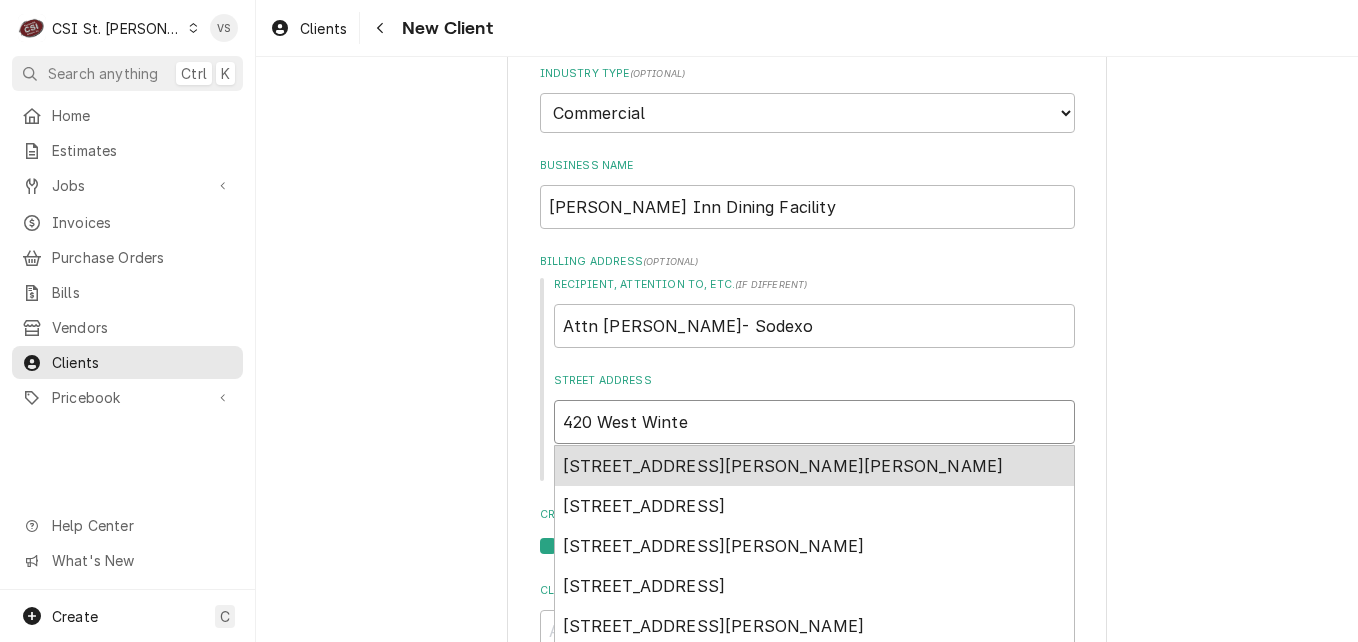type on "x" 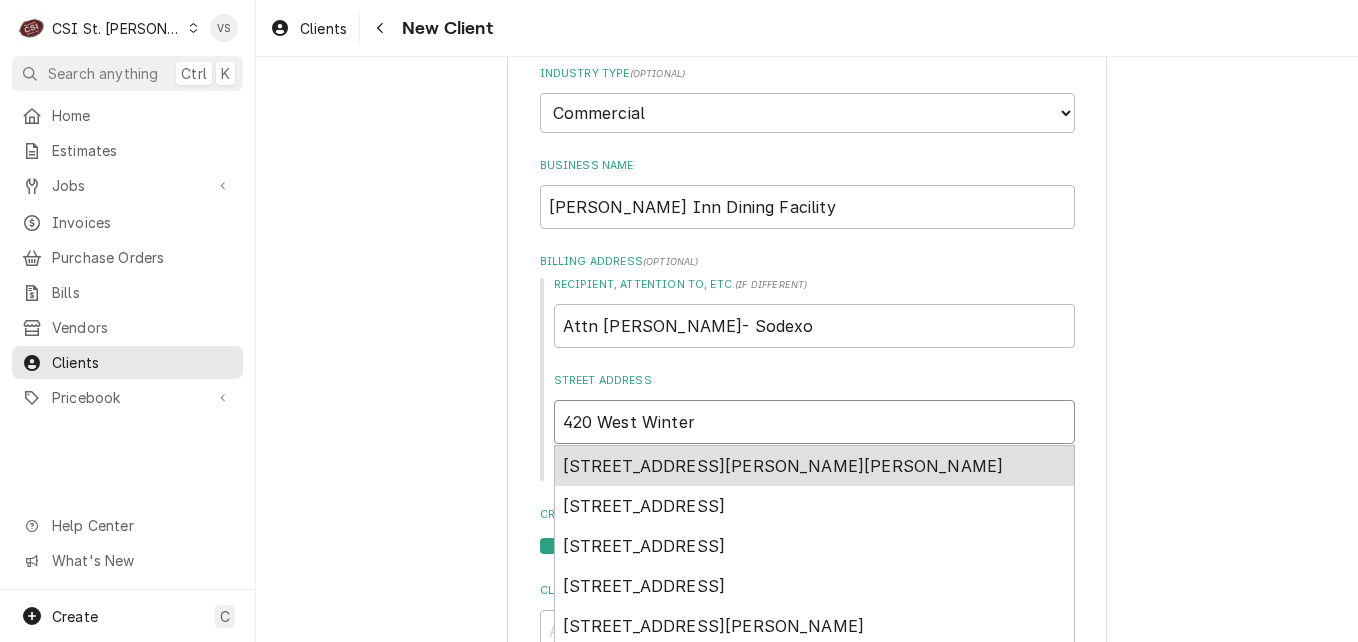 type on "x" 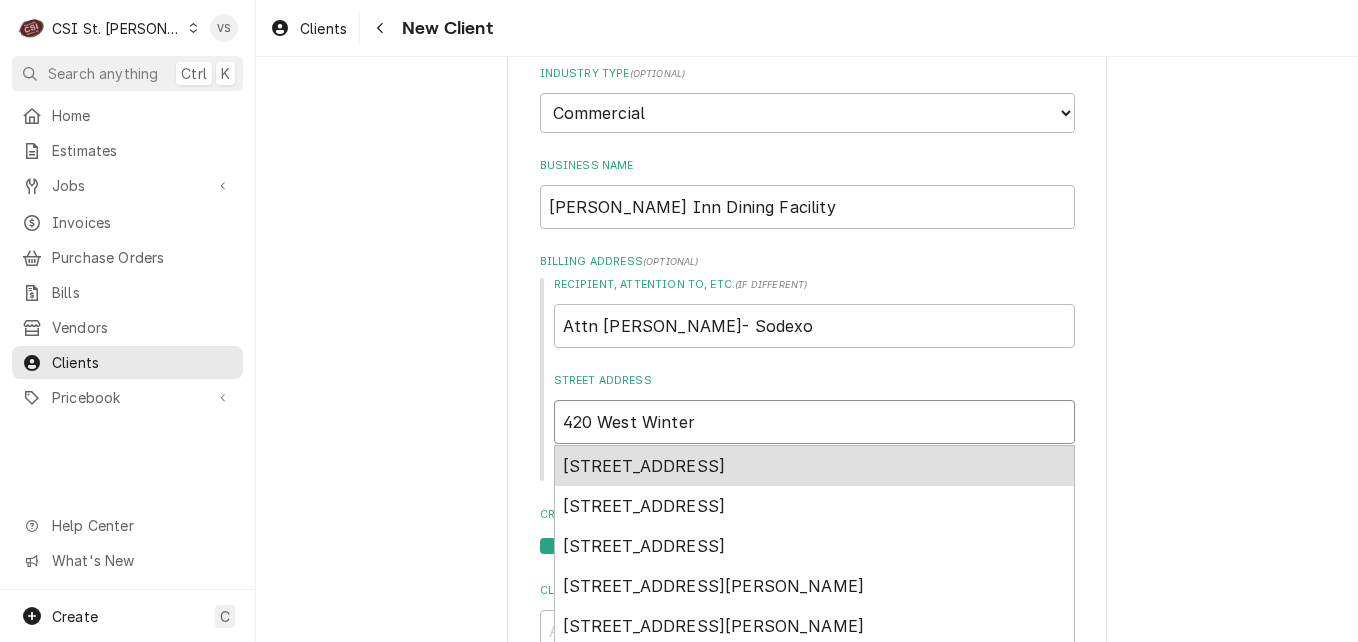 type on "x" 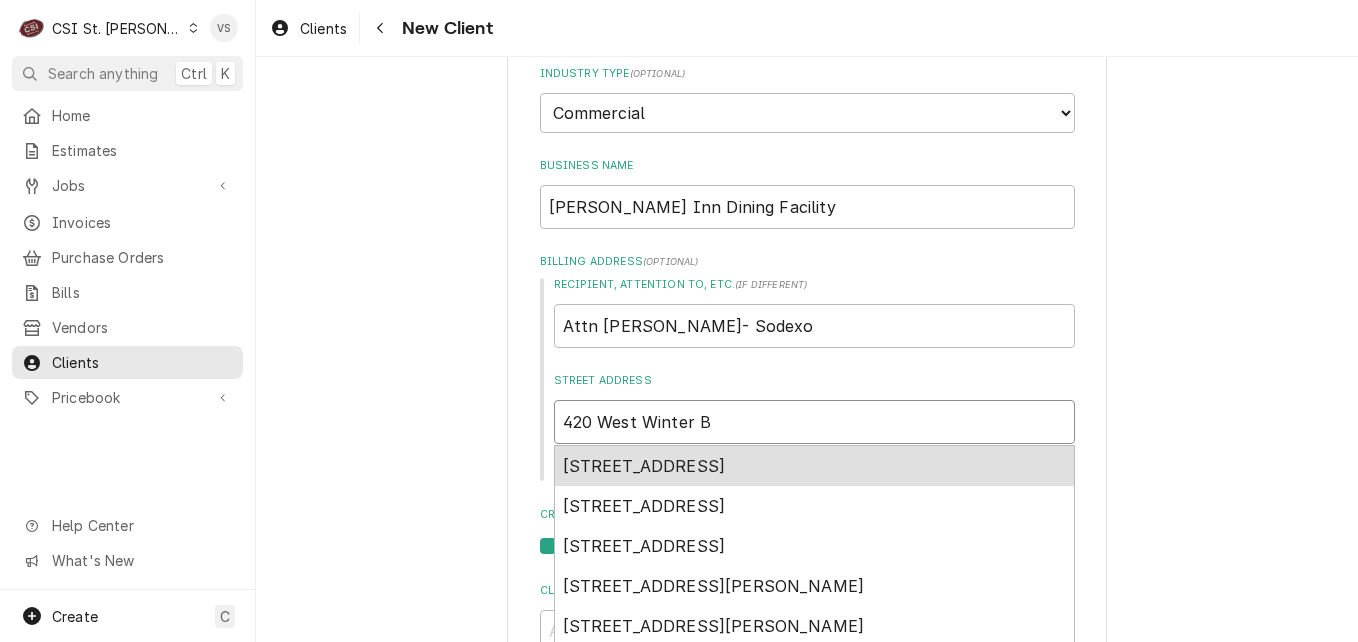 type on "x" 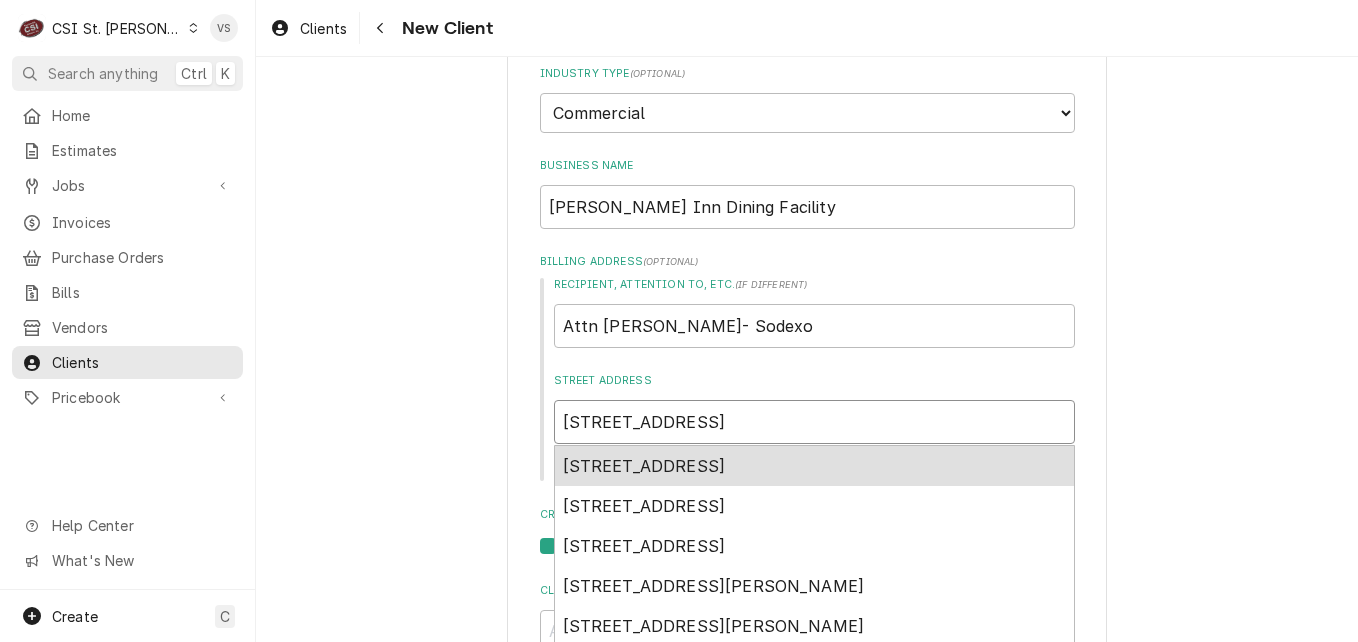 type on "x" 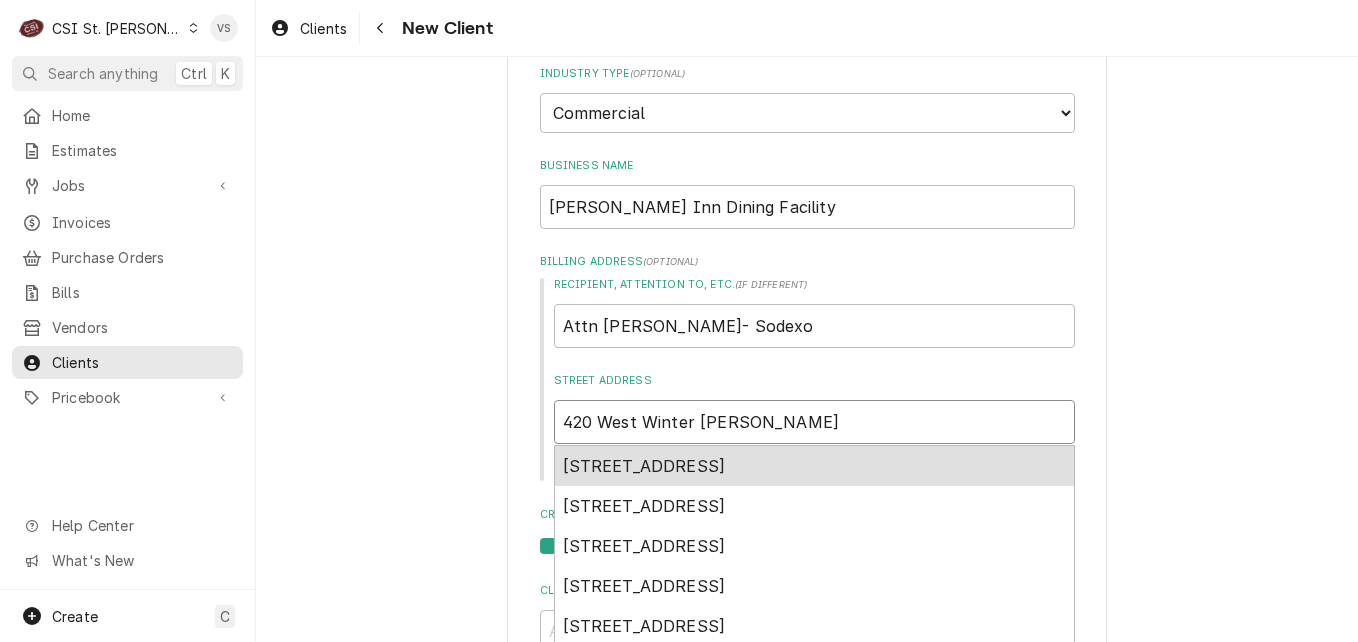 type on "x" 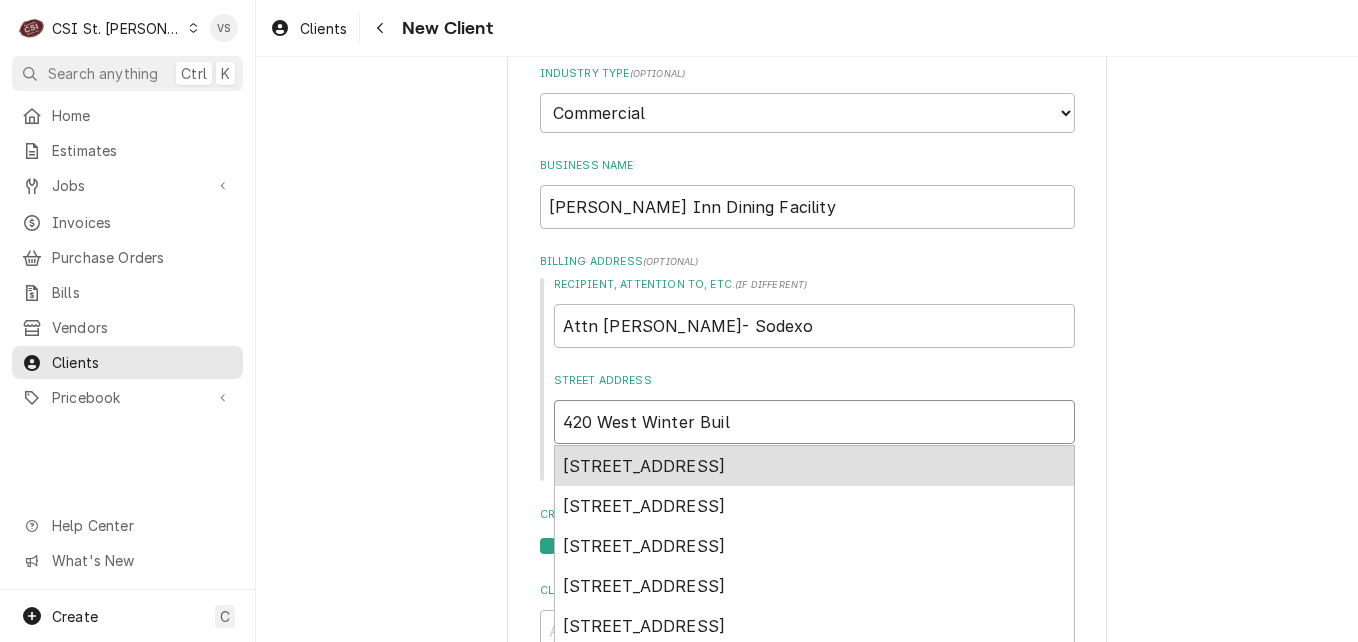 type on "x" 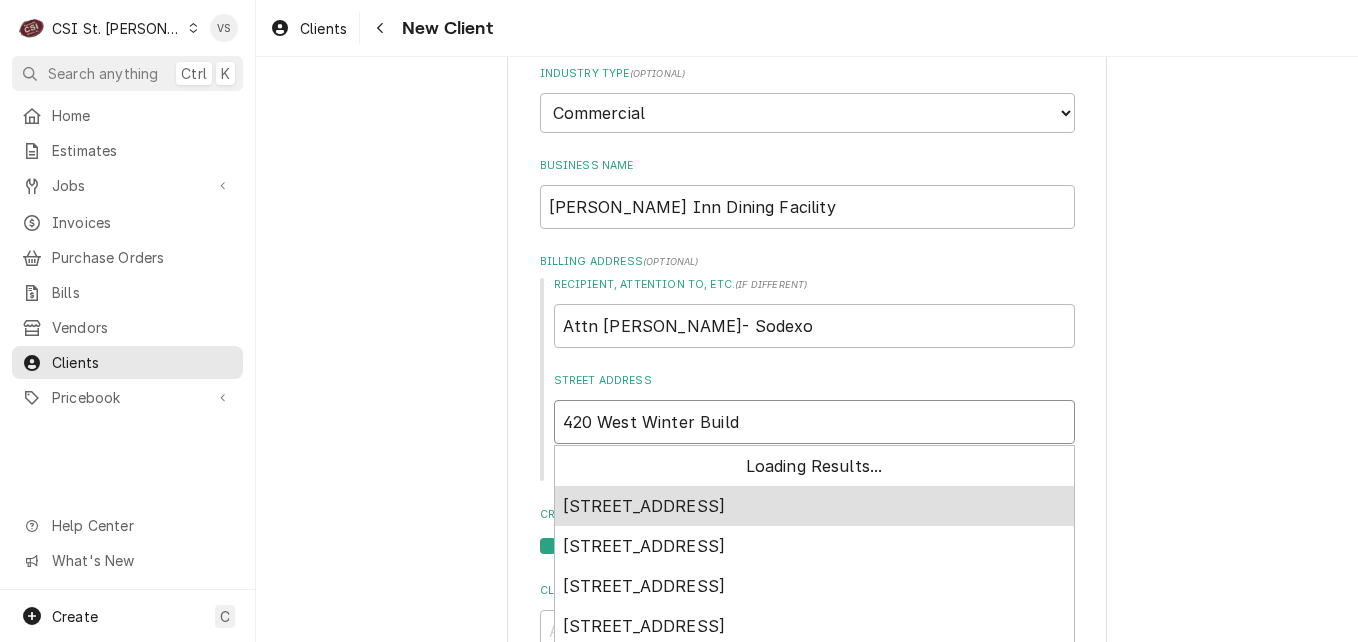 type on "x" 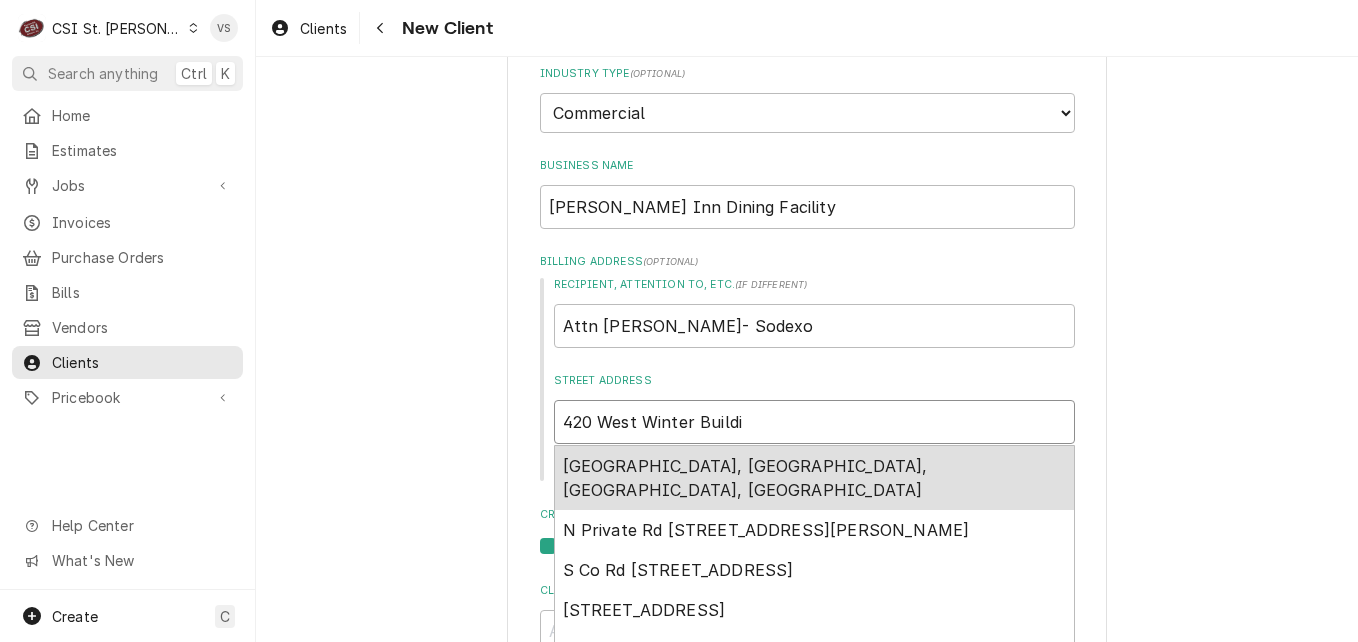 type on "x" 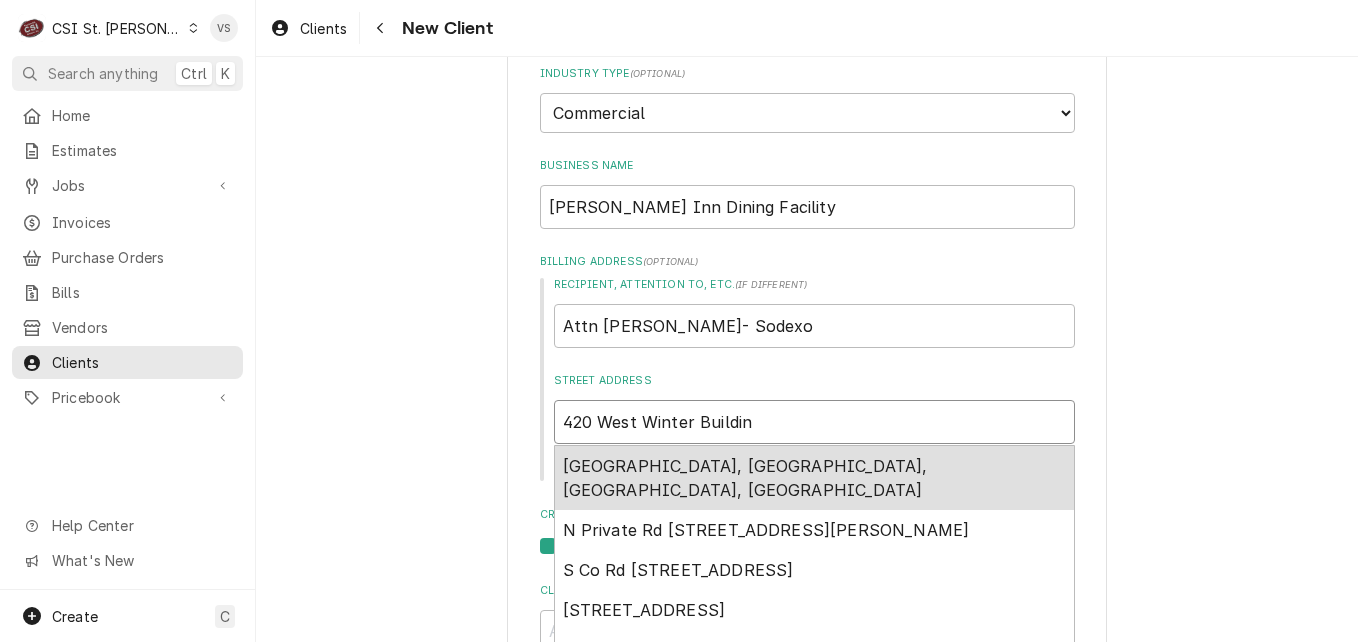 type on "x" 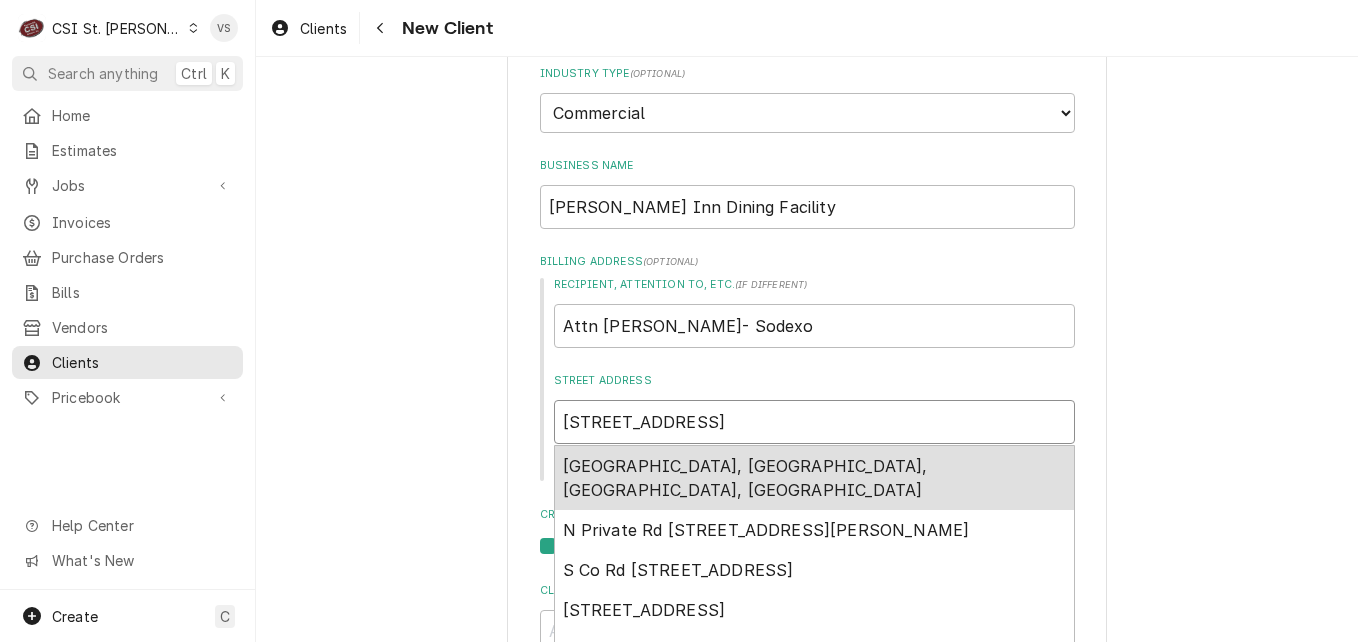 type on "x" 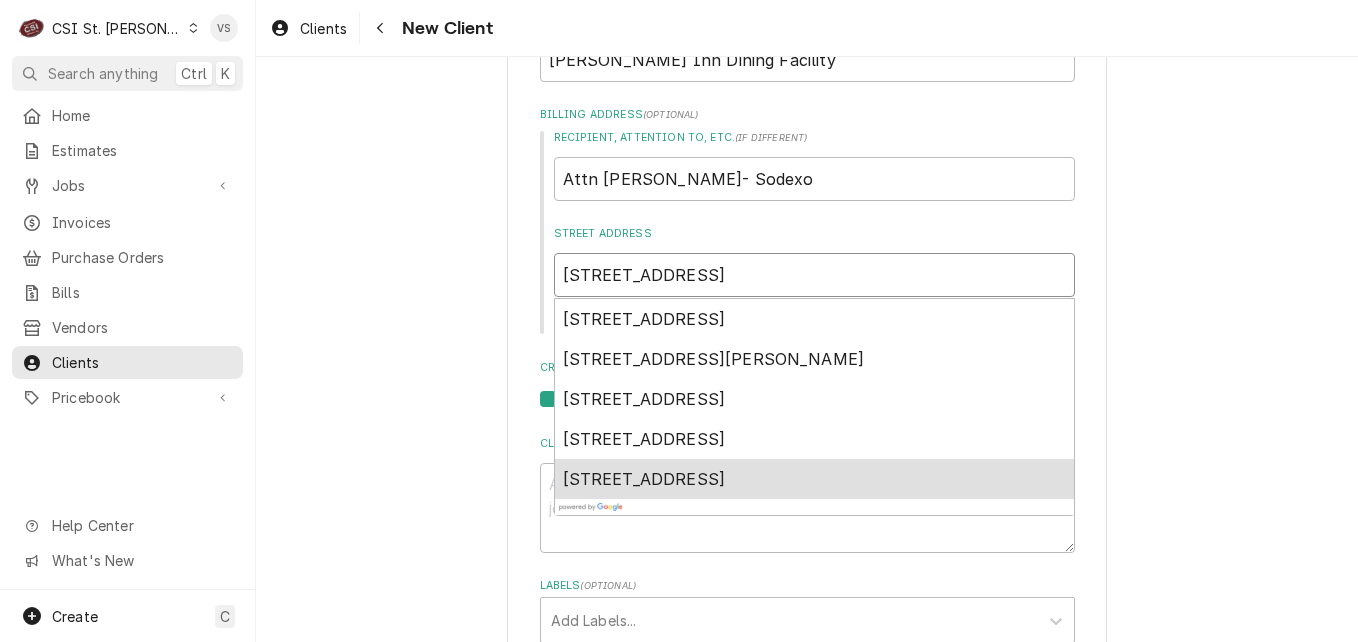 scroll, scrollTop: 400, scrollLeft: 0, axis: vertical 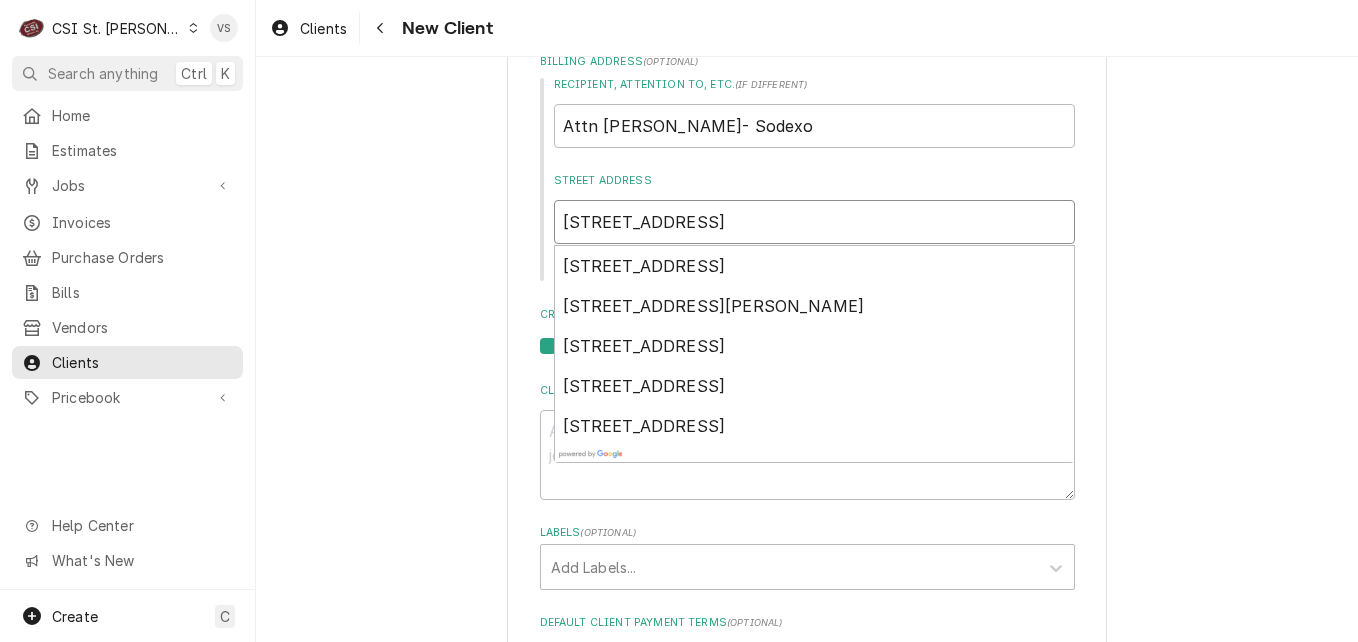 click on "420 West Winter Building 1800" at bounding box center (814, 222) 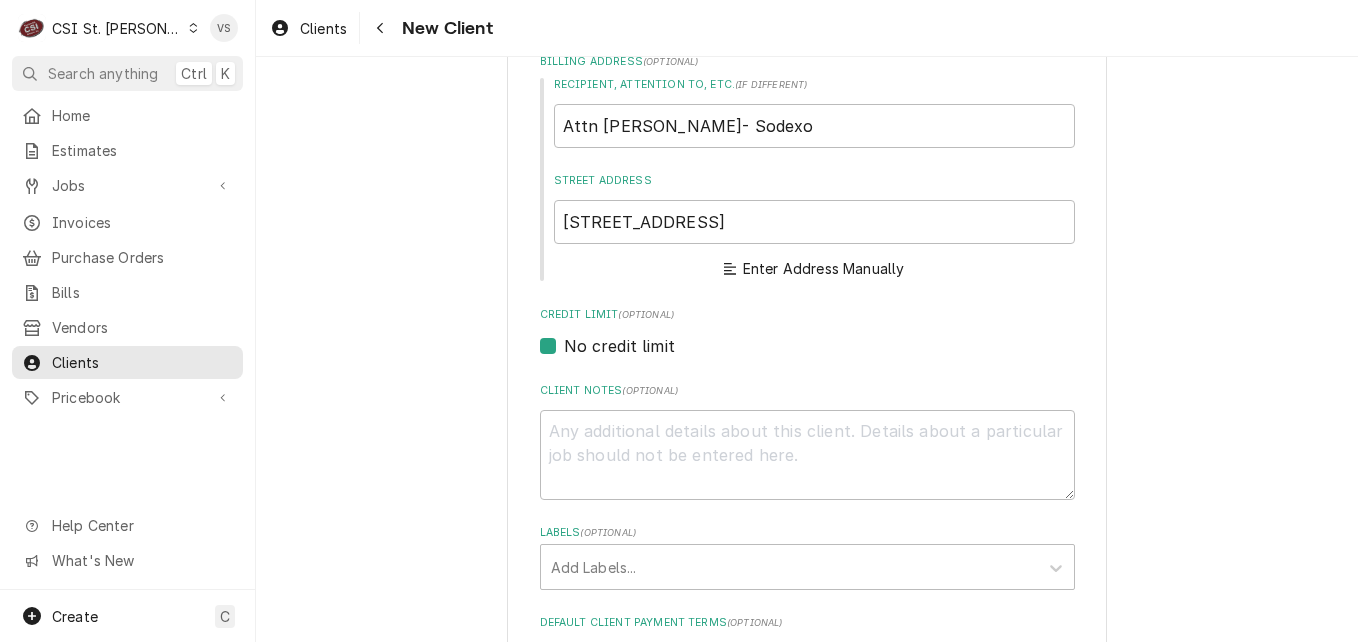 click on "Please provide the following information about your client: Client Type Industry Type  ( optional ) Choose industry type... Residential Commercial Industrial Government Business Name Nightengale Inn Dining Facility Billing Address  ( optional ) Recipient, Attention To, etc.  ( if different ) Attn Audrey Kellerman- Sodexo Street Address 420 West Winter,  Building 1800 Enter Address Manually Credit Limit  (optional) No credit limit Client Notes  ( optional ) Labels  ( optional ) Add Labels... Default Client Payment Terms  (optional) Same as company default (--) Default Client Tax Rate  (optional) Same as company default (--) Client Contacts Add Contact Create Cancel" at bounding box center (807, 316) 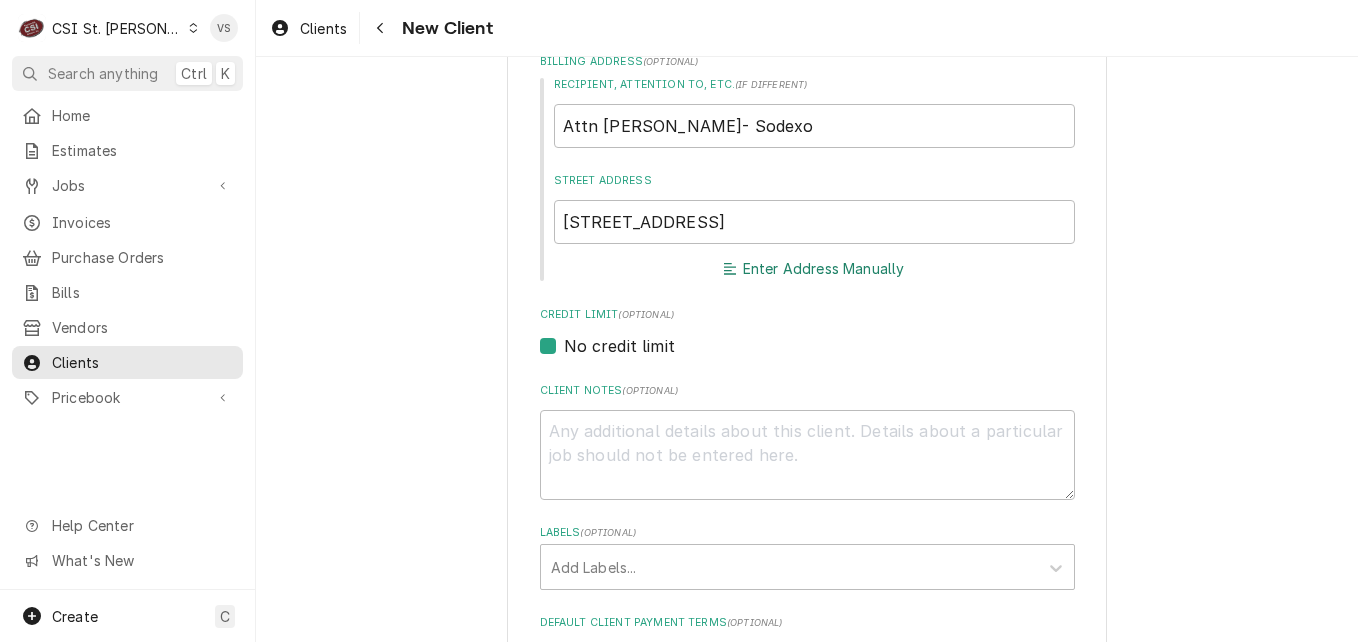 click on "Enter Address Manually" at bounding box center [814, 269] 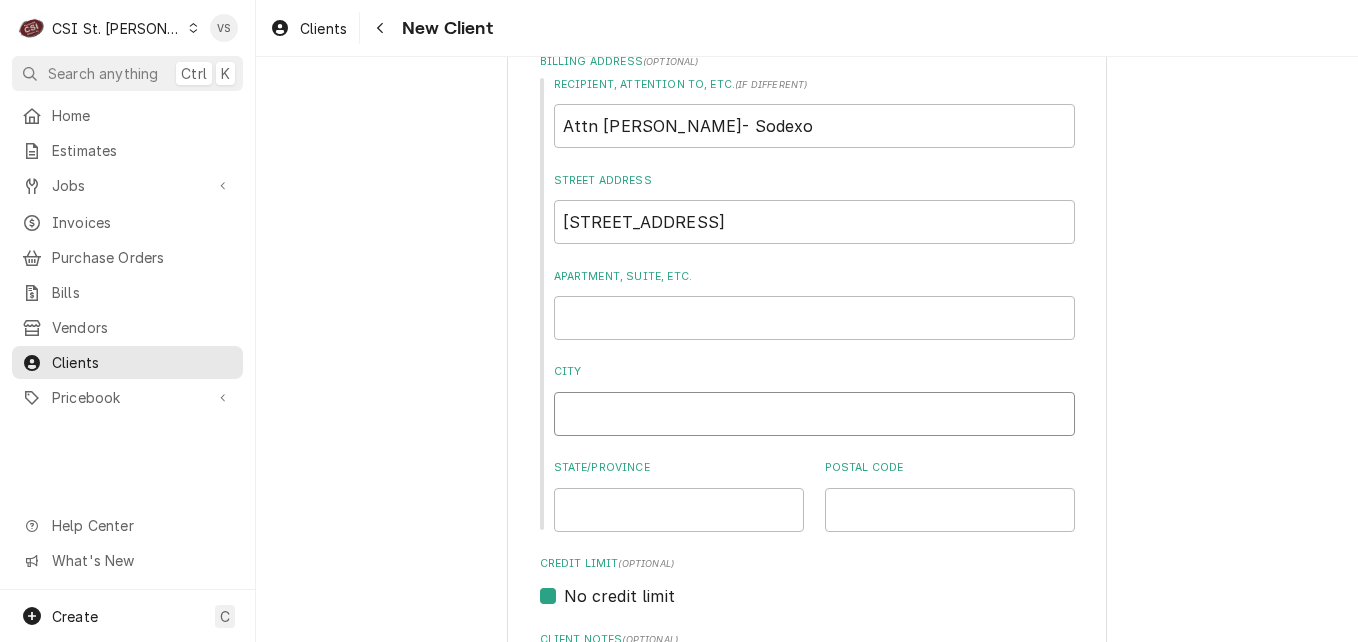 click on "City" at bounding box center (814, 414) 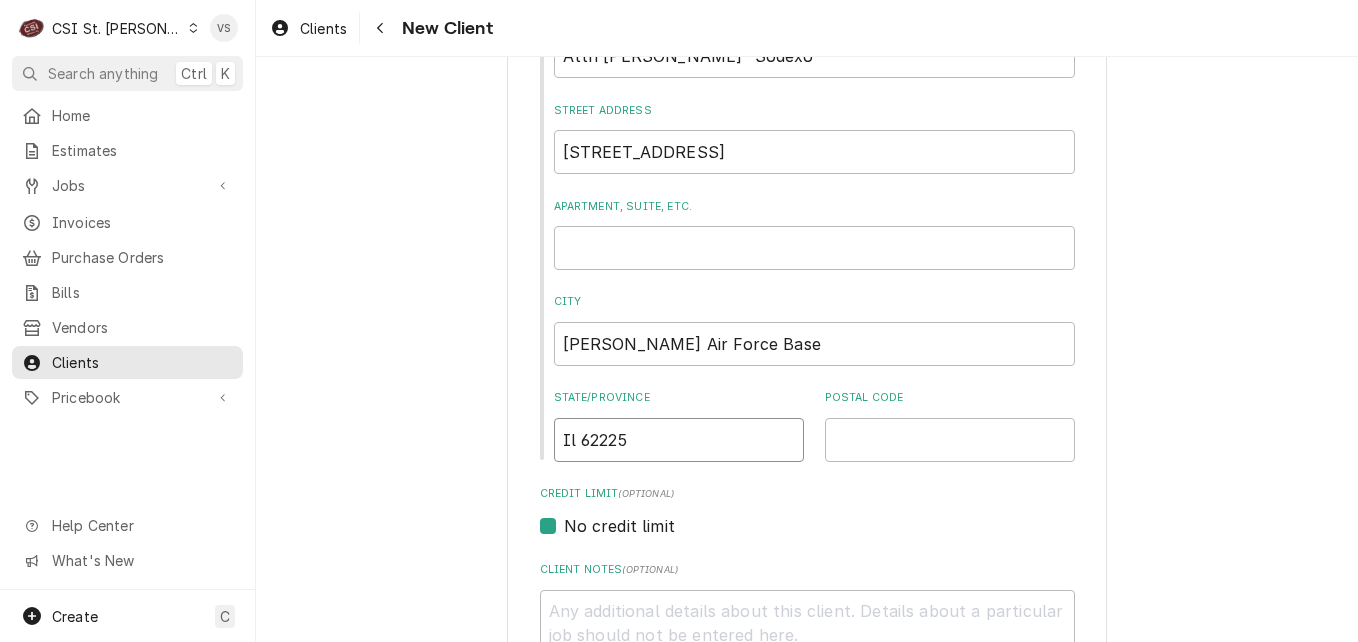 scroll, scrollTop: 500, scrollLeft: 0, axis: vertical 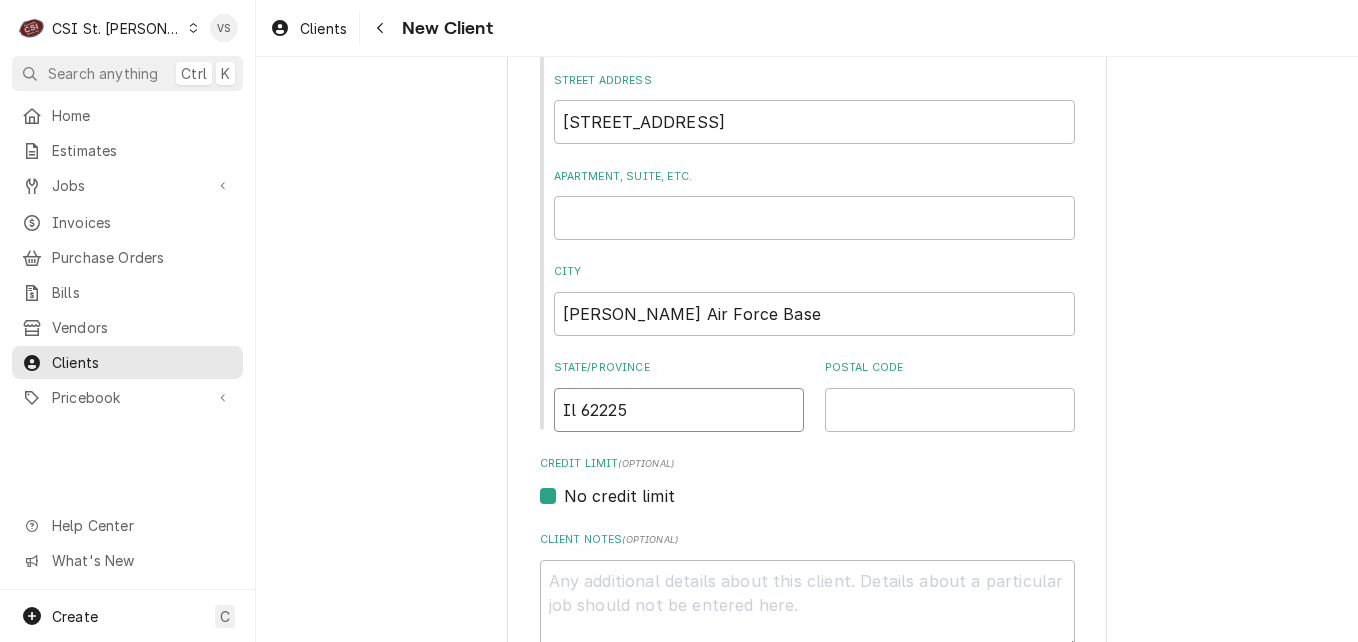 drag, startPoint x: 663, startPoint y: 410, endPoint x: 574, endPoint y: 411, distance: 89.005615 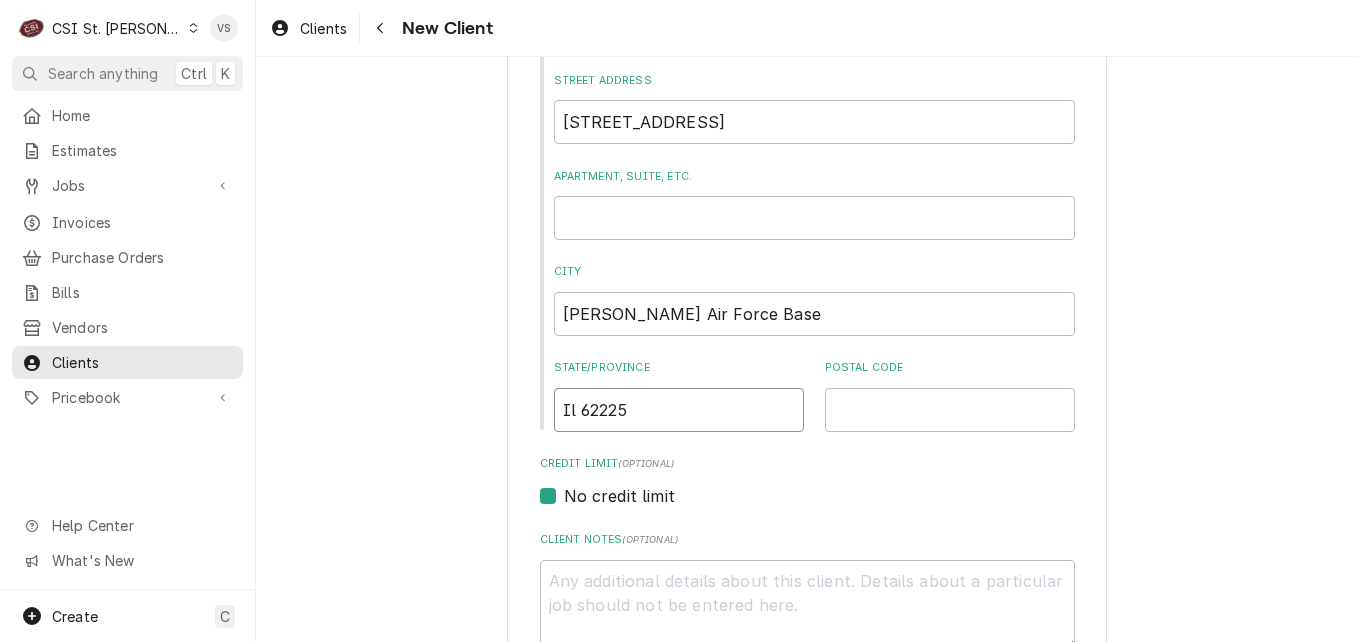 click on "Il 62225" at bounding box center (679, 410) 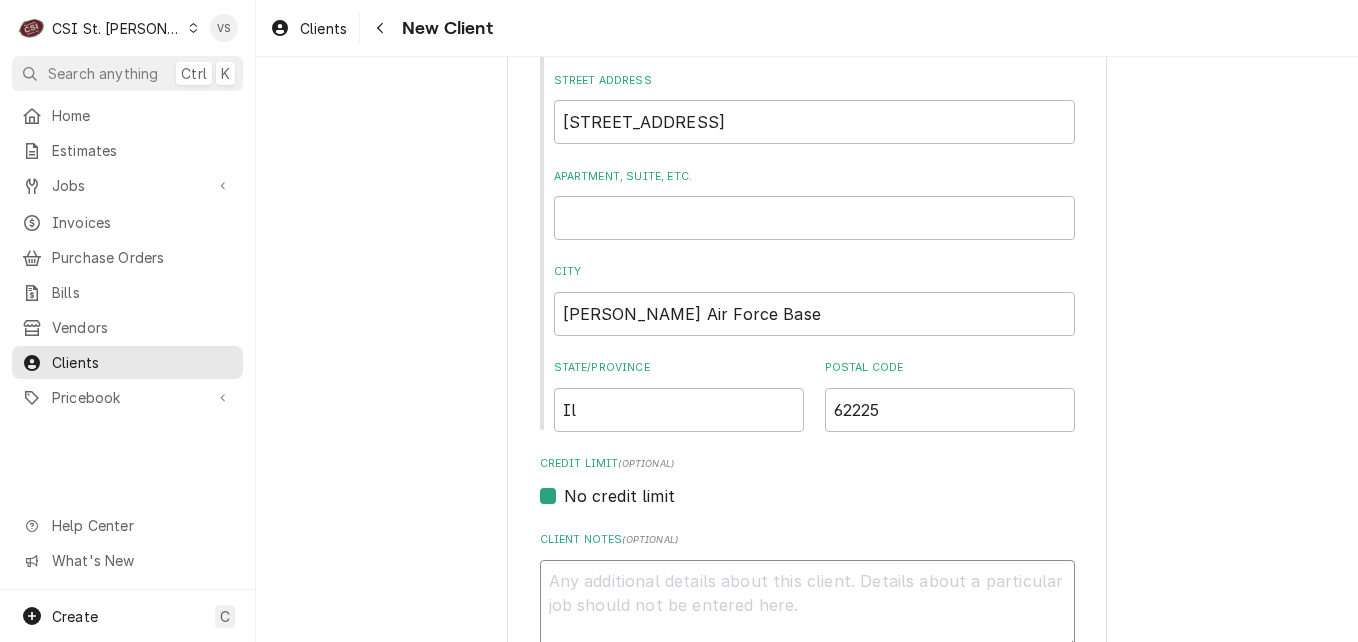 click on "Client Notes  ( optional )" at bounding box center (807, 605) 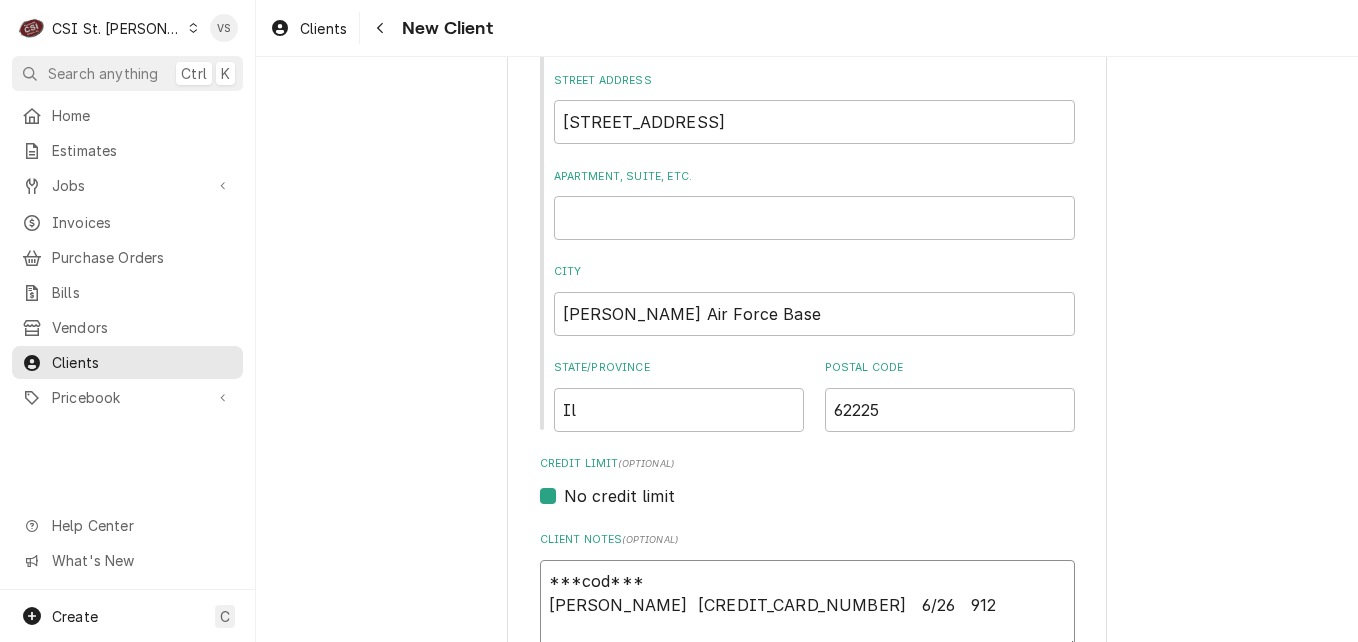 click on "***cod***
Audrey Kellerman  5405 9878 6209 0972   6/26   912" at bounding box center (807, 605) 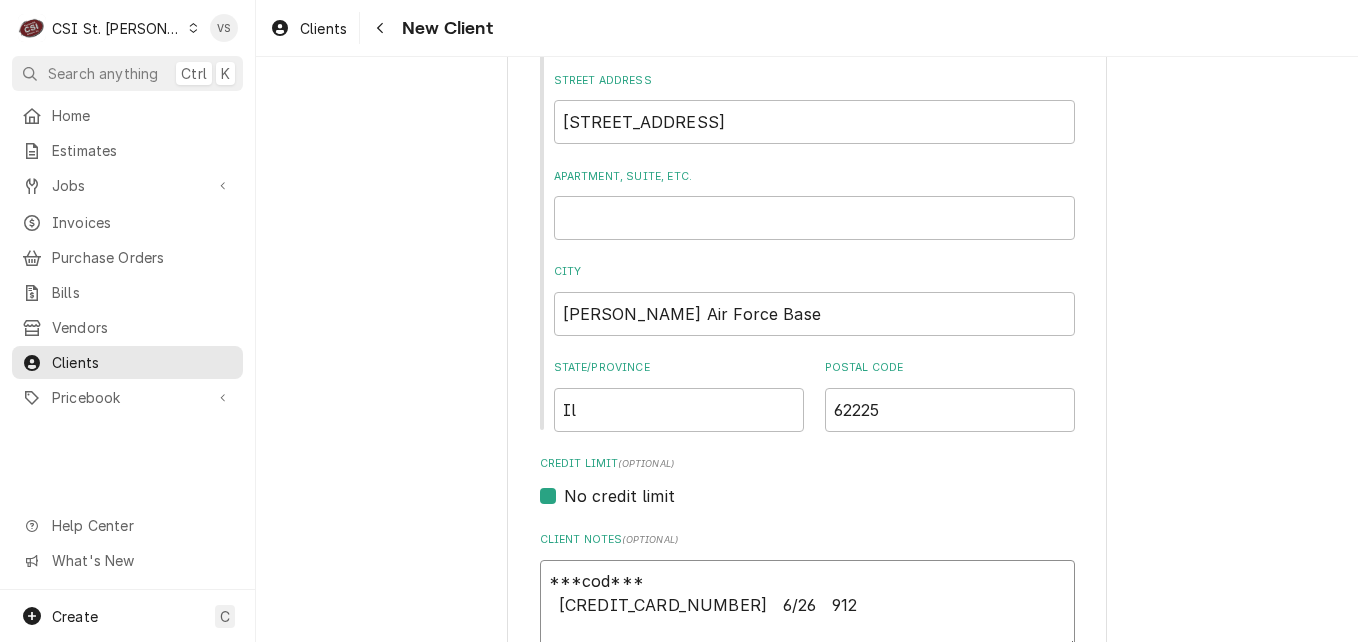 click on "***cod***
5405 9878 6209 0972   6/26   912" at bounding box center (807, 605) 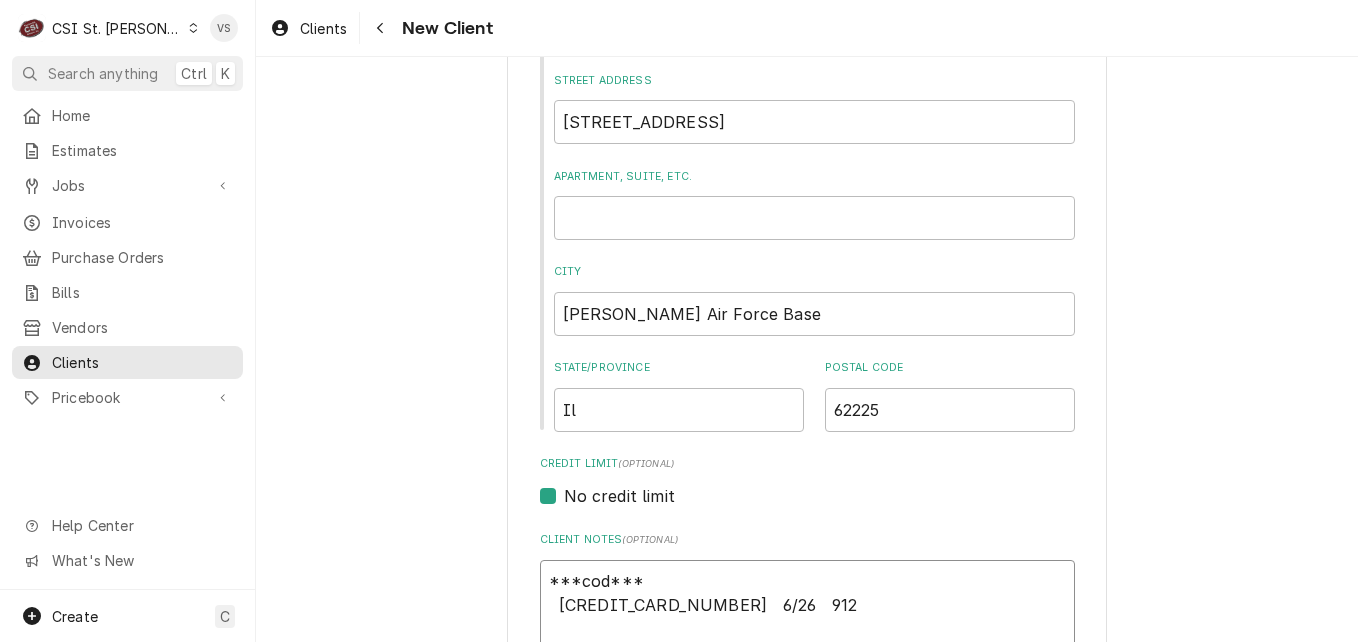 paste on "Audrey Kellerman" 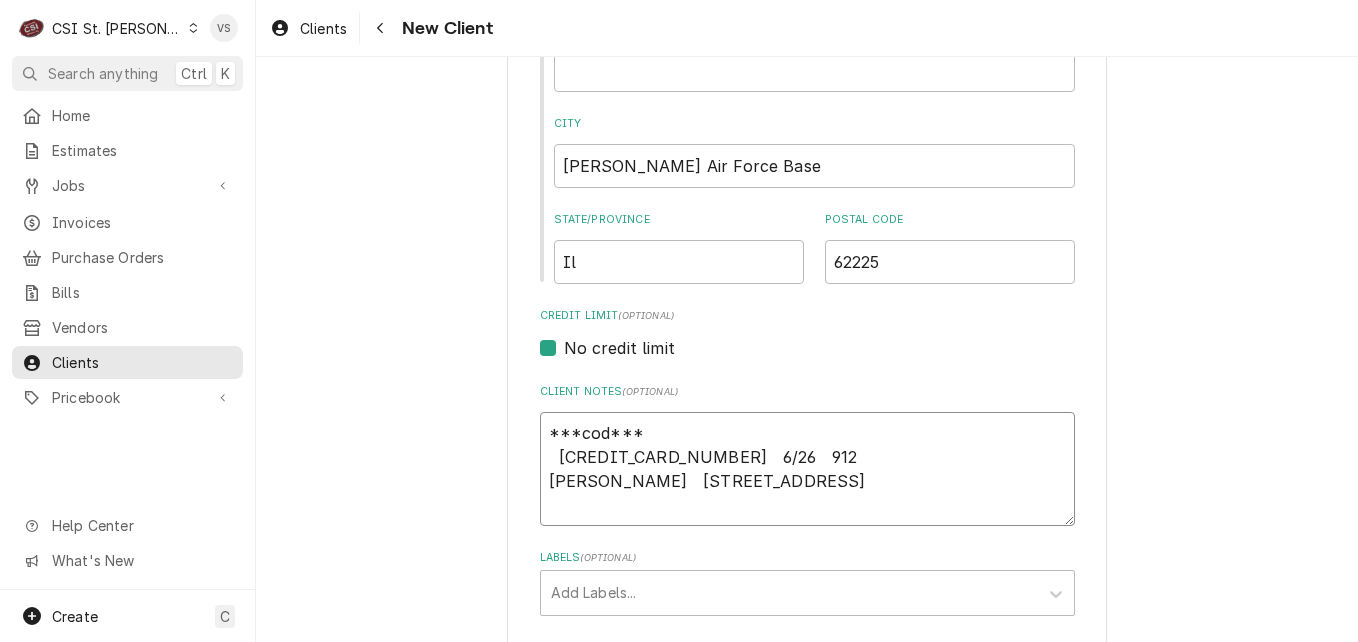 scroll, scrollTop: 800, scrollLeft: 0, axis: vertical 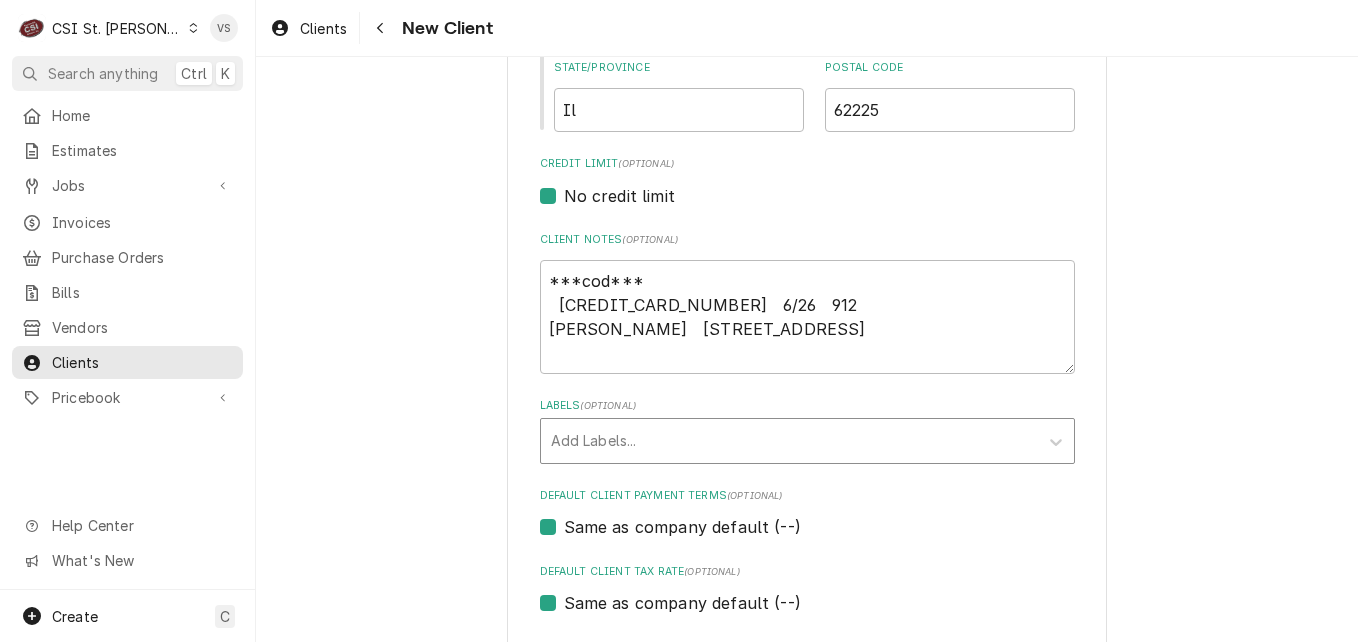 click at bounding box center (789, 441) 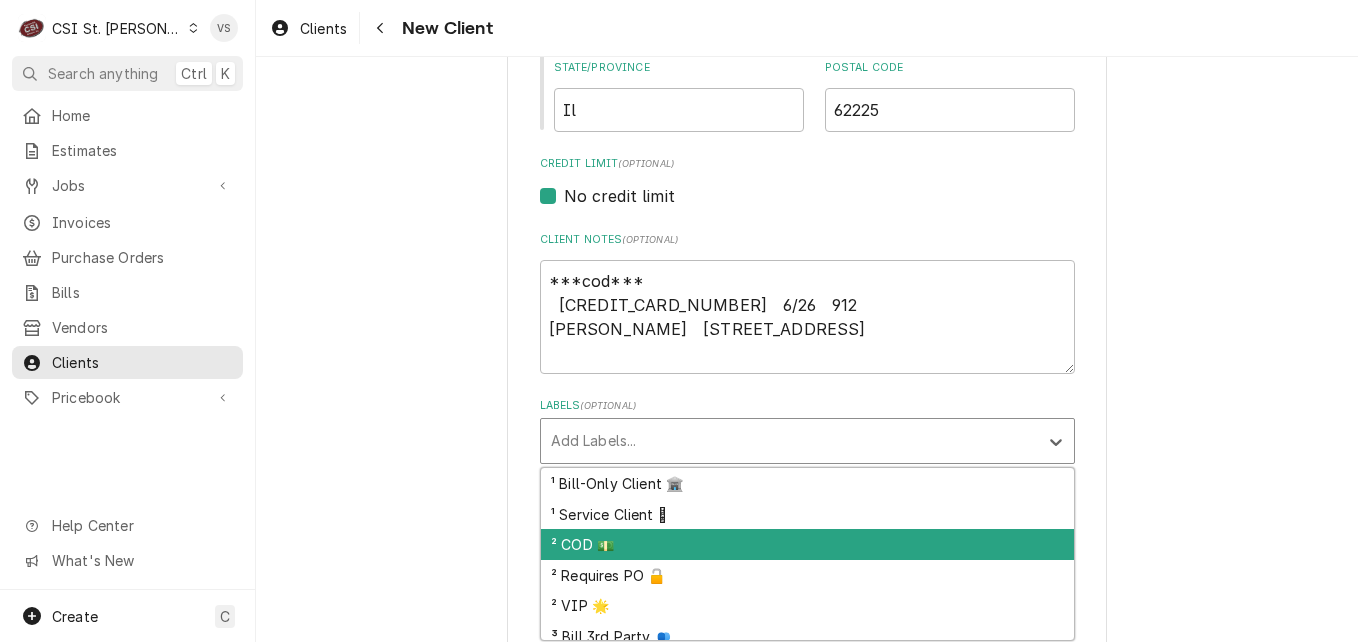 click on "² COD 💵" at bounding box center [807, 544] 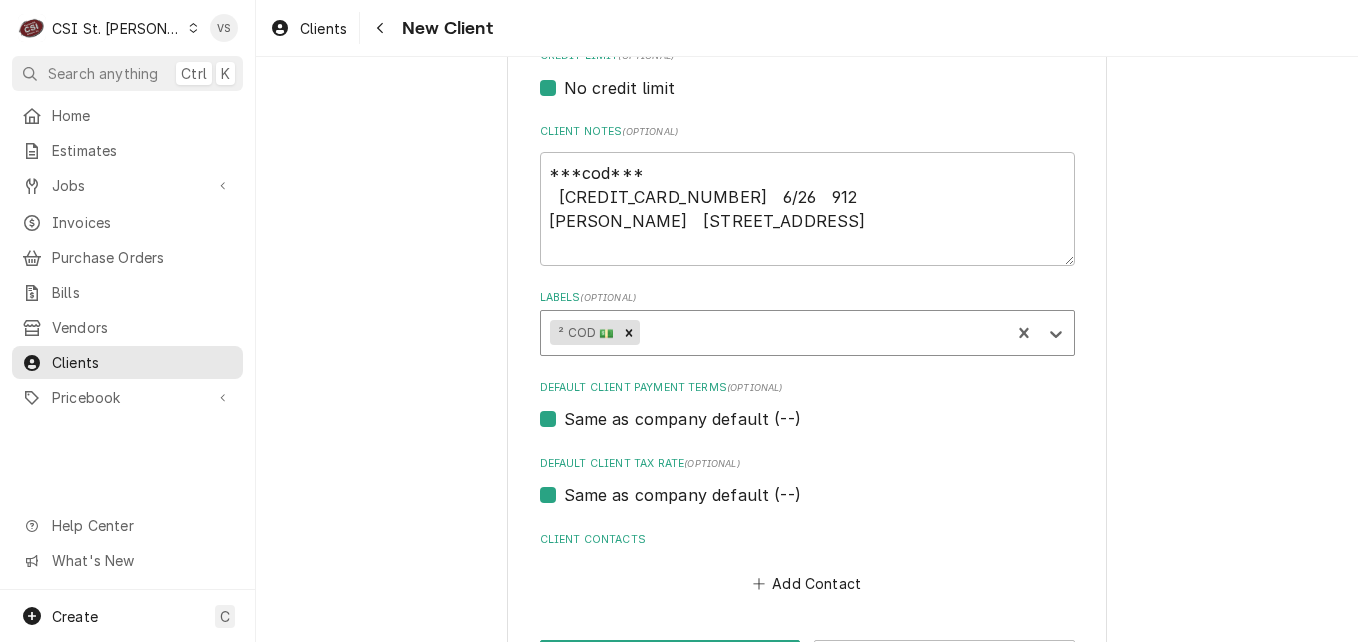 scroll, scrollTop: 986, scrollLeft: 0, axis: vertical 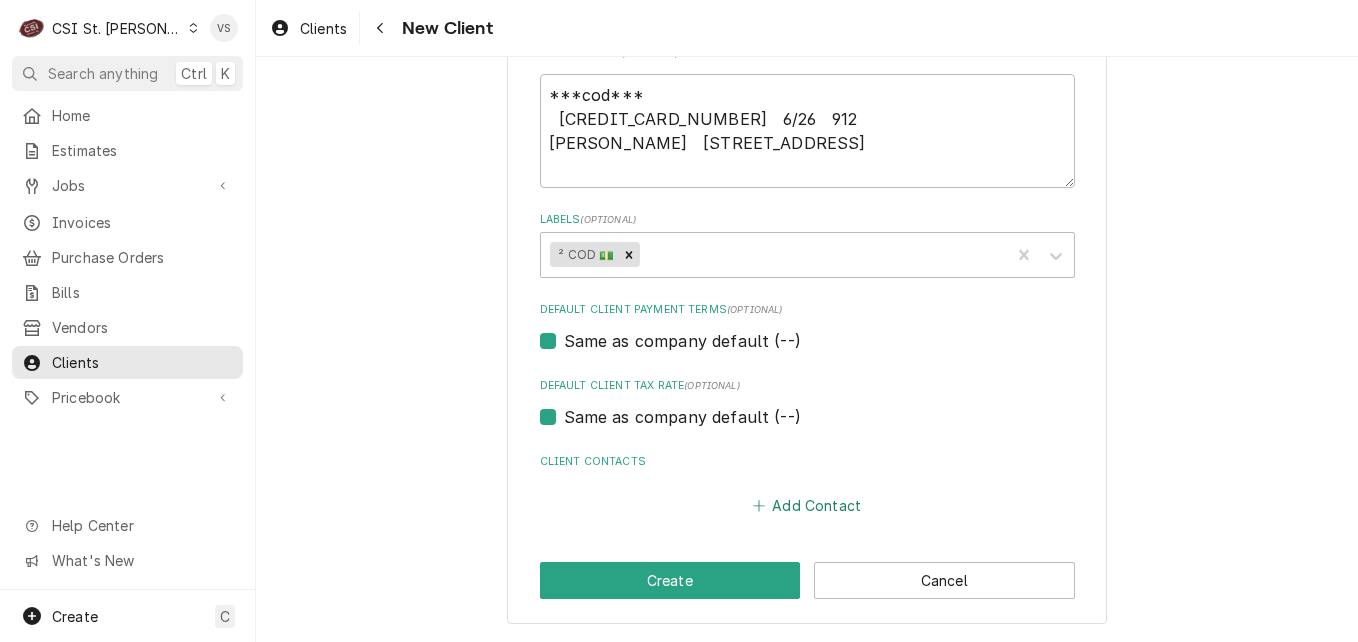 click on "Add Contact" at bounding box center [806, 506] 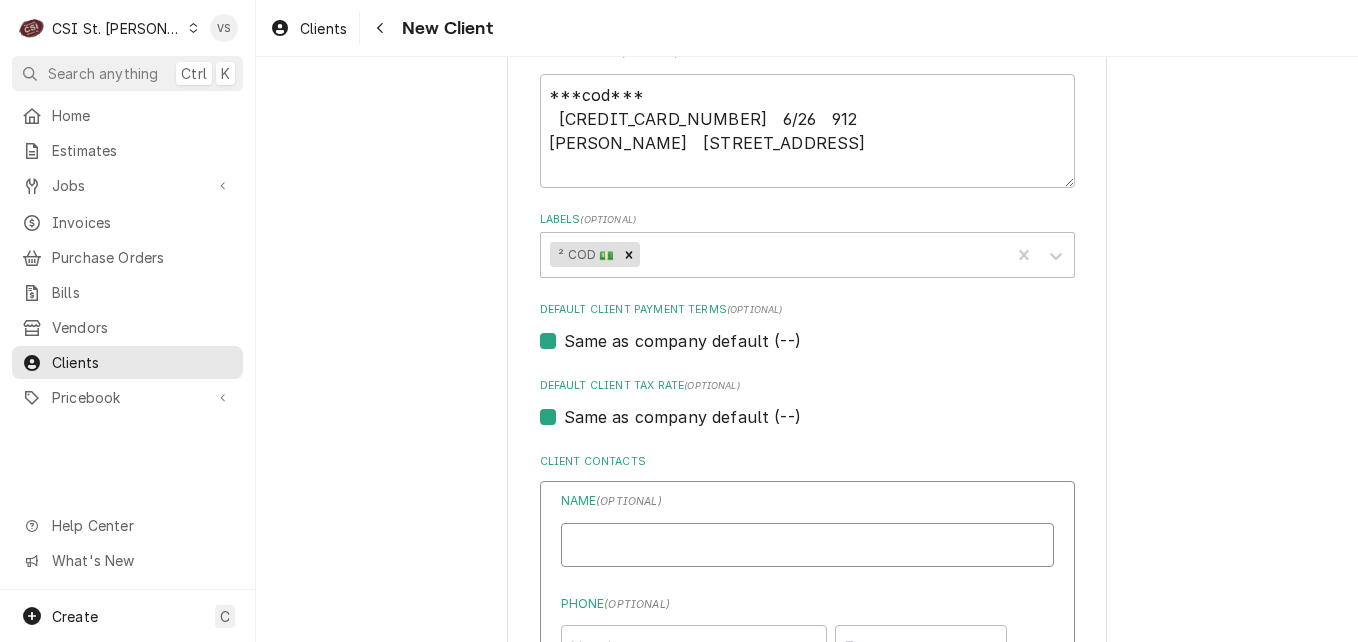 click on "Business Name" at bounding box center [807, 545] 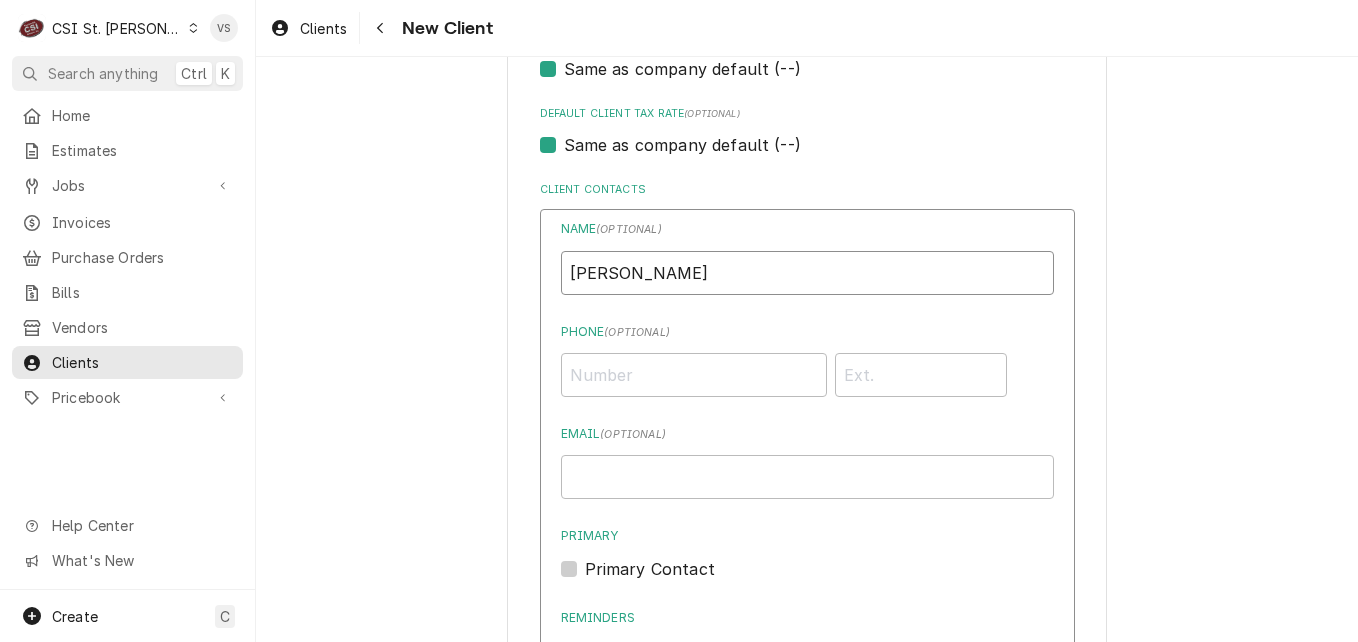 scroll, scrollTop: 1286, scrollLeft: 0, axis: vertical 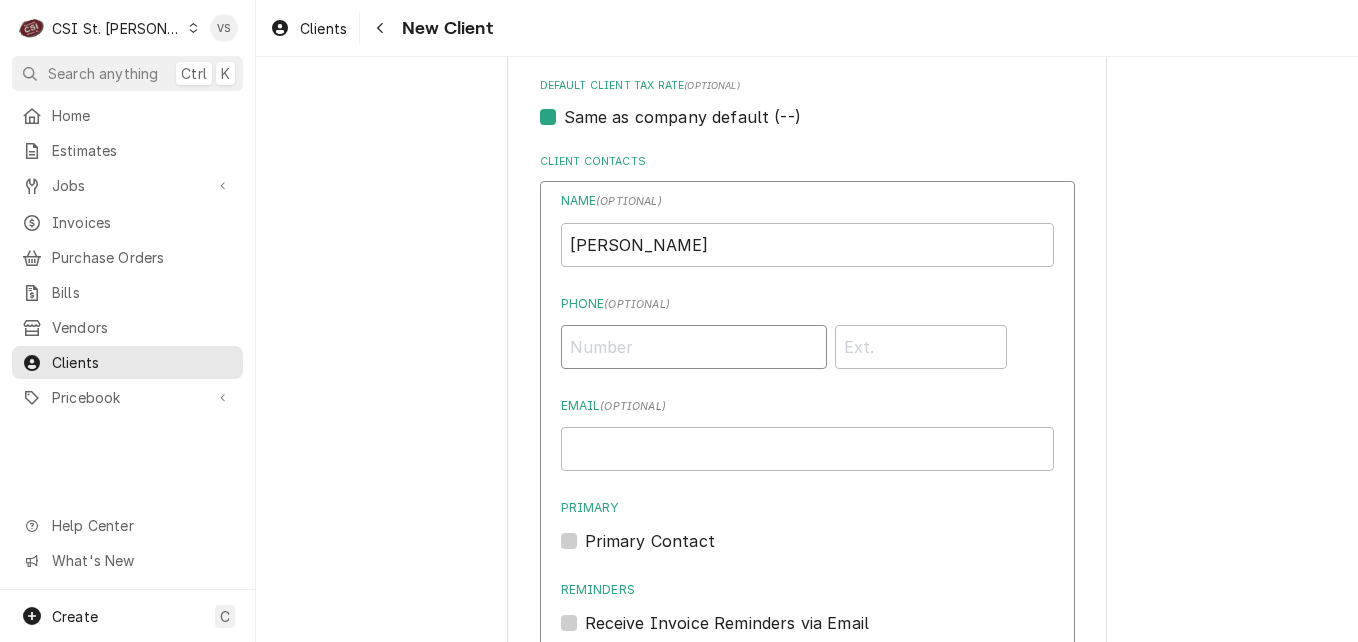 click on "Phone  ( optional )" at bounding box center [694, 347] 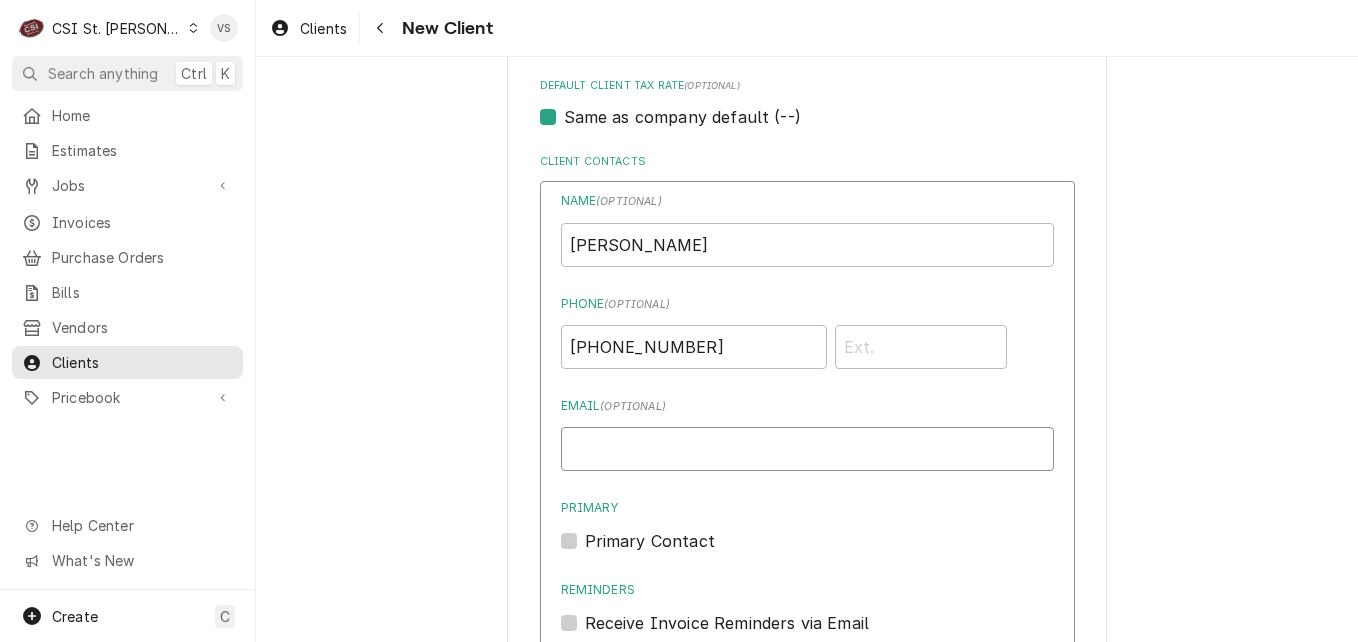 click on "Email  ( optional )" at bounding box center (807, 449) 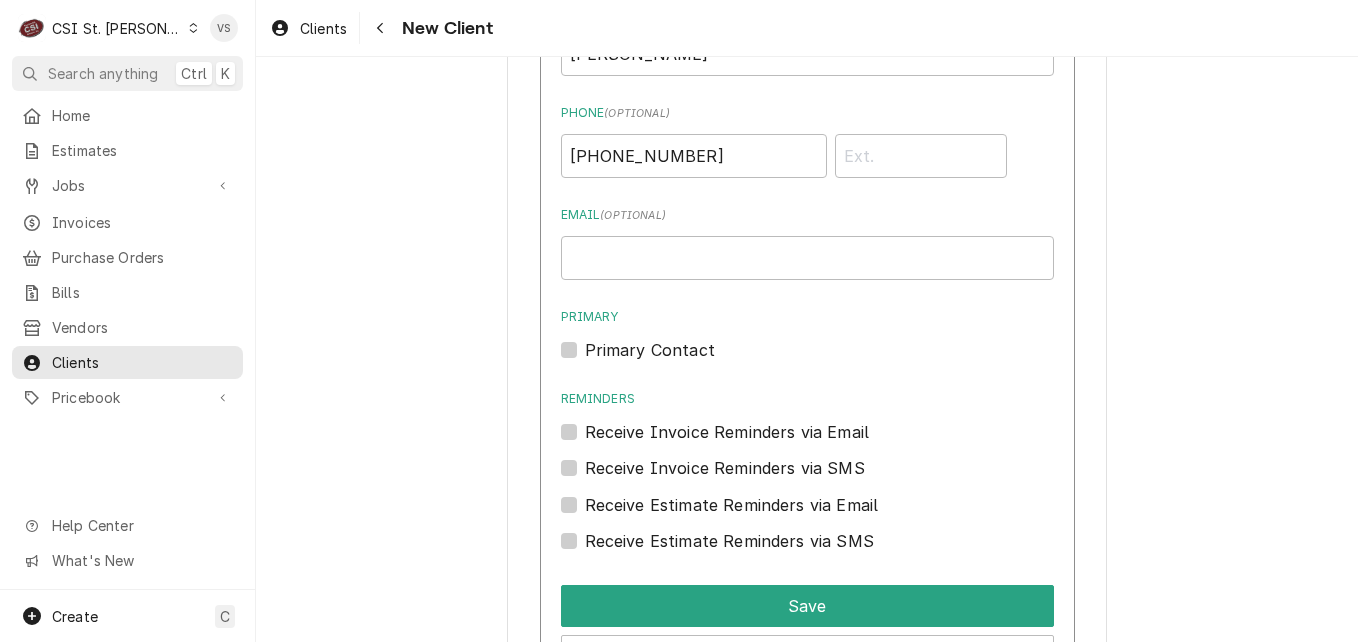 scroll, scrollTop: 1486, scrollLeft: 0, axis: vertical 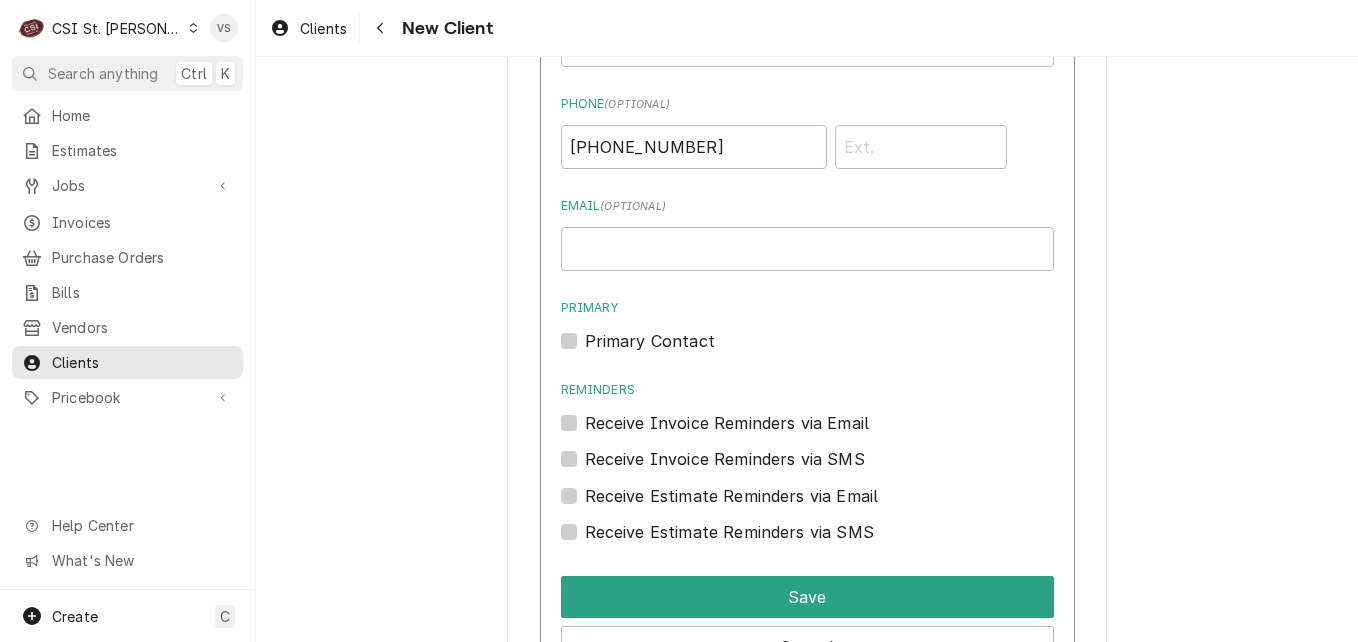 click on "Primary Contact" at bounding box center (650, 341) 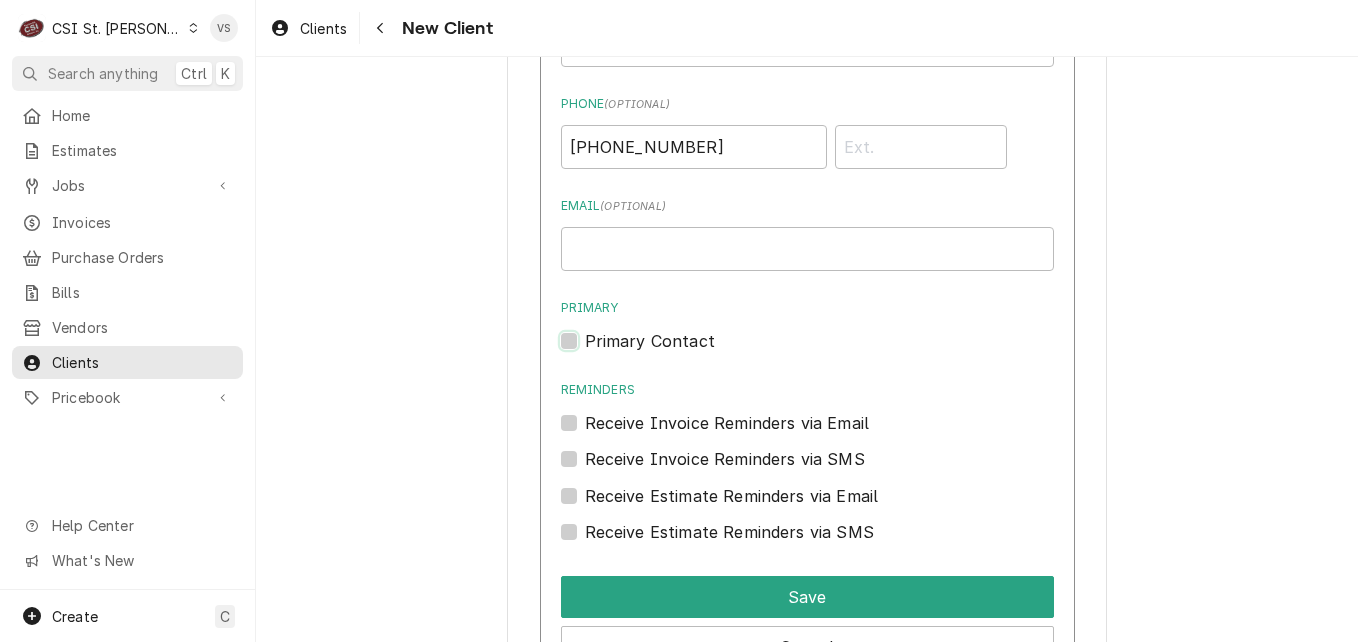 click on "Primary" at bounding box center [831, 351] 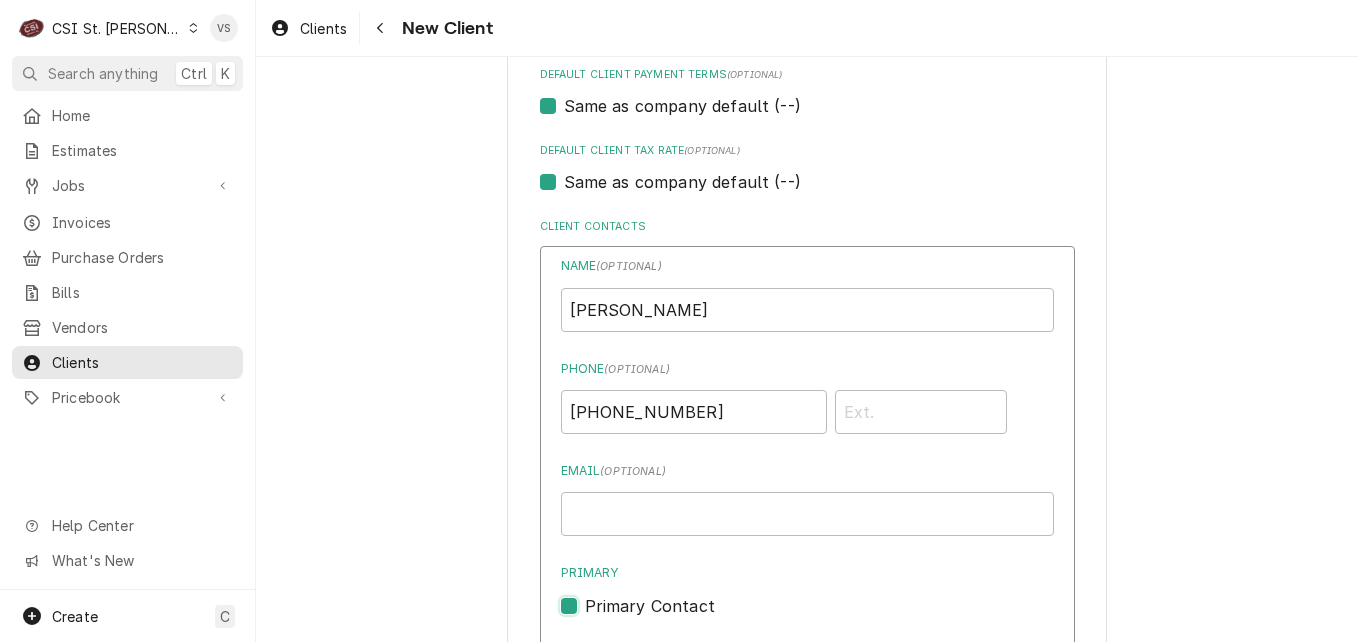 scroll, scrollTop: 1186, scrollLeft: 0, axis: vertical 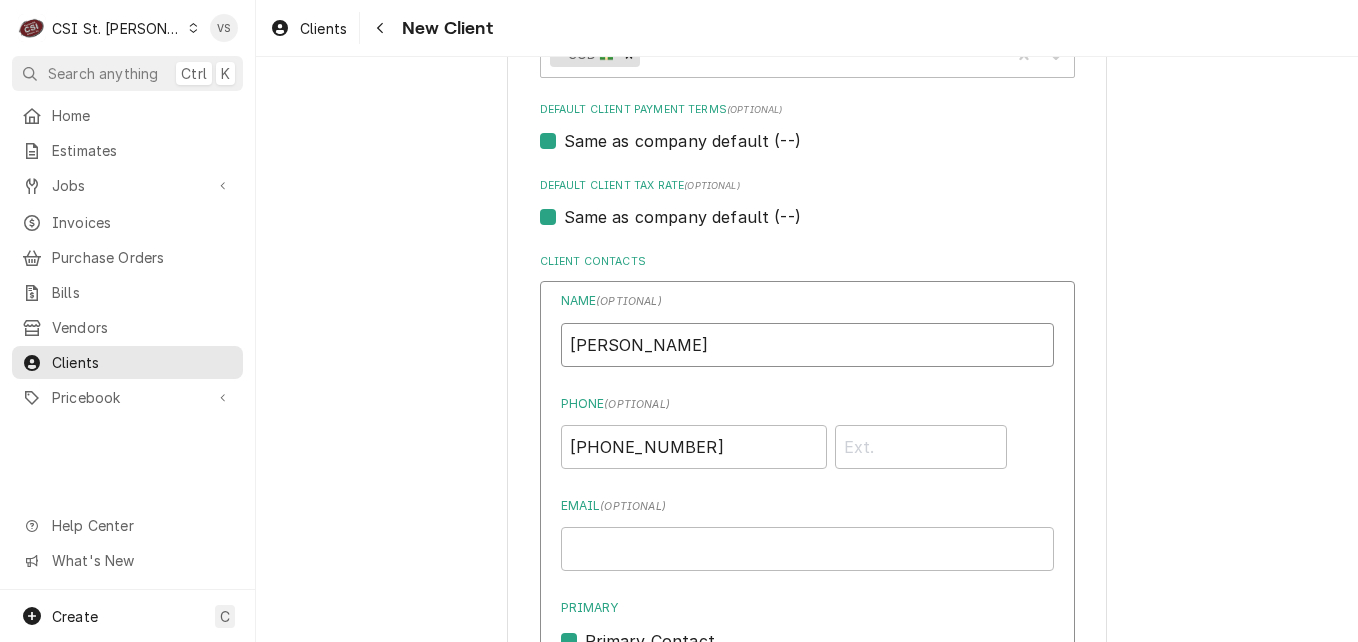 click on "Audrey Kellerman" at bounding box center [807, 345] 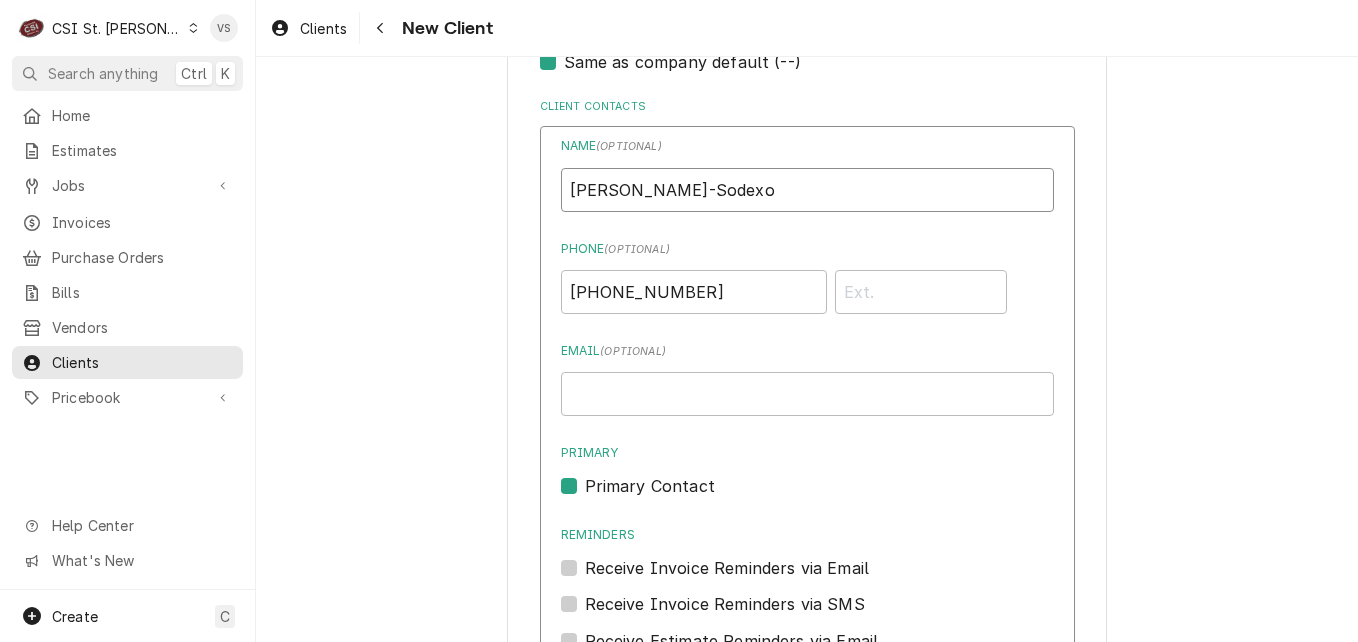 scroll, scrollTop: 1386, scrollLeft: 0, axis: vertical 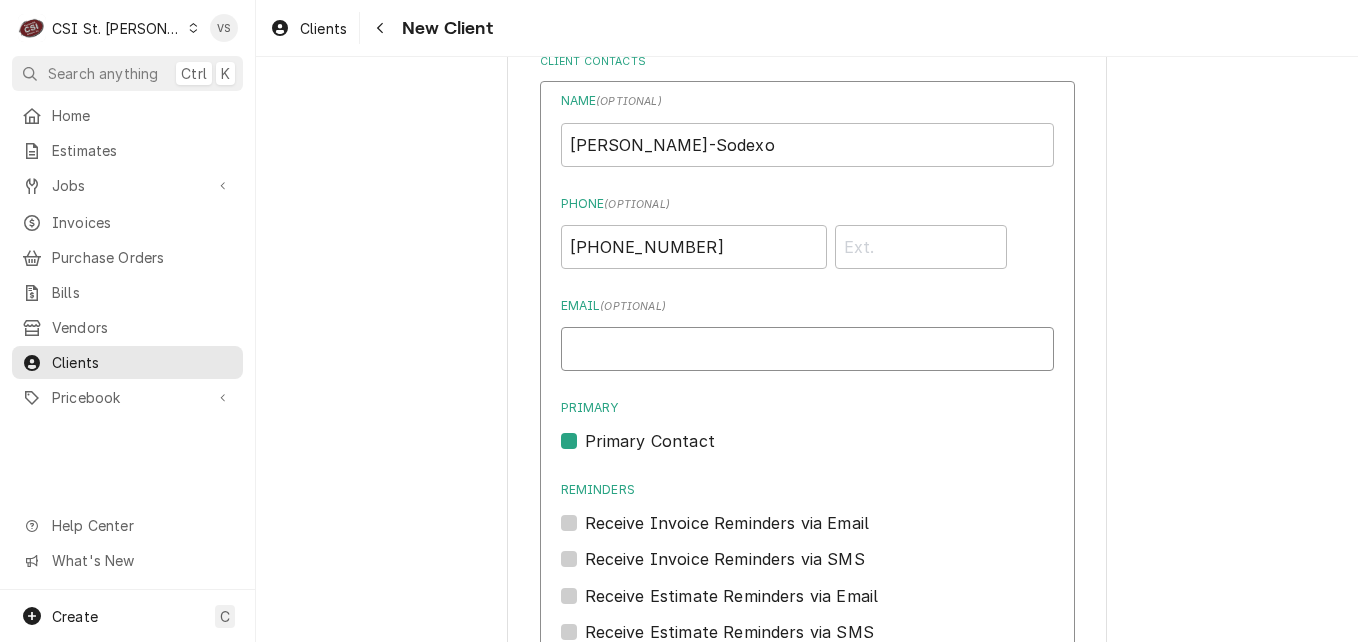 click on "Email  ( optional )" at bounding box center (807, 349) 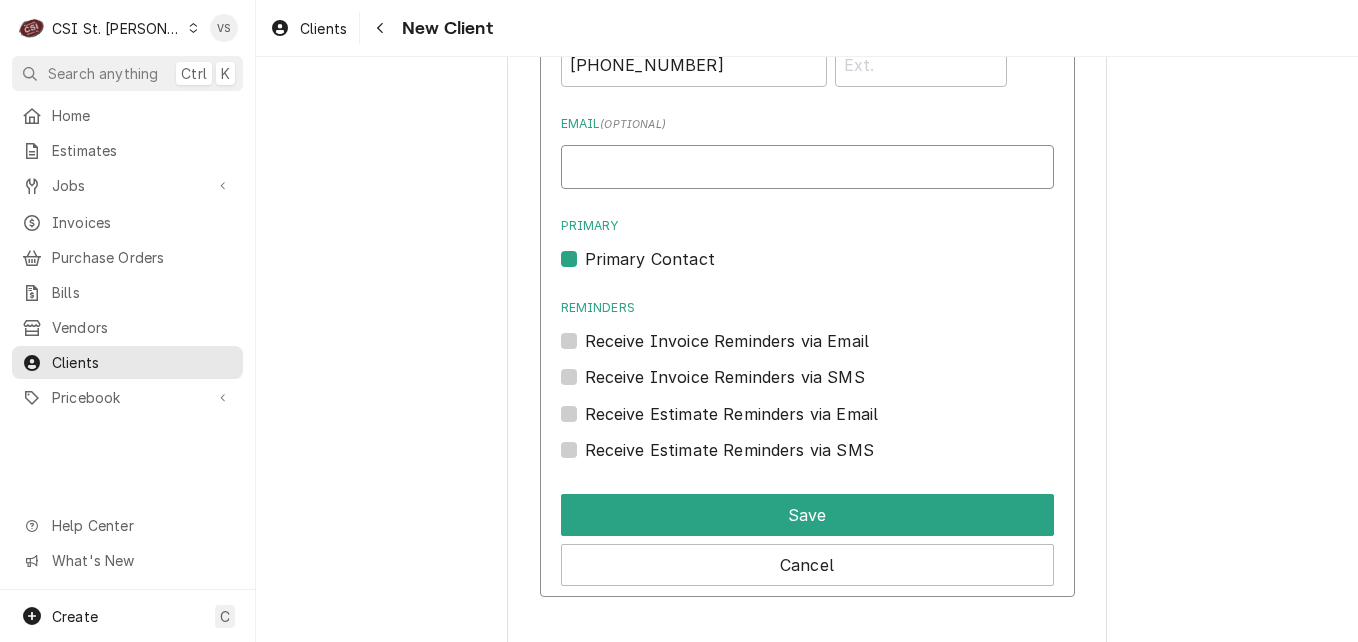 scroll, scrollTop: 1655, scrollLeft: 0, axis: vertical 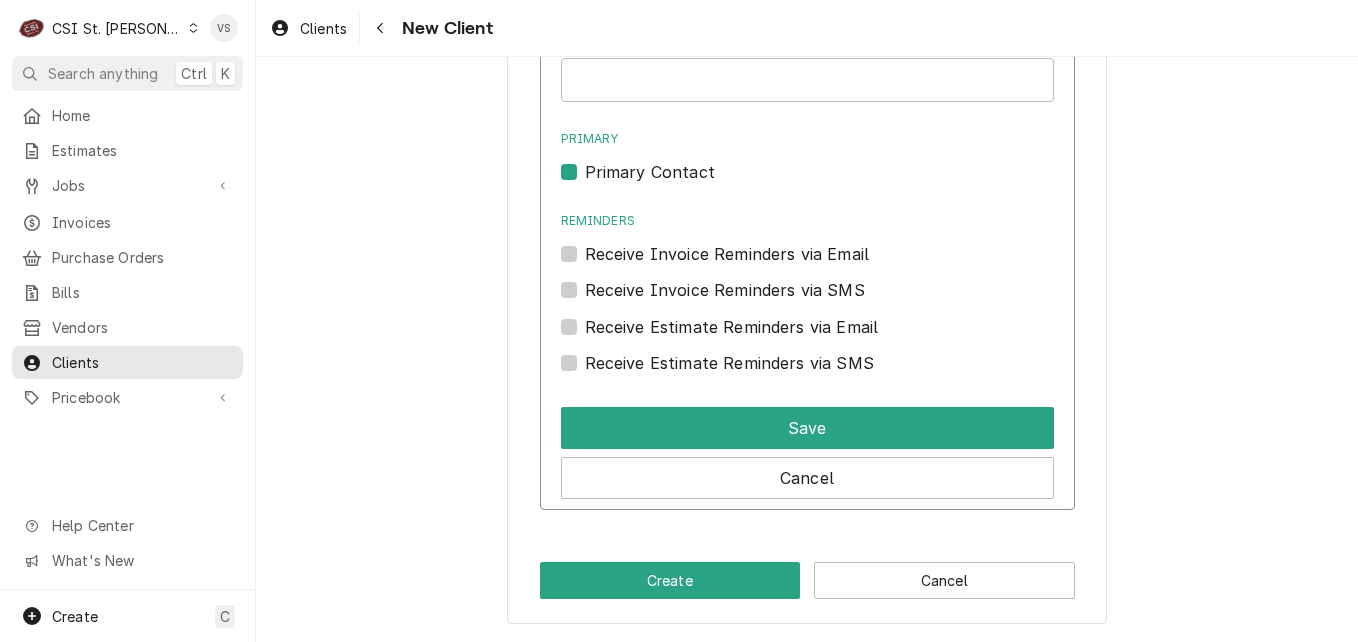 click on "Primary Contact" at bounding box center [807, 172] 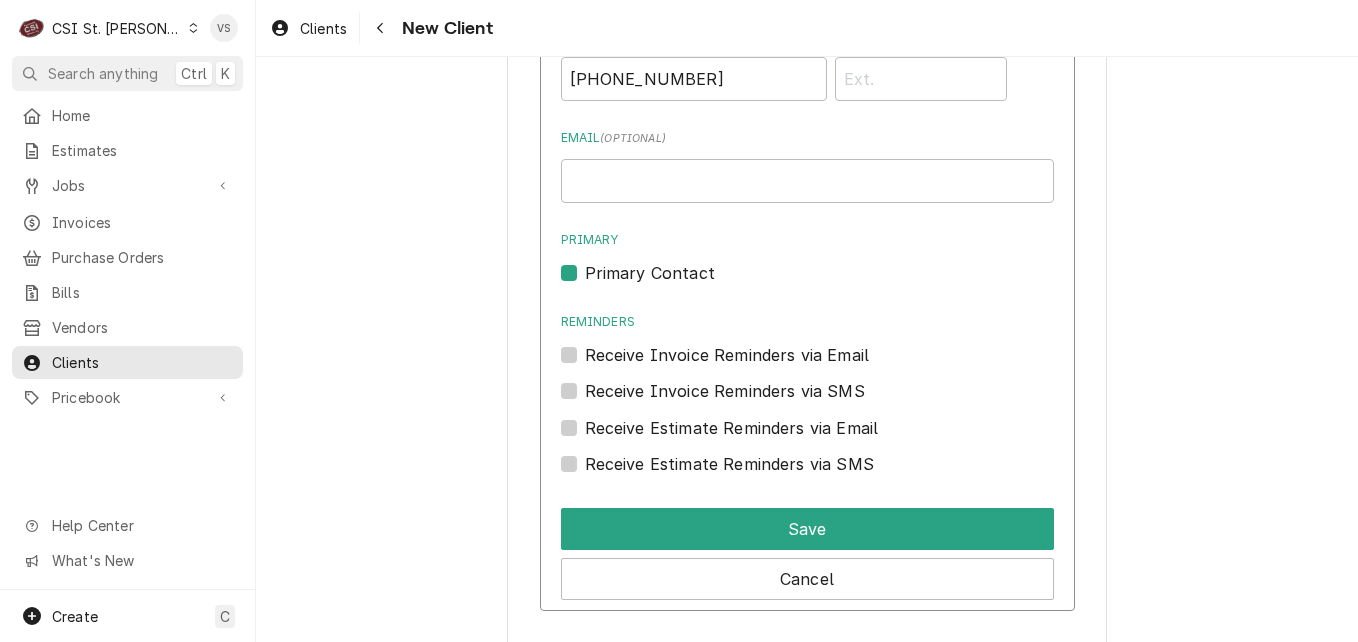 scroll, scrollTop: 1555, scrollLeft: 0, axis: vertical 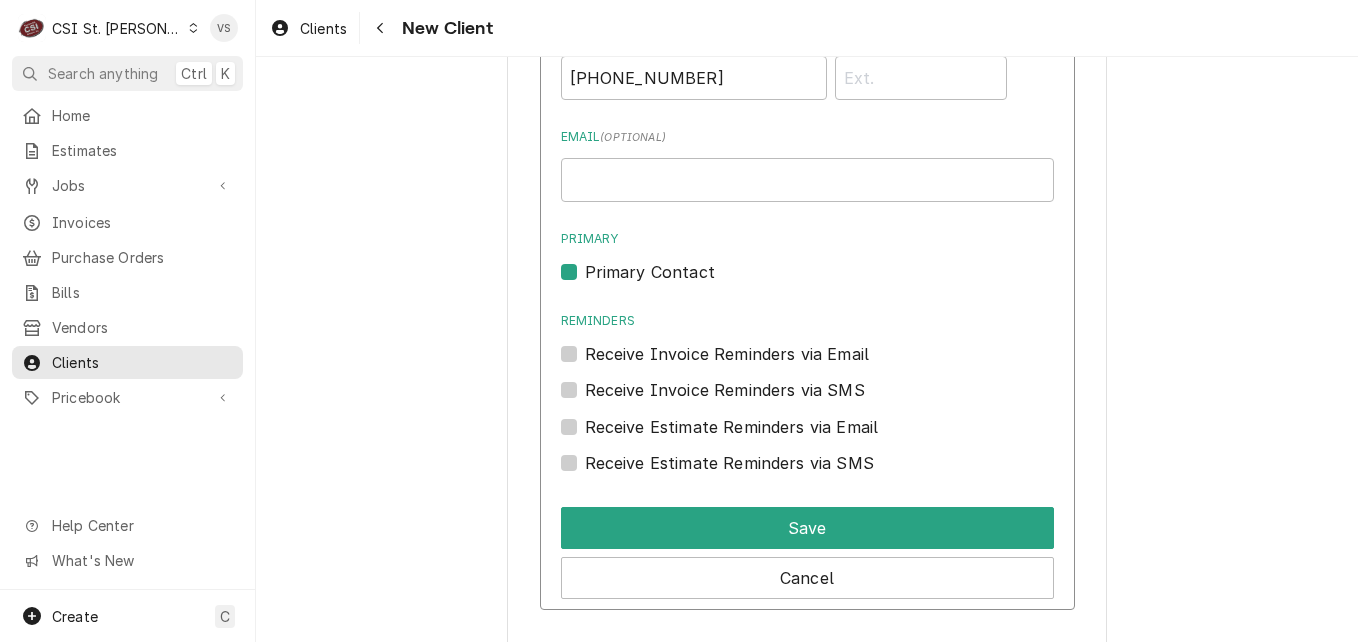 click on "Receive Estimate Reminders via Email" at bounding box center (732, 427) 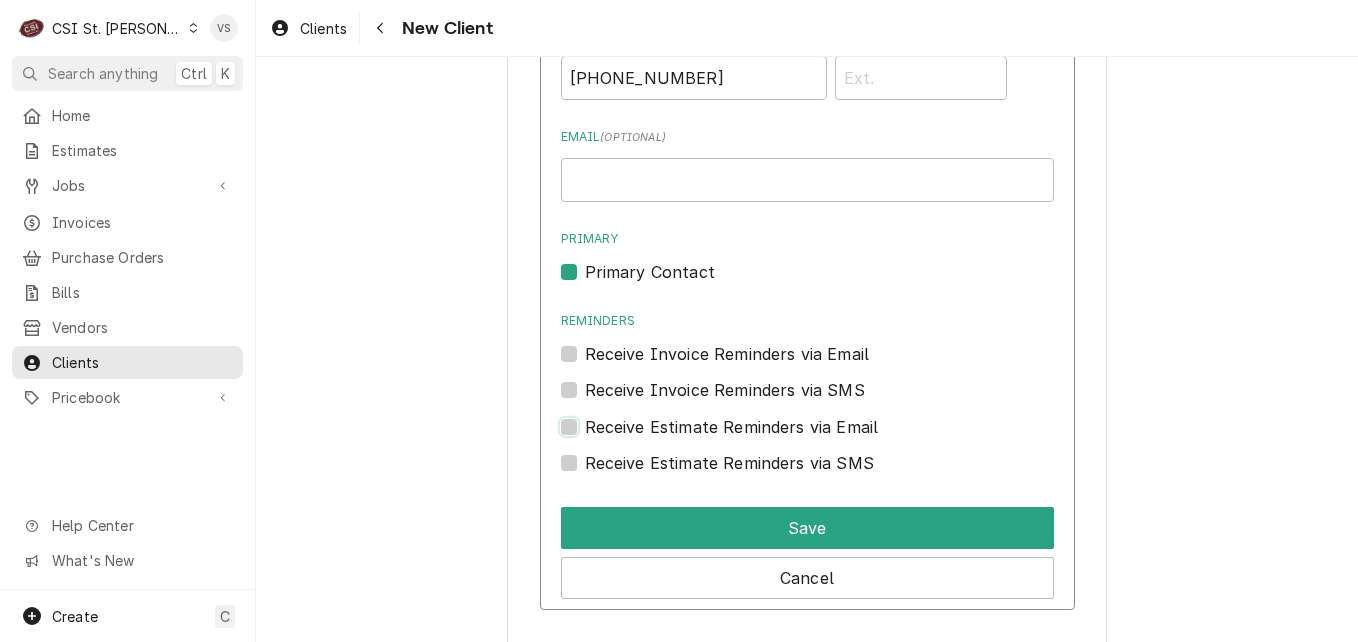 click at bounding box center [831, 437] 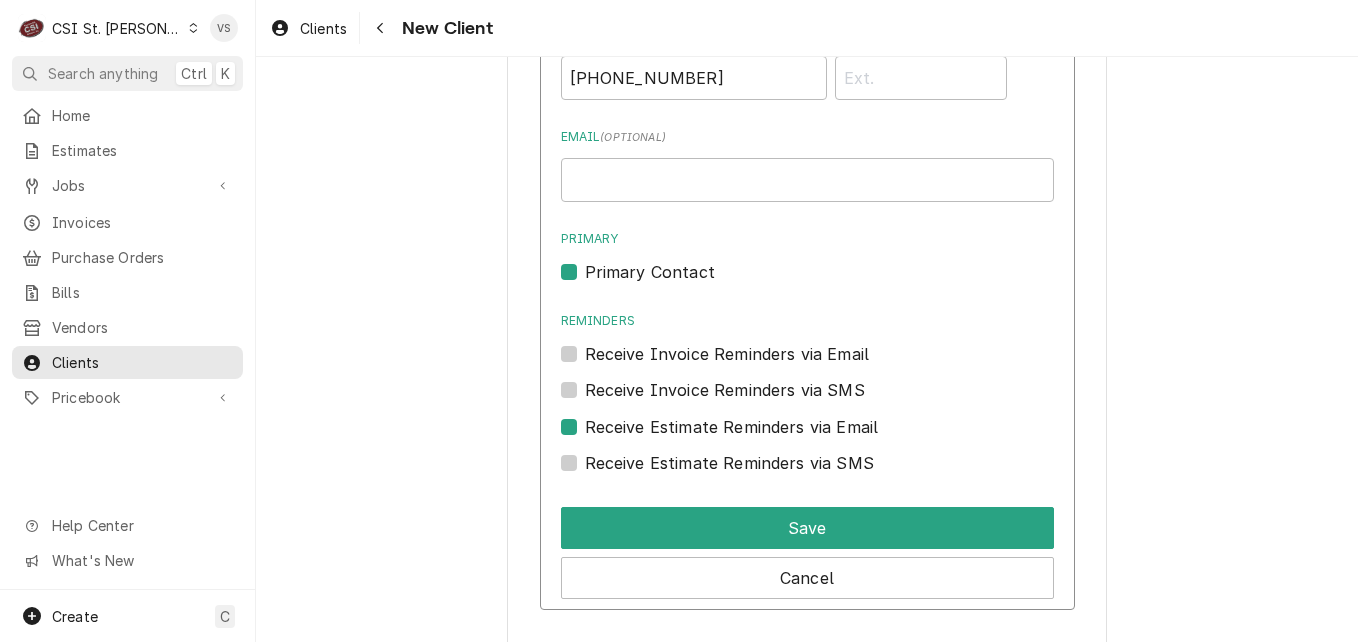 click on "Receive Invoice Reminders via Email" at bounding box center [727, 354] 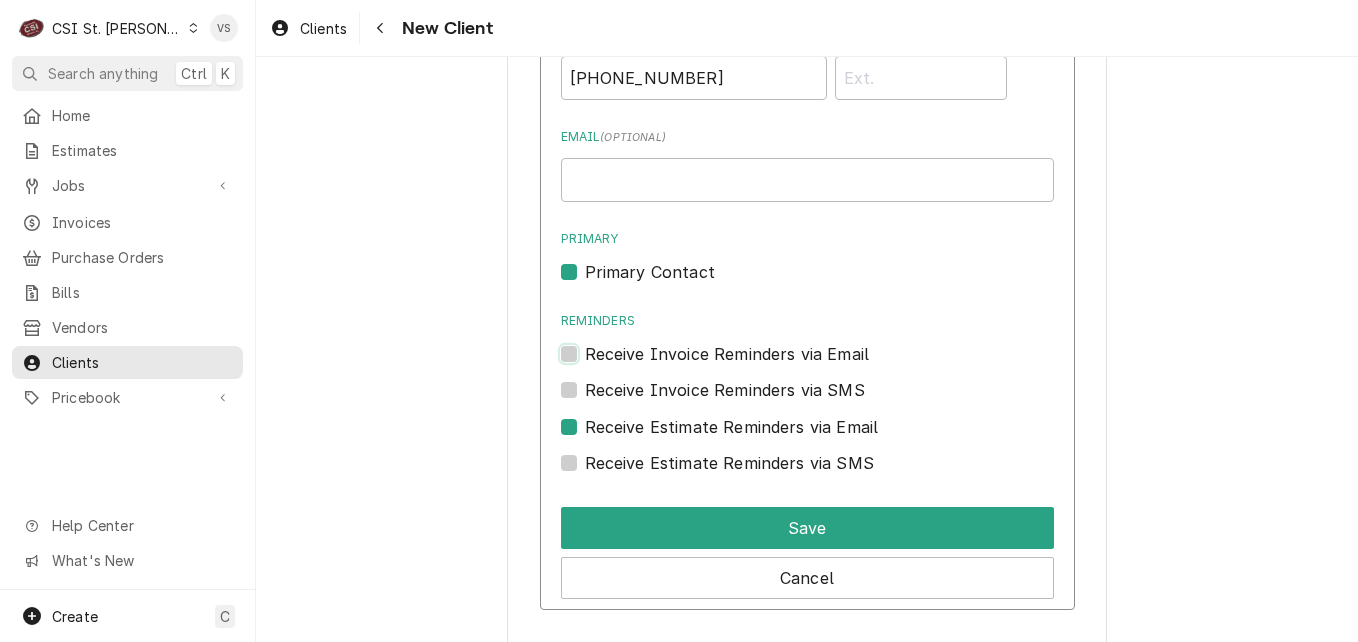 click on "Reminders" at bounding box center [831, 364] 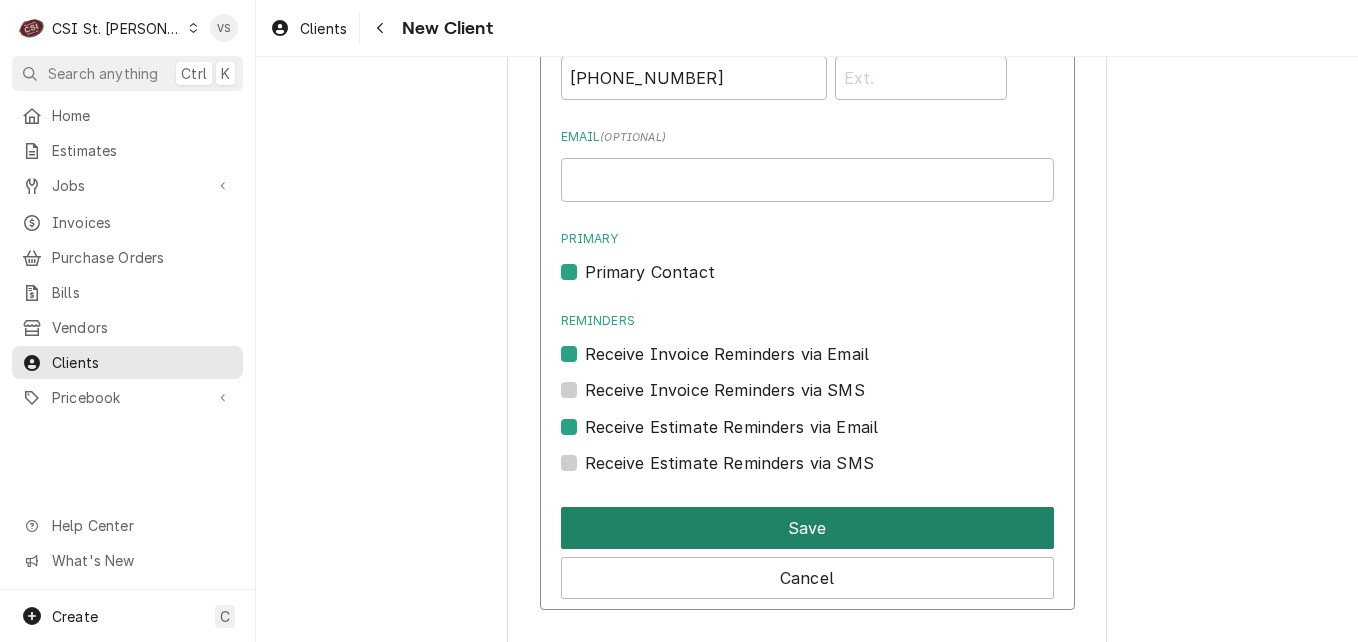 click on "Save" at bounding box center (807, 528) 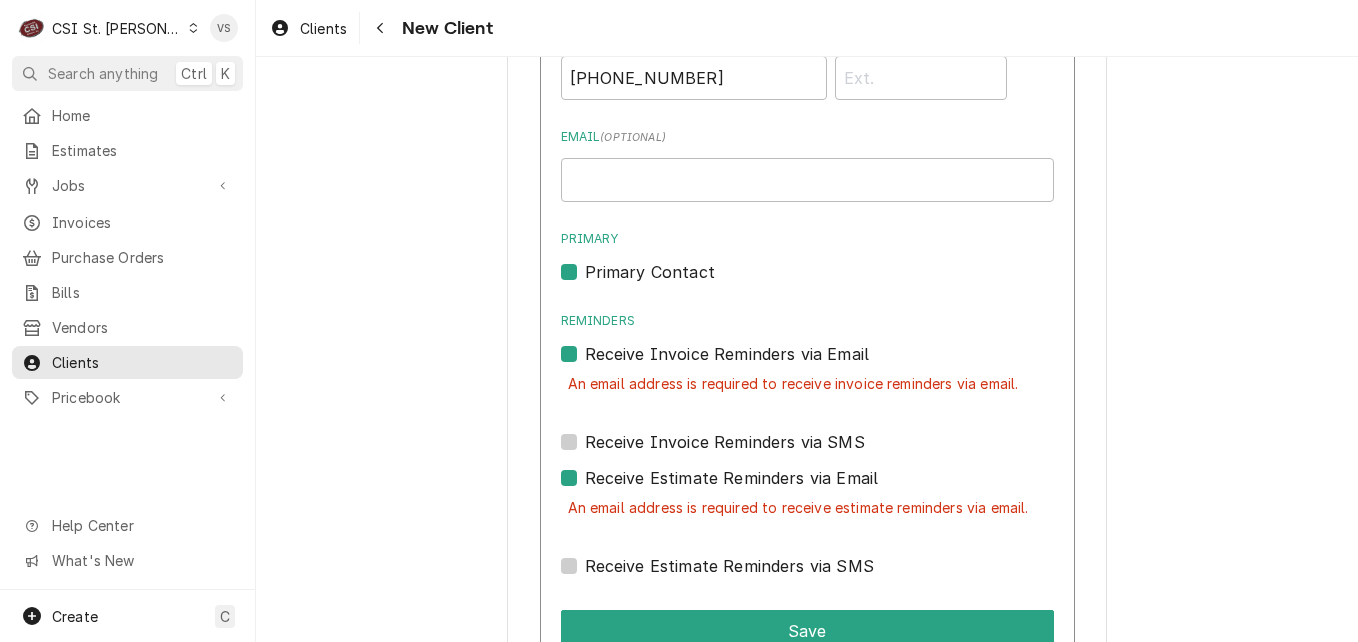 click on "Receive Invoice Reminders via Email" at bounding box center (727, 354) 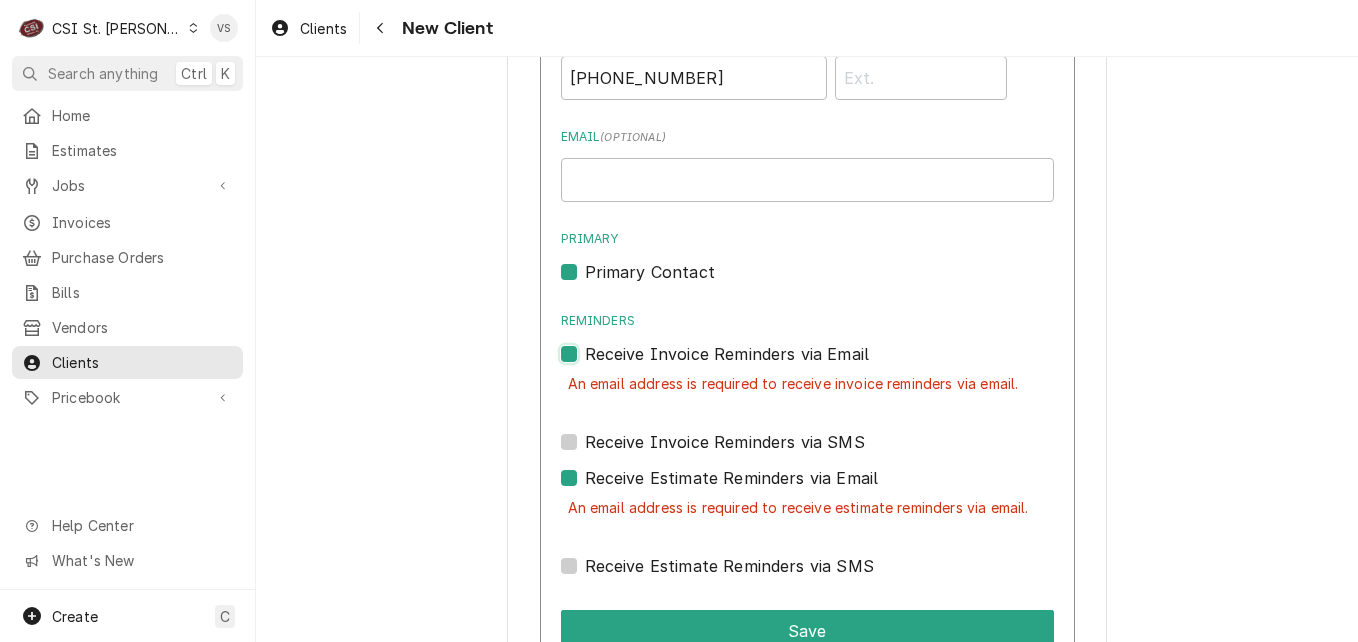 click on "Reminders" at bounding box center [831, 364] 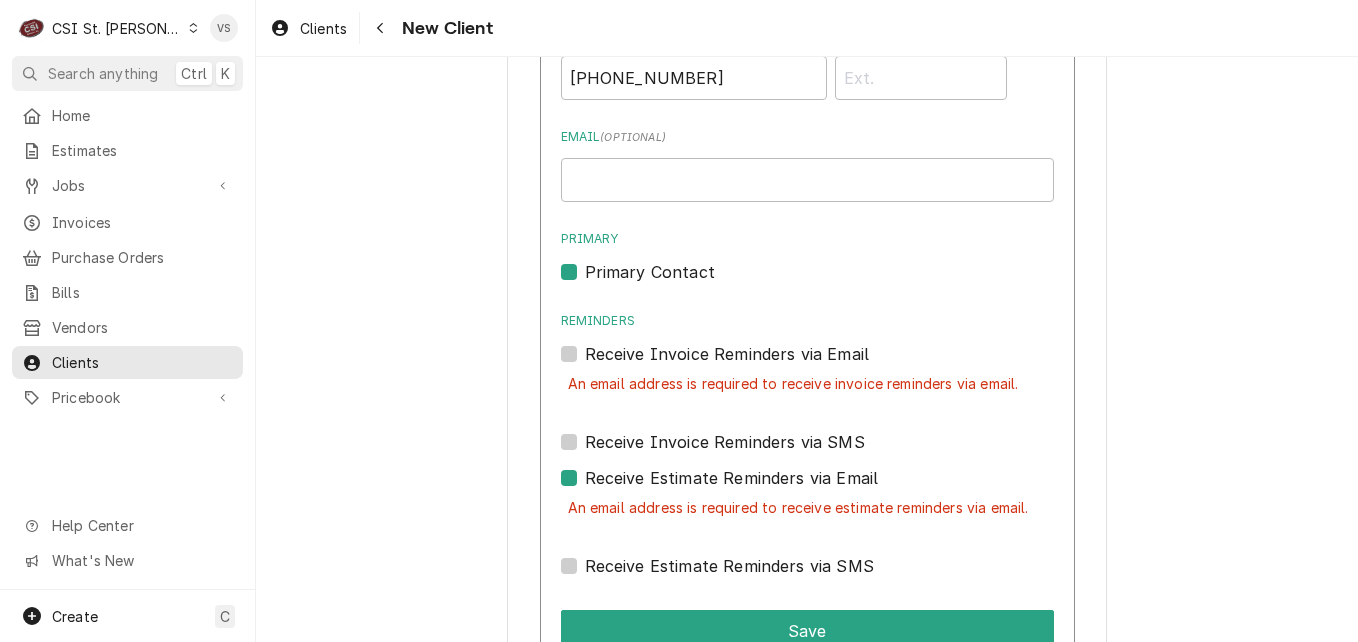 click on "Receive Estimate Reminders via Email" at bounding box center [732, 478] 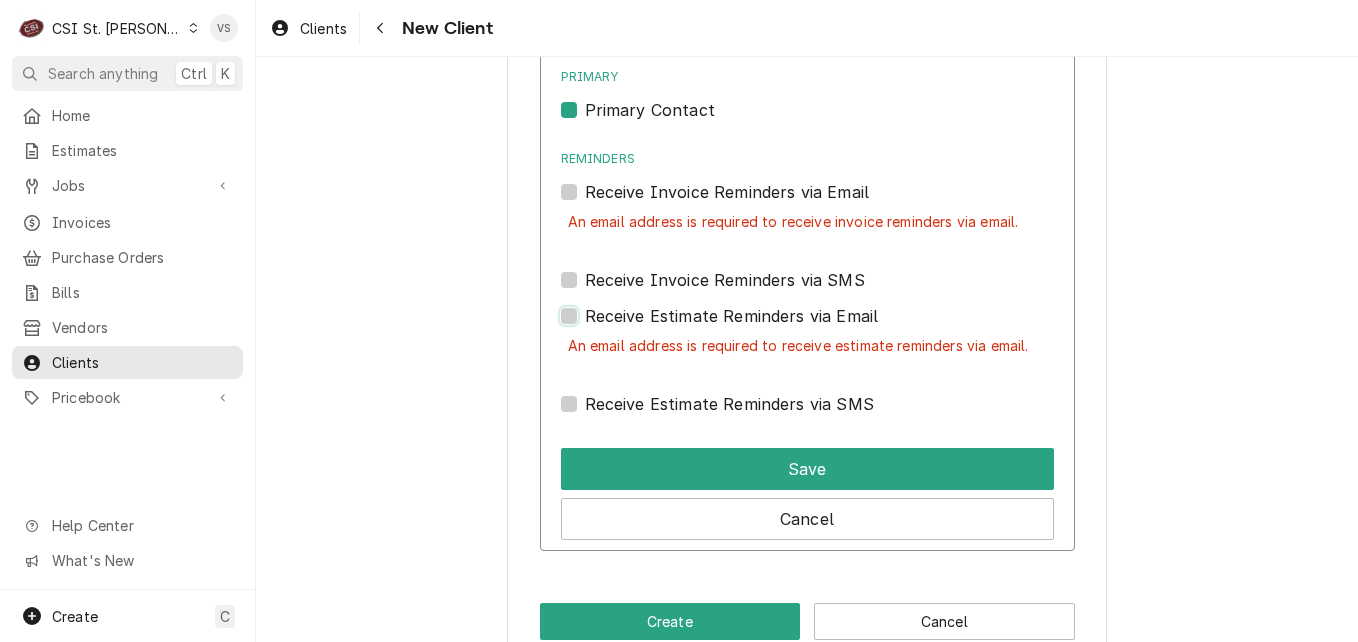scroll, scrollTop: 1758, scrollLeft: 0, axis: vertical 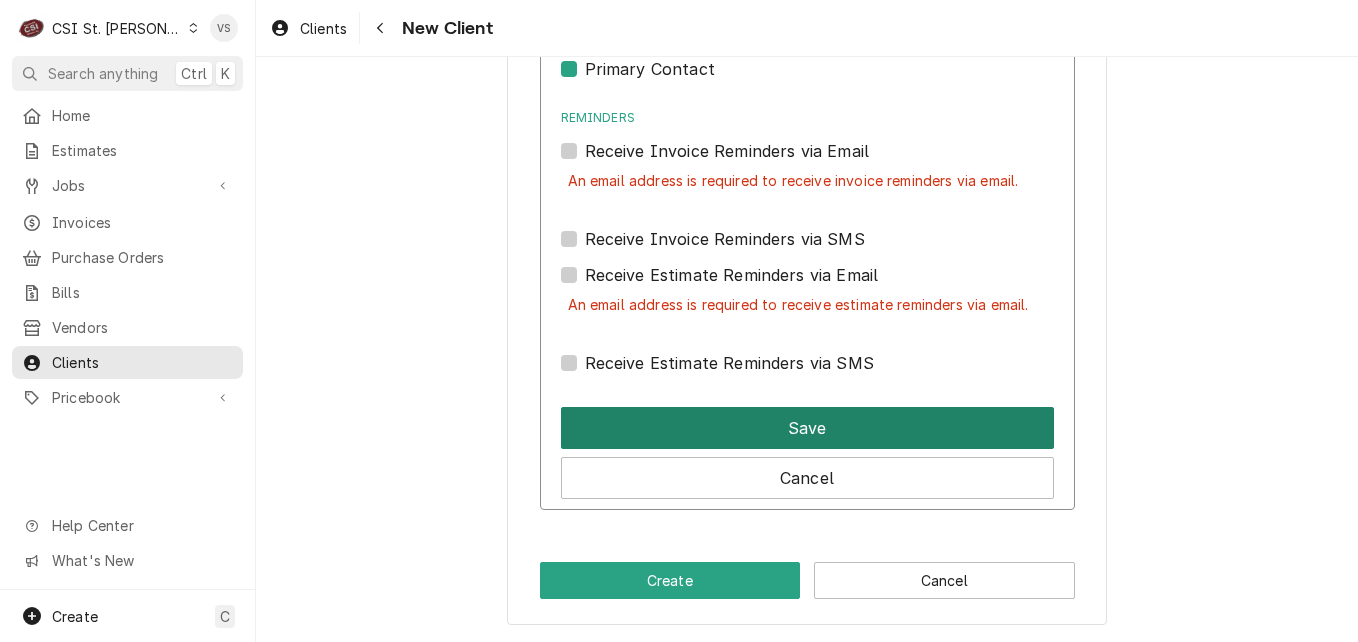 click on "Save" at bounding box center (807, 428) 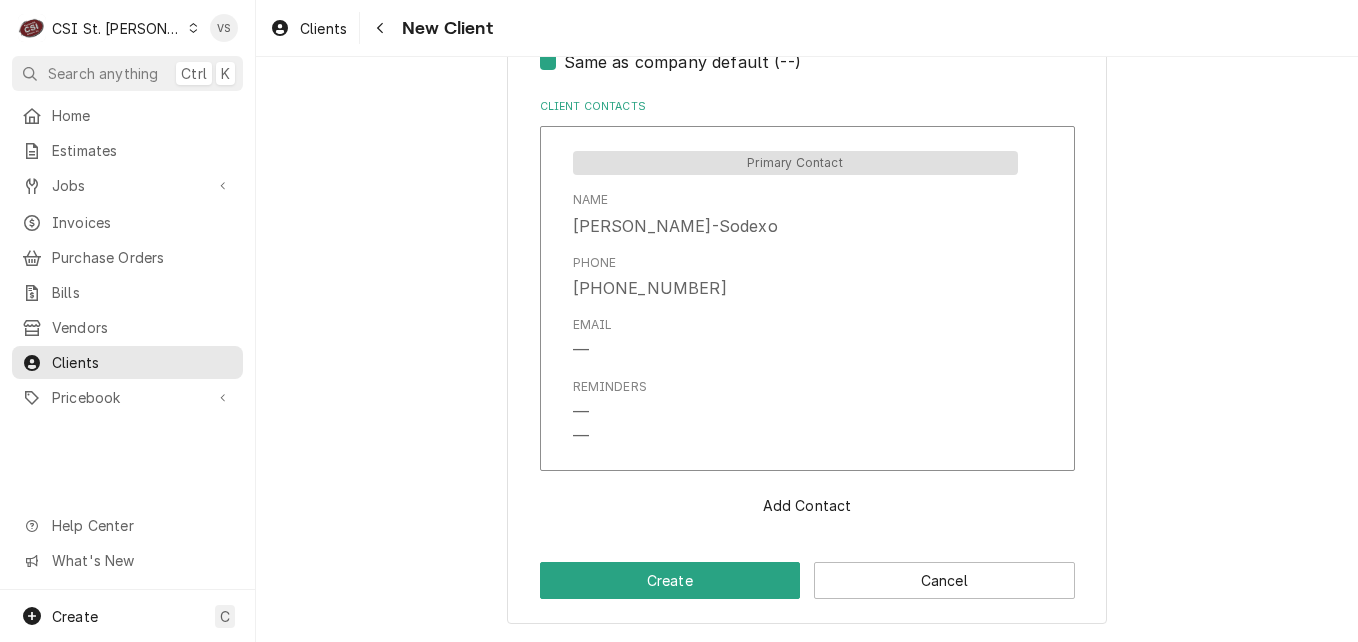 scroll, scrollTop: 1341, scrollLeft: 0, axis: vertical 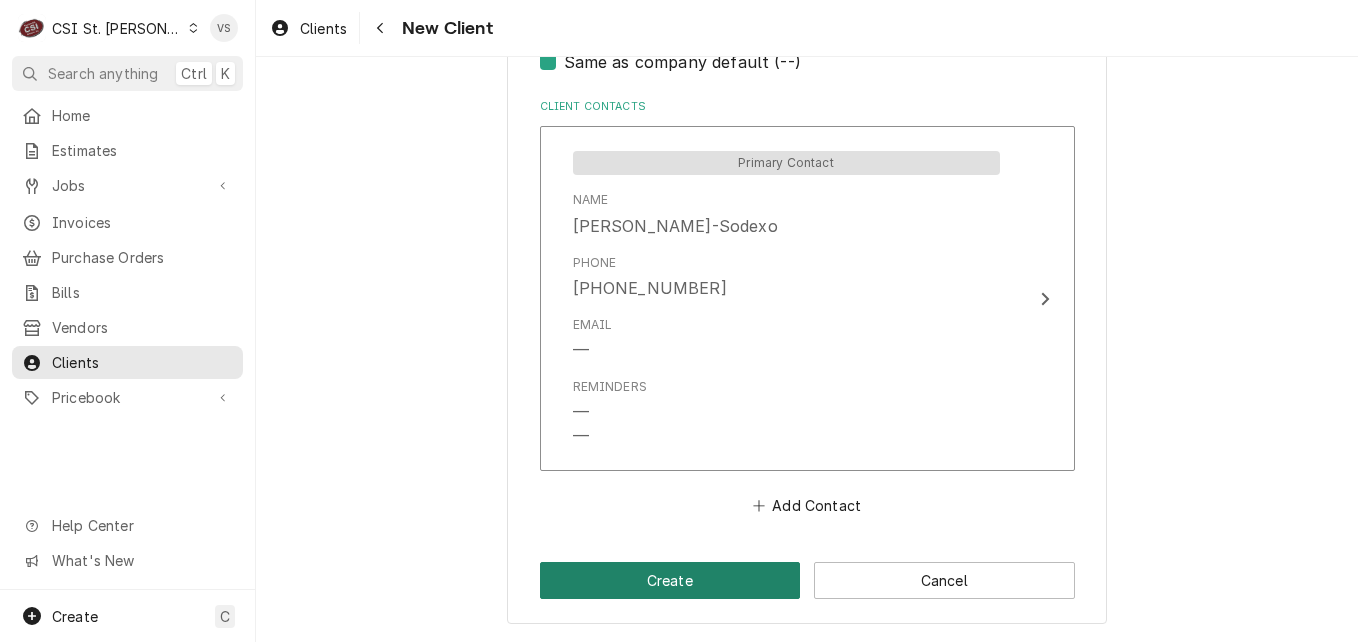 click on "Create" at bounding box center [670, 580] 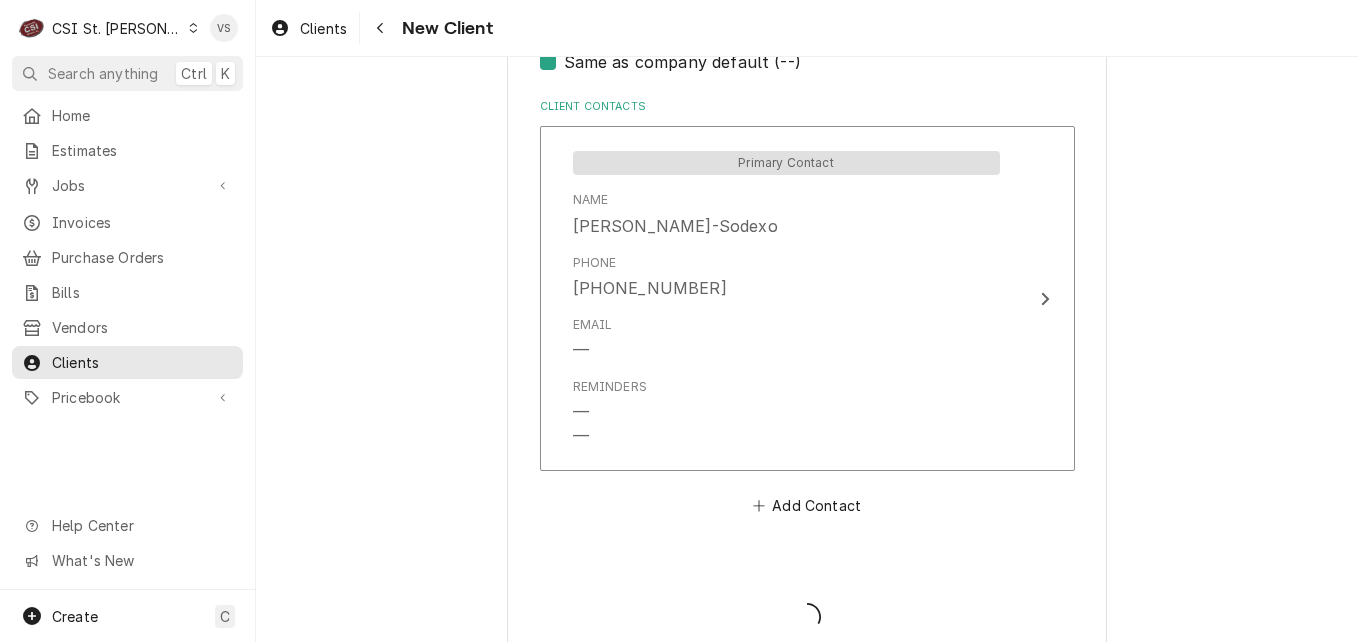 click at bounding box center (807, 600) 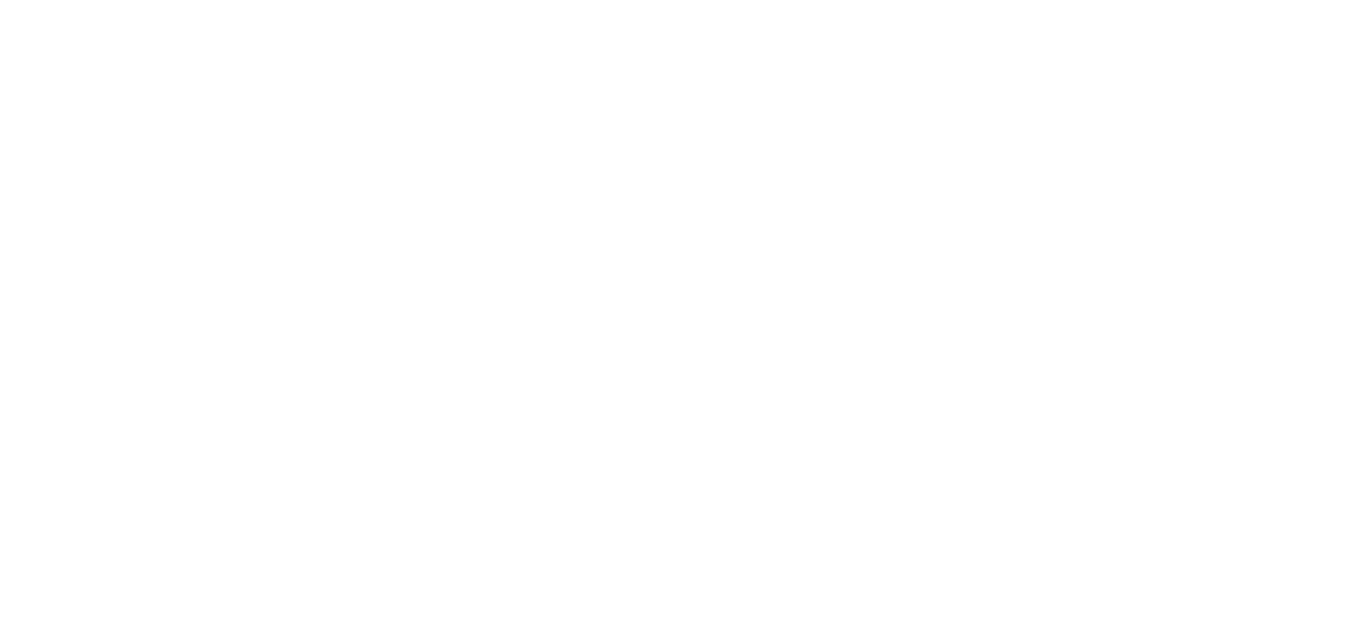 scroll, scrollTop: 0, scrollLeft: 0, axis: both 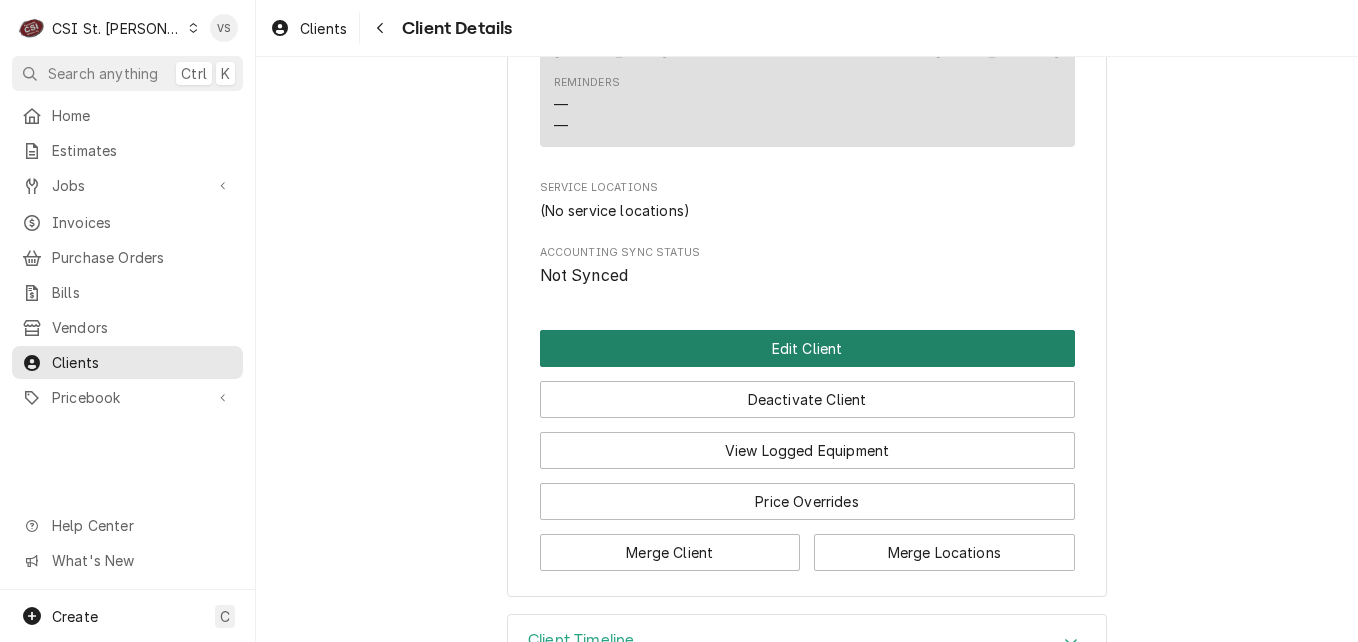 click on "Edit Client" at bounding box center [807, 348] 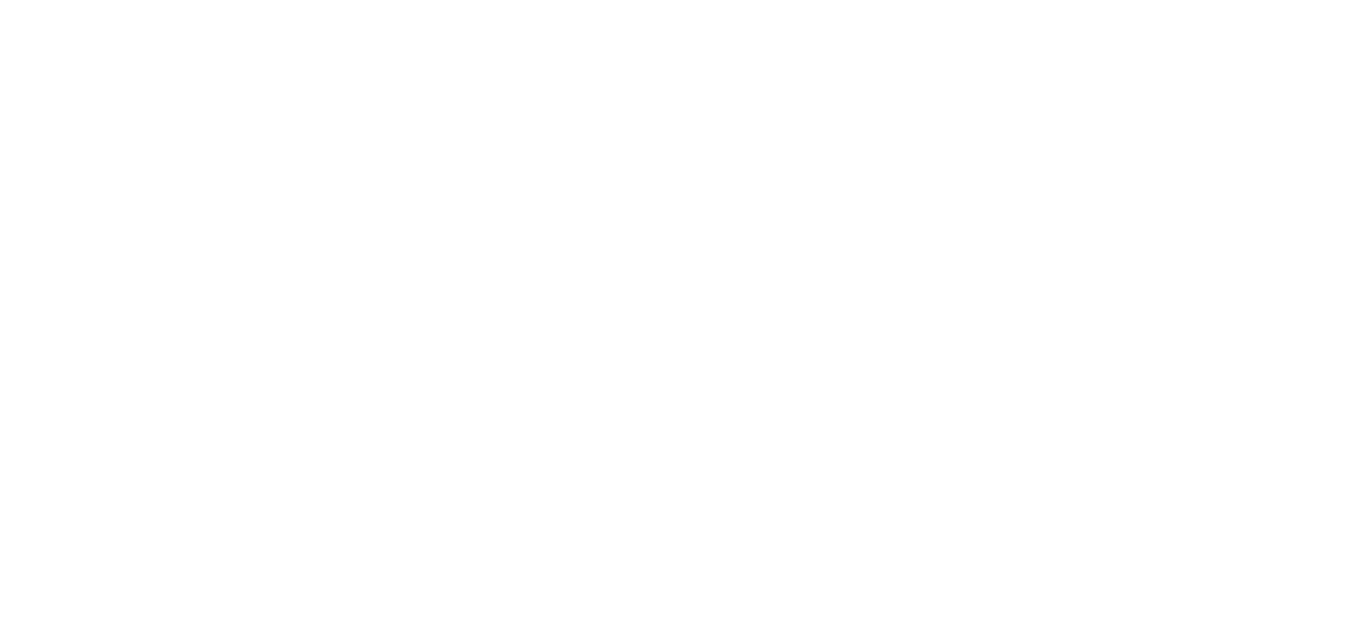 scroll, scrollTop: 0, scrollLeft: 0, axis: both 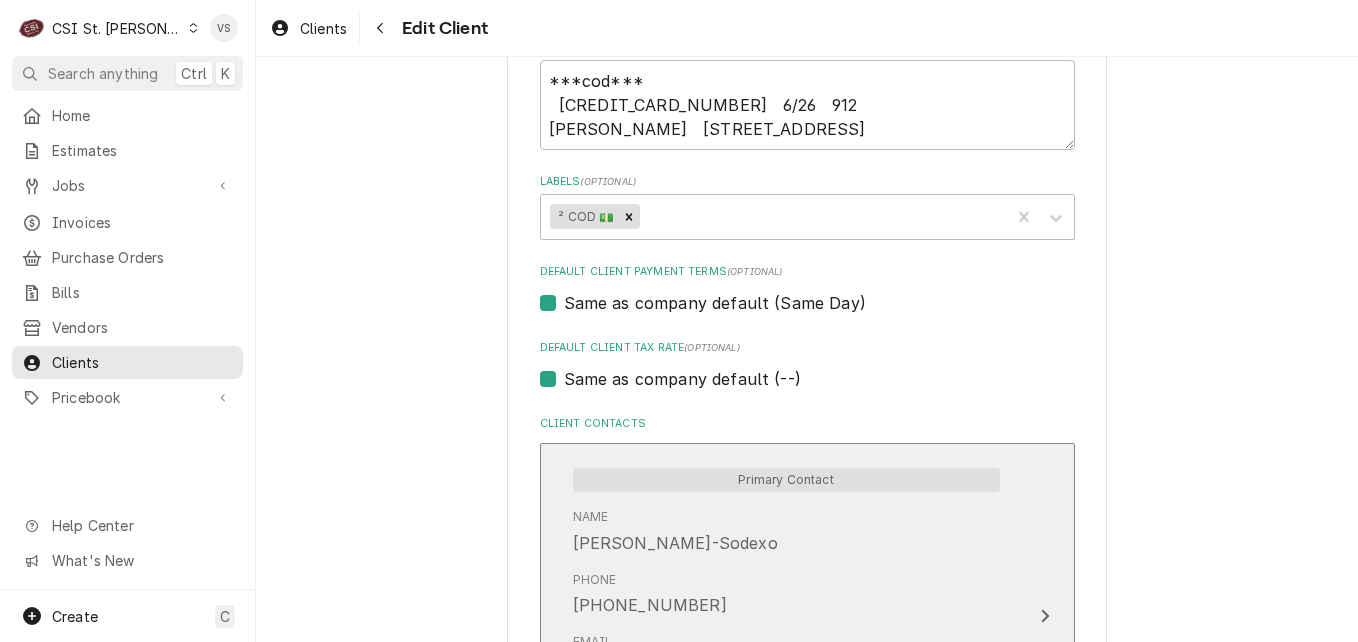 click on "Primary Contact Name Audrey Kellerman-Sodexo Phone (618) 402-3954 Email — Reminders — —" at bounding box center [807, 615] 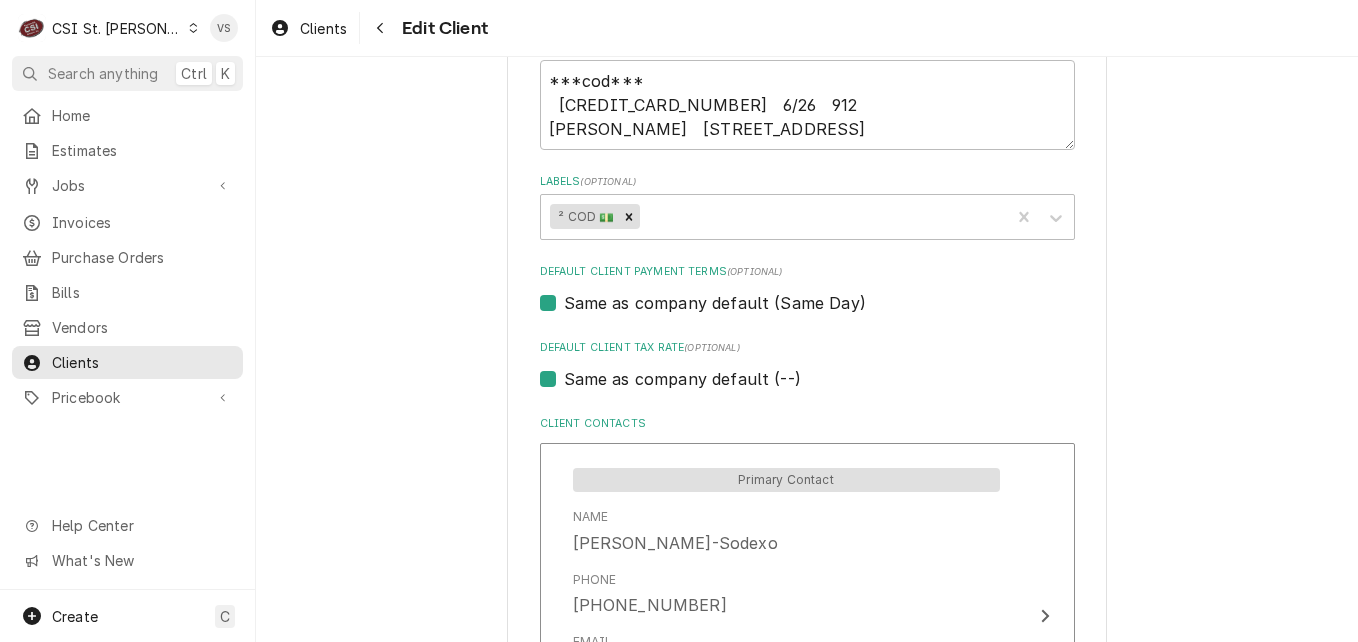 click on "Same as company default (--)" at bounding box center [682, 379] 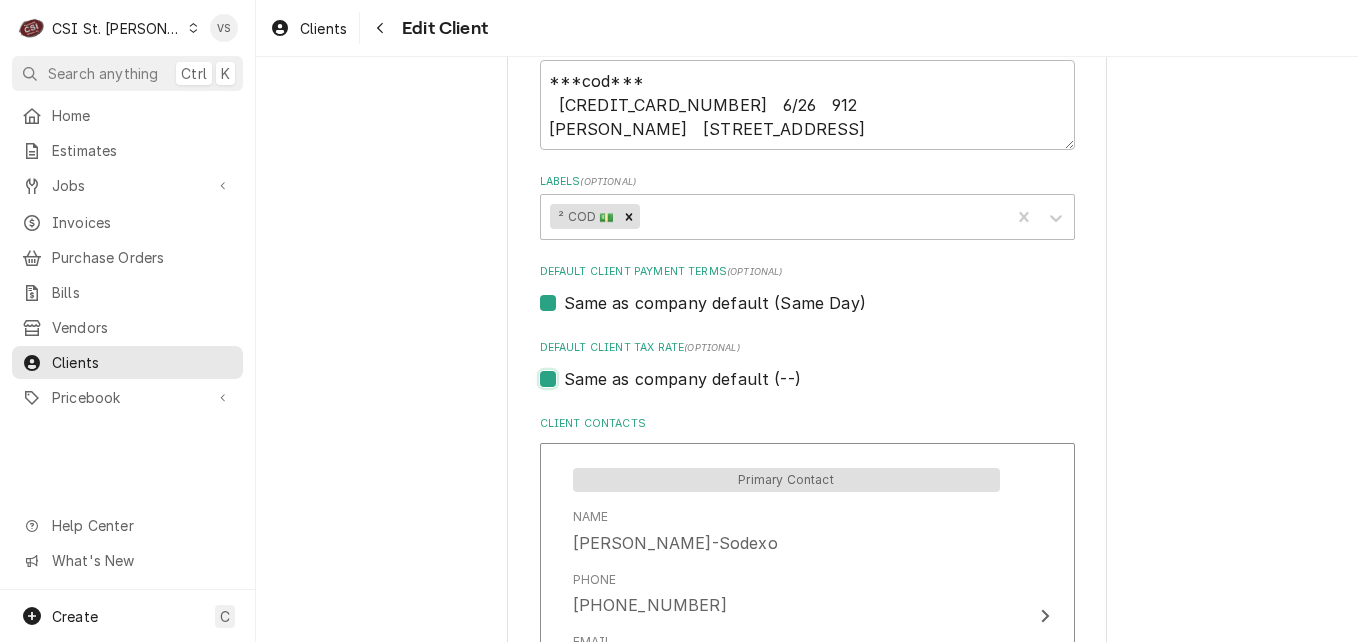 click on "Same as company default (--)" at bounding box center (831, 389) 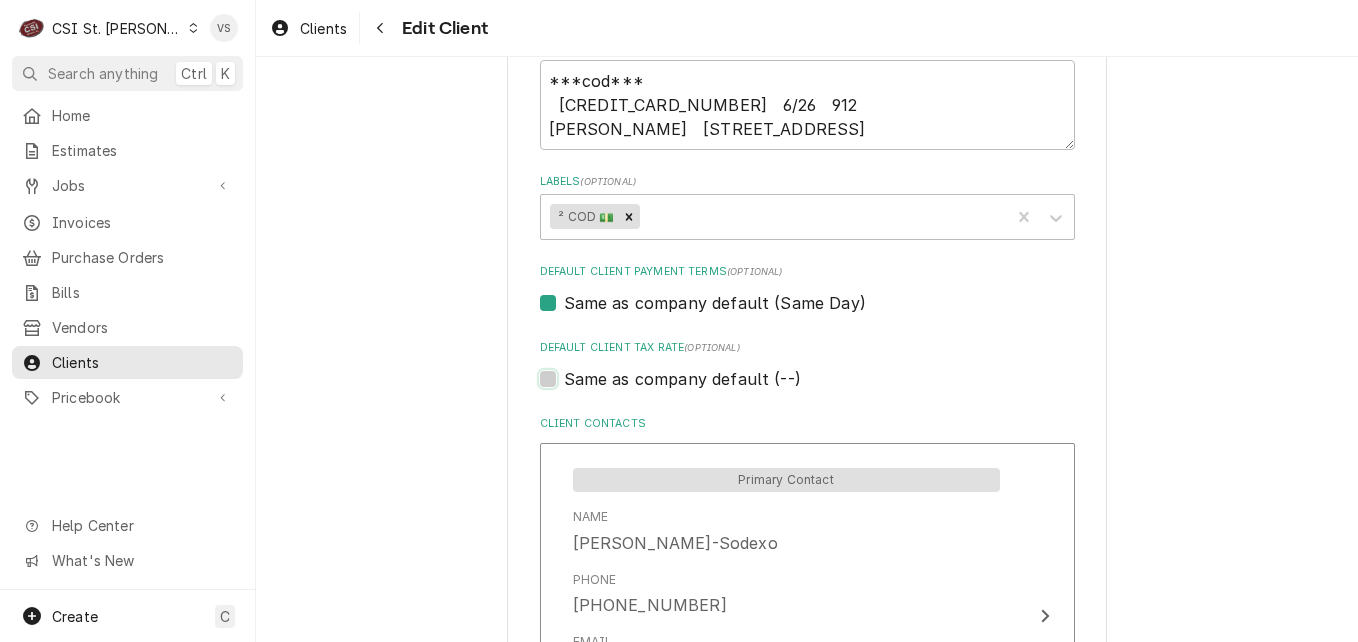 checkbox on "false" 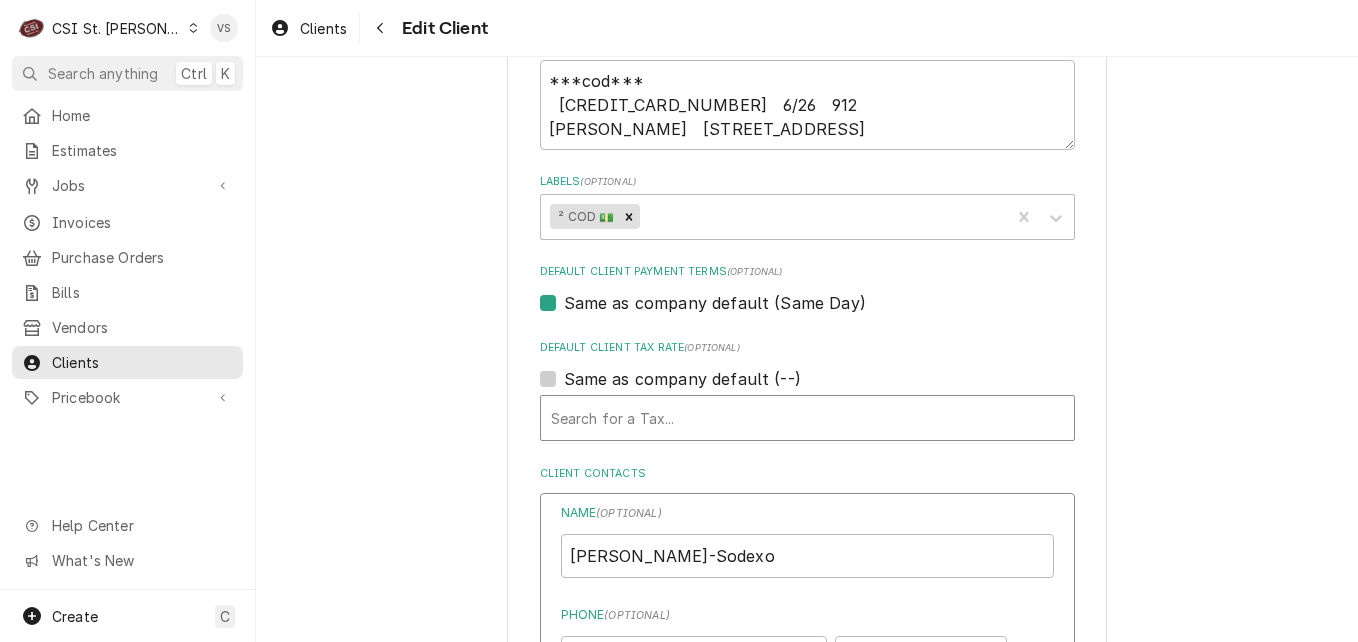 click at bounding box center [807, 418] 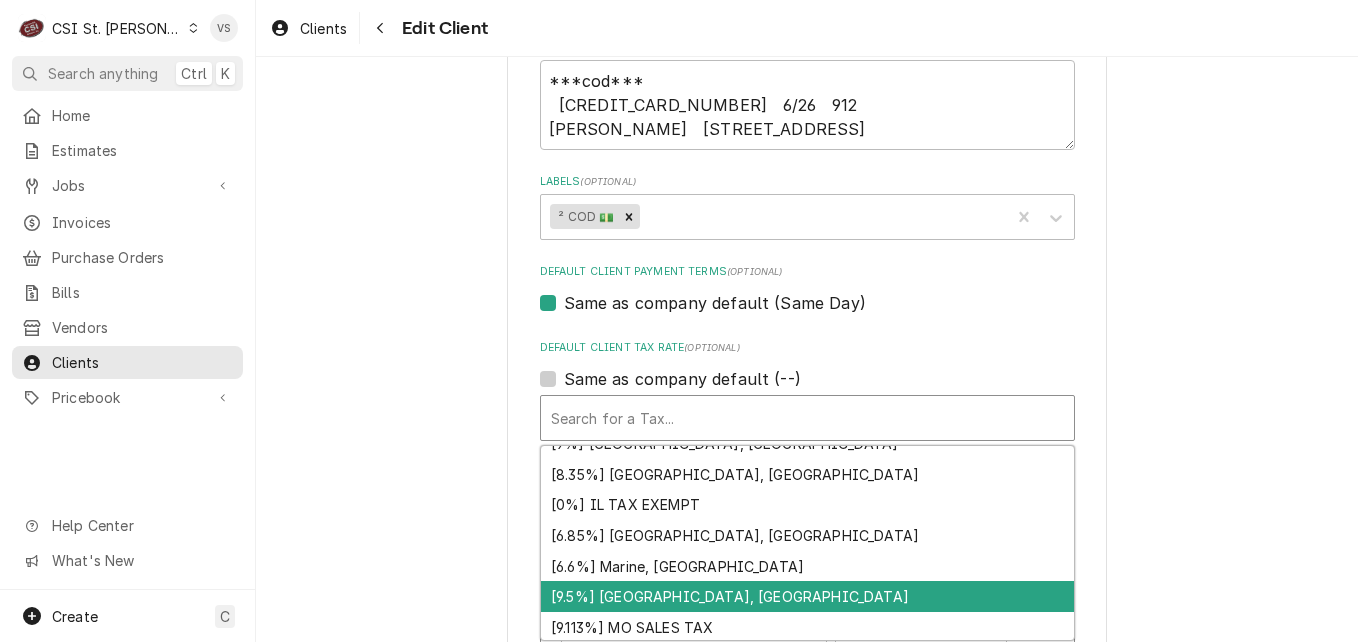 scroll, scrollTop: 508, scrollLeft: 0, axis: vertical 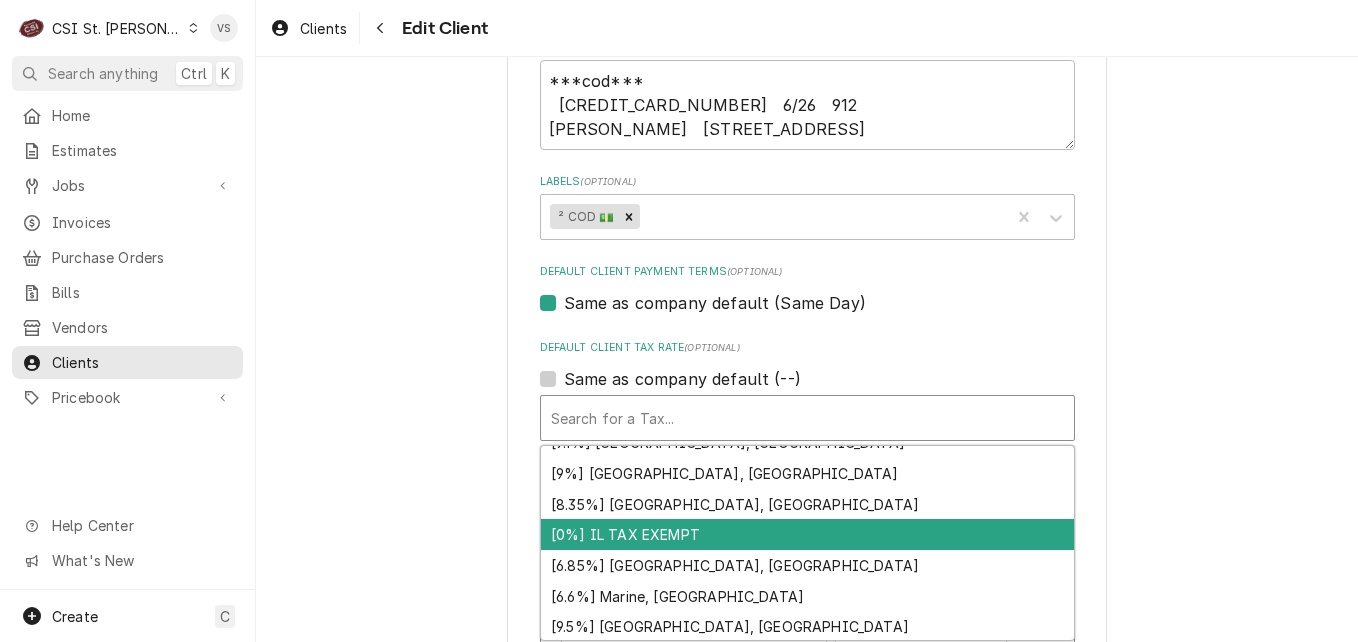 click on "[0%] IL TAX EXEMPT" at bounding box center (807, 534) 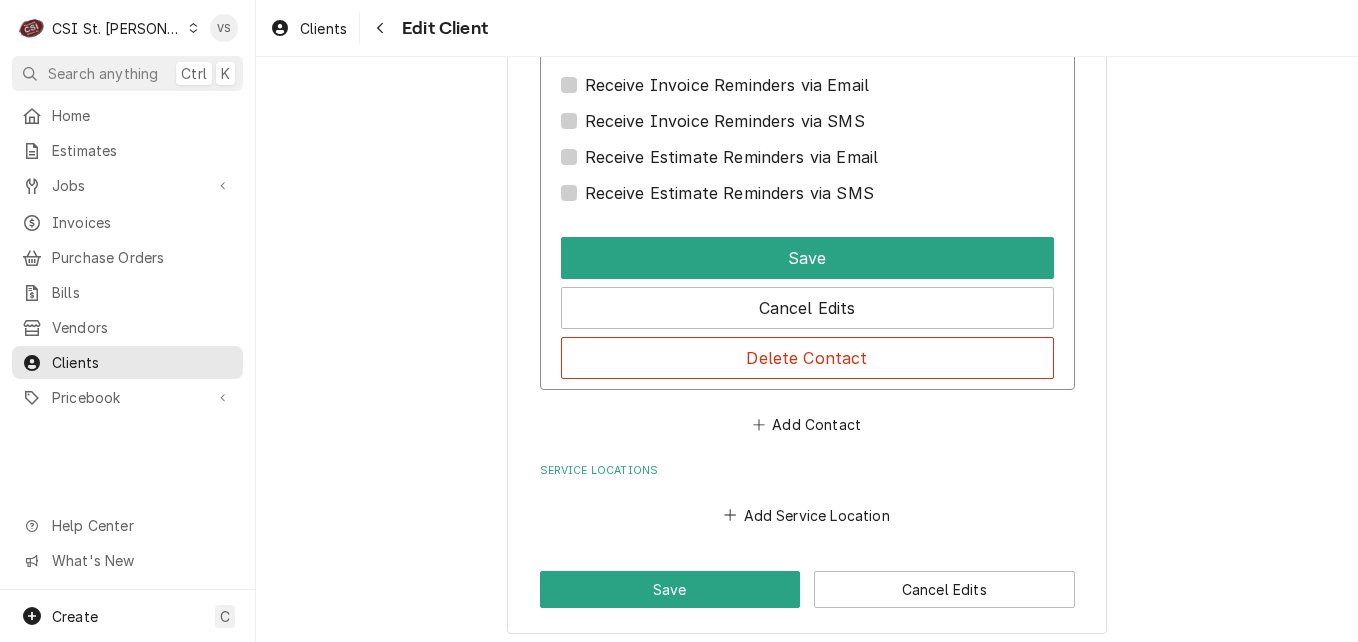 scroll, scrollTop: 1893, scrollLeft: 0, axis: vertical 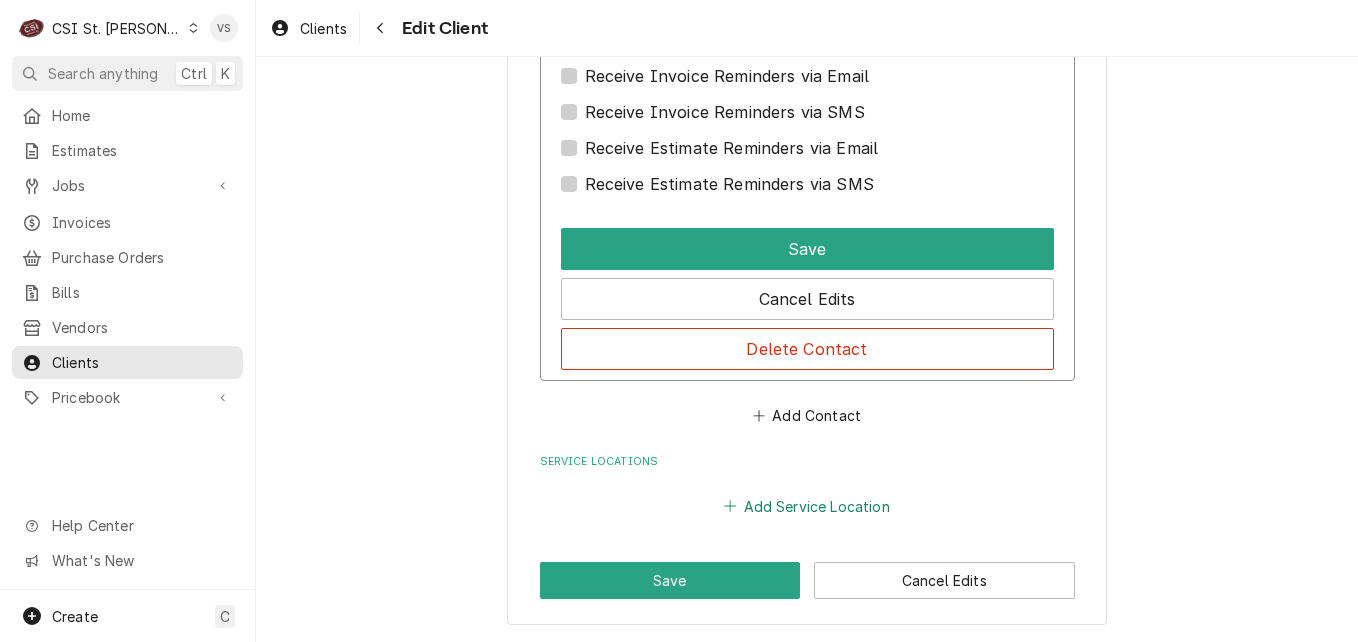 click on "Add Service Location" at bounding box center [807, 506] 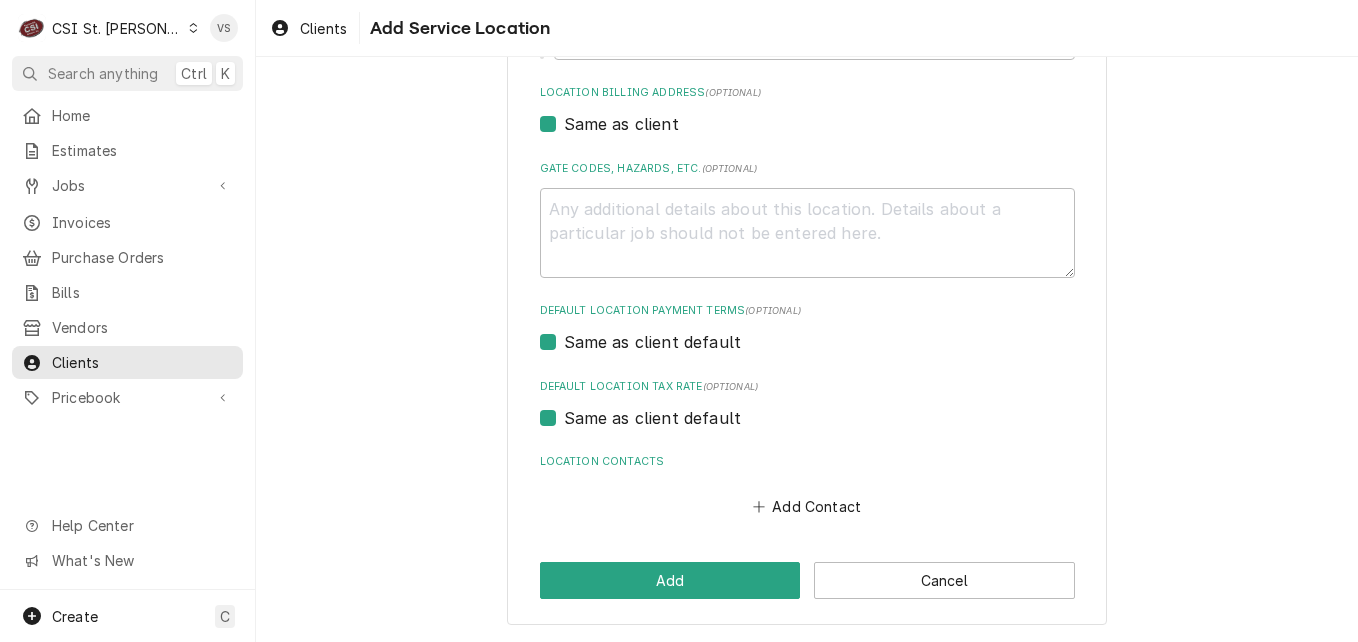 scroll, scrollTop: 0, scrollLeft: 0, axis: both 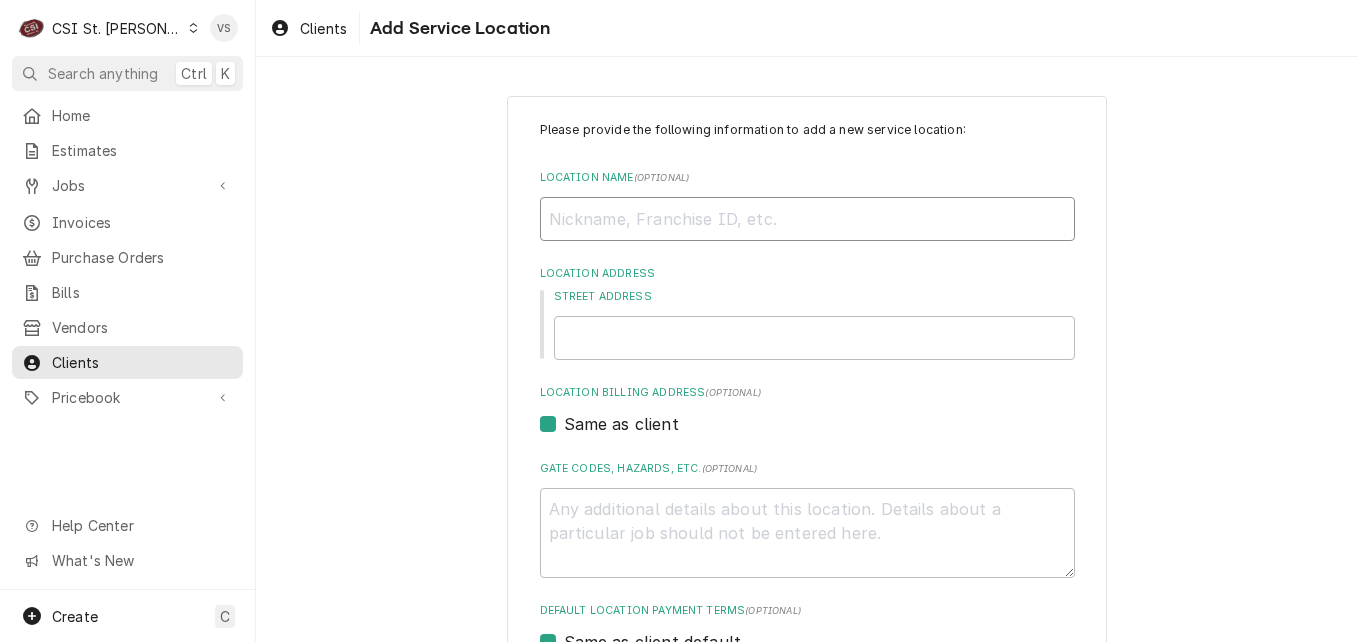 click on "Location Name  ( optional )" at bounding box center [807, 219] 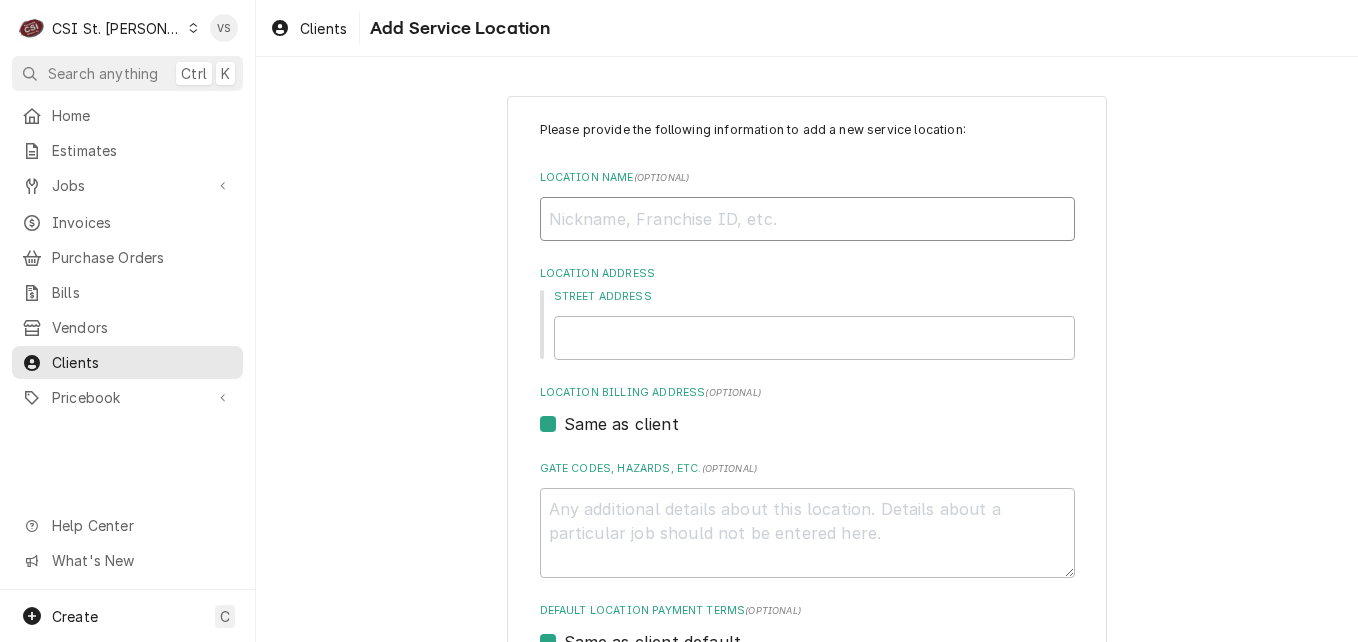 type on "x" 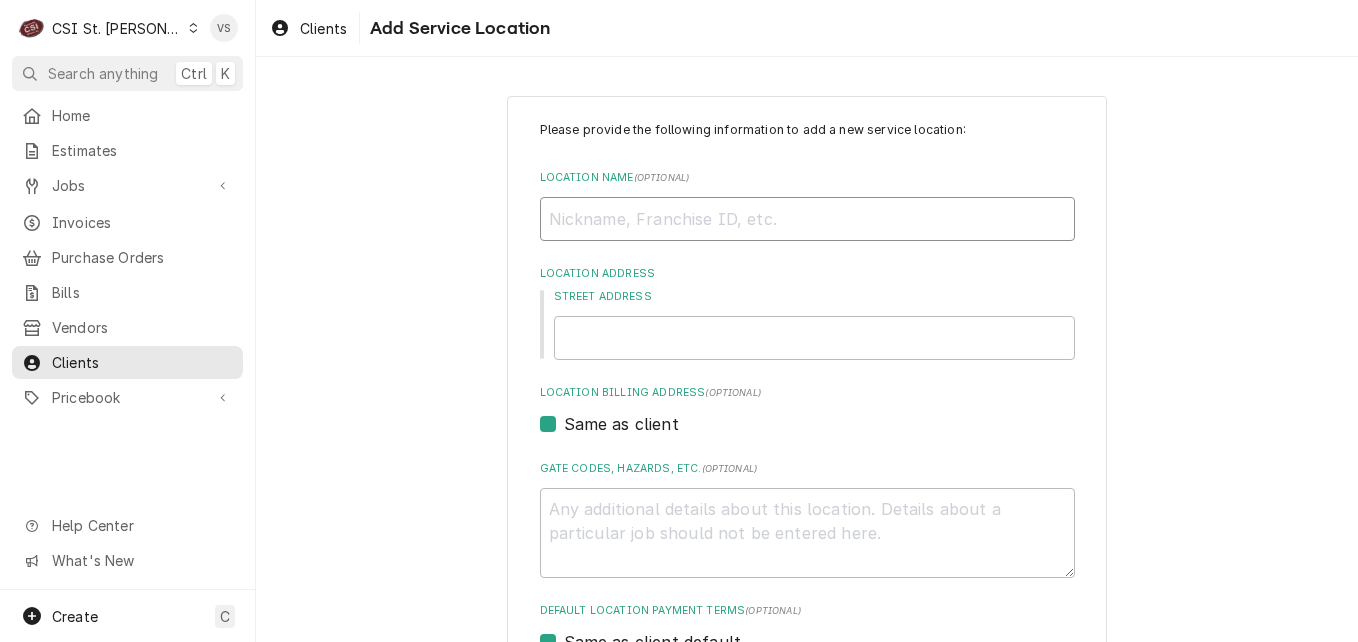 type on "n" 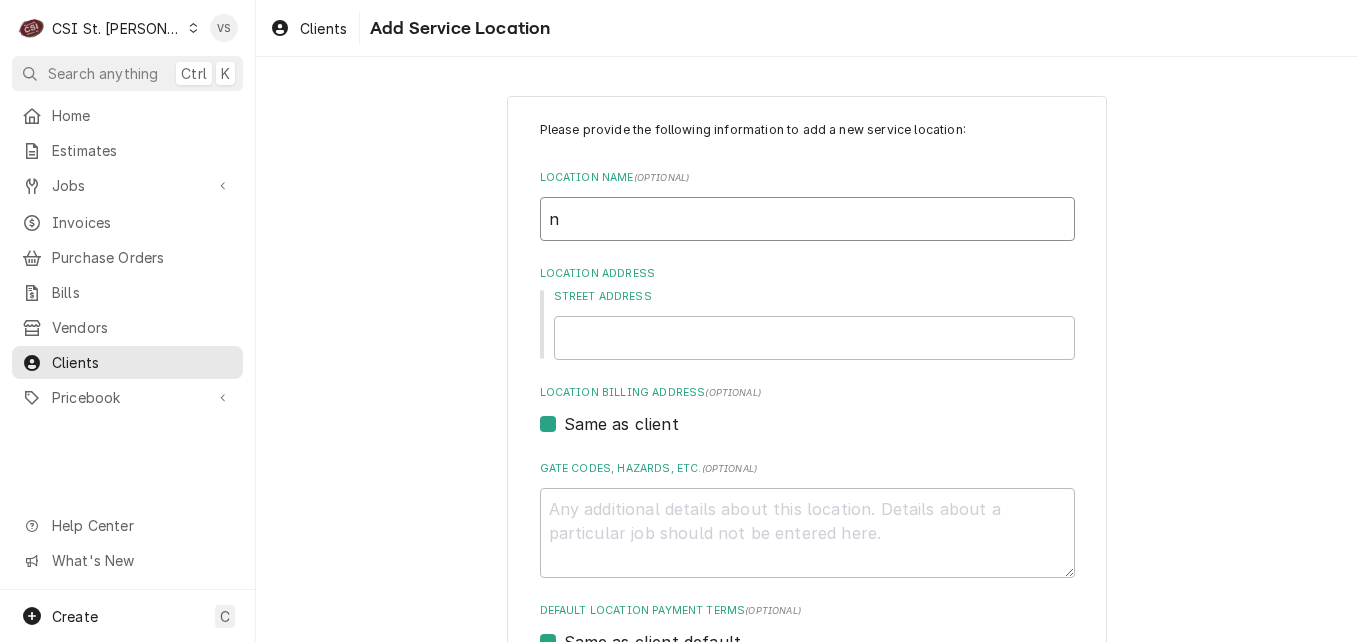 type on "x" 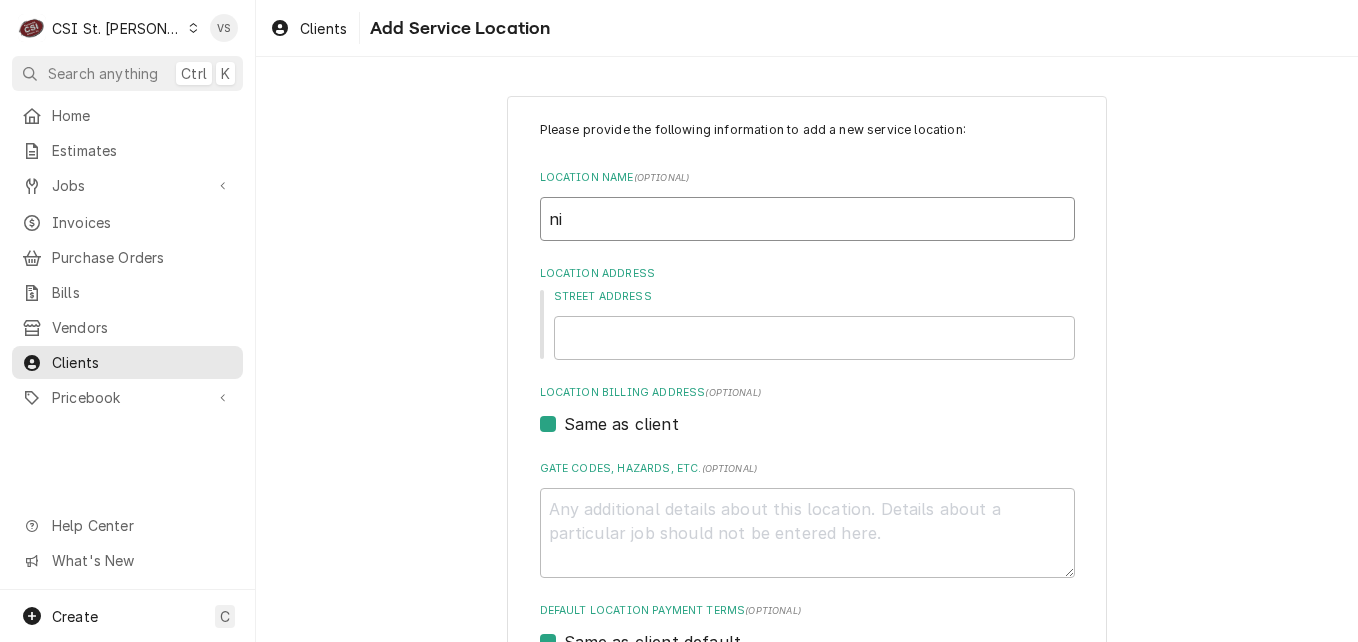 type on "x" 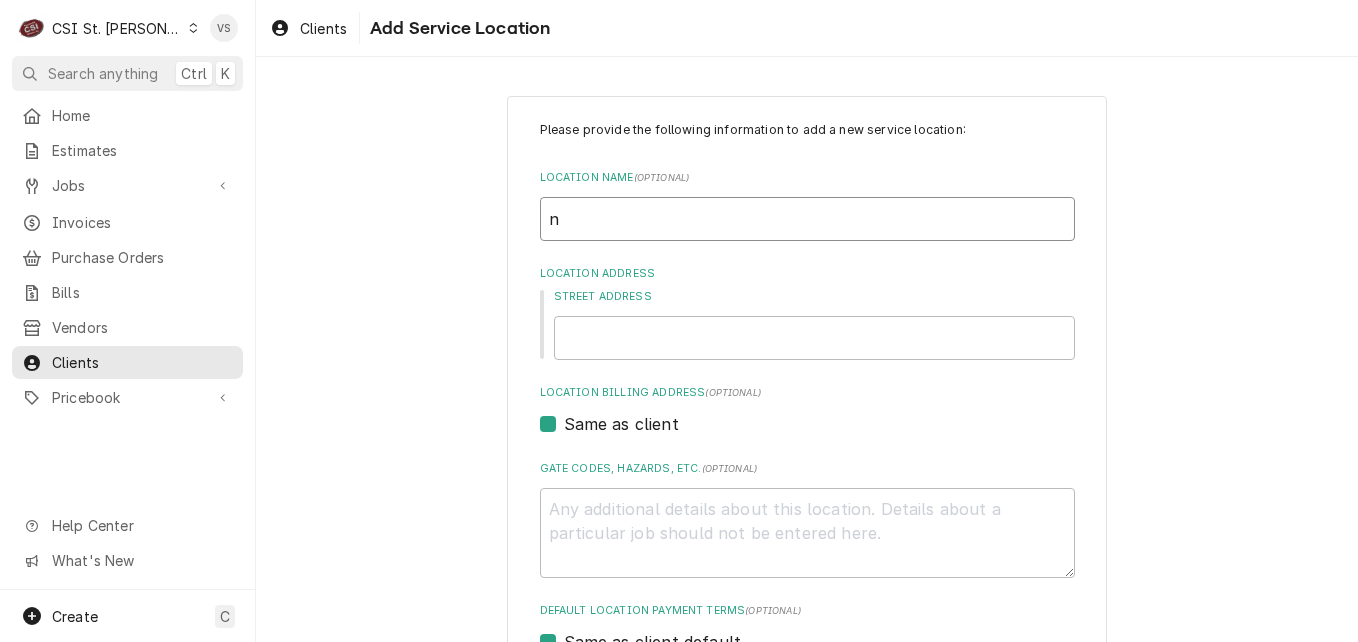 type on "x" 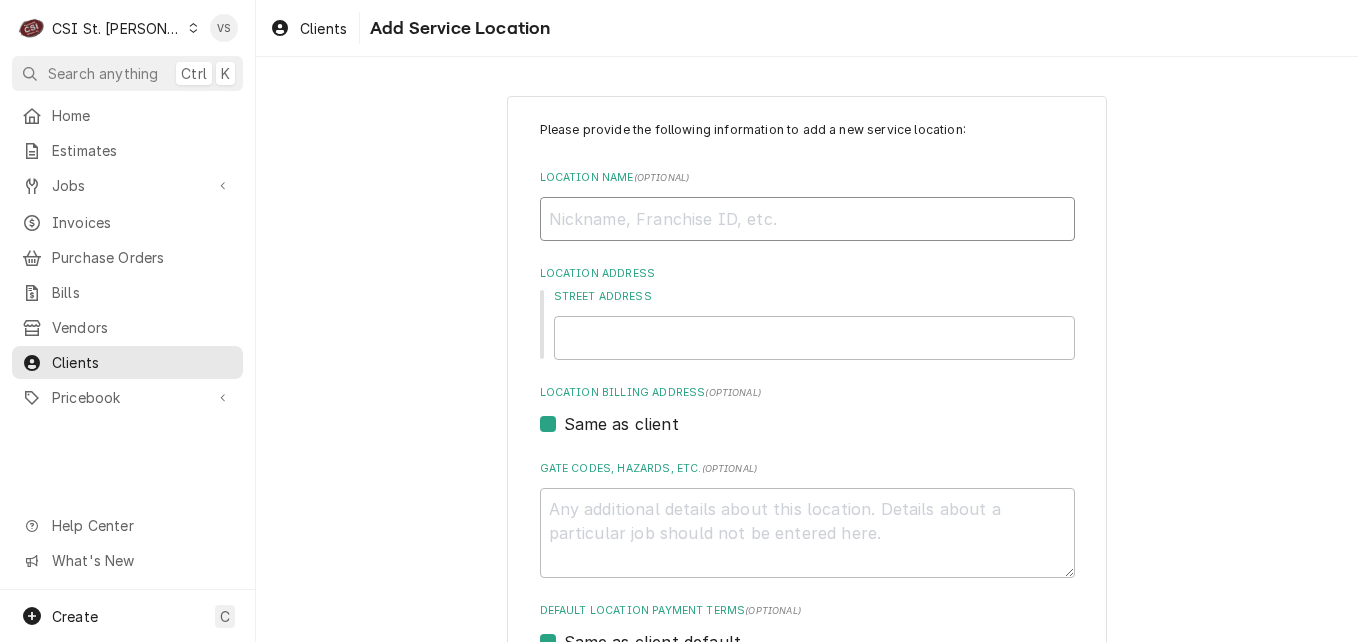 type on "x" 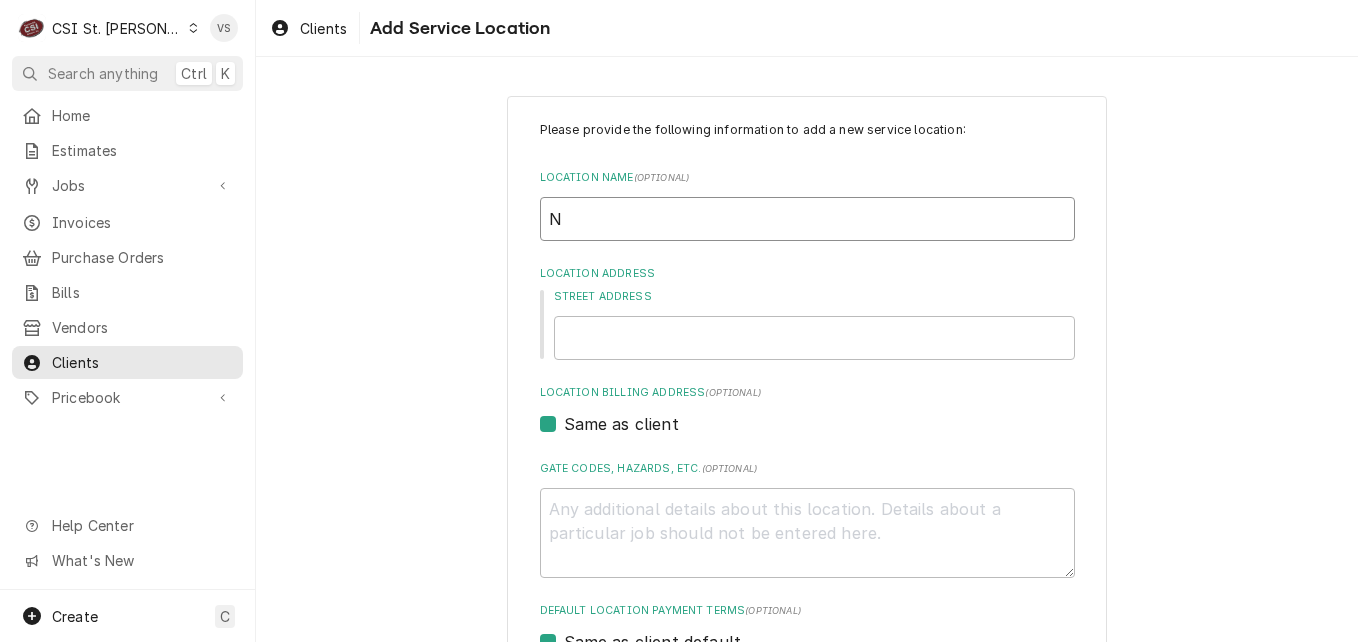type on "x" 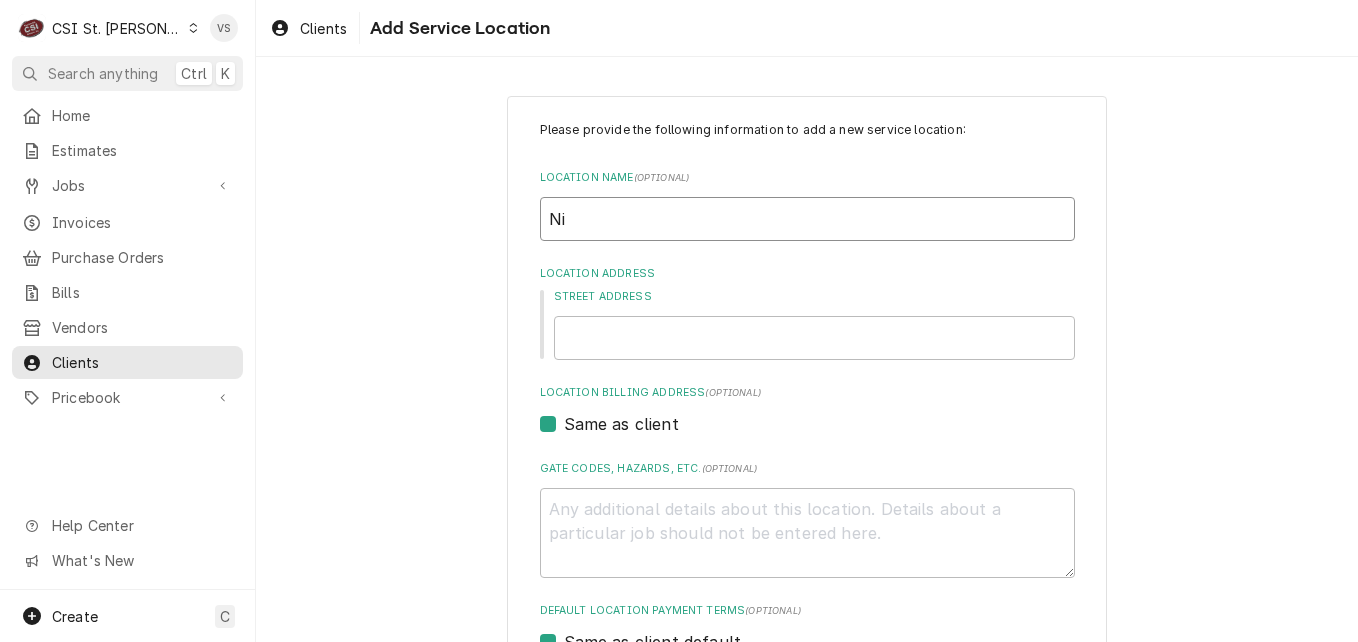 type on "x" 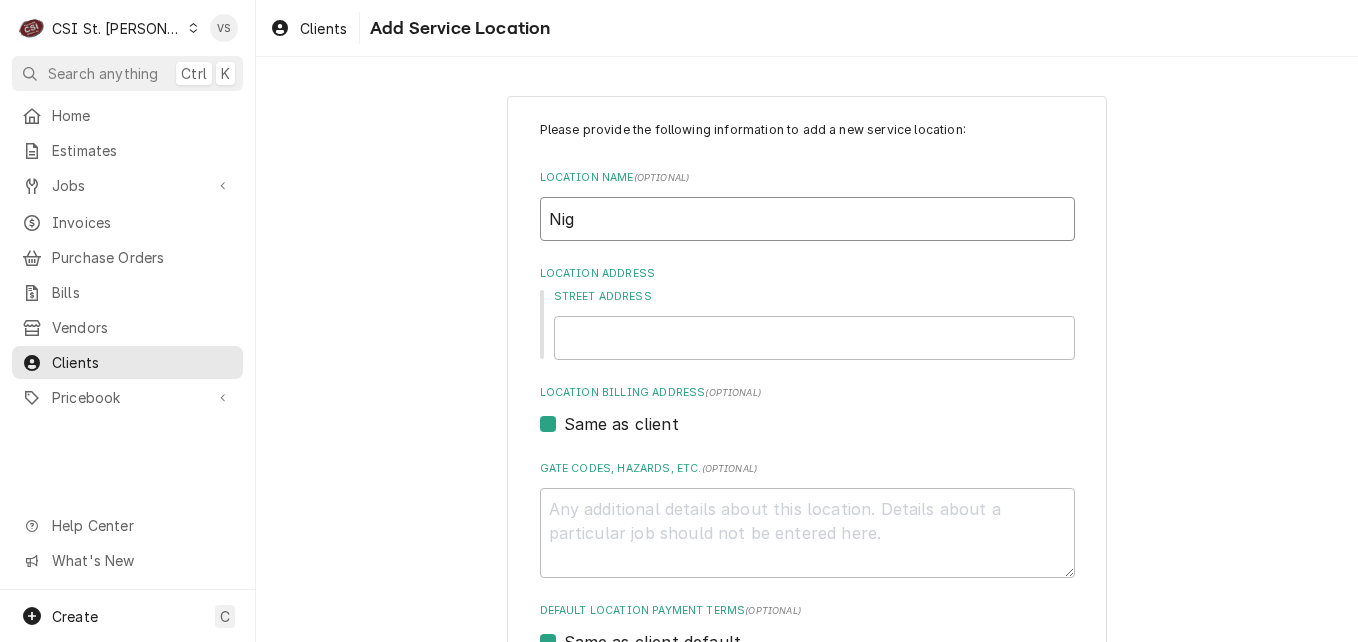 type on "x" 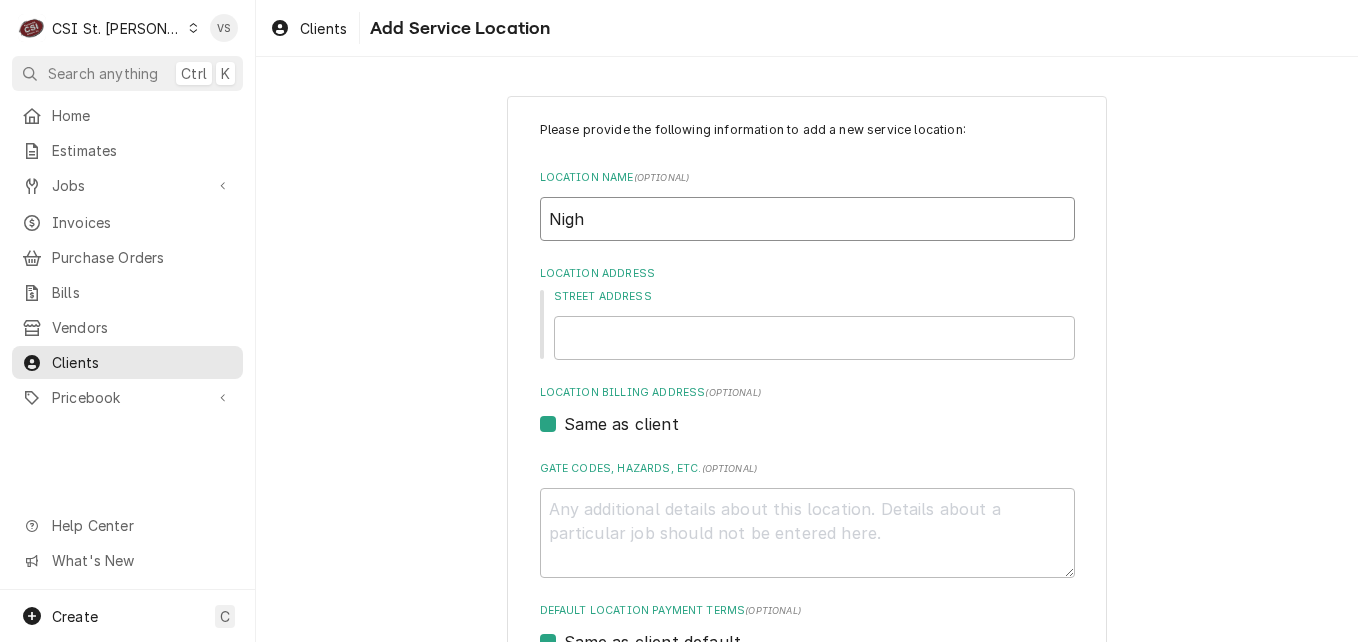type on "x" 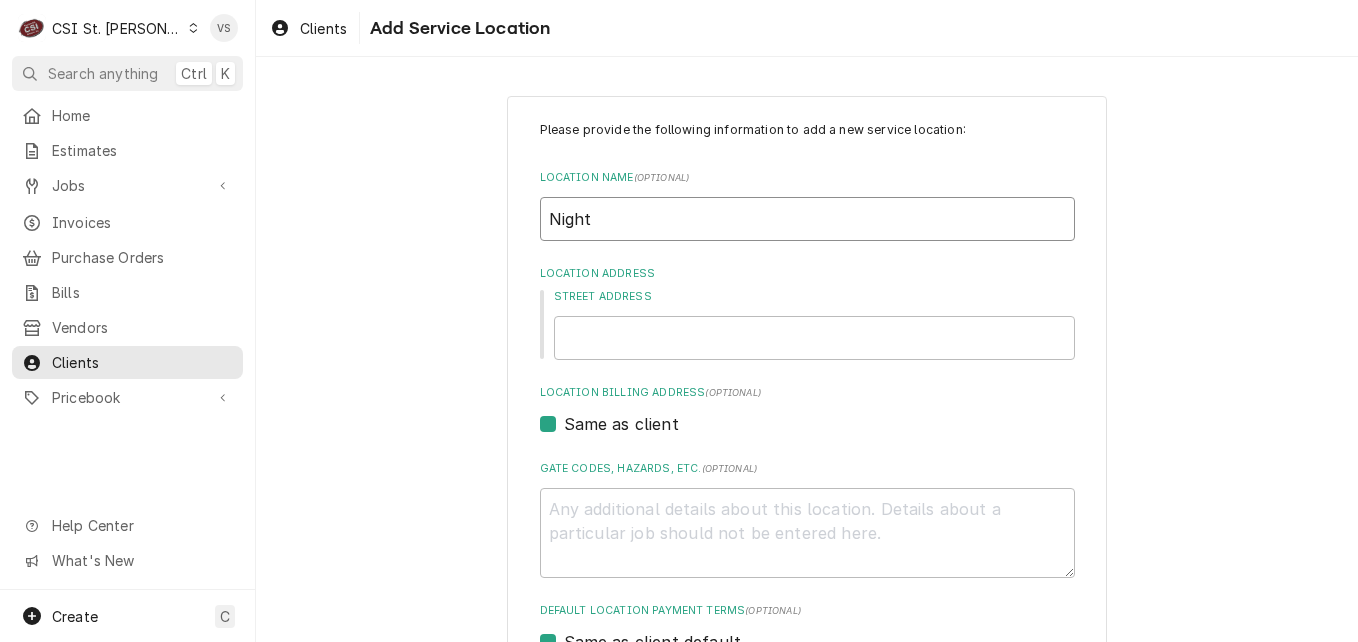 type on "x" 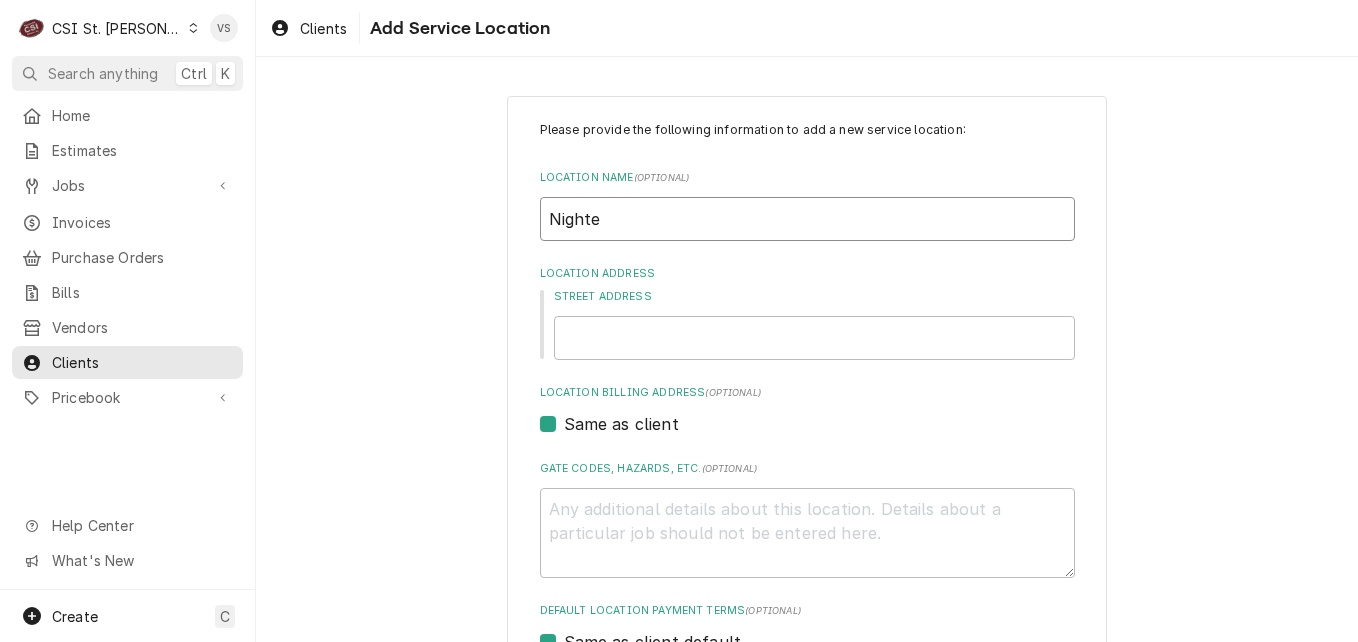 type on "x" 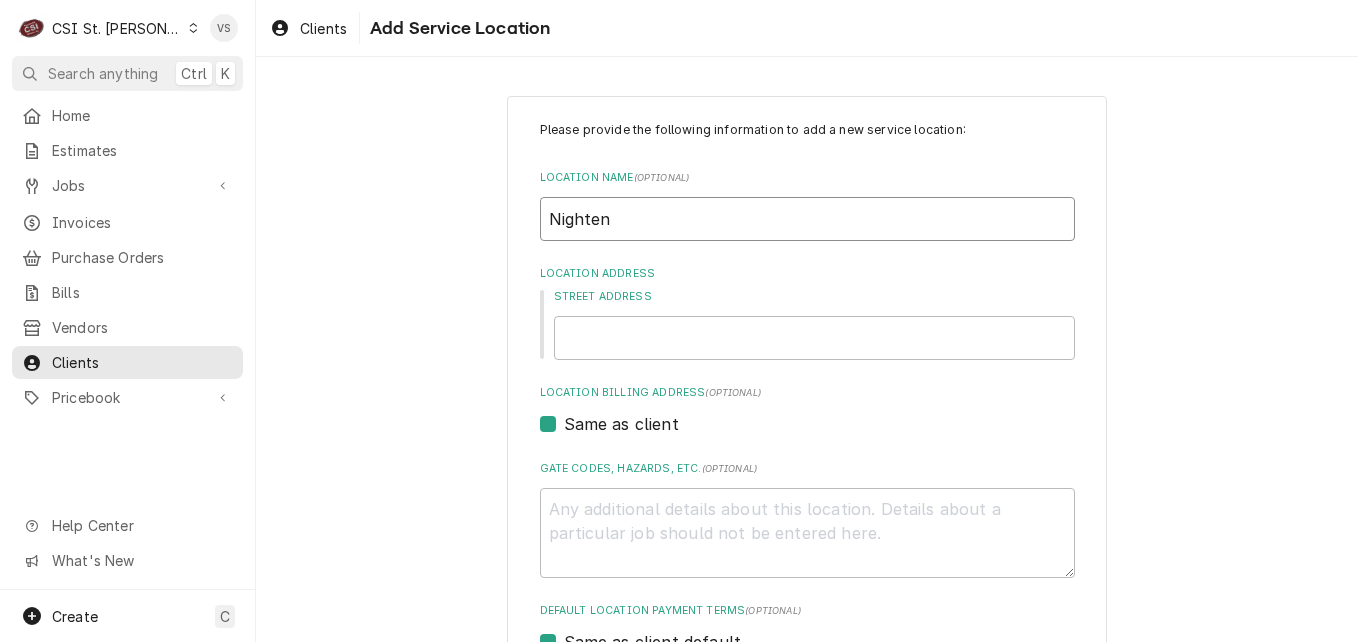 type on "x" 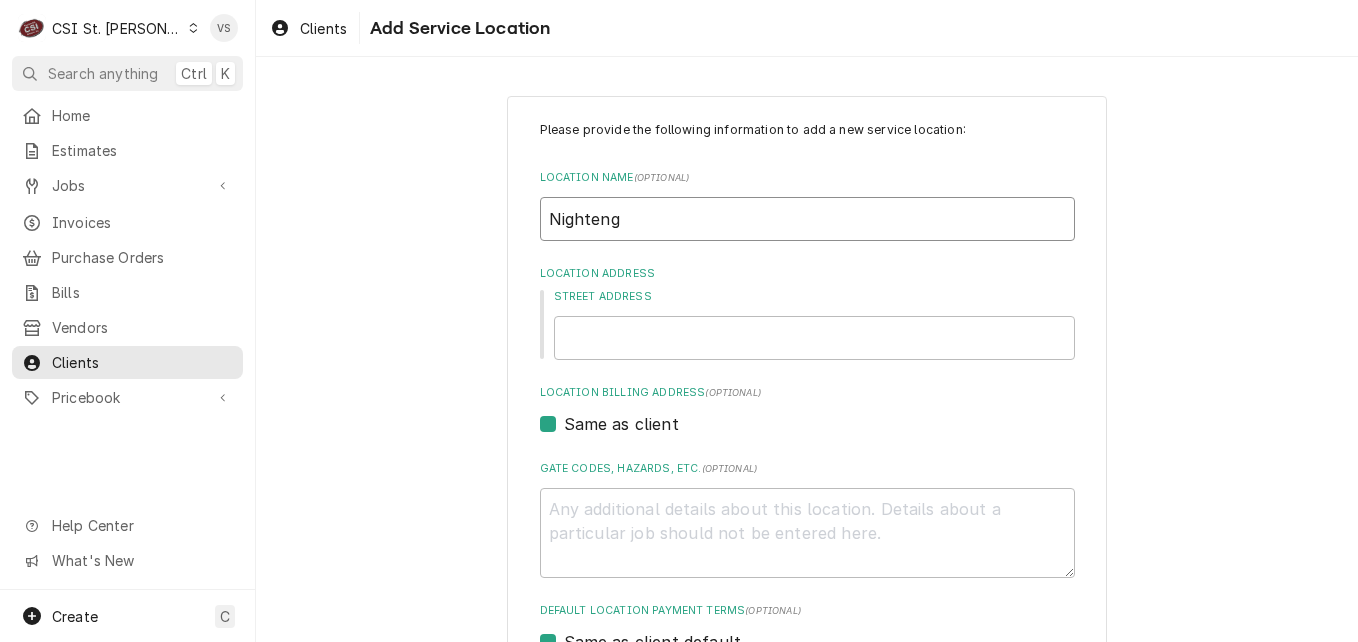 type on "x" 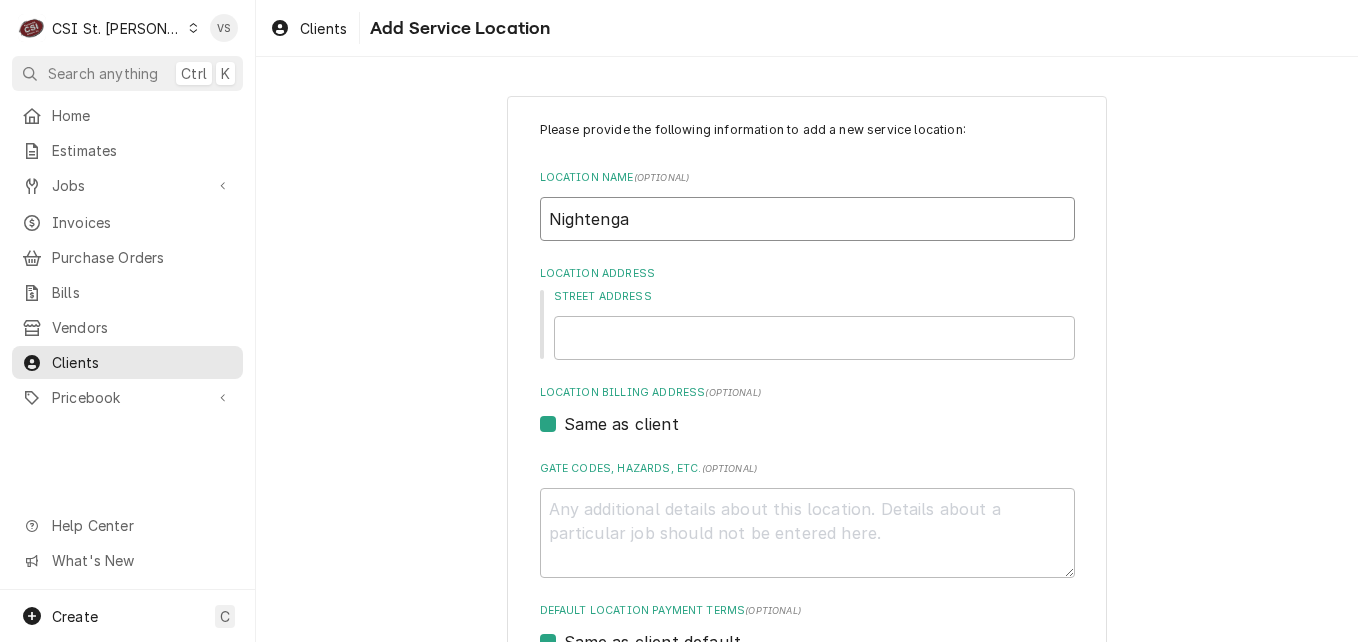 type on "x" 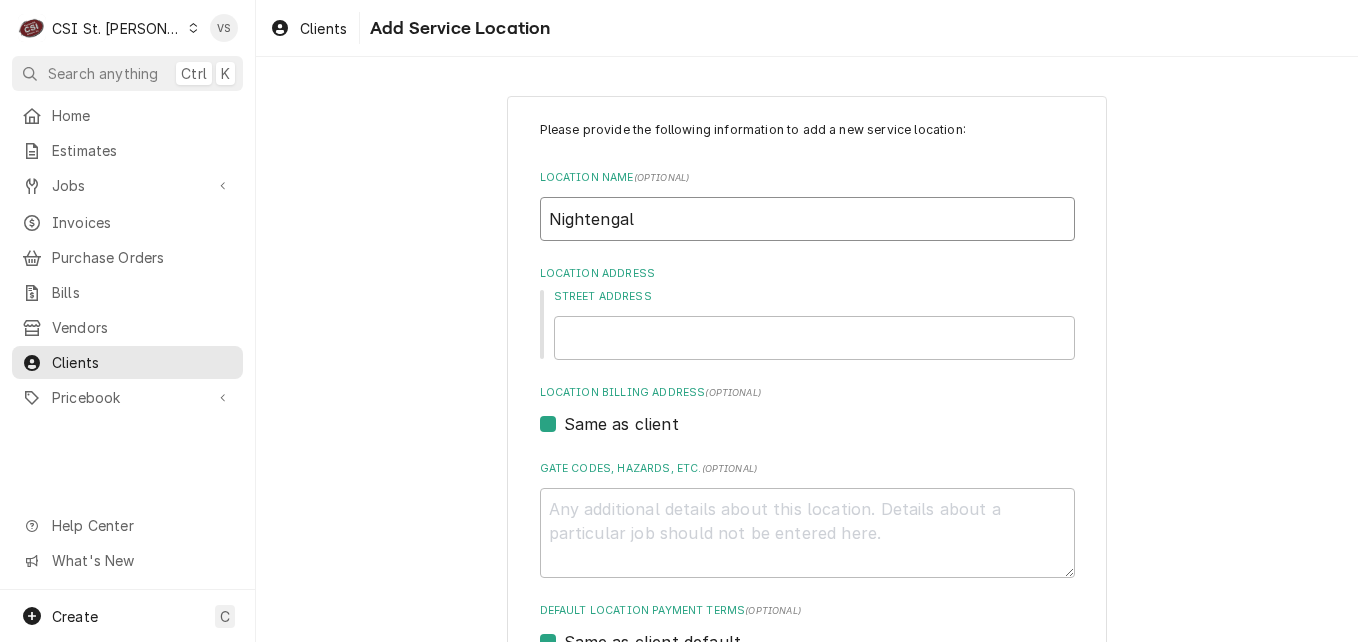 type on "x" 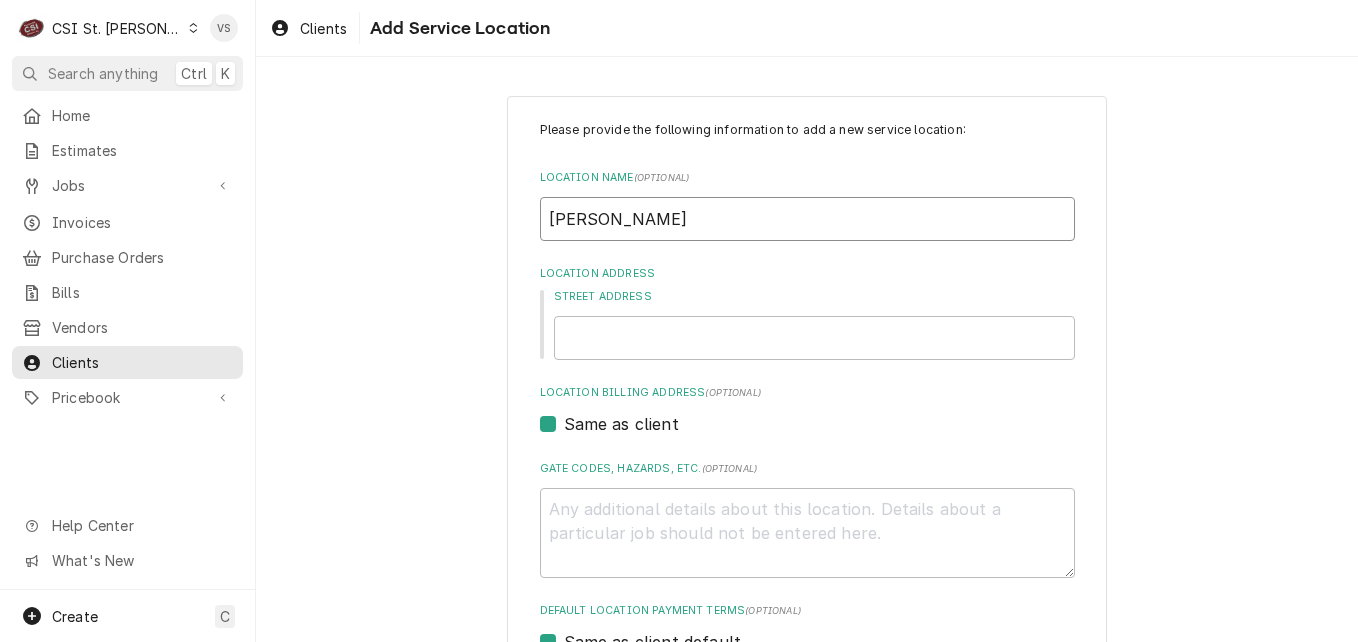 type on "x" 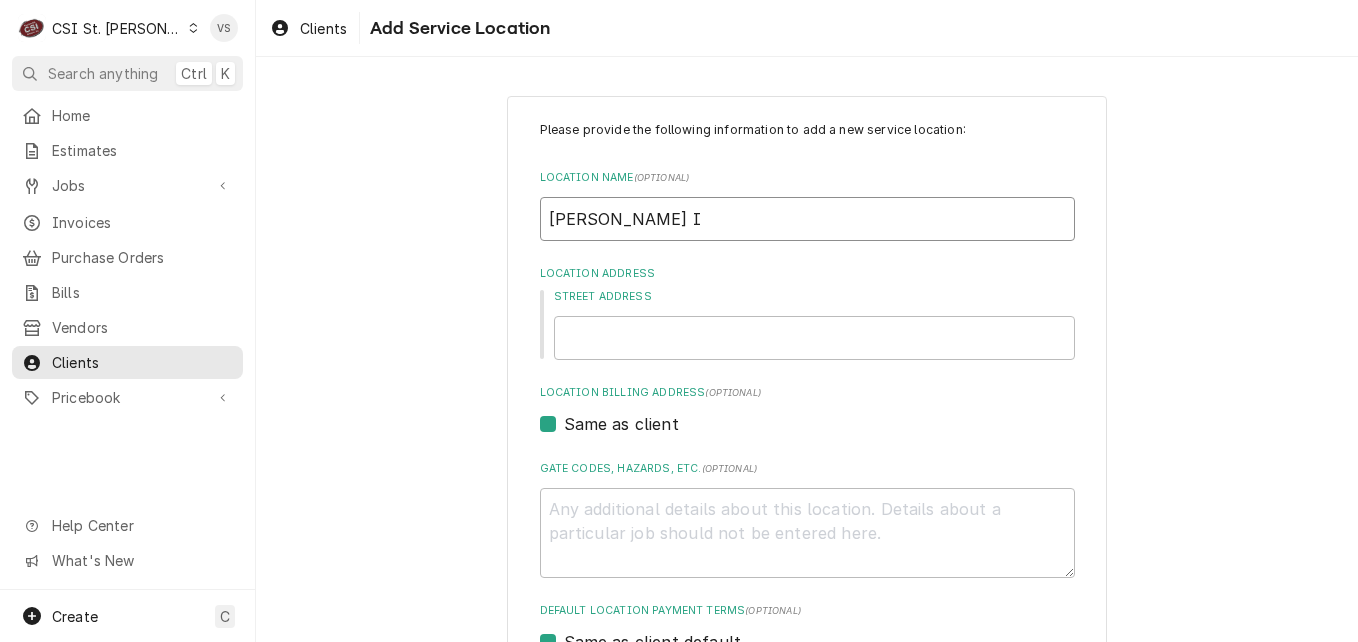 type on "x" 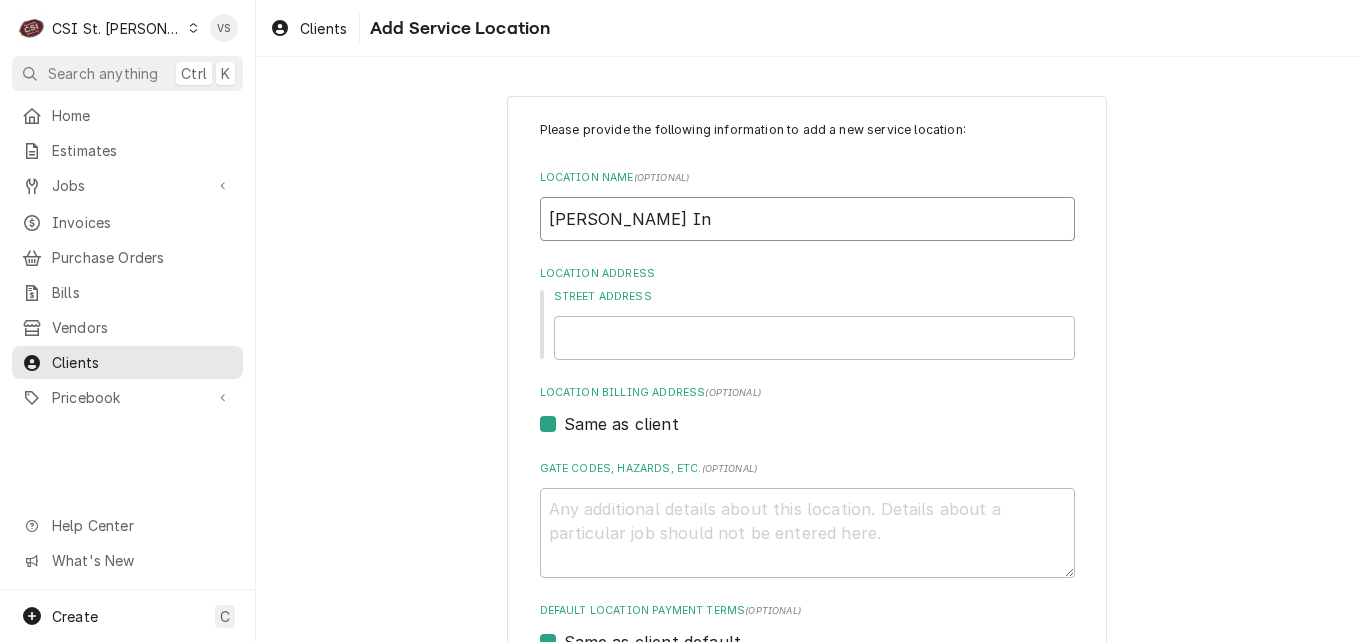 type on "x" 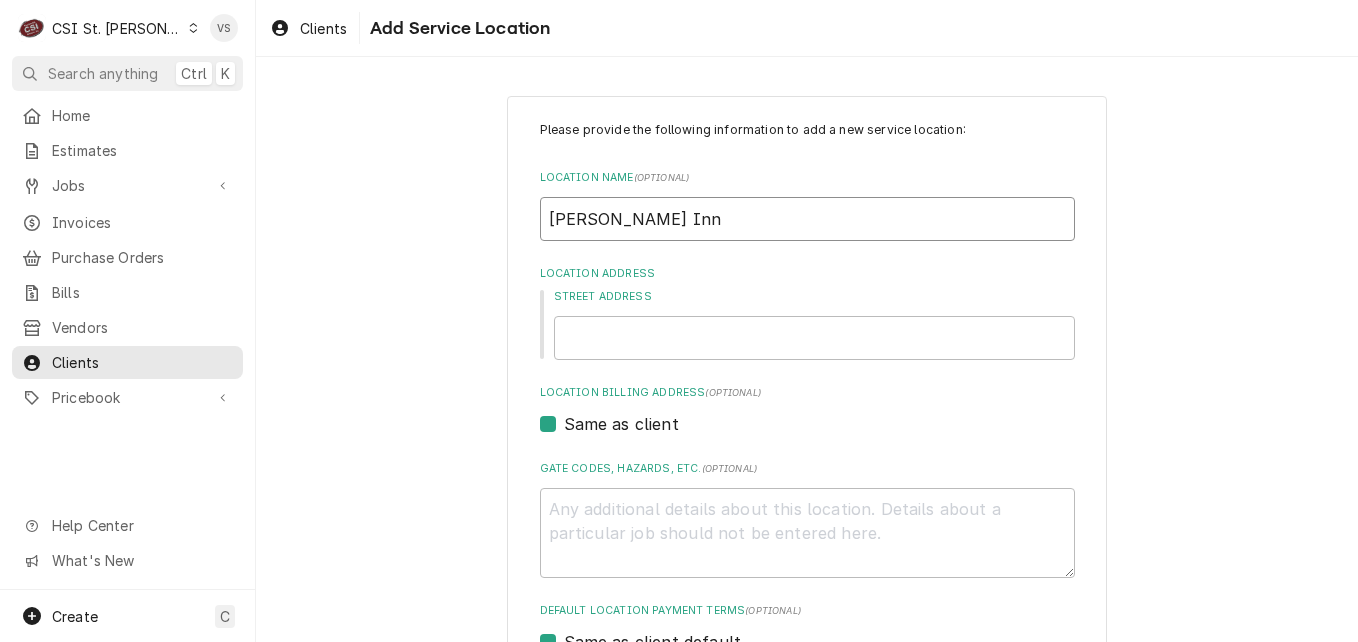 type on "x" 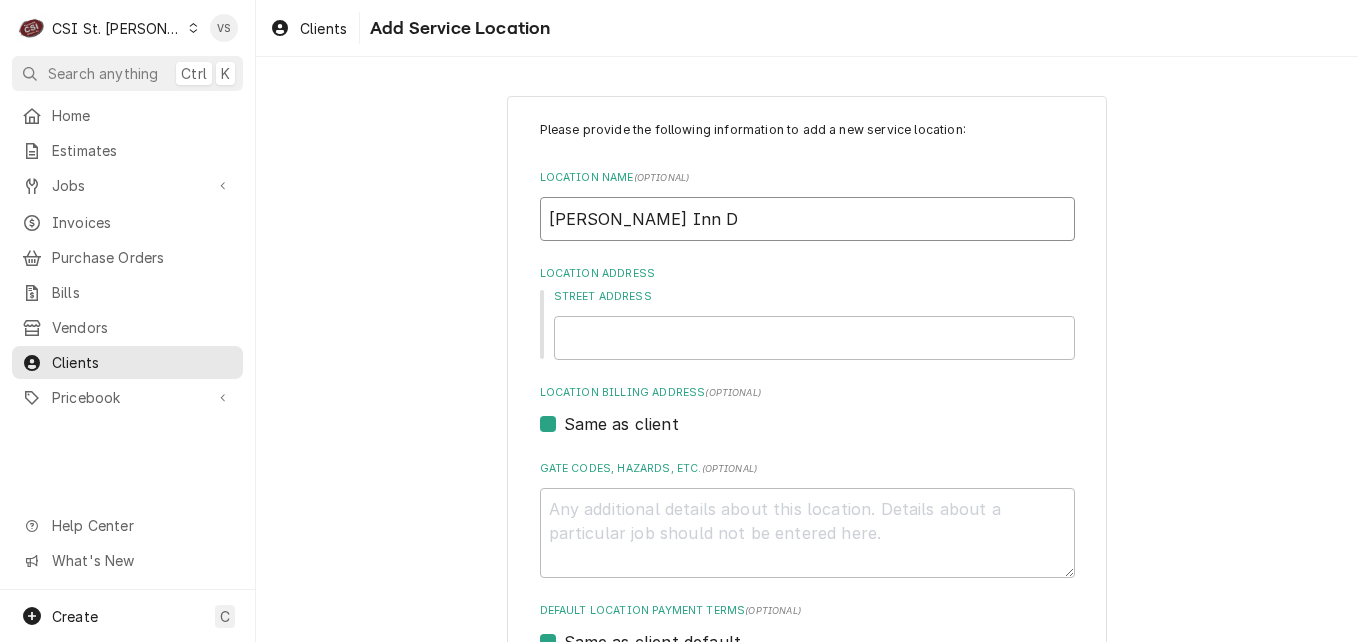 type on "x" 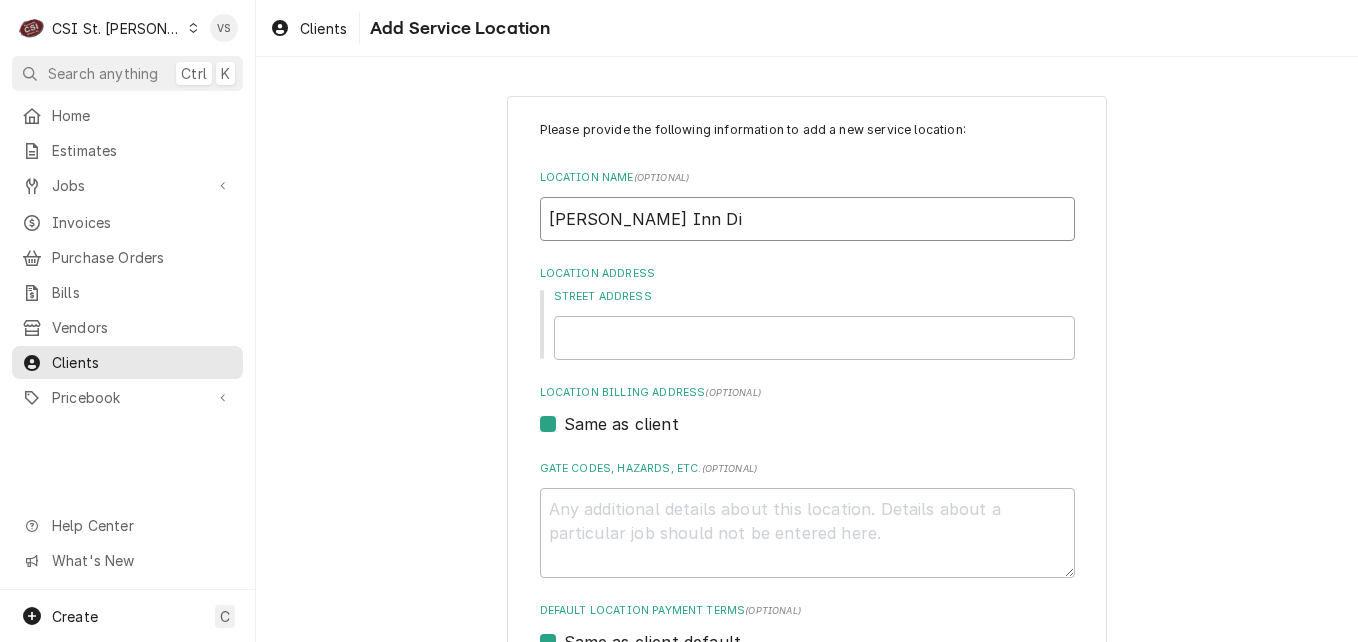 type on "x" 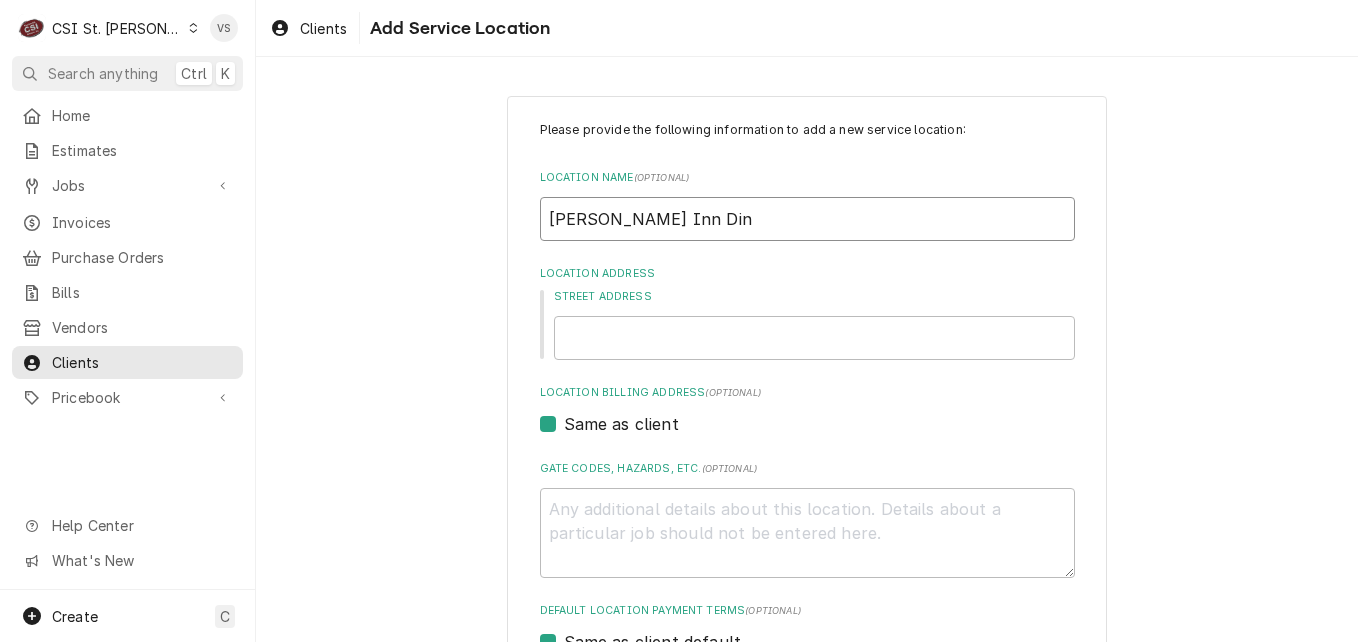 type on "x" 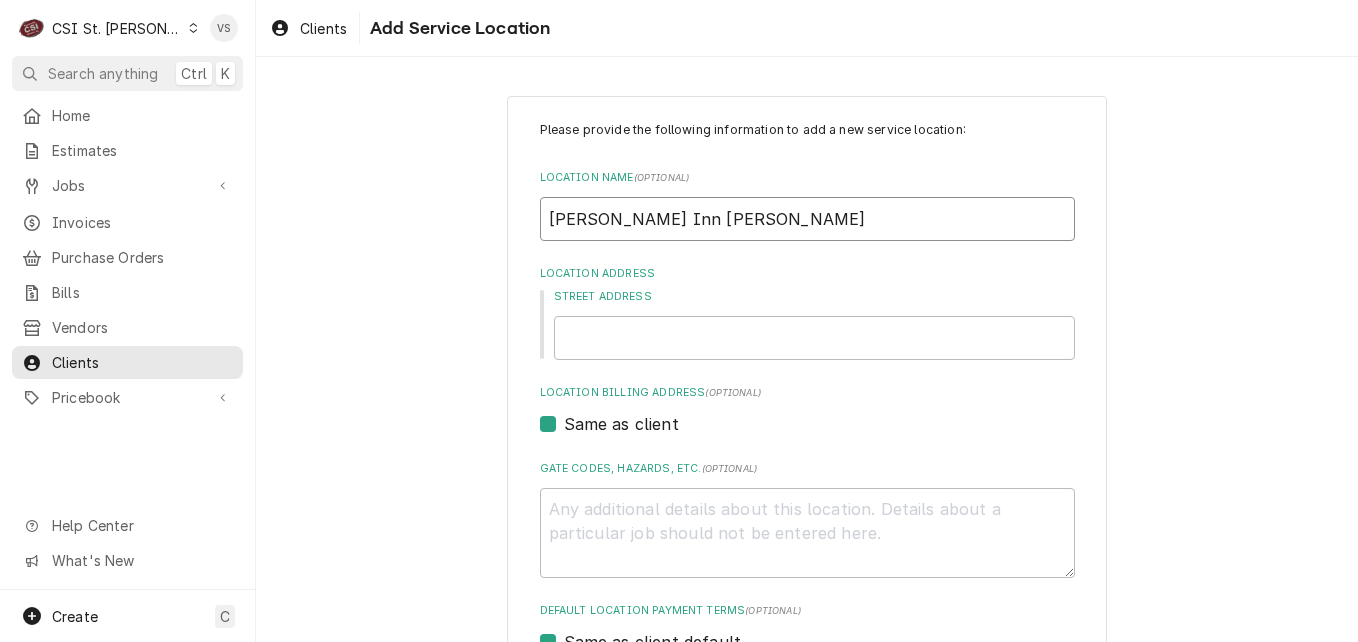 type on "x" 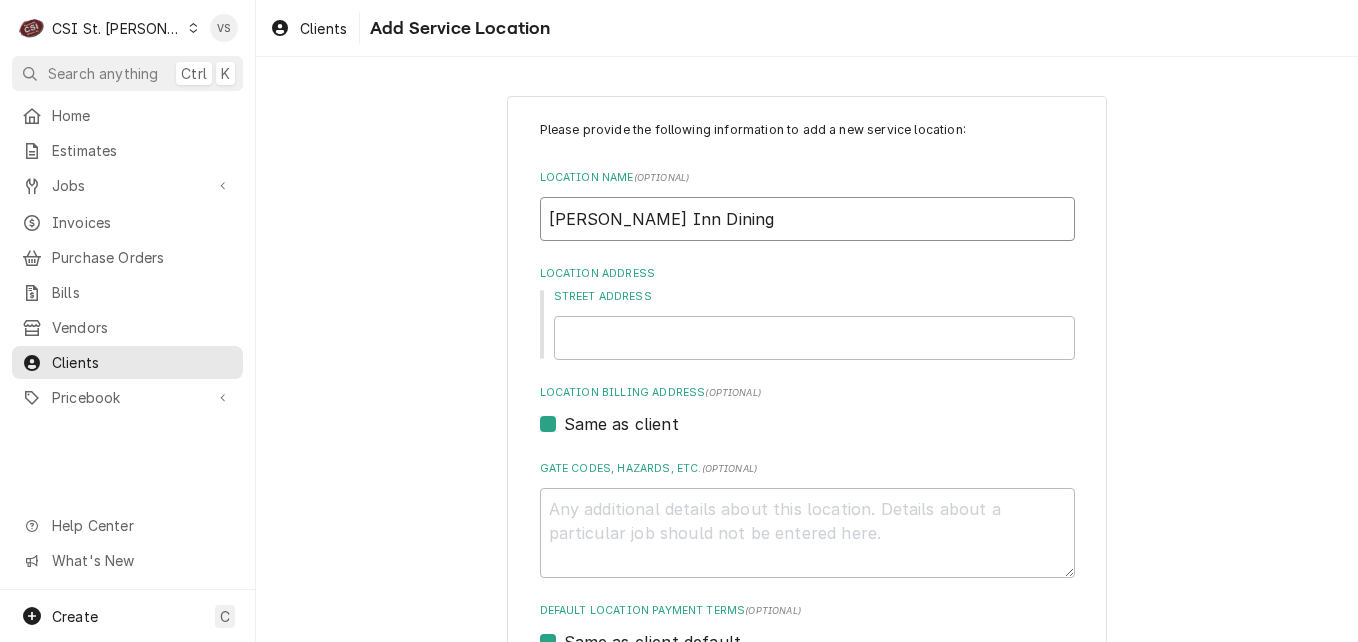 type on "x" 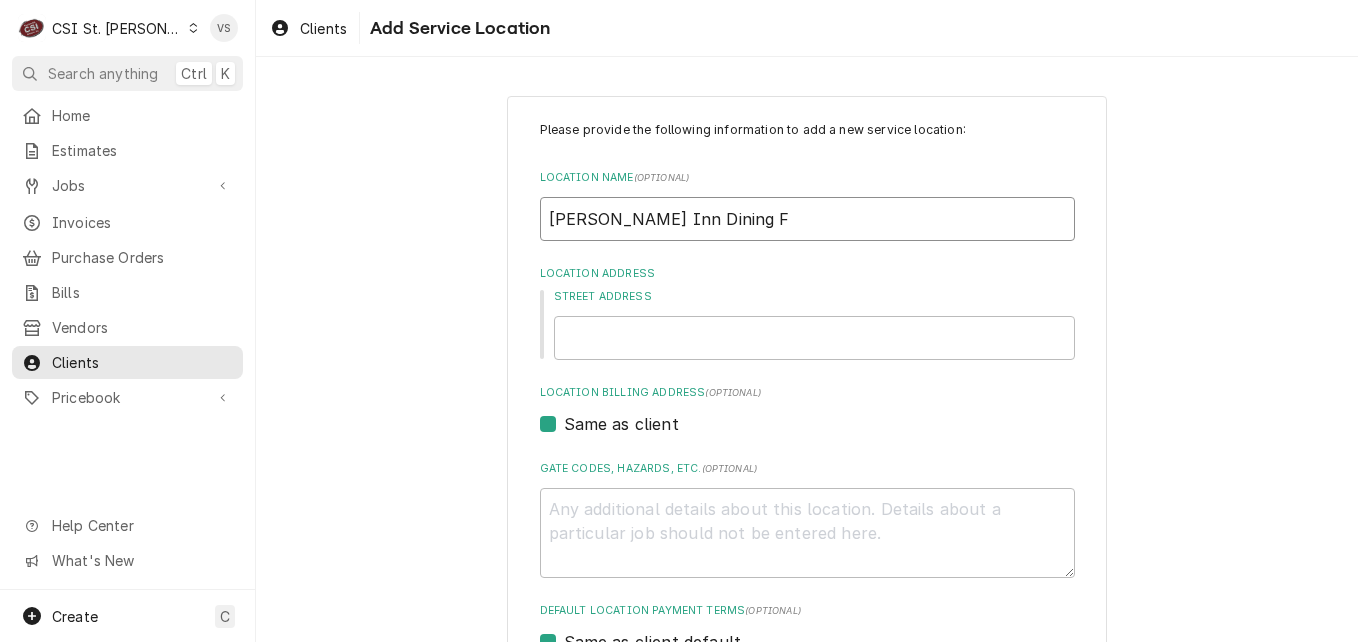 type on "x" 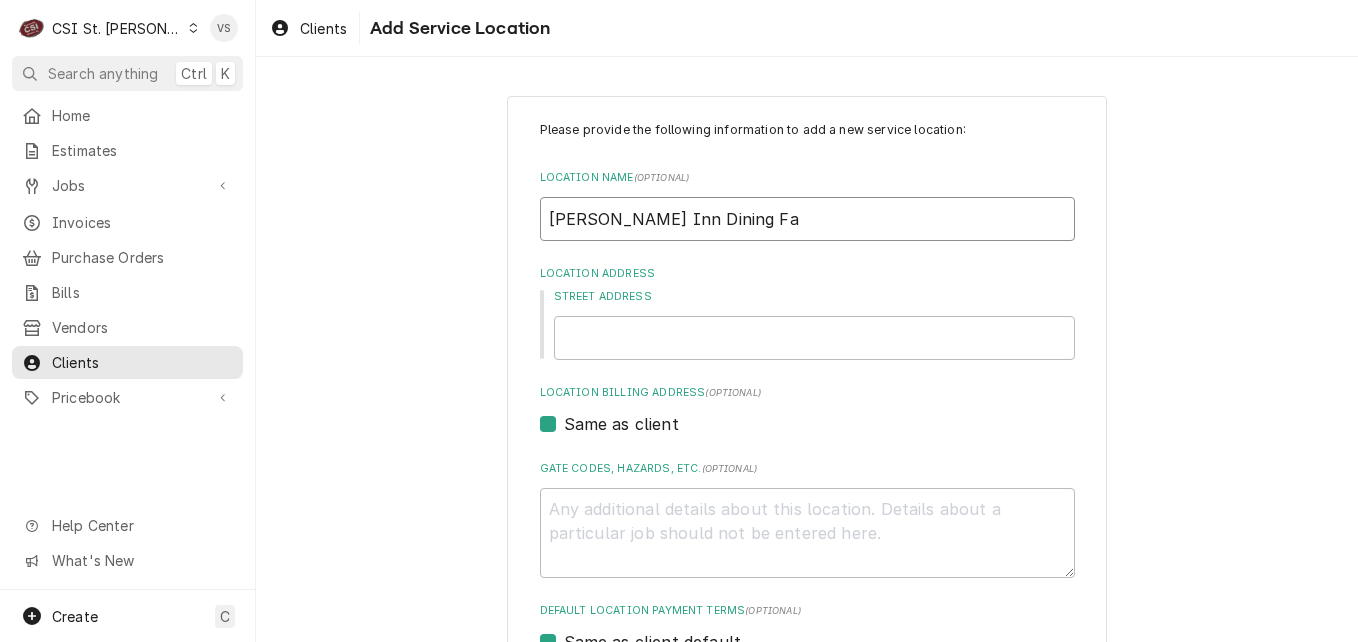 type on "x" 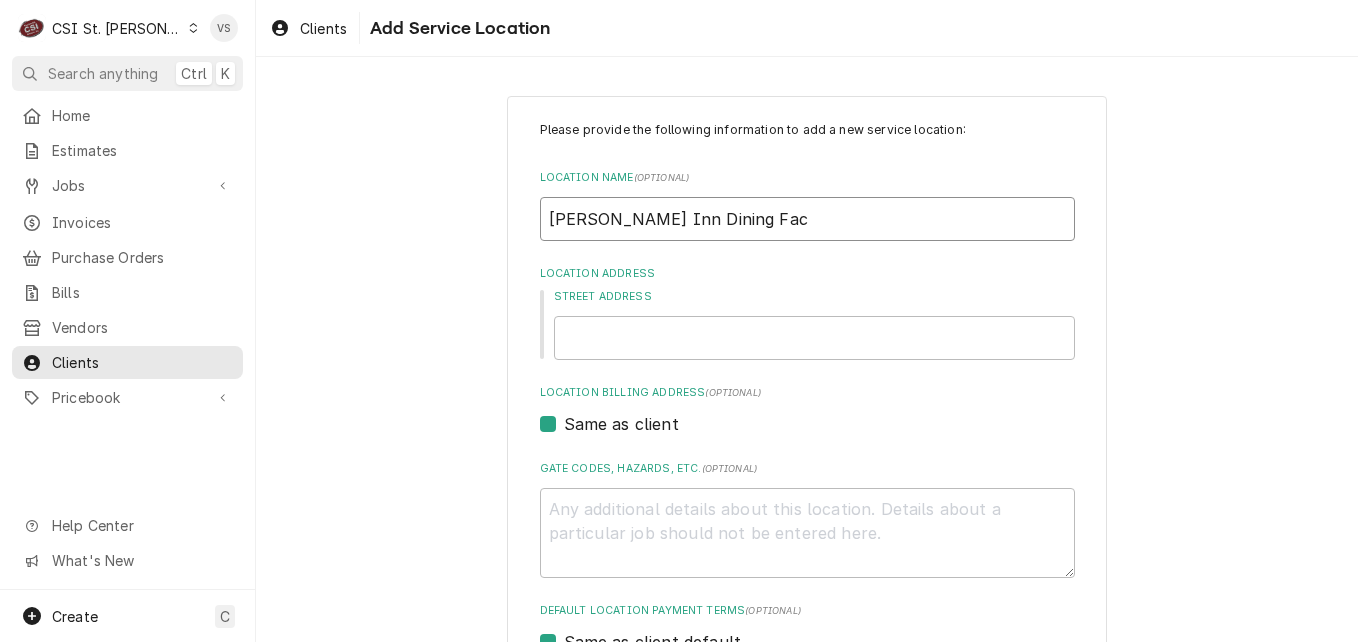 type on "x" 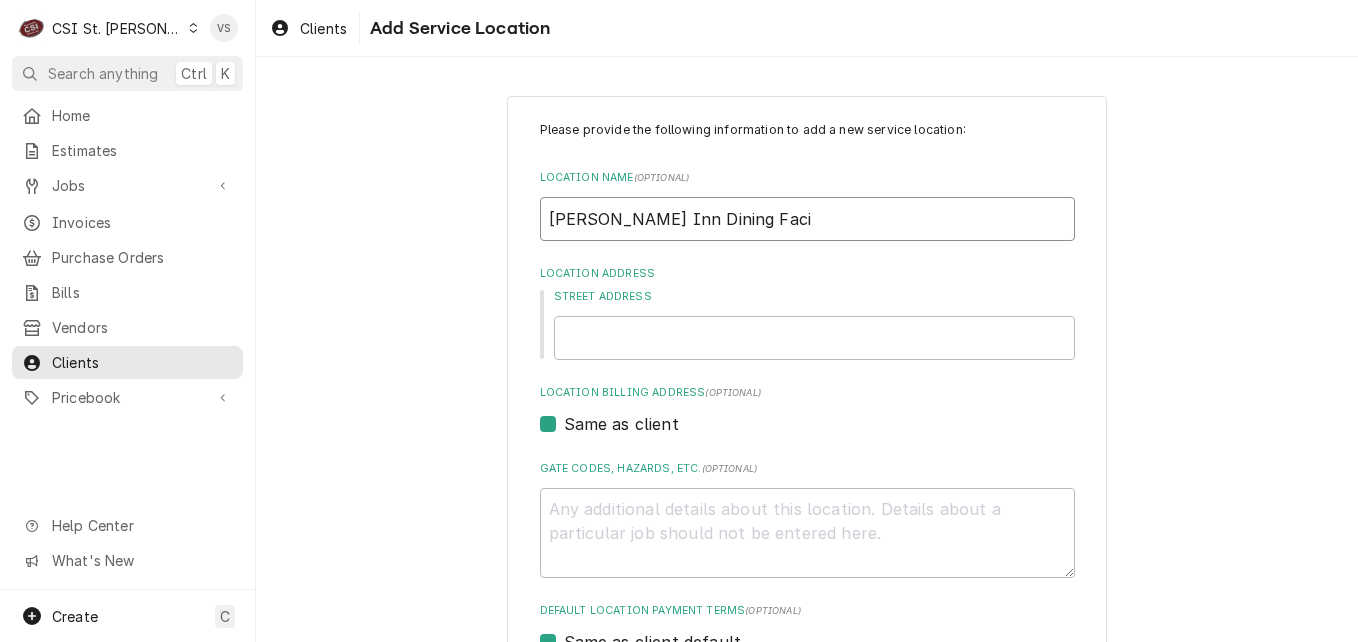 type on "x" 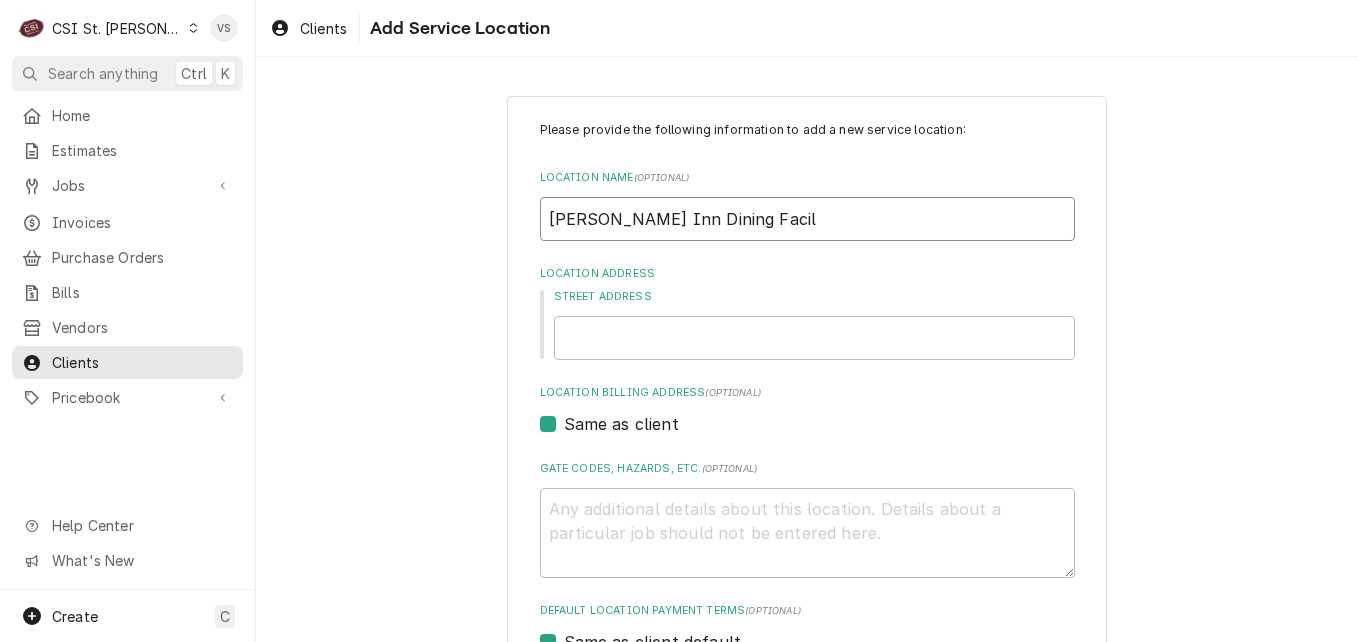 type on "x" 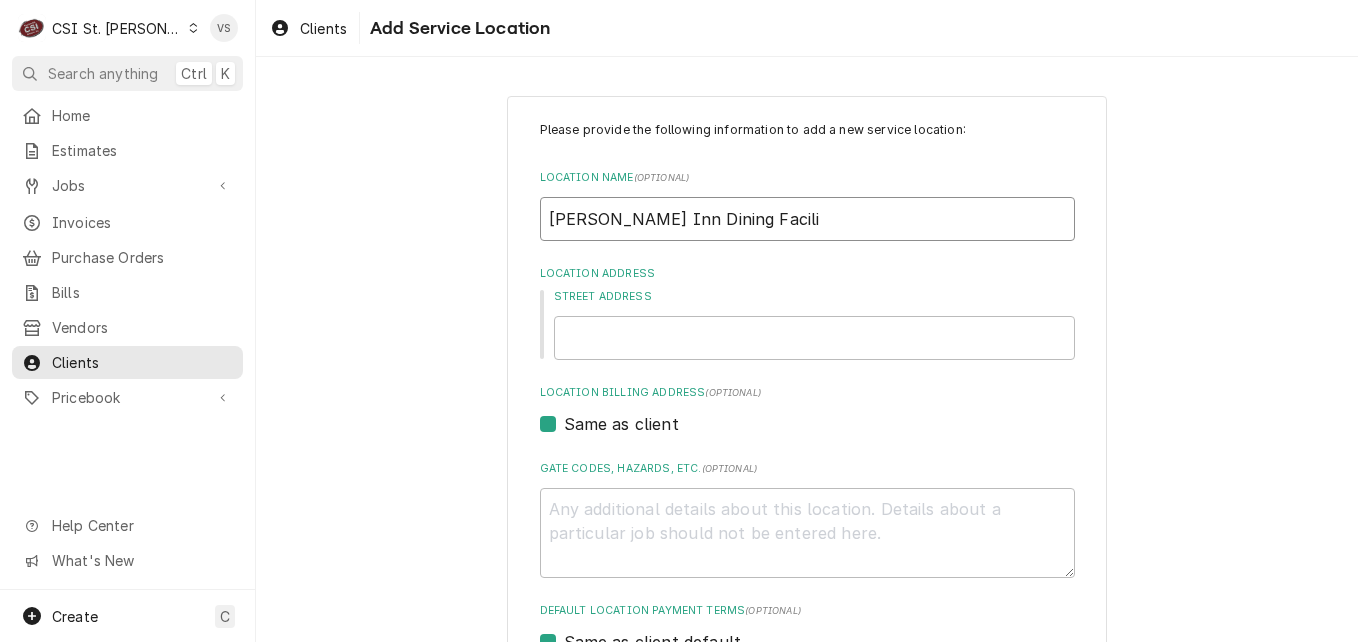 type on "x" 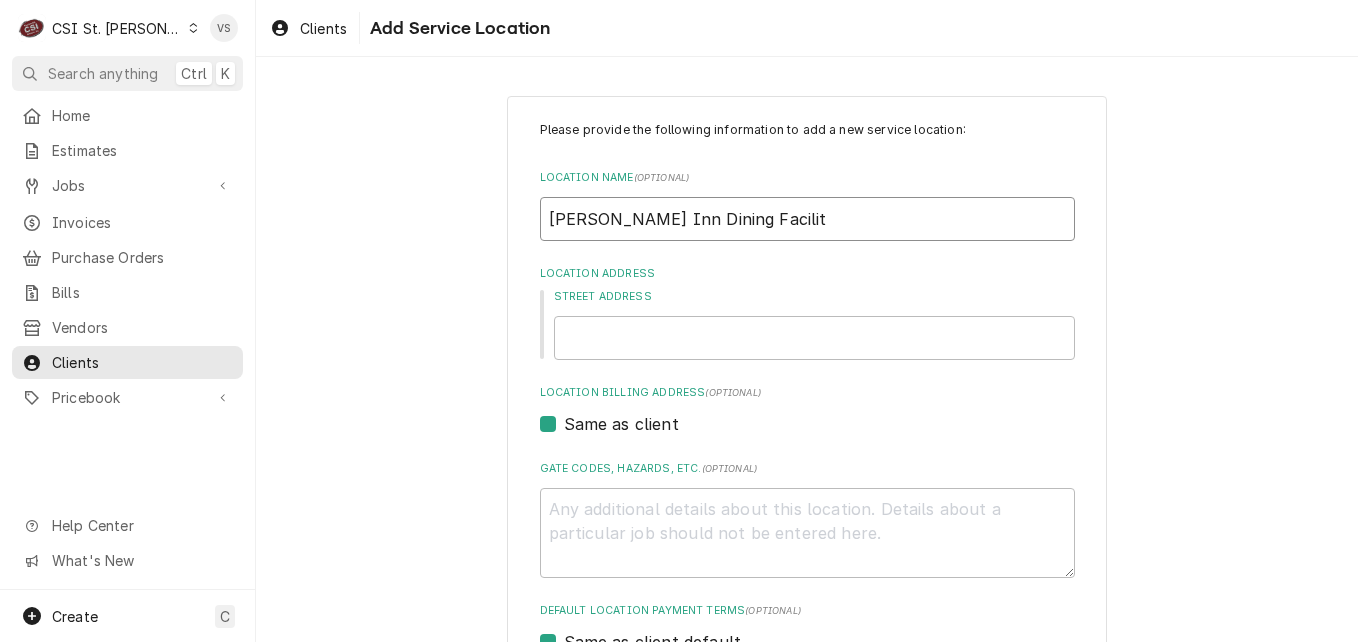 type on "x" 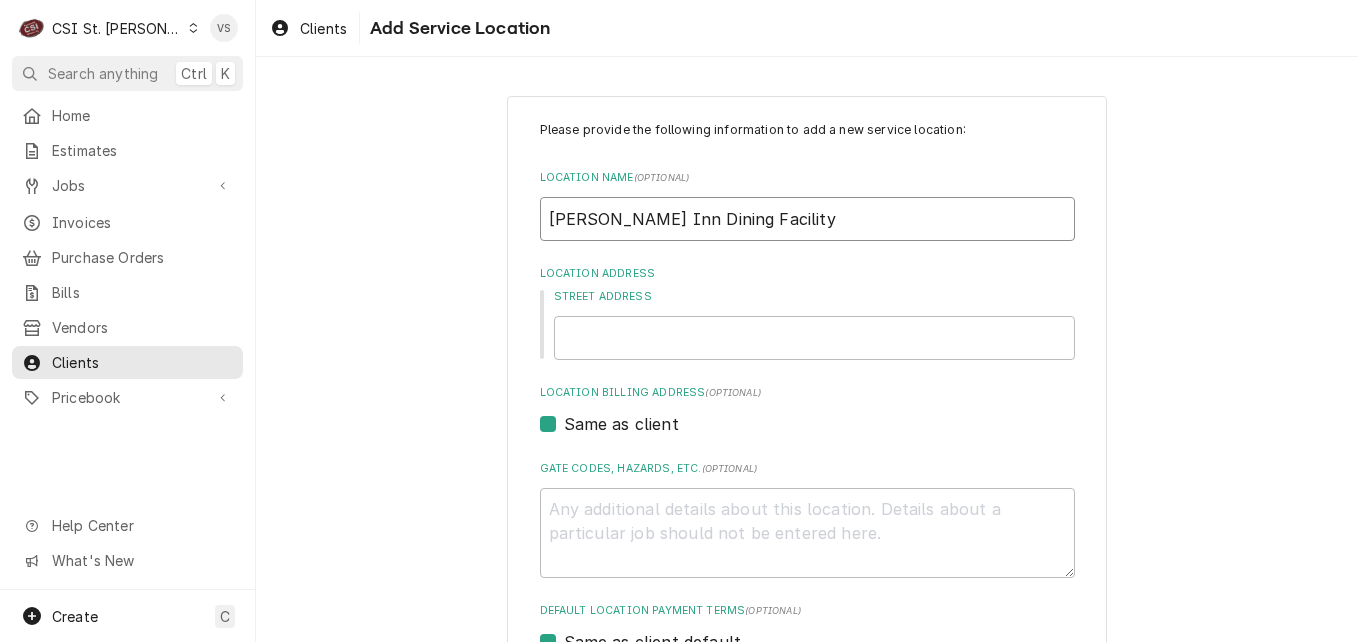 type on "Nightengale Inn Dining Facility" 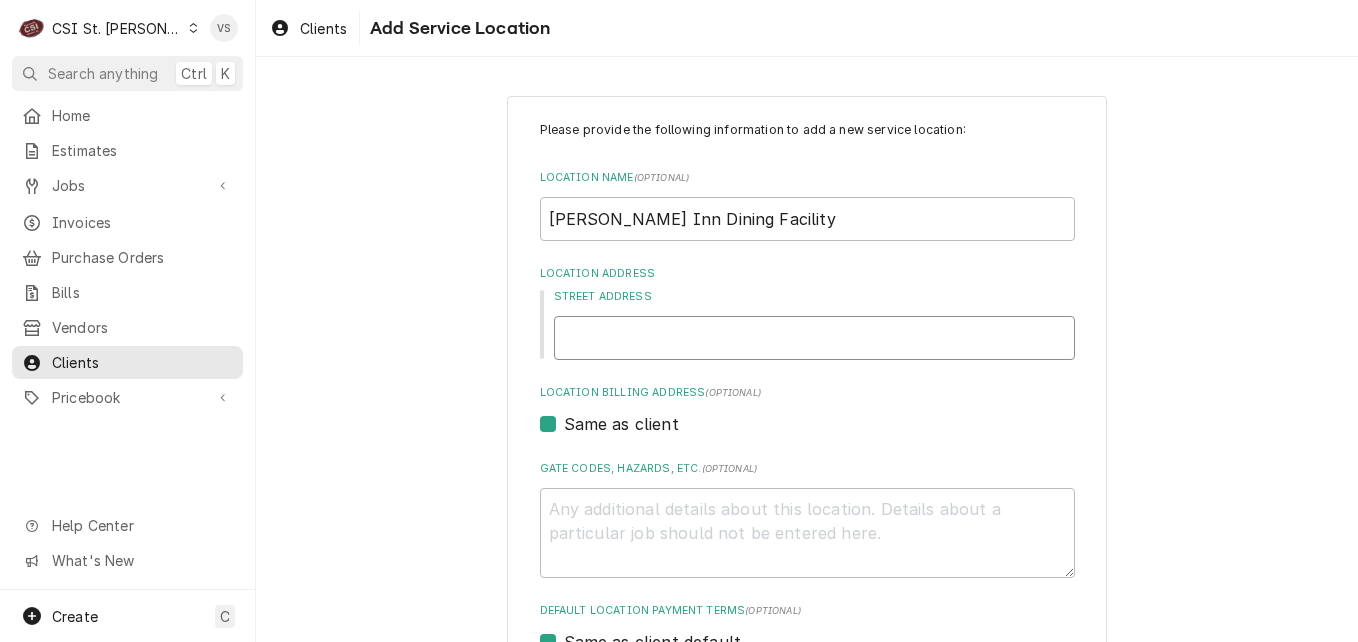 type on "x" 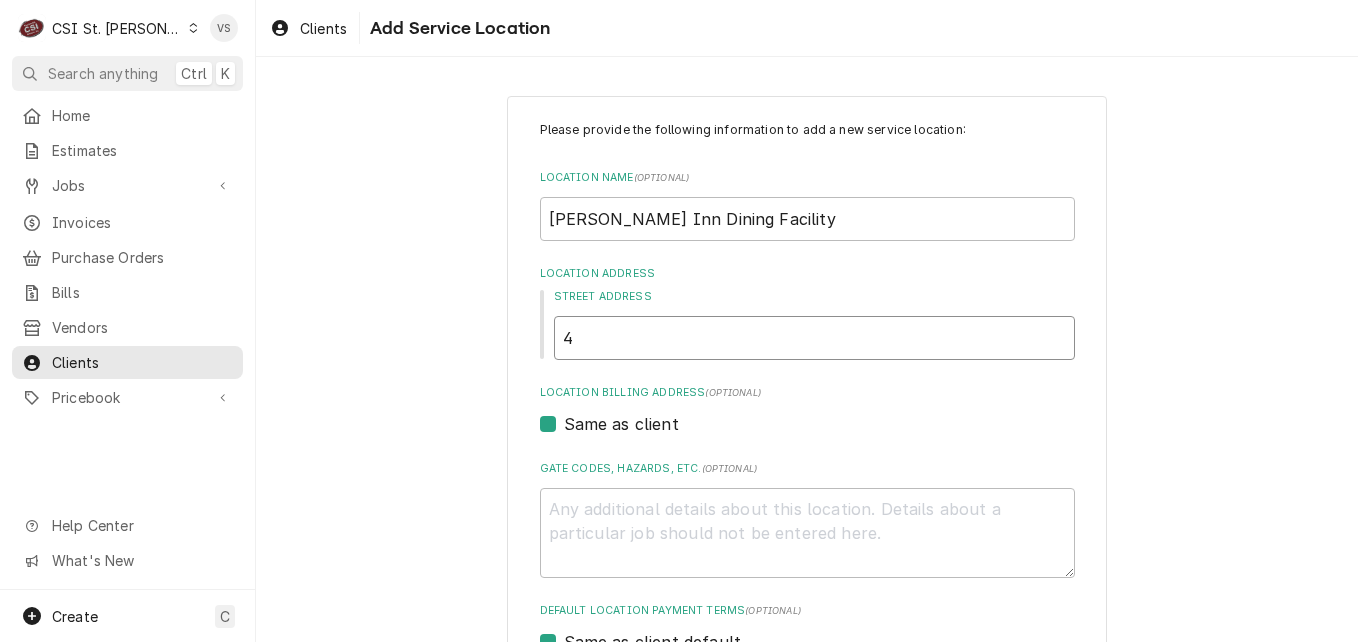 type on "x" 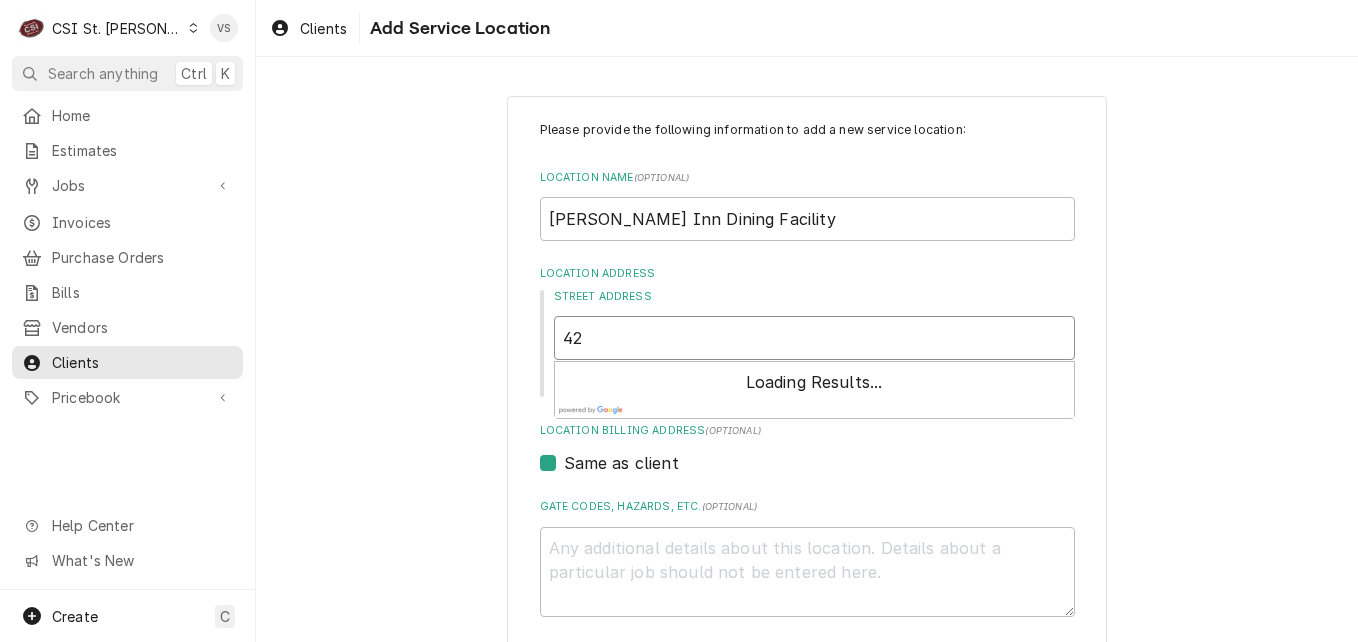 type on "x" 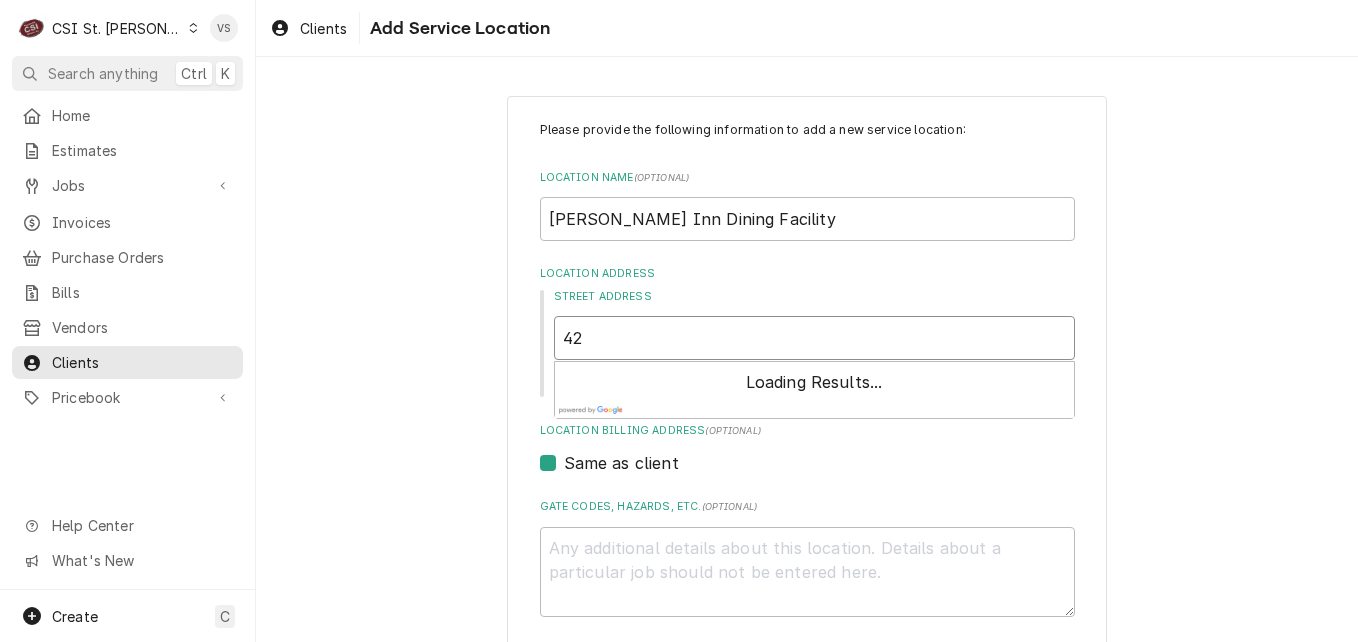type on "420" 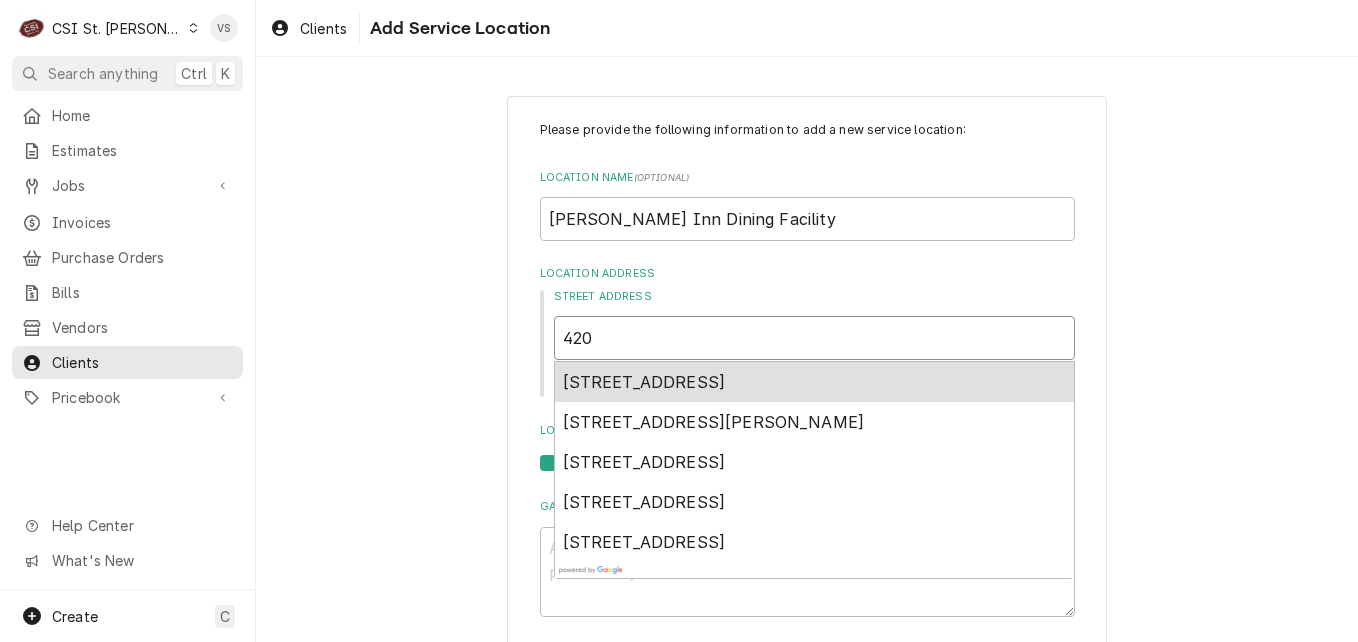 type on "x" 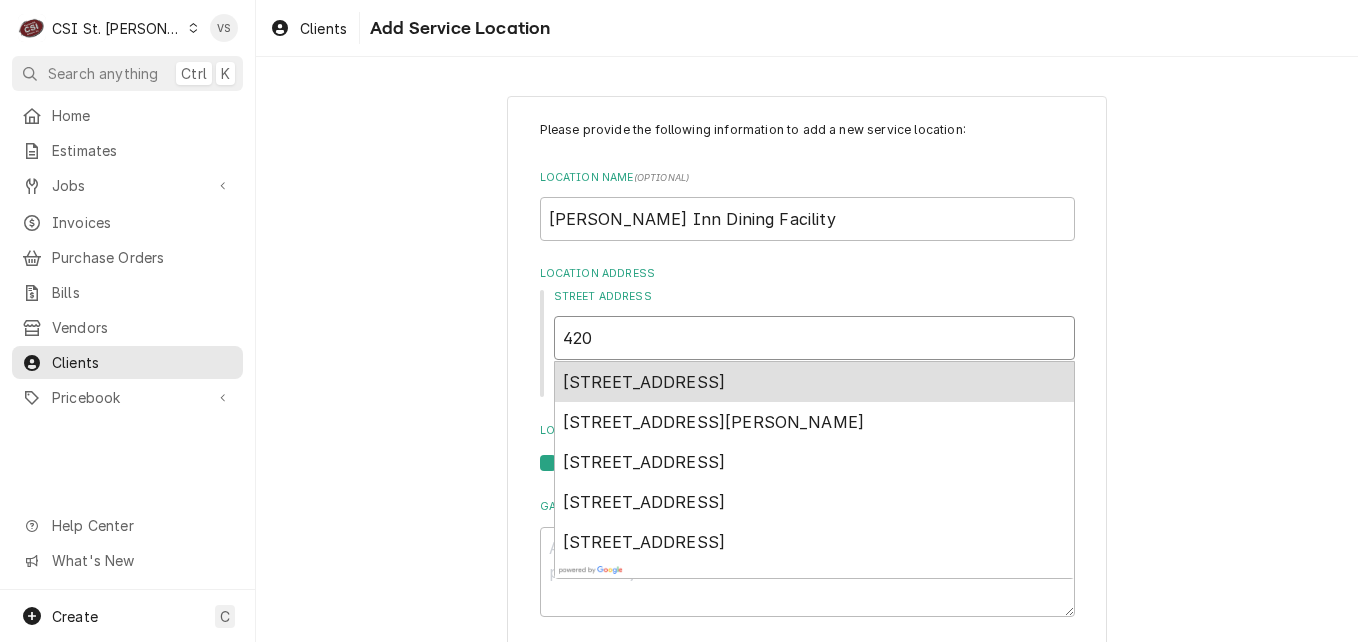 type on "420" 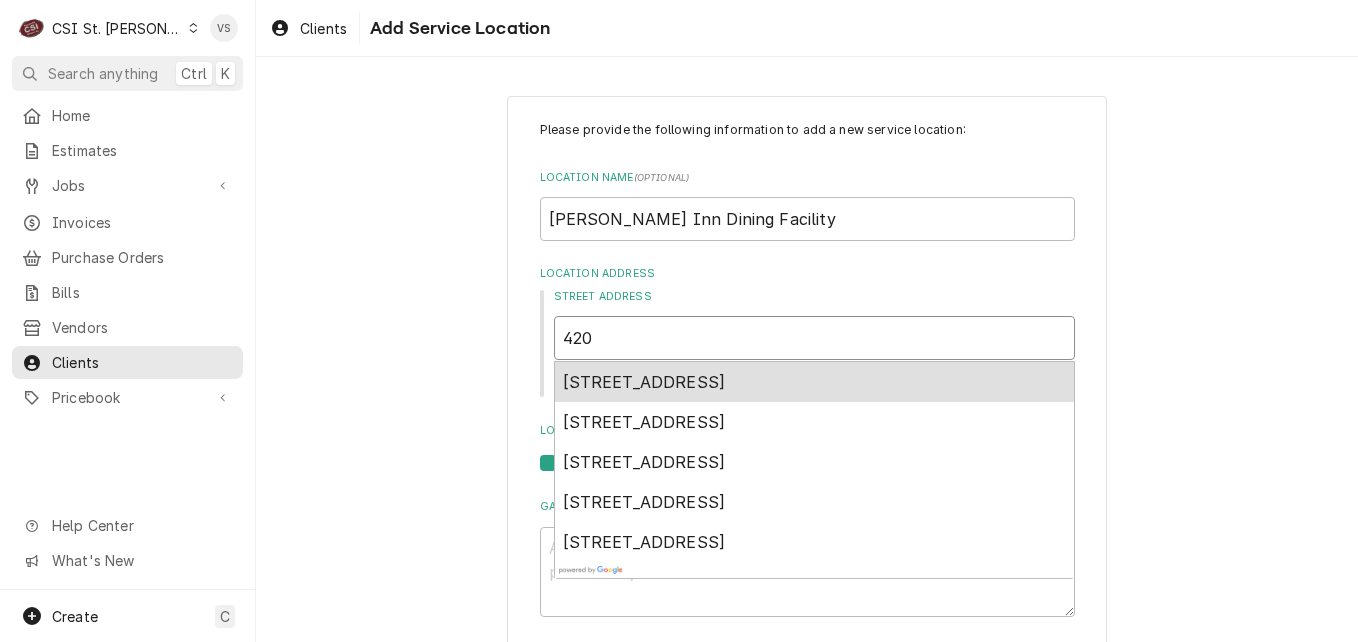 type on "x" 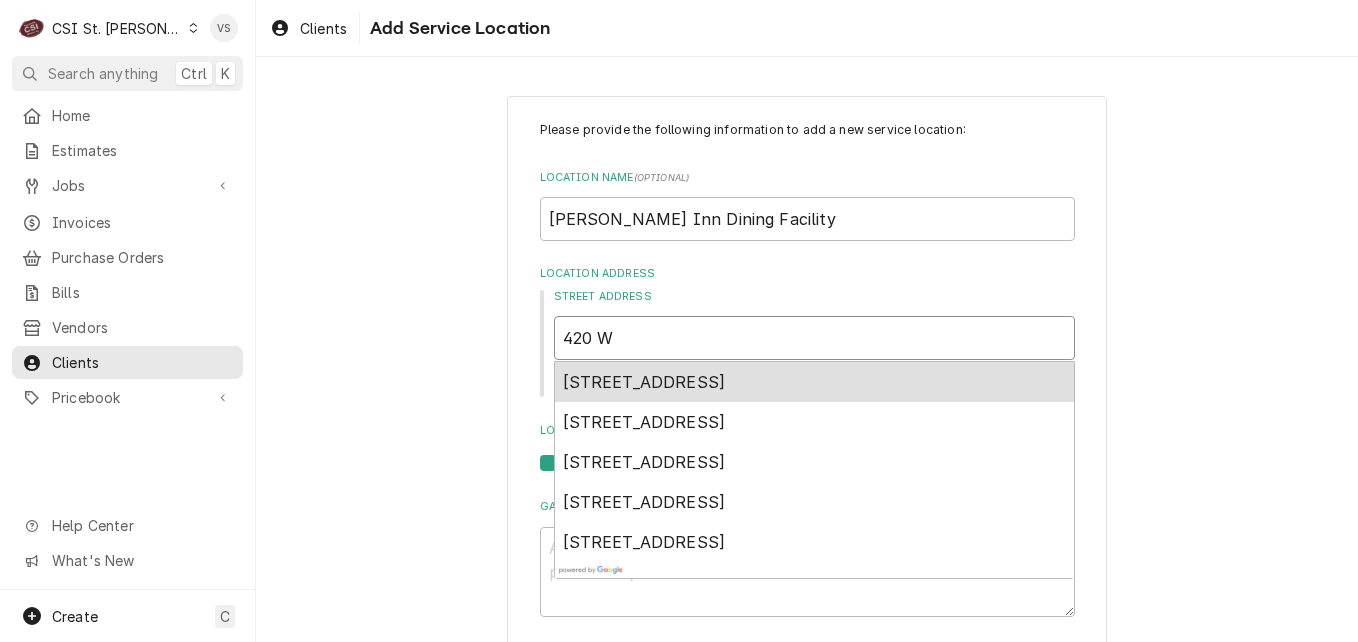 type on "x" 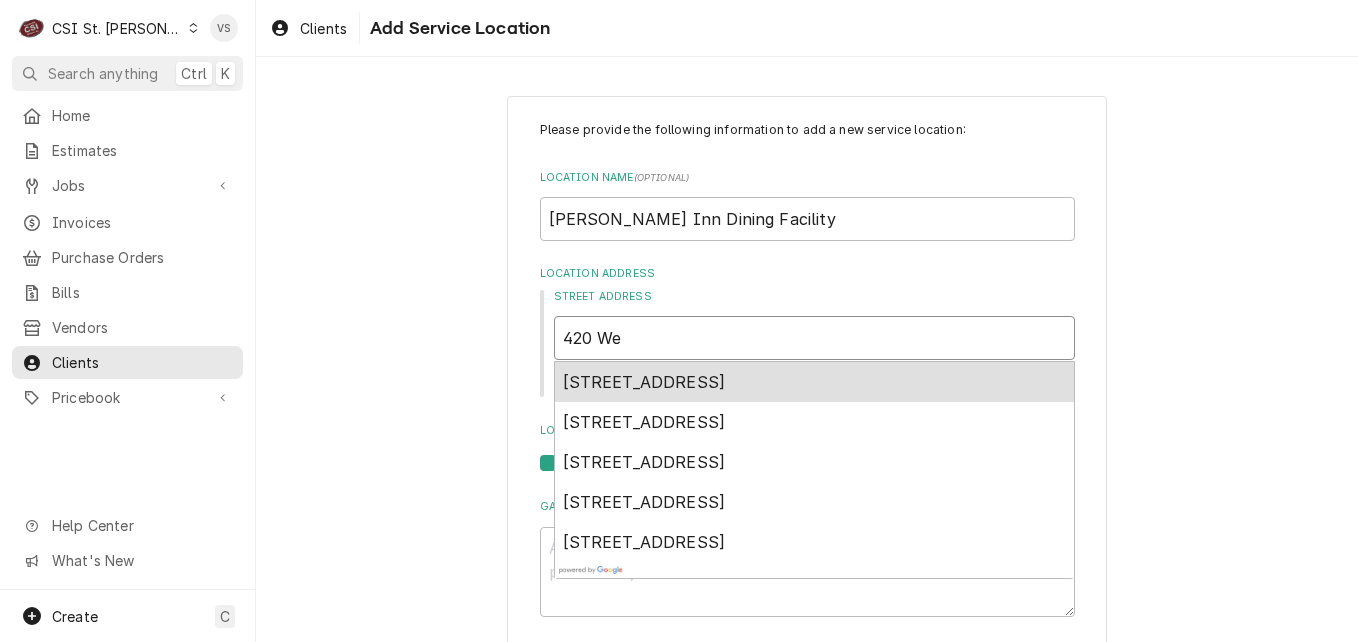 type on "x" 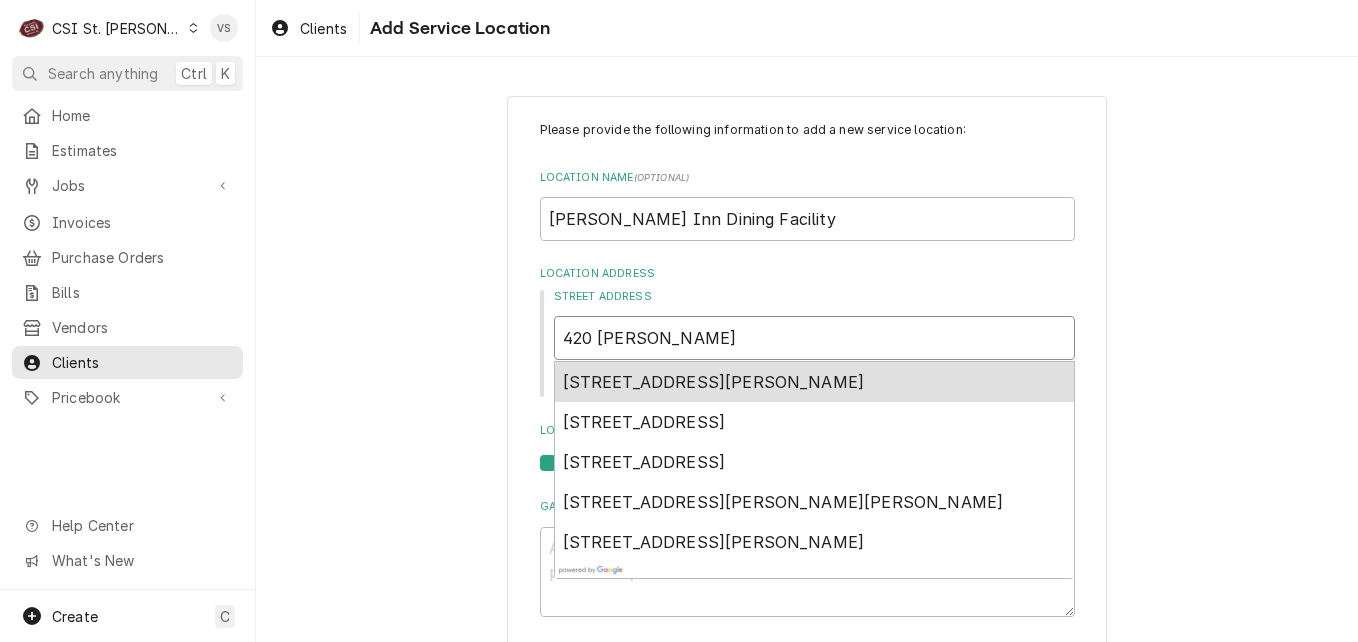 type on "x" 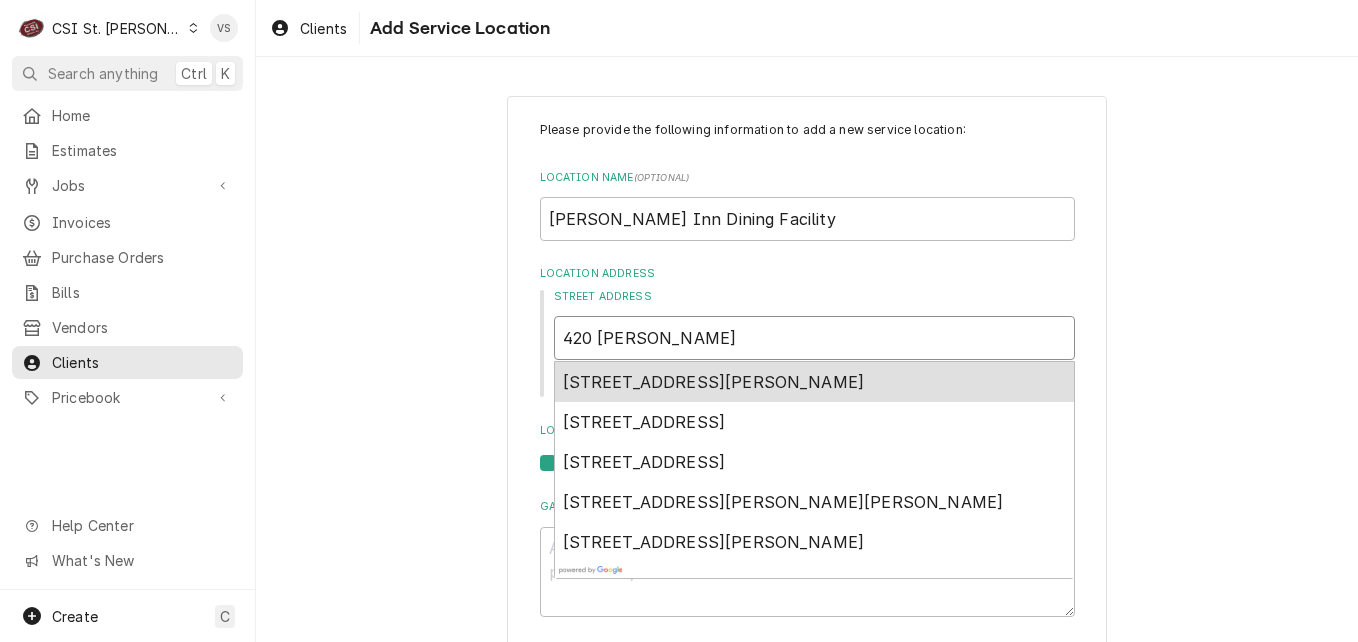type on "420 West" 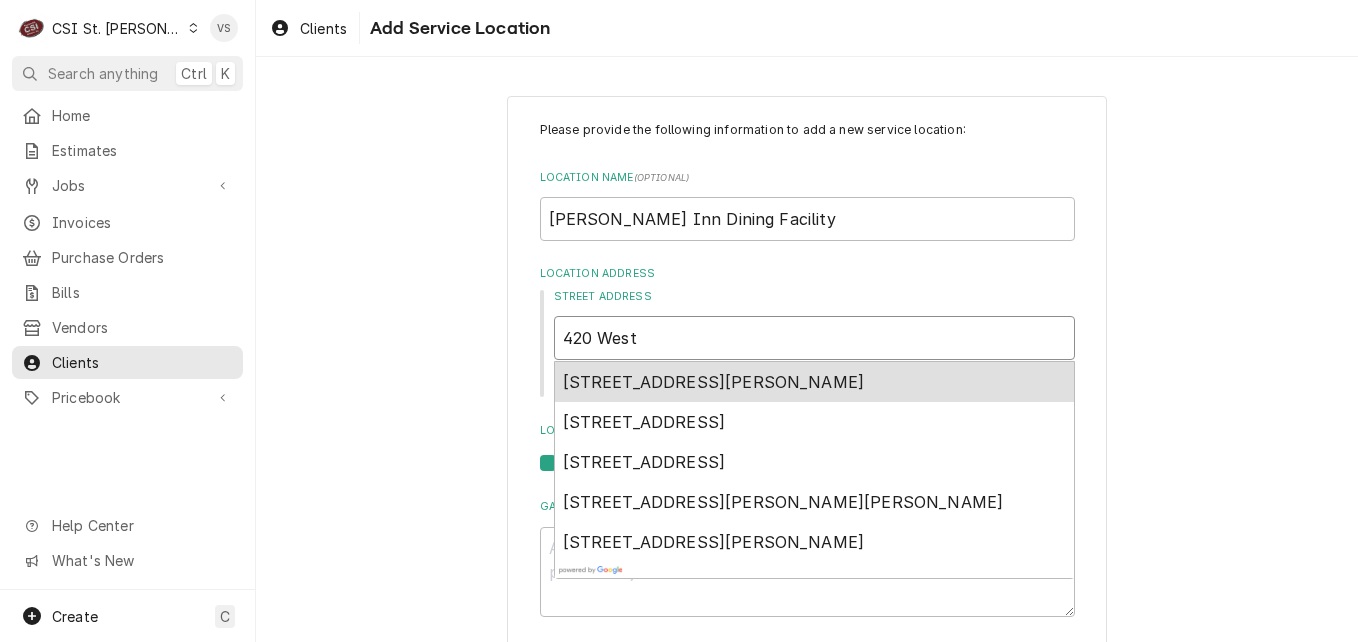 type on "x" 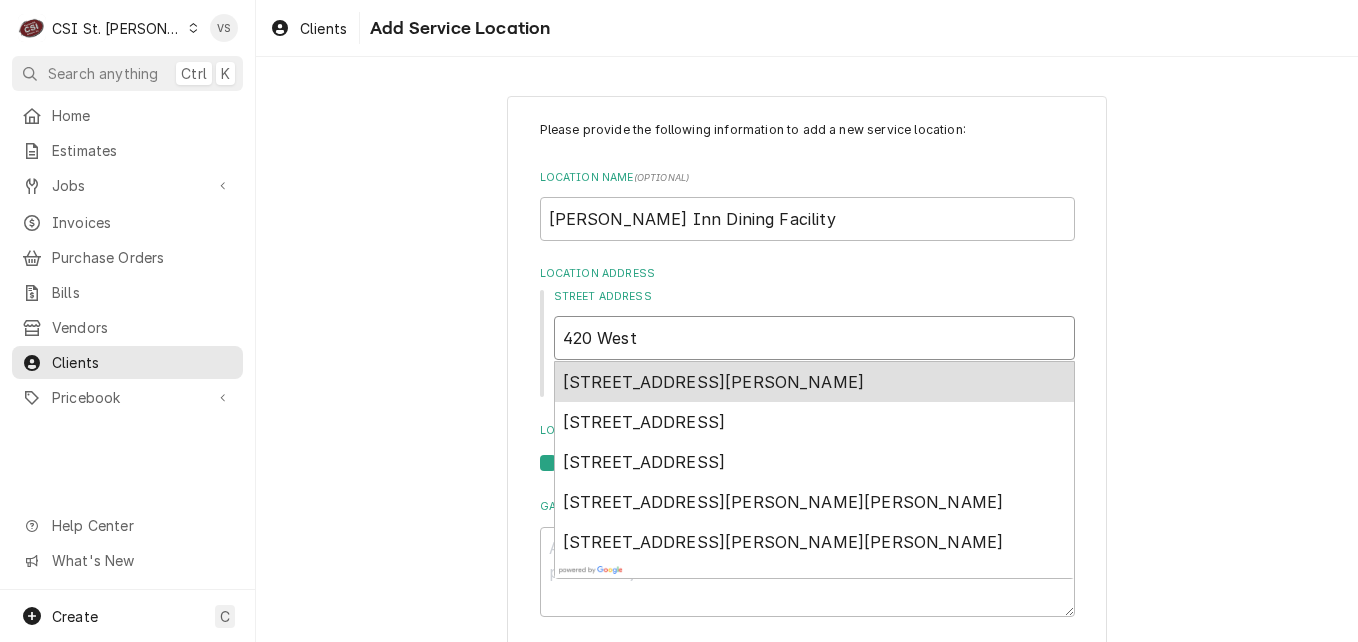 type on "x" 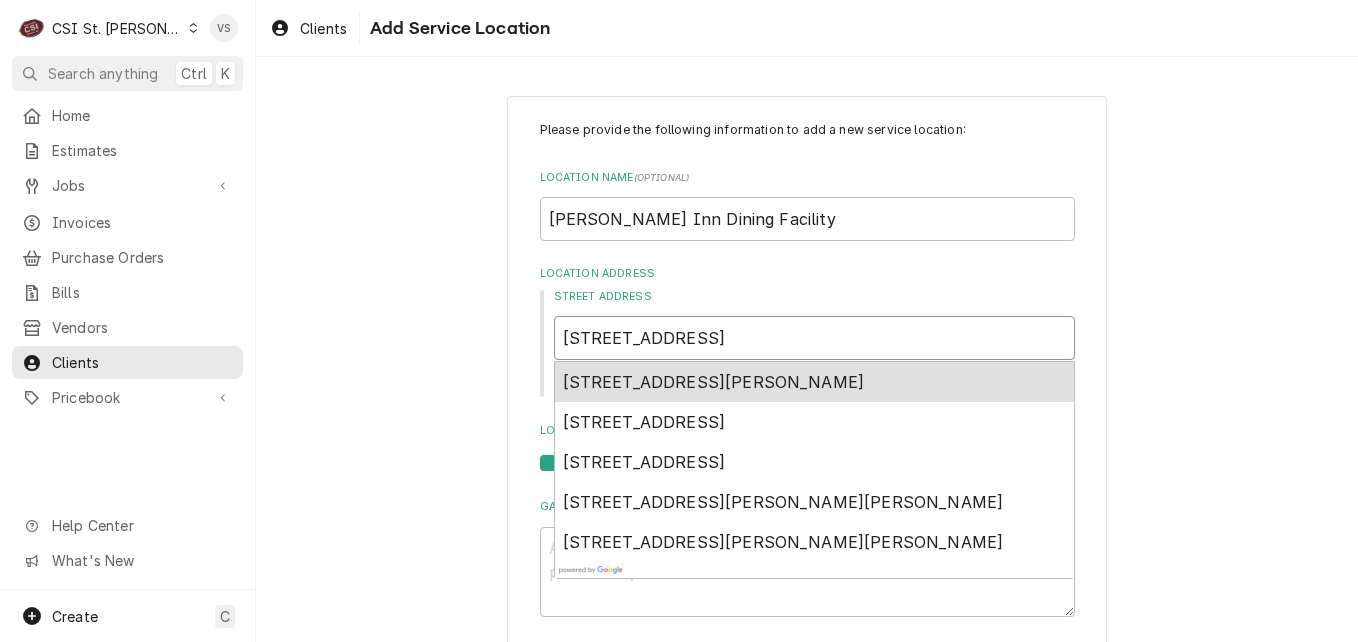 type on "x" 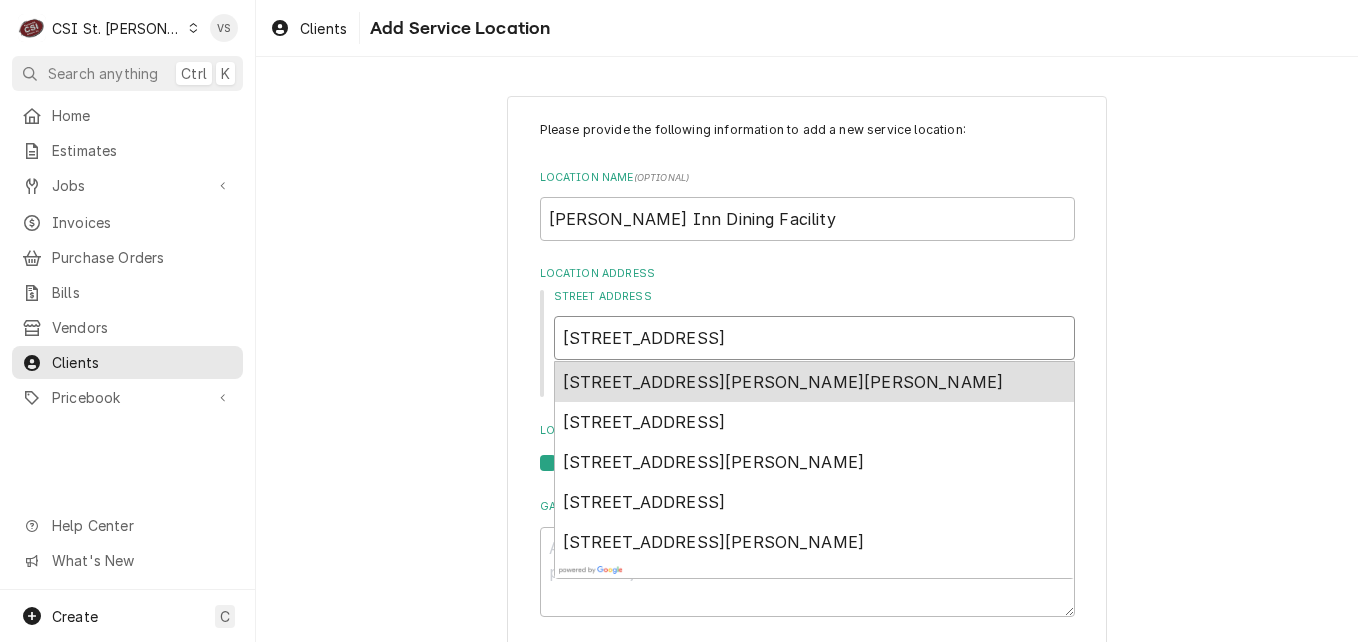 type on "x" 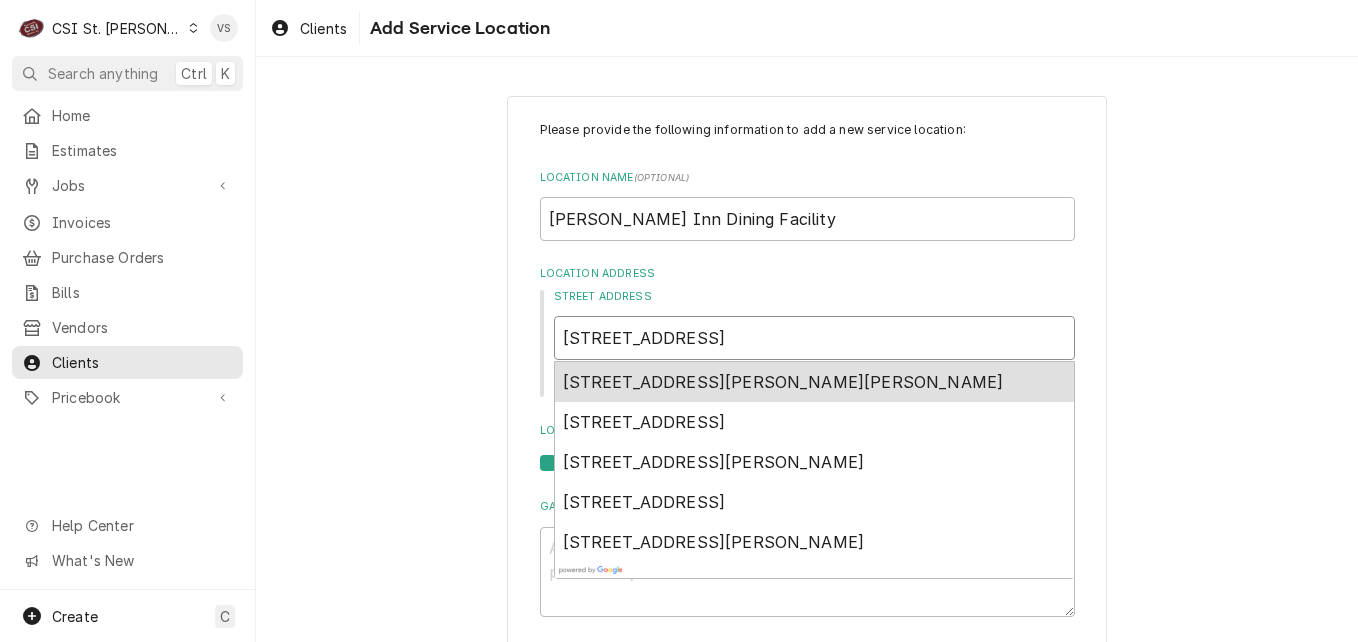 type on "420 West Win" 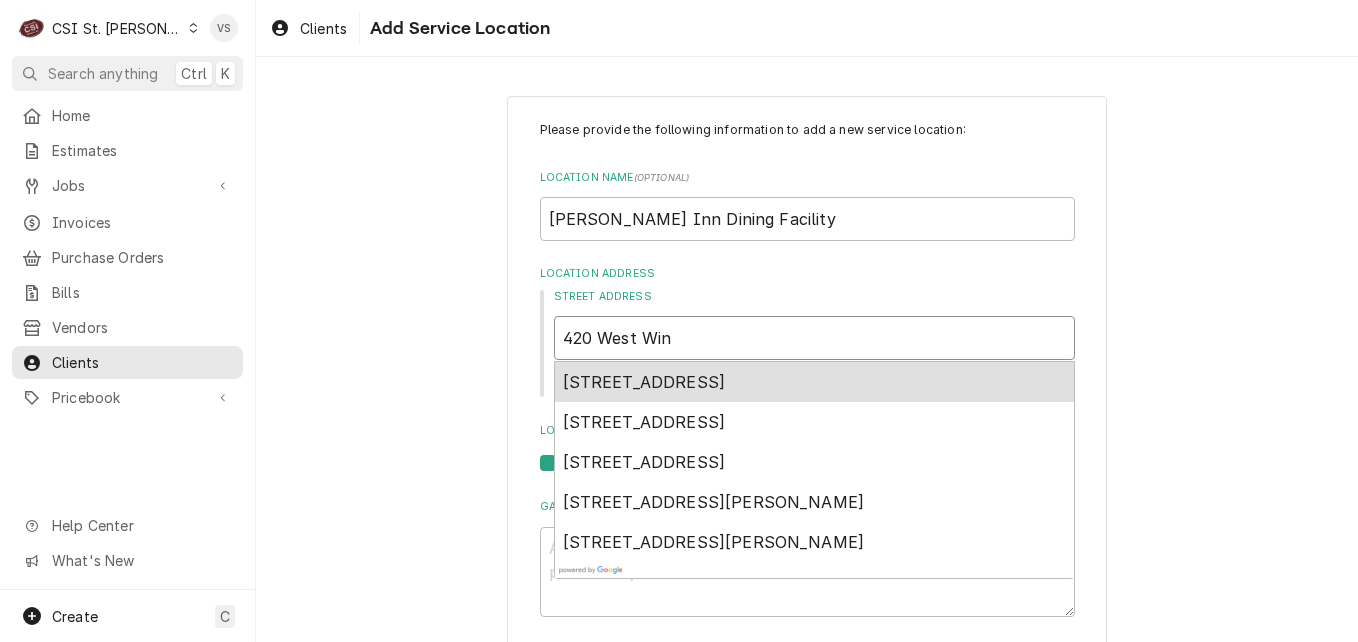 type on "x" 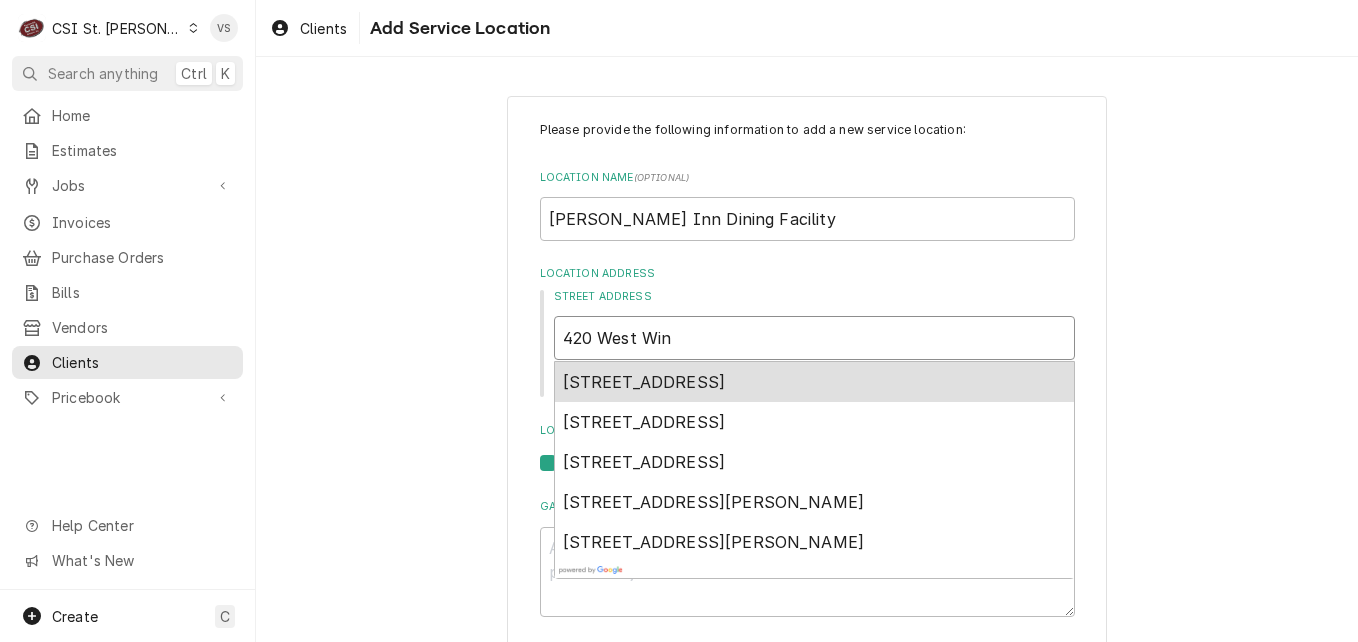 type on "420 West Wint" 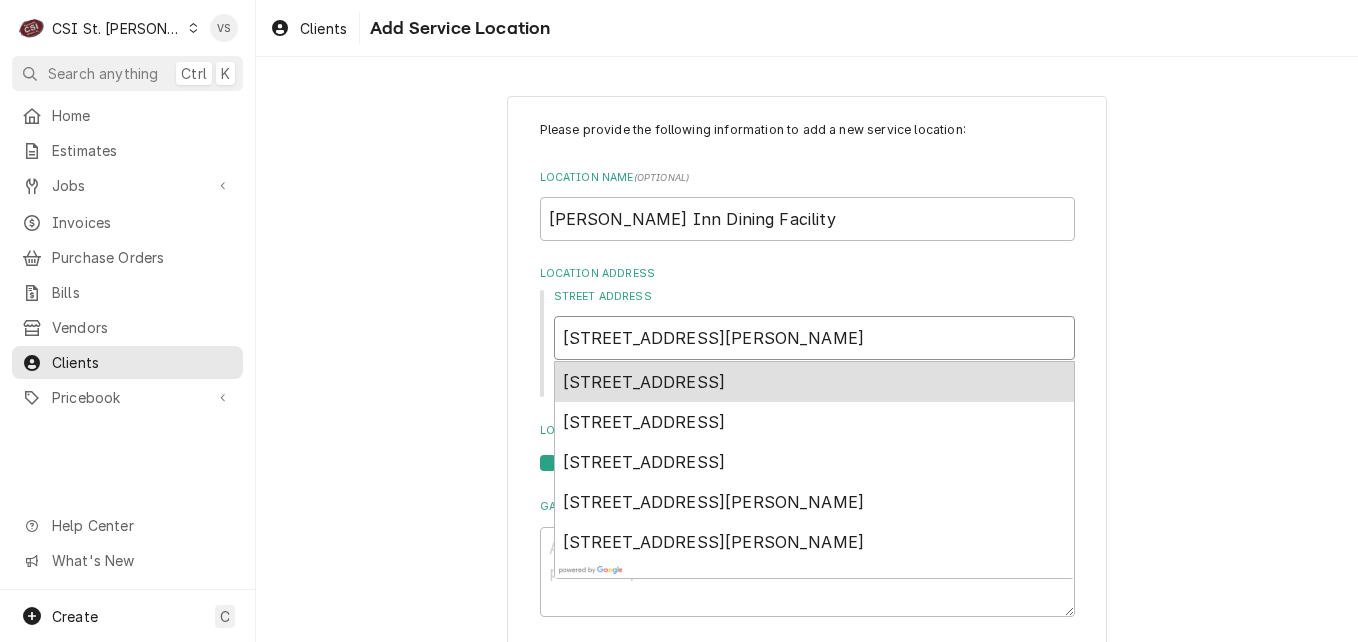 type on "x" 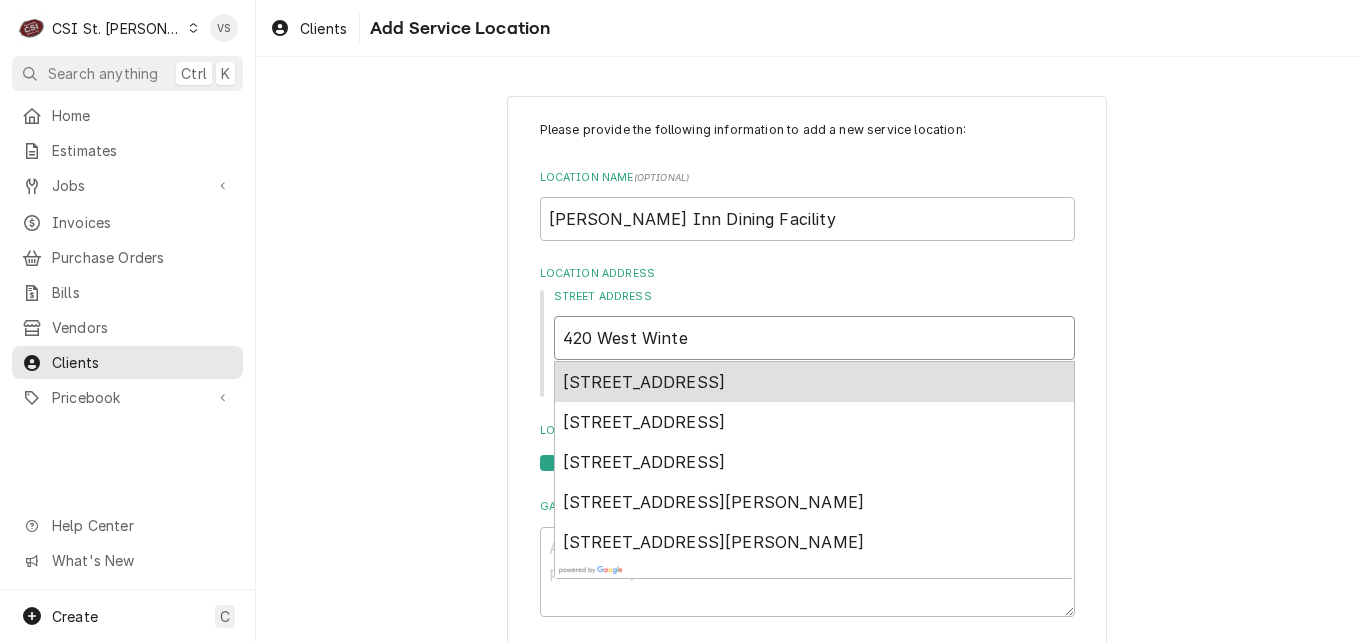 type on "x" 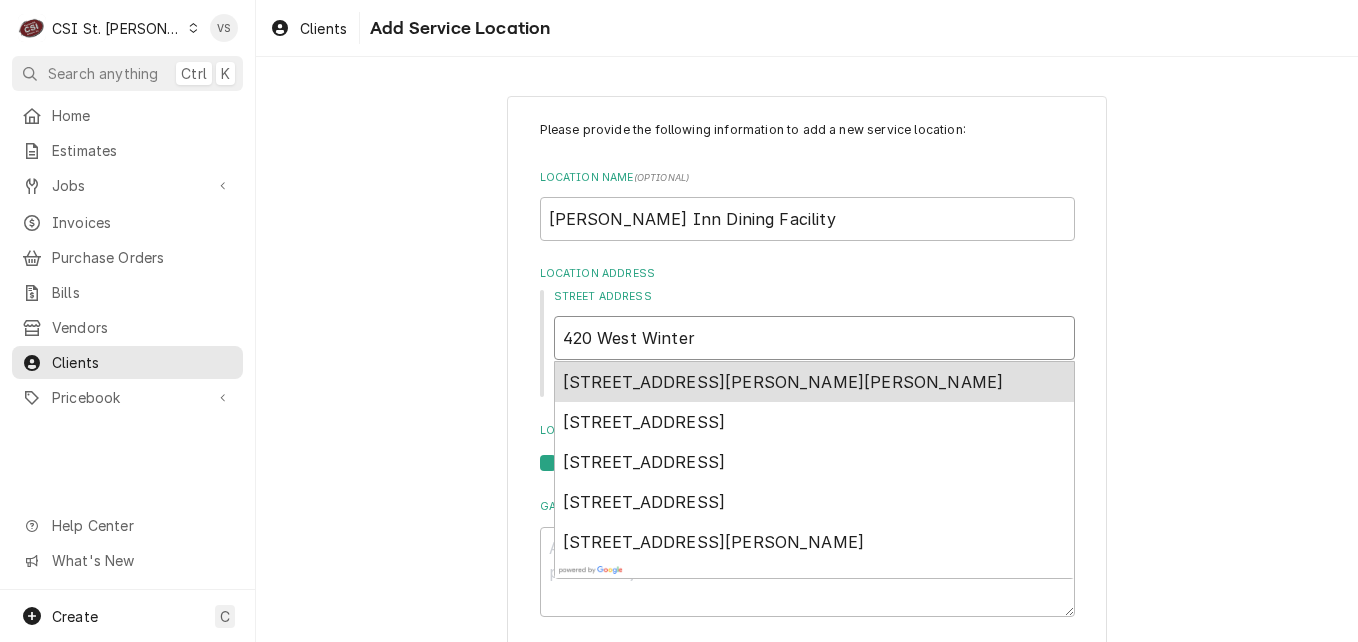 type on "x" 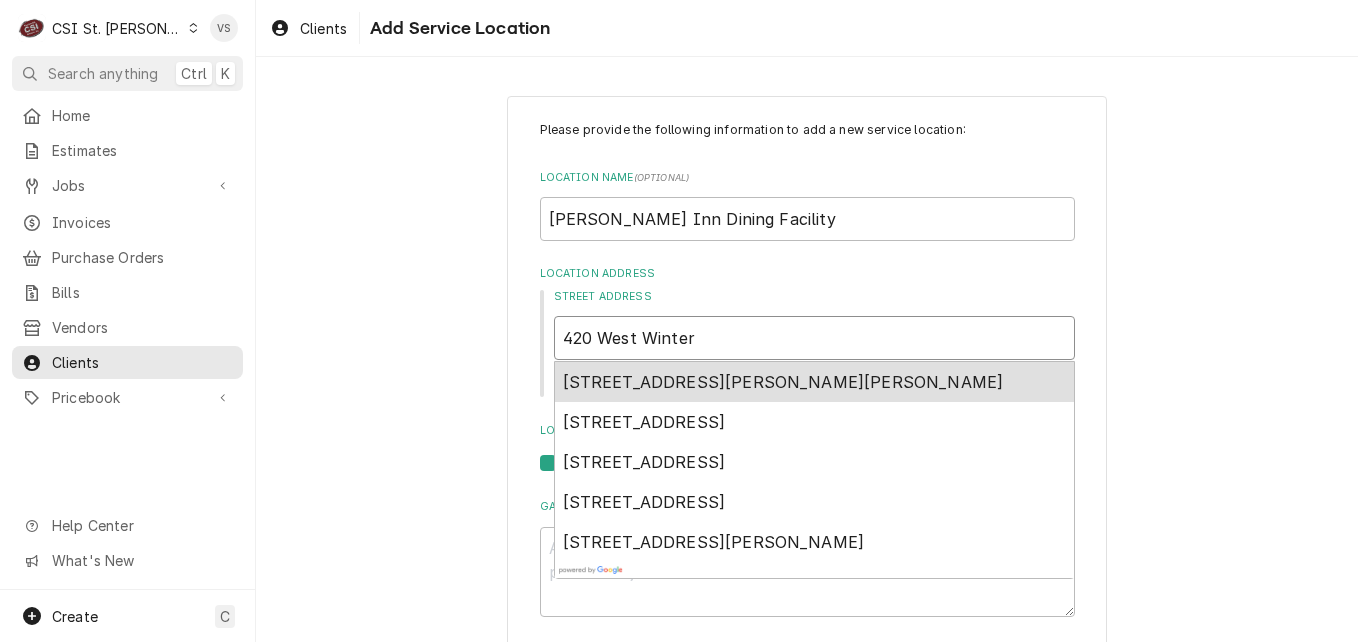 type on "420 West Winter," 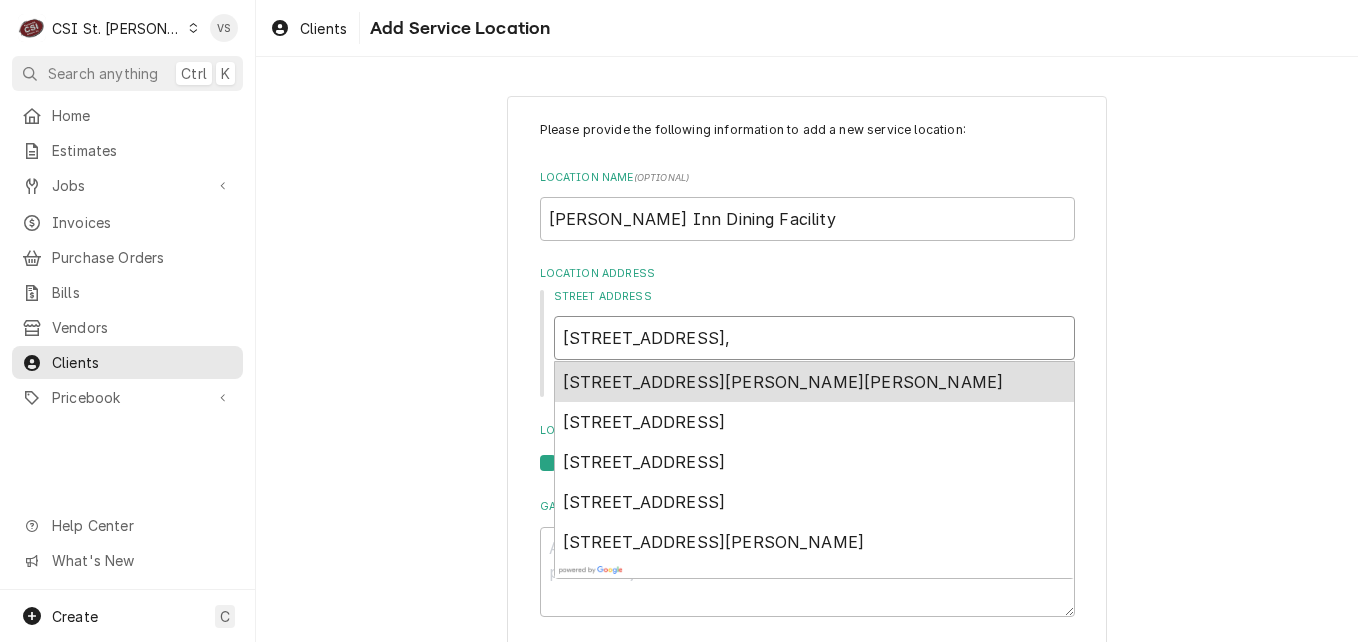 type on "x" 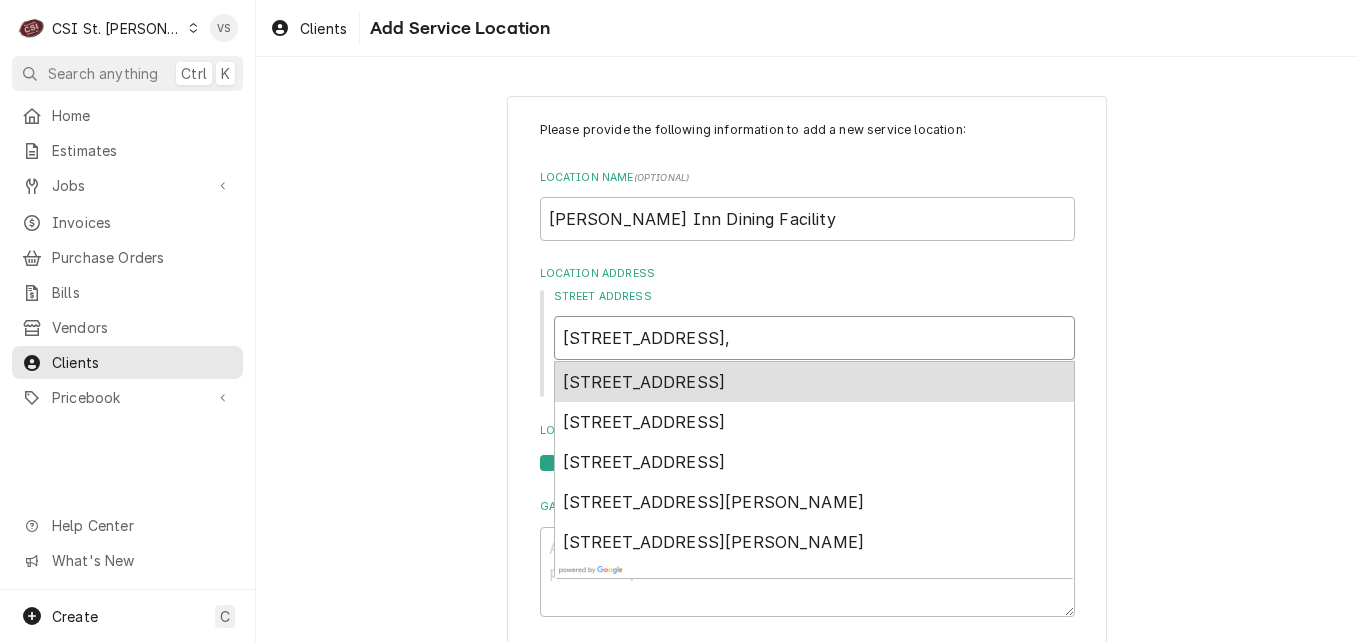 type on "x" 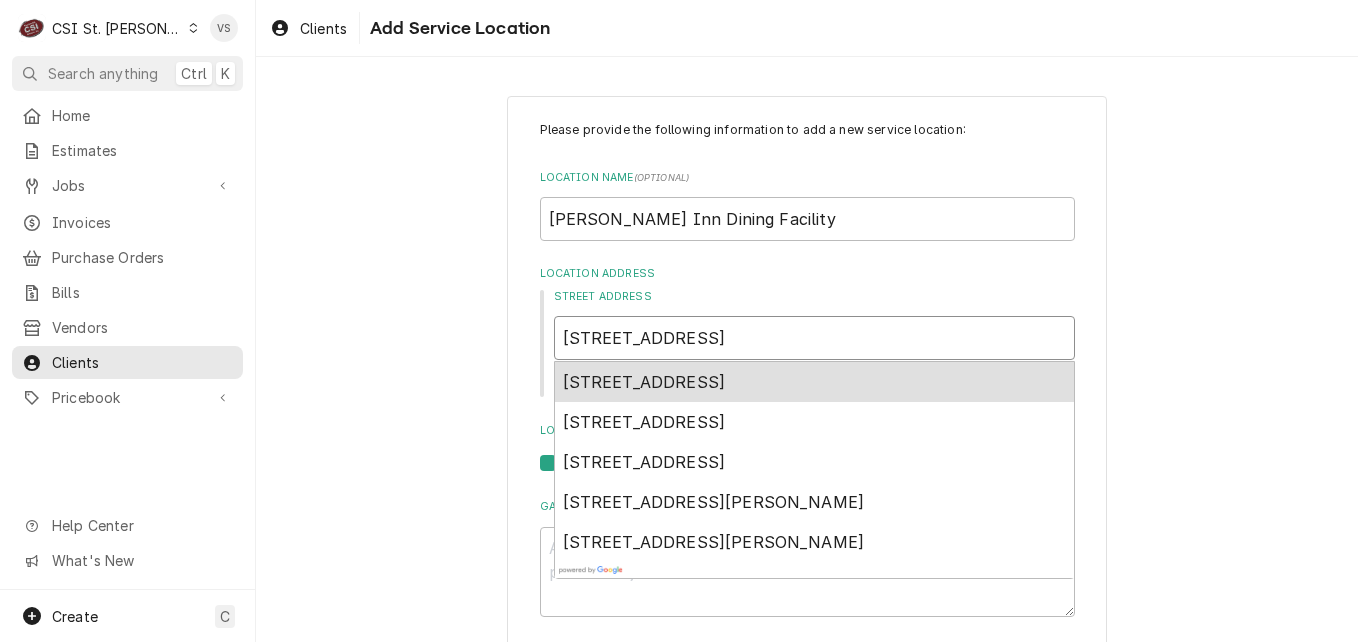 type on "420 West Winter, bui" 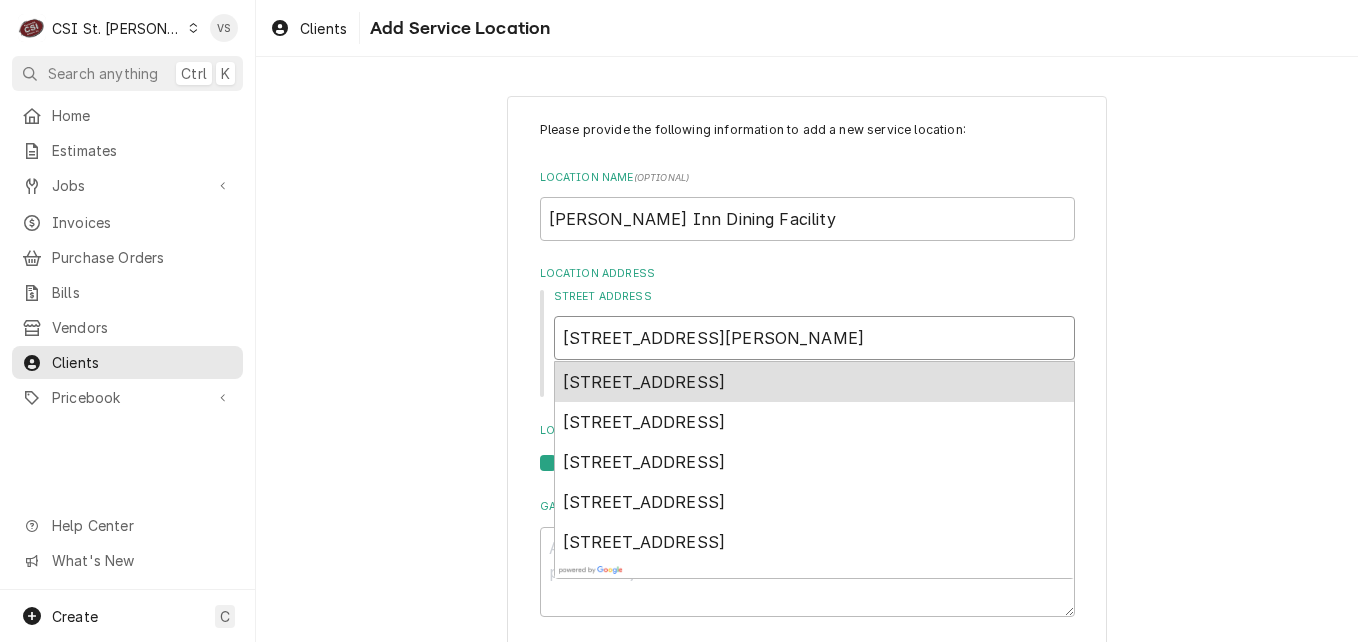 type on "x" 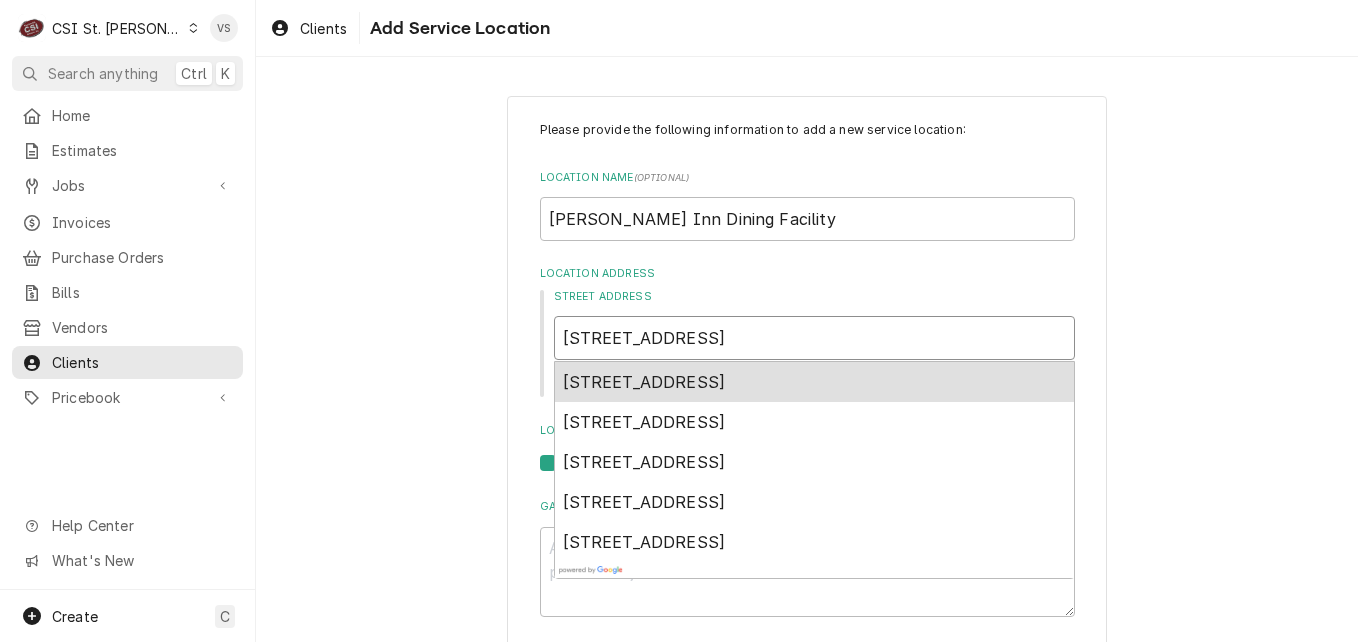 type on "x" 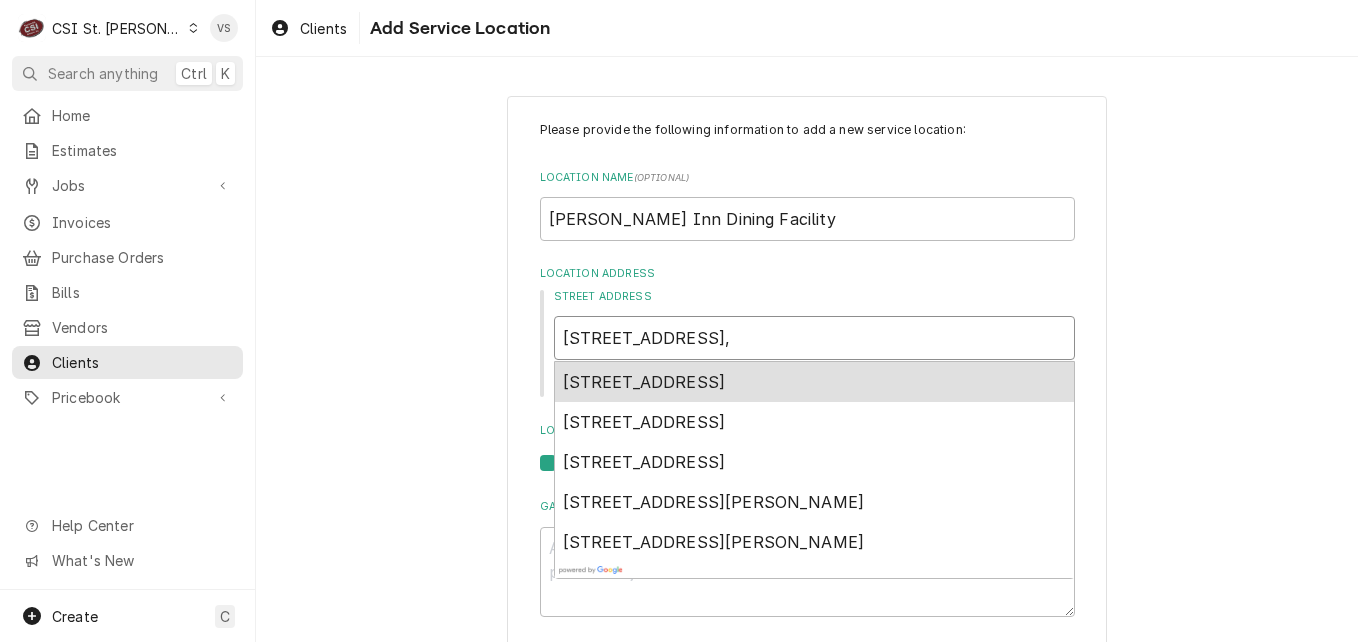 type on "x" 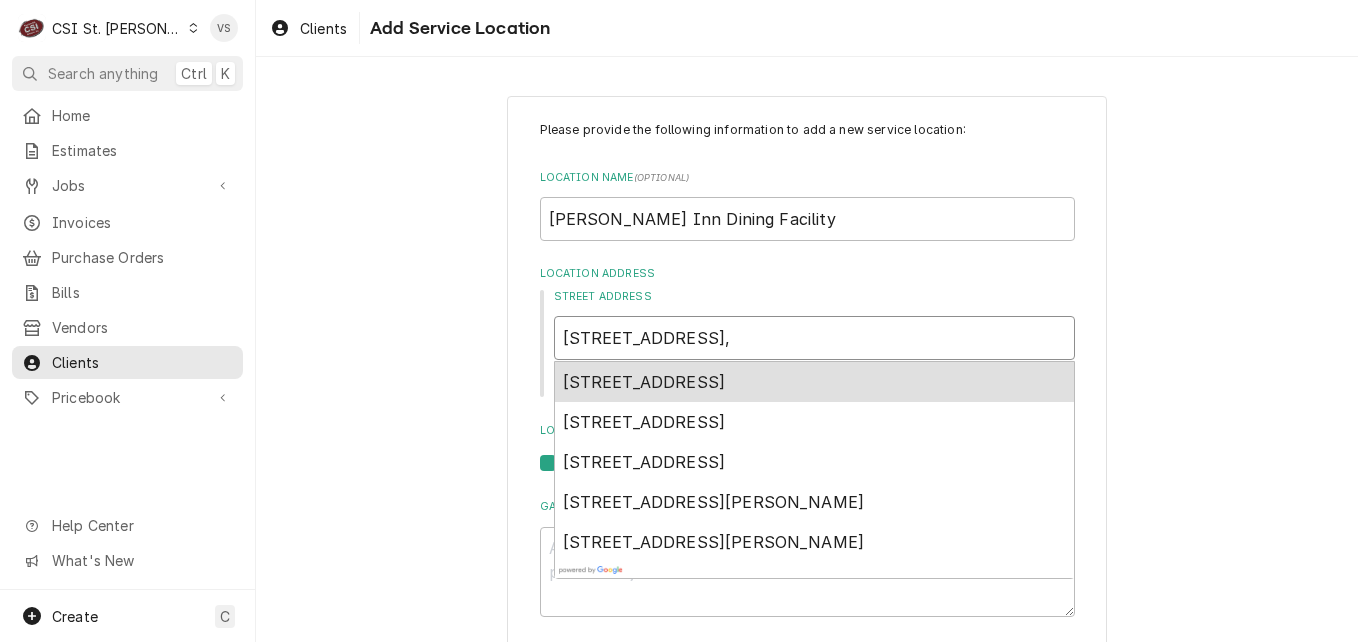 type on "420 West Winter, B" 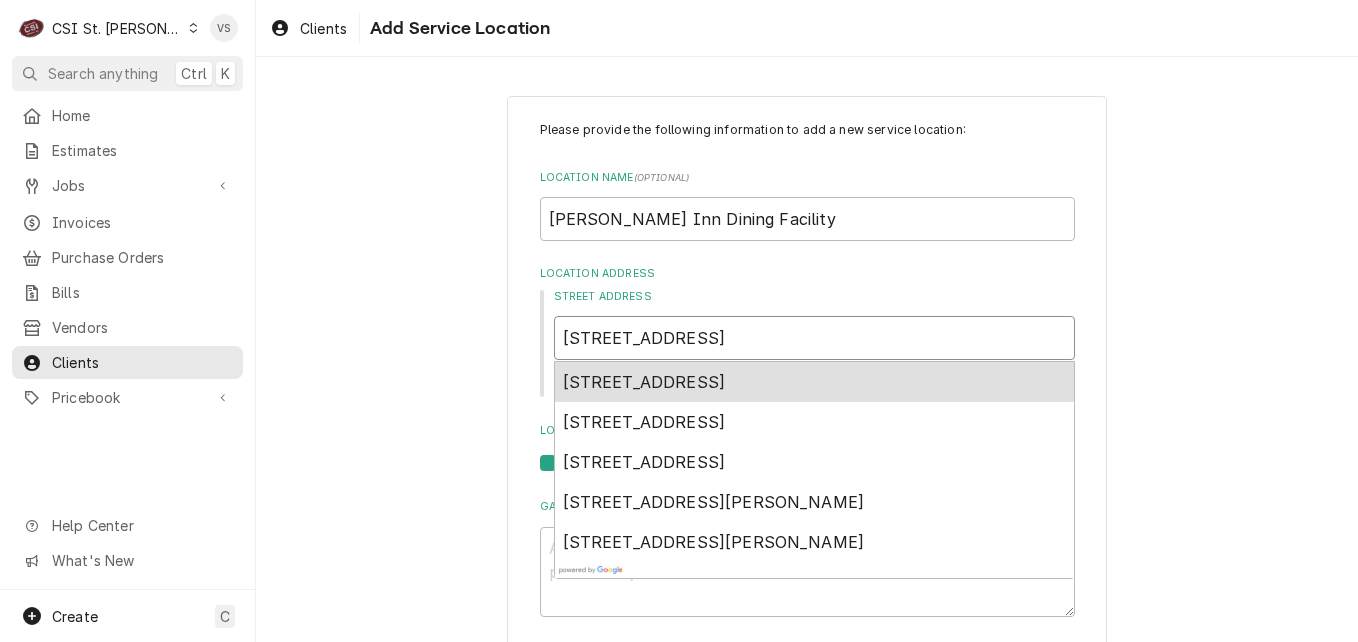 type on "x" 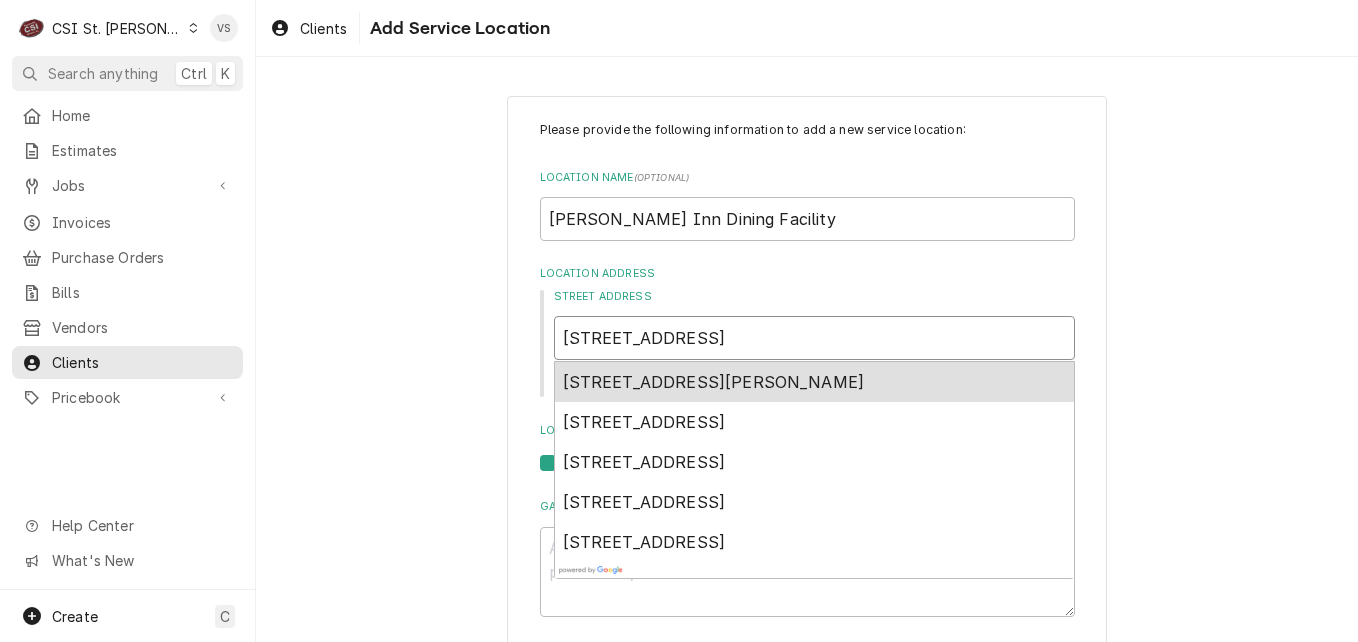 type on "x" 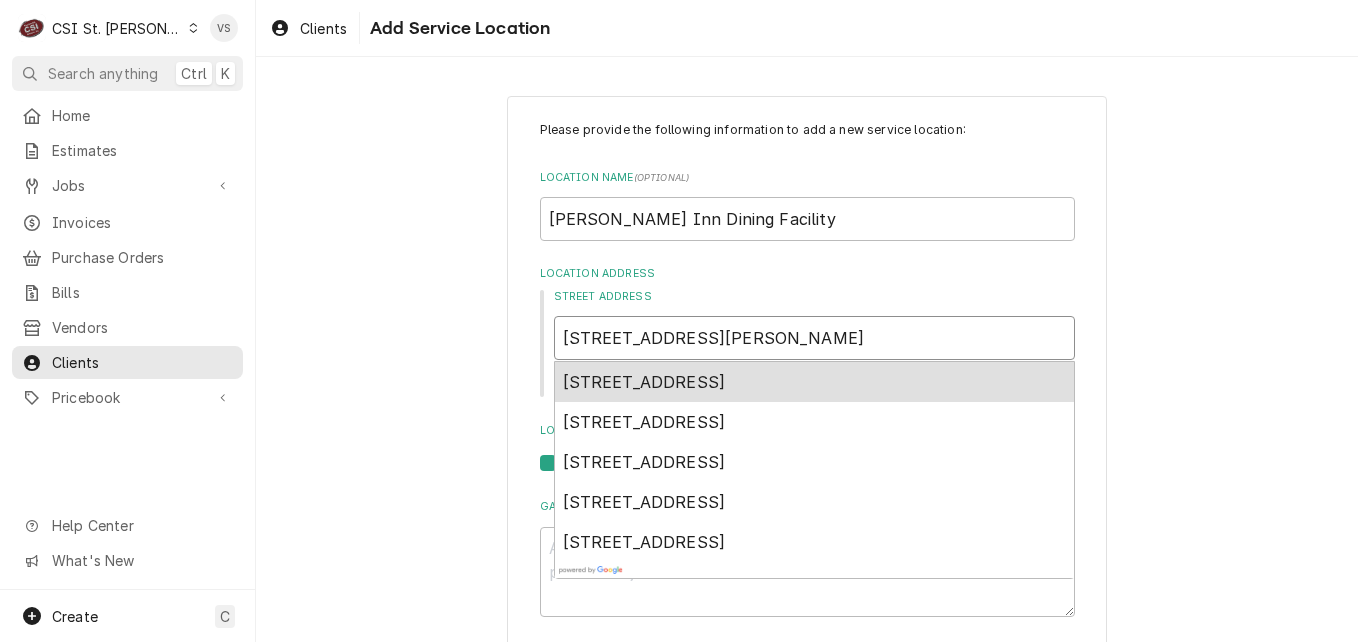 type on "x" 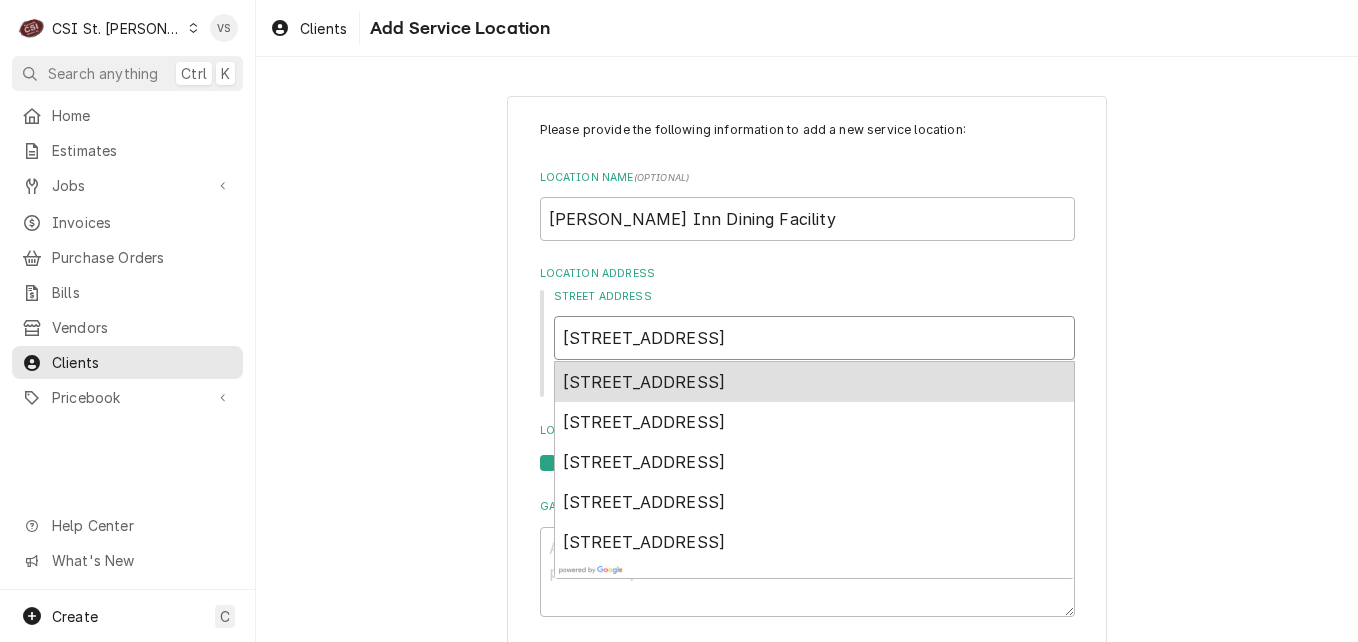 type on "x" 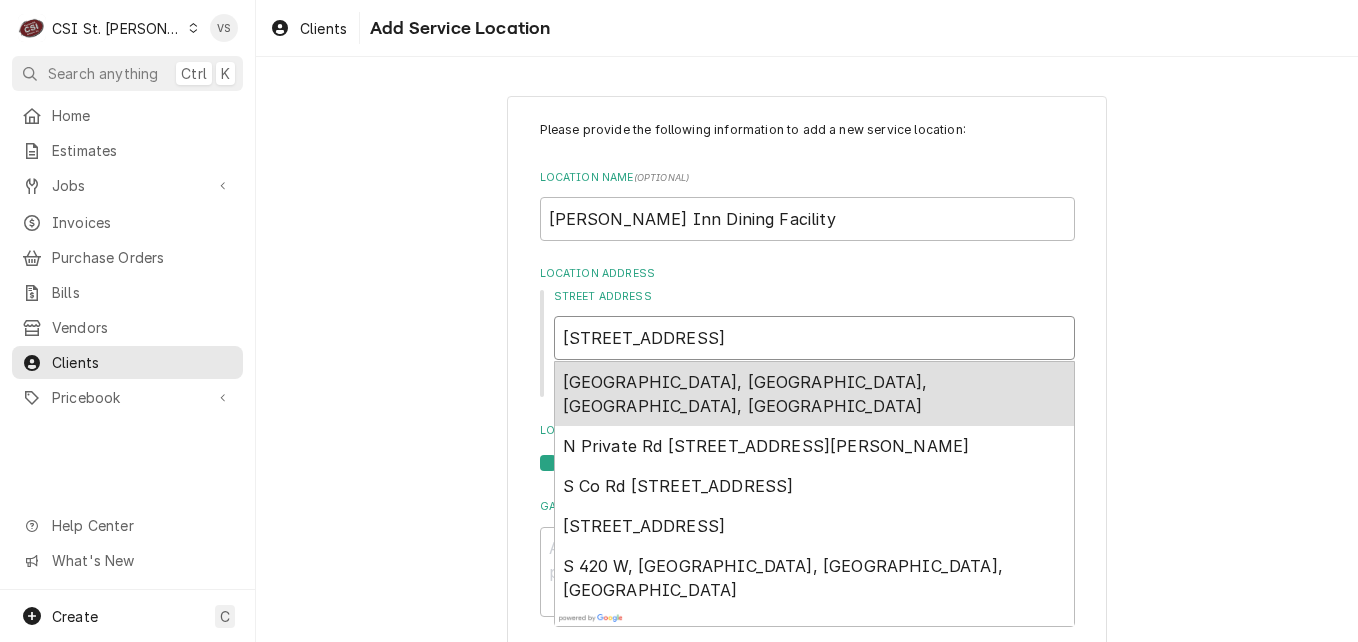type on "x" 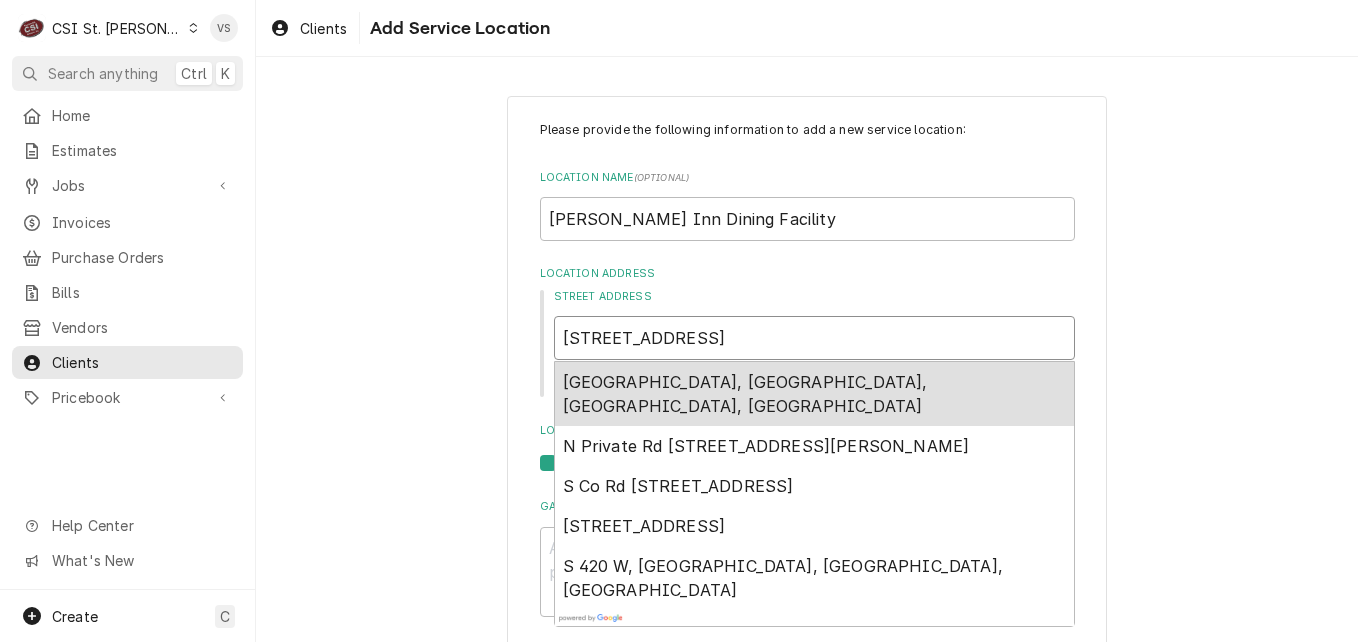 type on "420 West Winter, Buid" 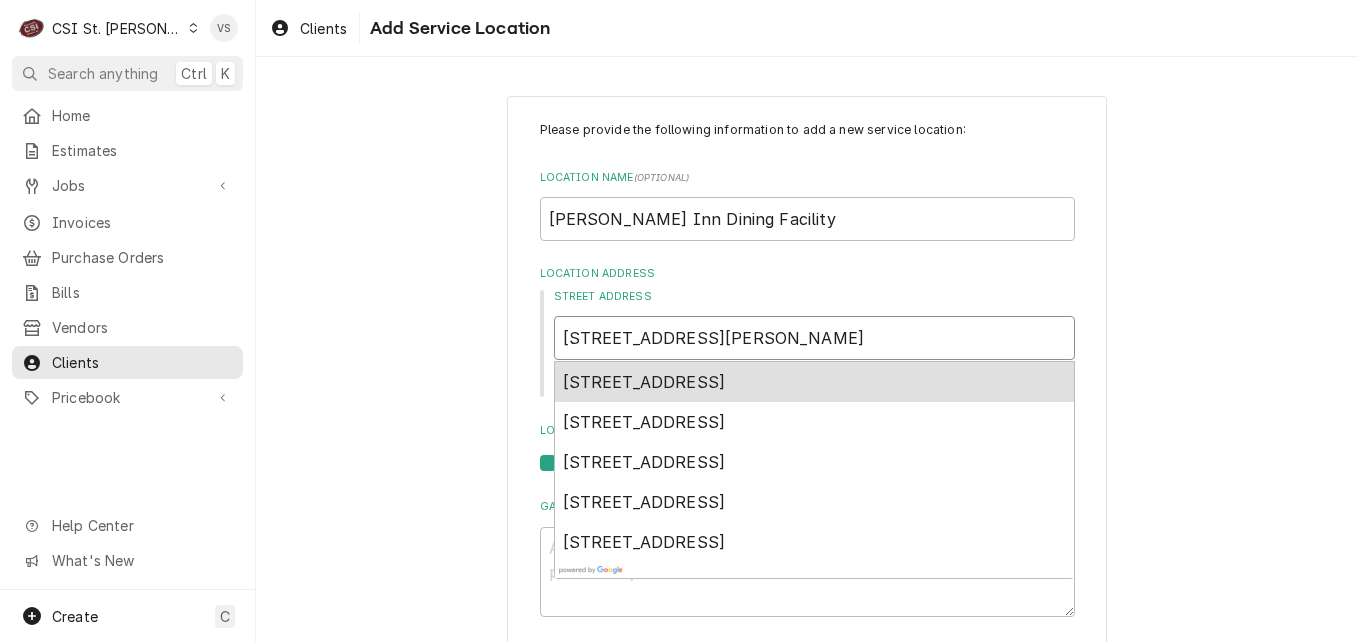 type on "x" 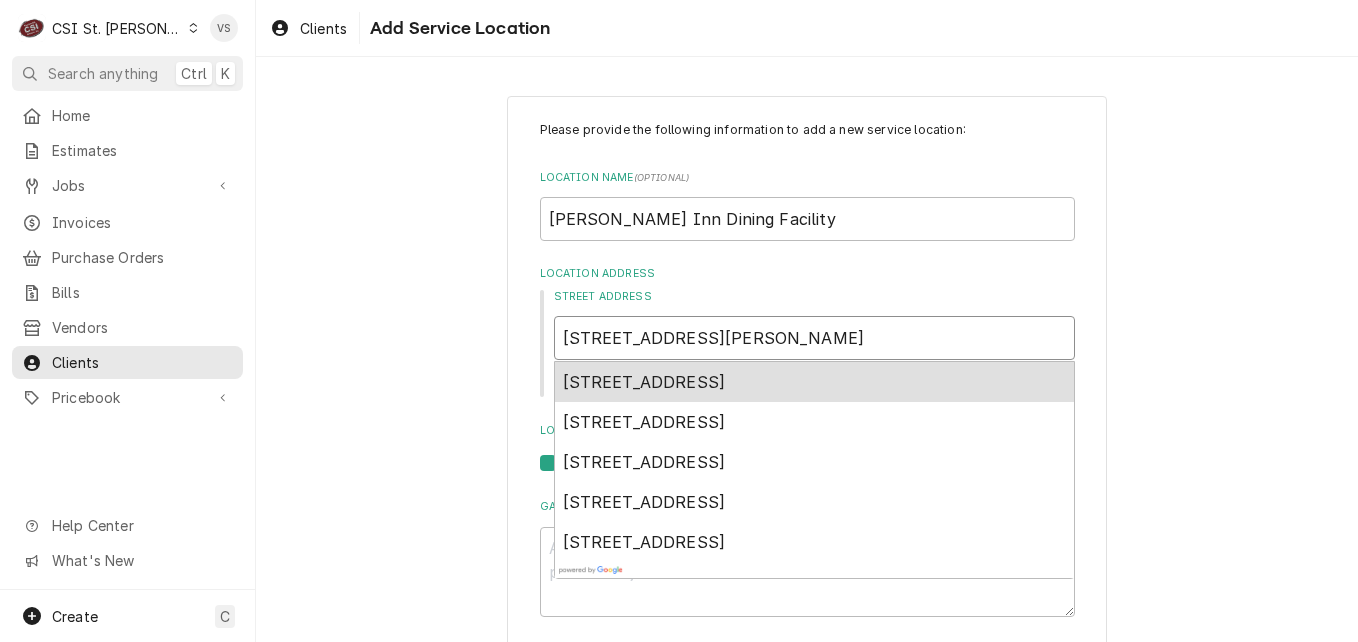 type on "420 West Winter, Buil" 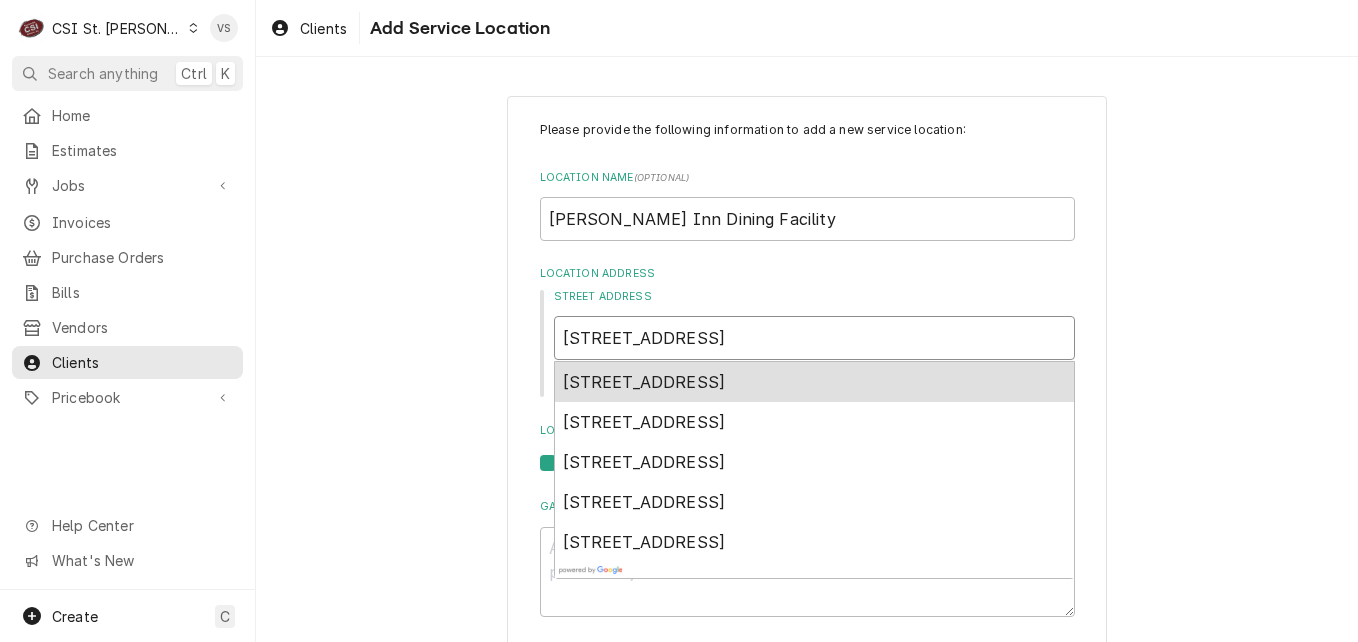 type on "x" 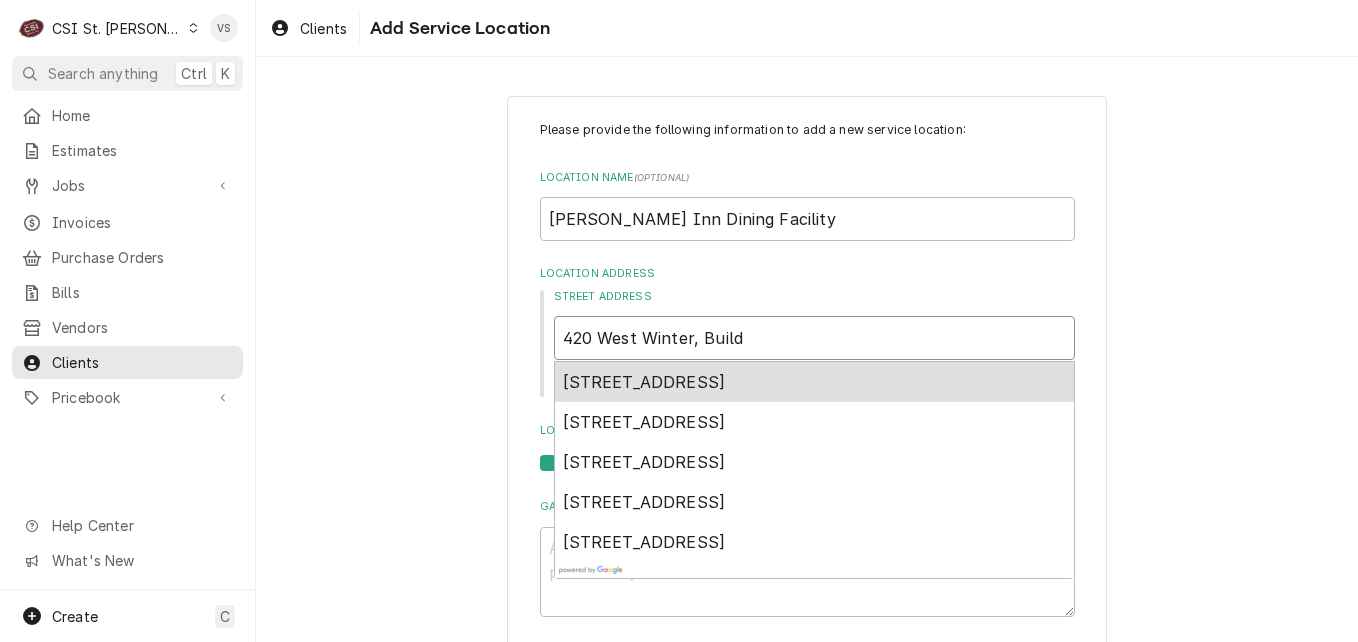type on "x" 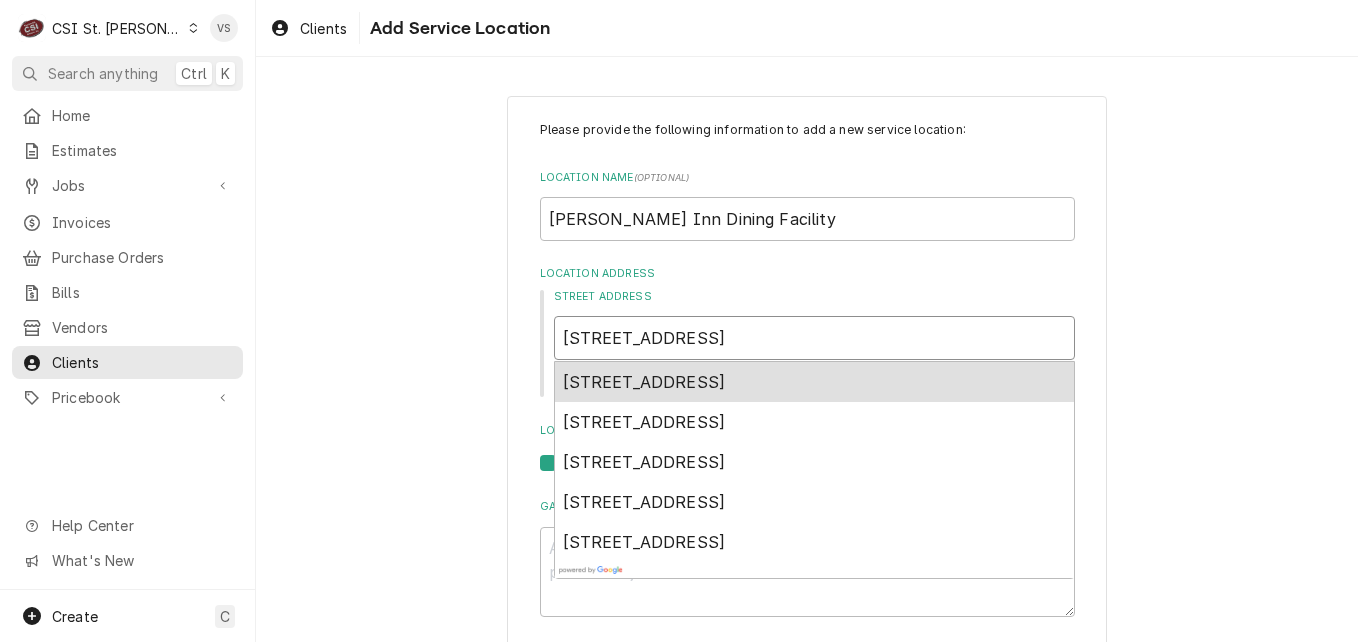 type on "x" 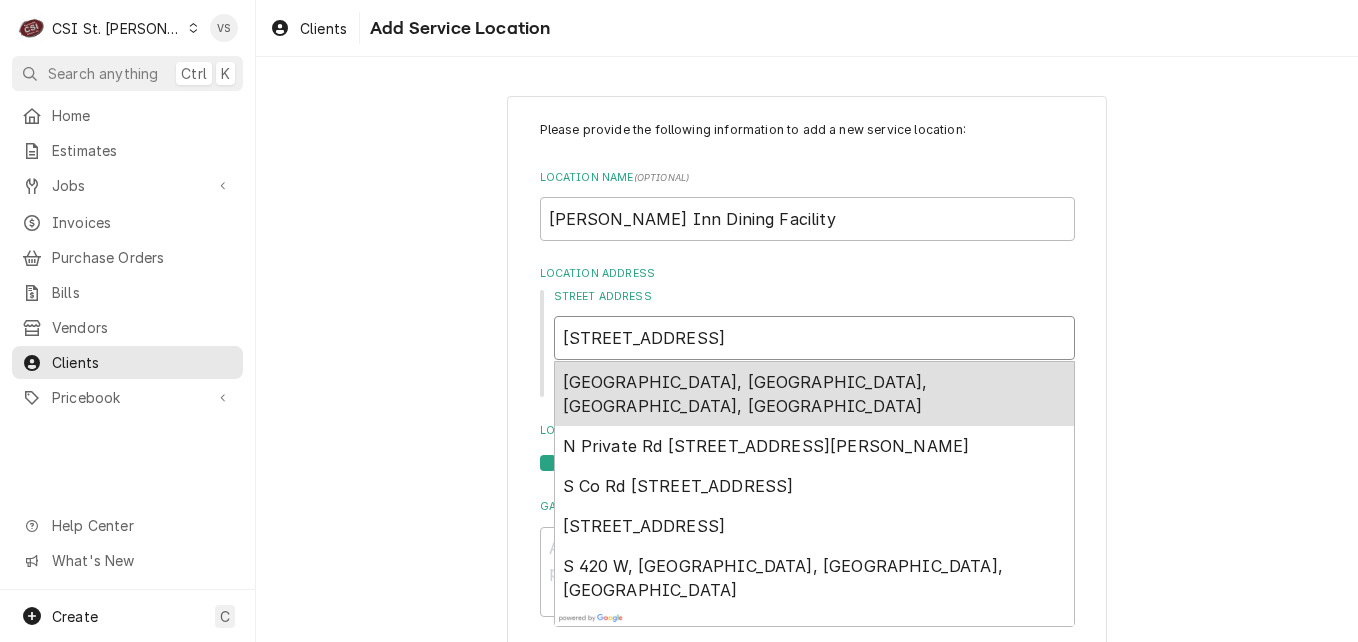 type on "x" 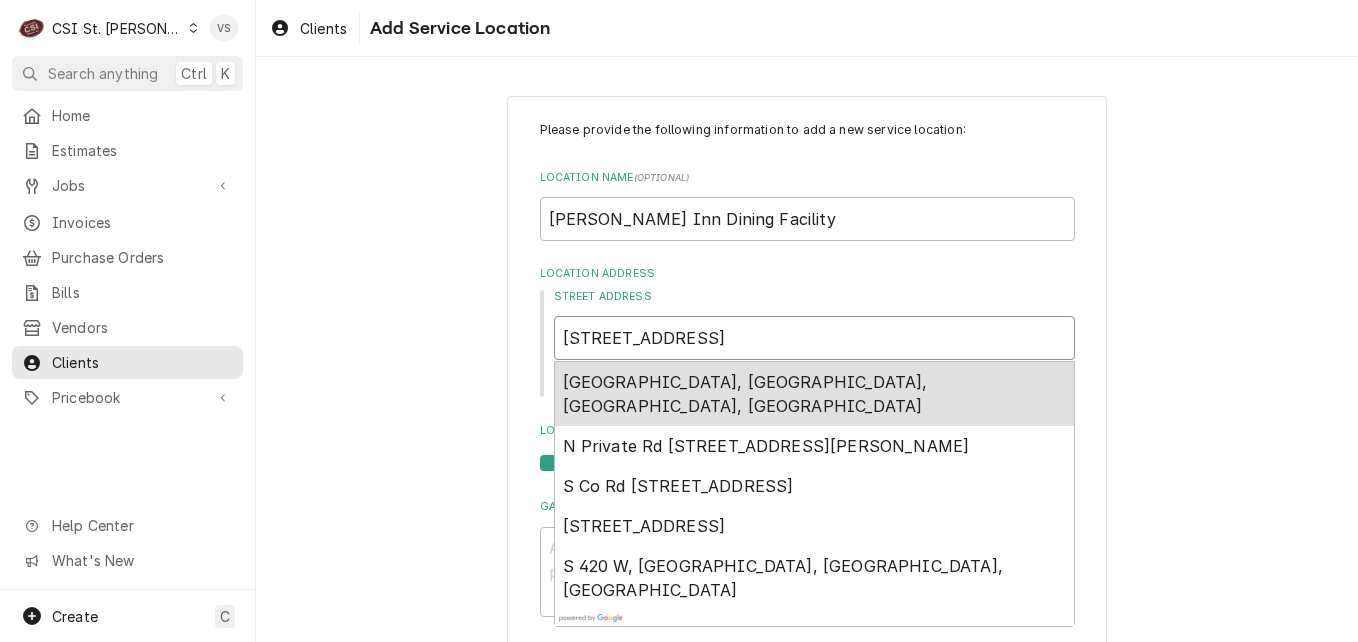 type on "420 West Winter, Building 1" 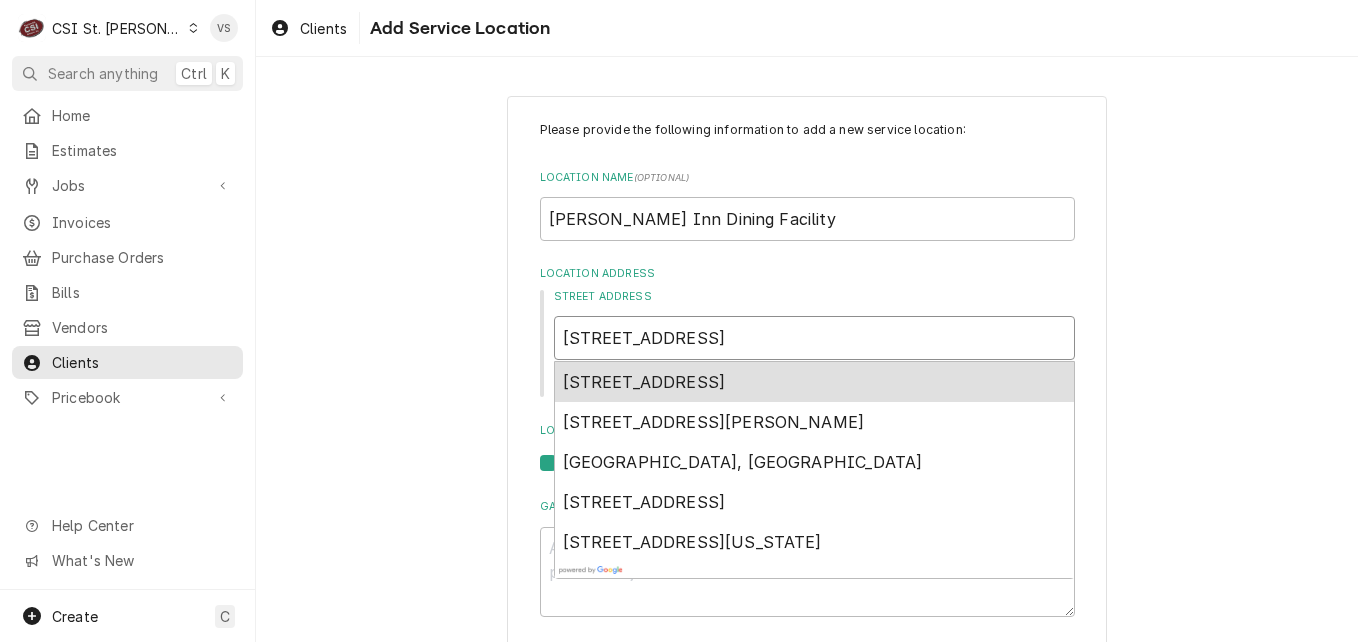 type on "x" 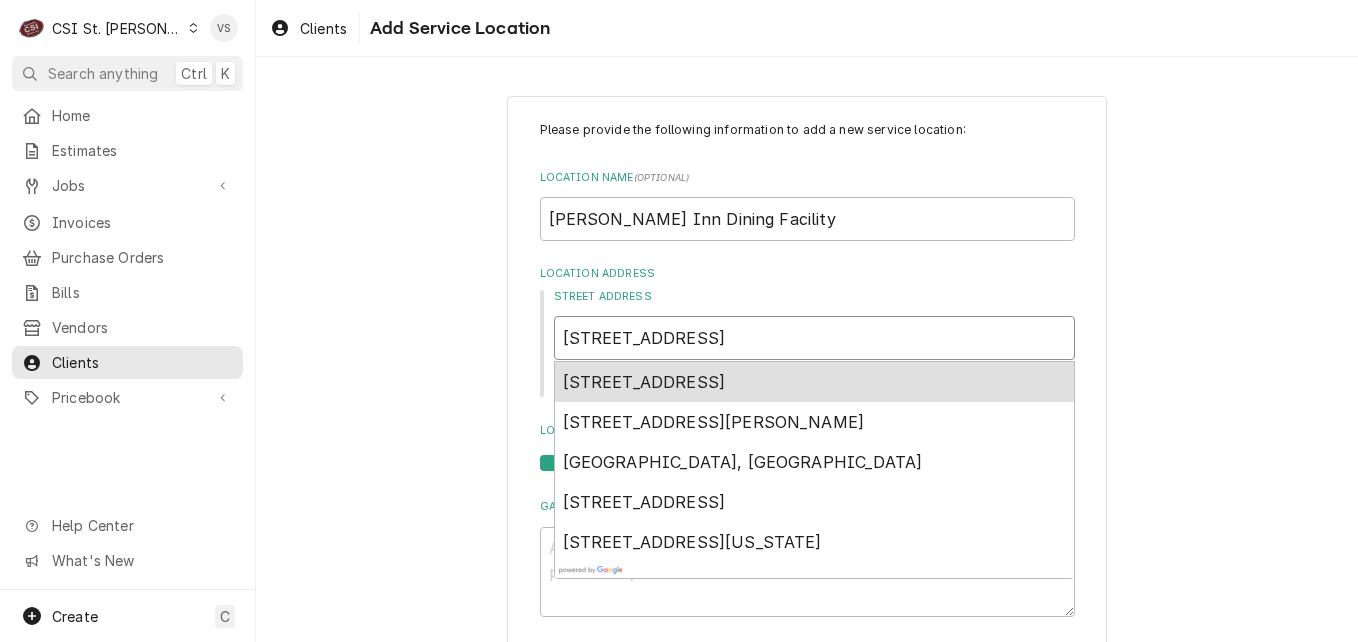 type on "420 West Winter, Building 180" 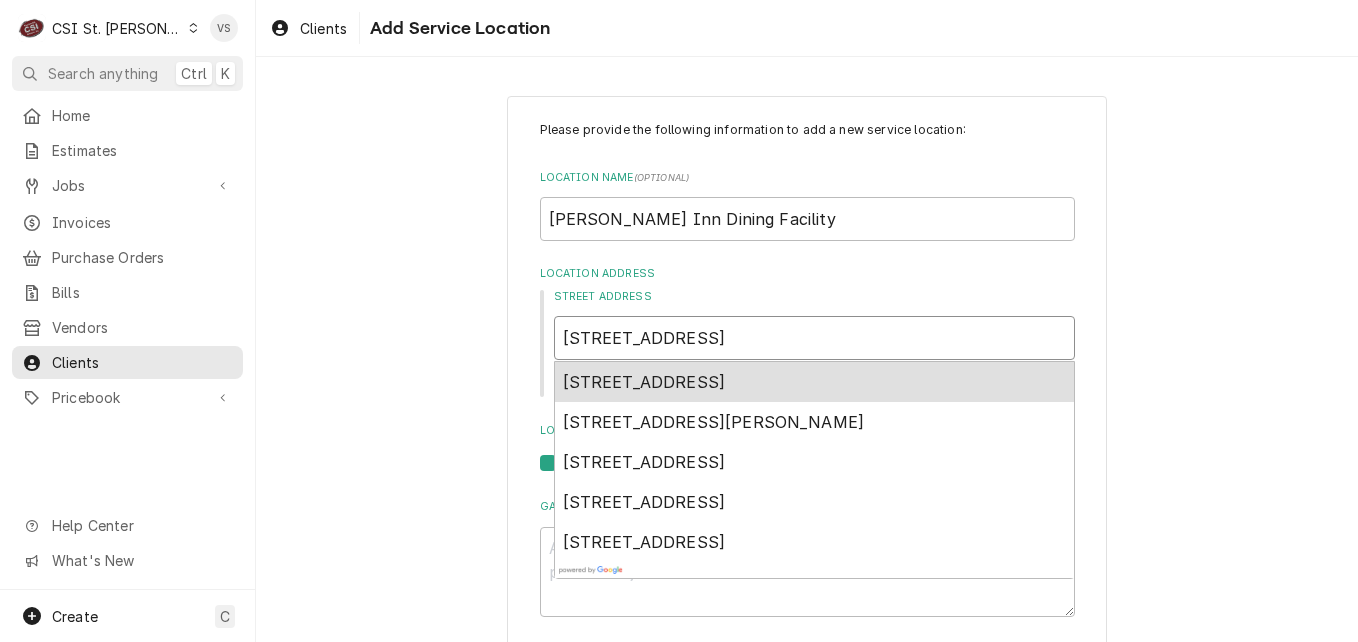 type on "420 West Winter, Building 1800" 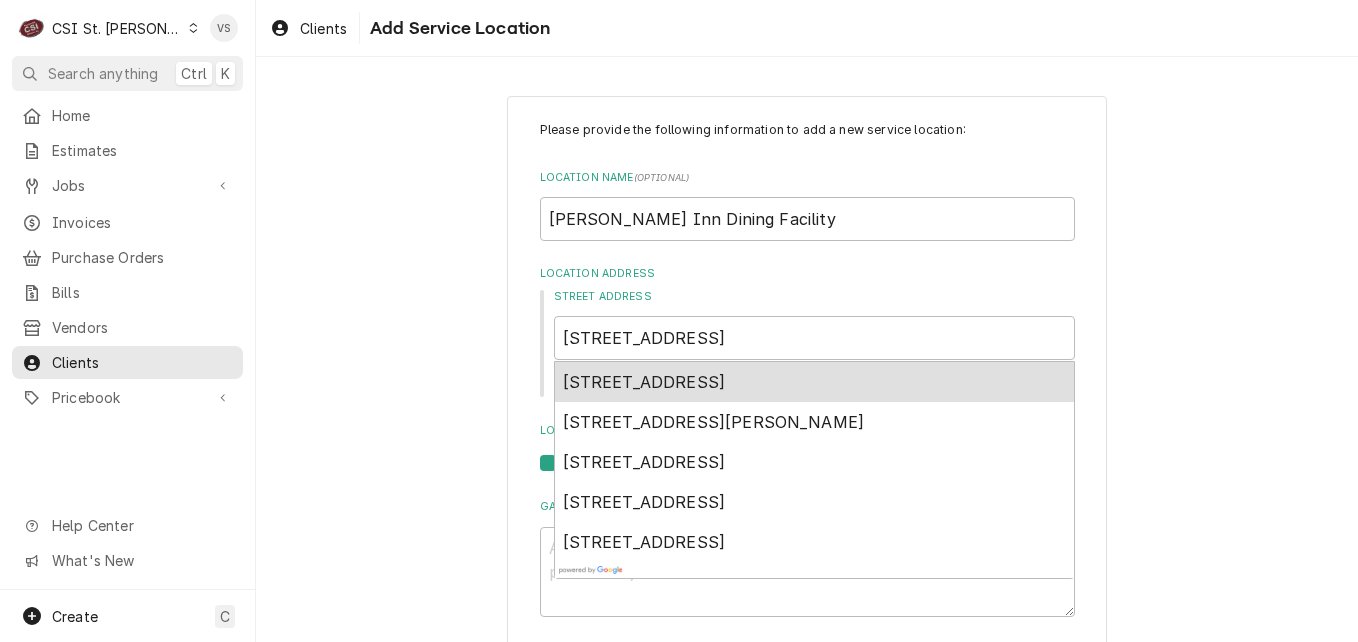 type 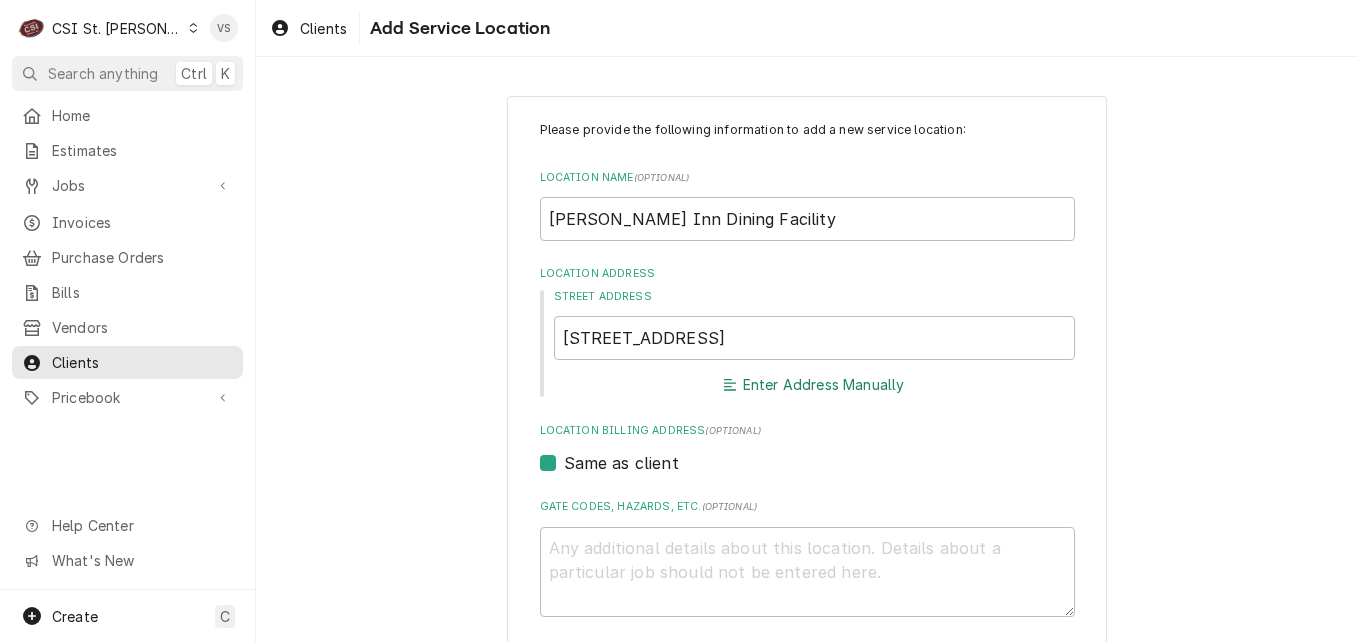 click on "Enter Address Manually" at bounding box center (814, 385) 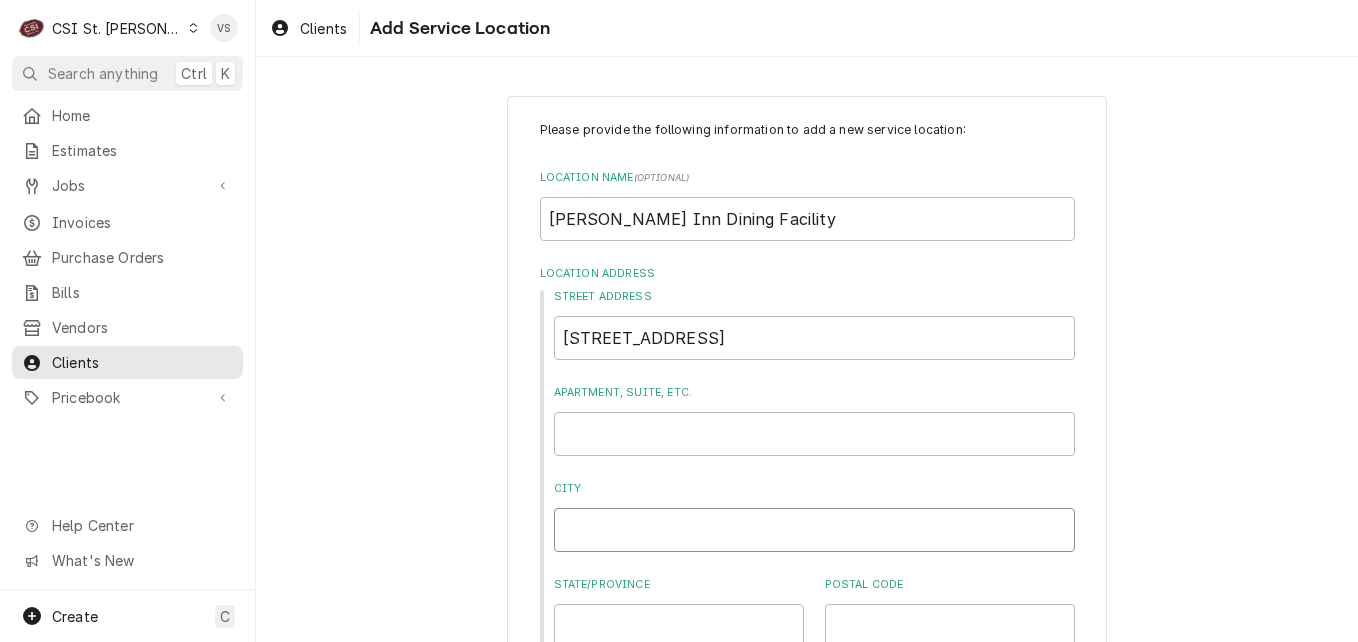 click on "City" at bounding box center [814, 530] 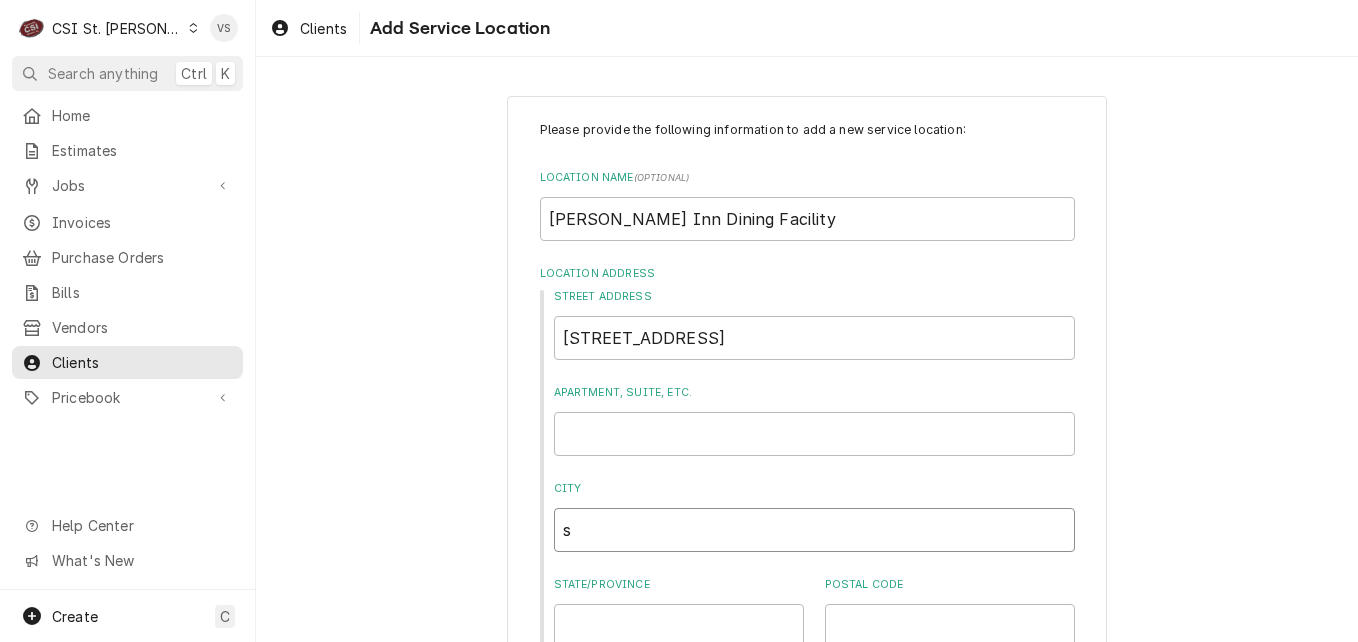 type on "x" 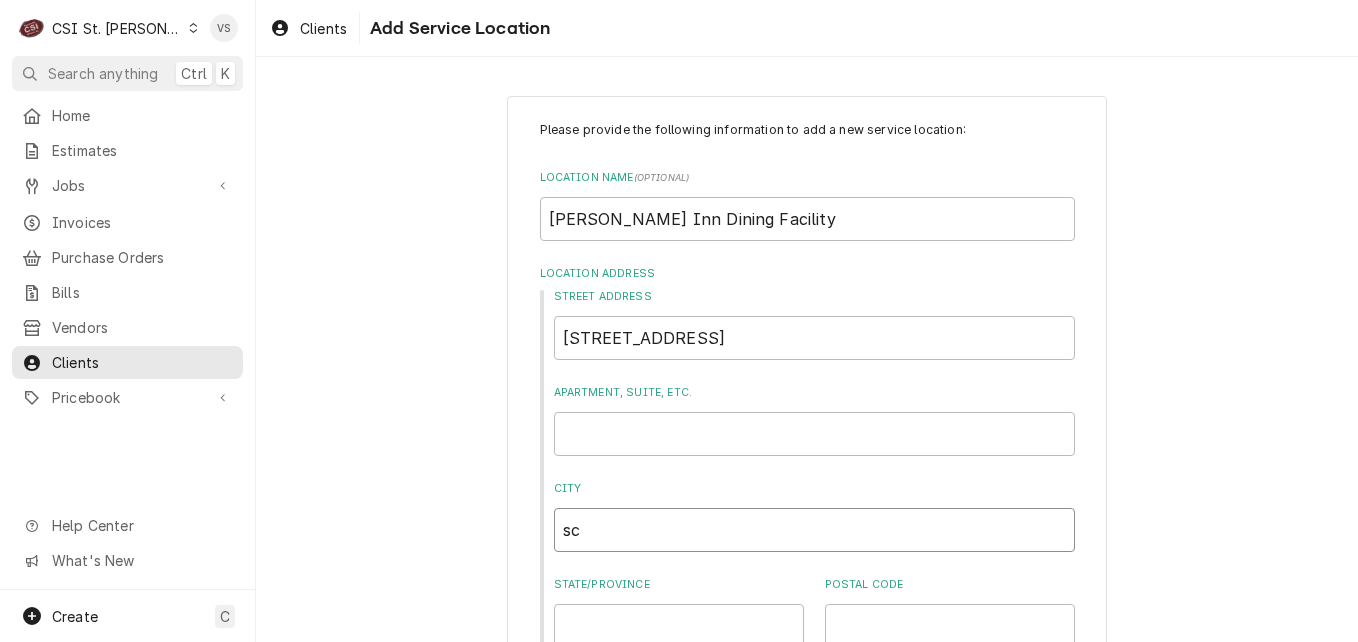 type on "Scott Air Force Base" 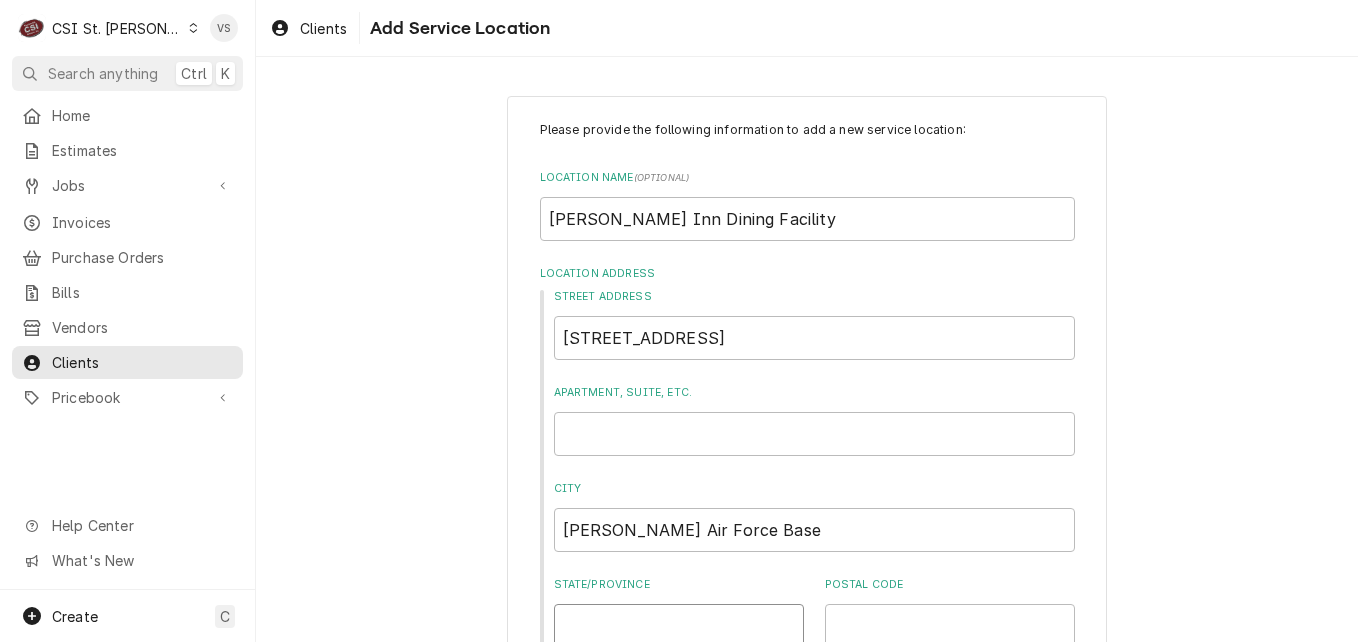 type on "Il" 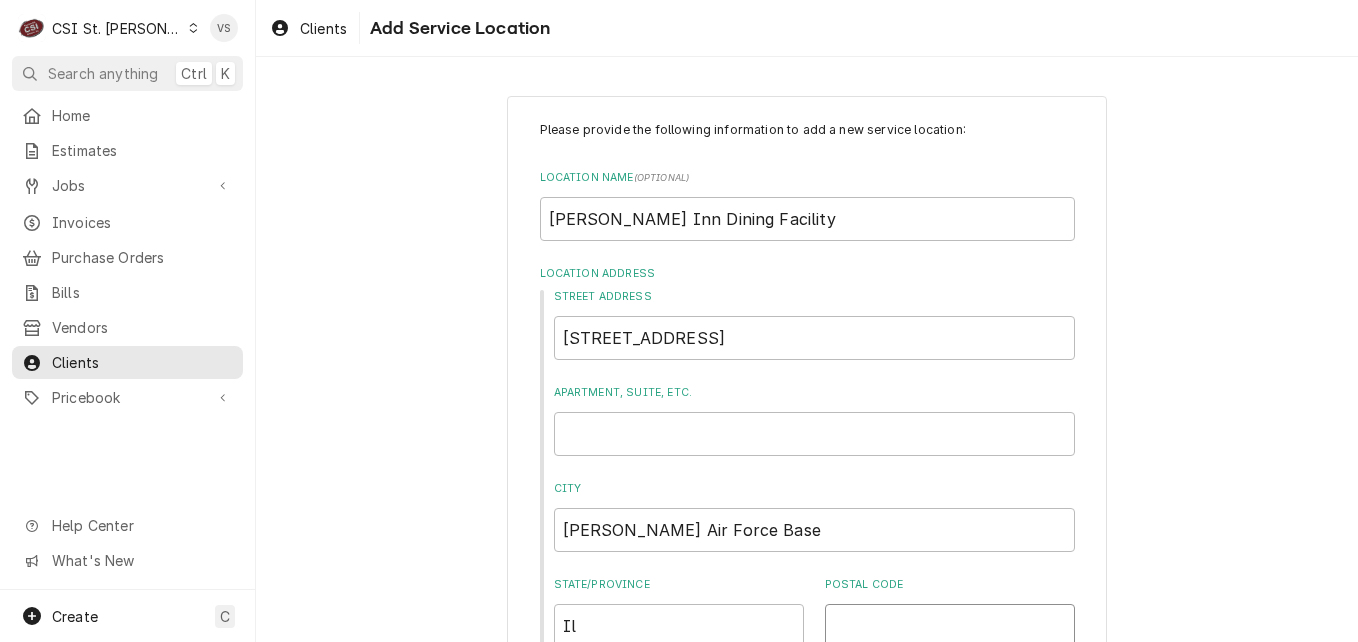 type on "62225" 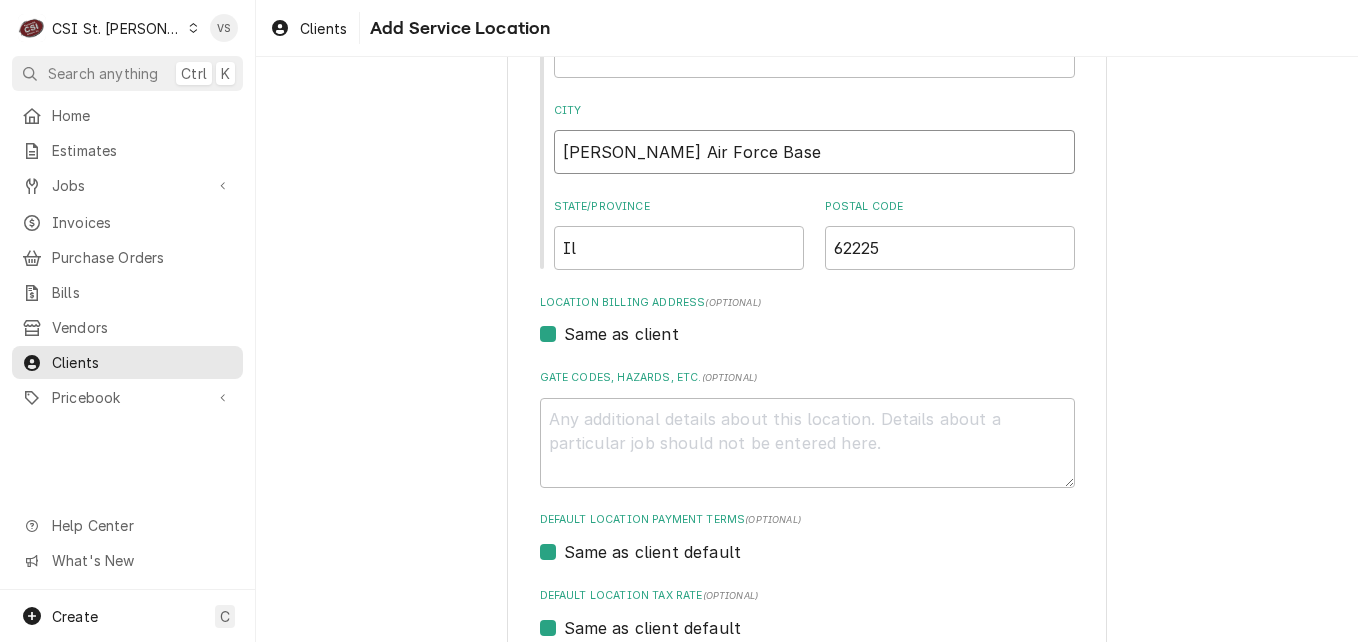 scroll, scrollTop: 400, scrollLeft: 0, axis: vertical 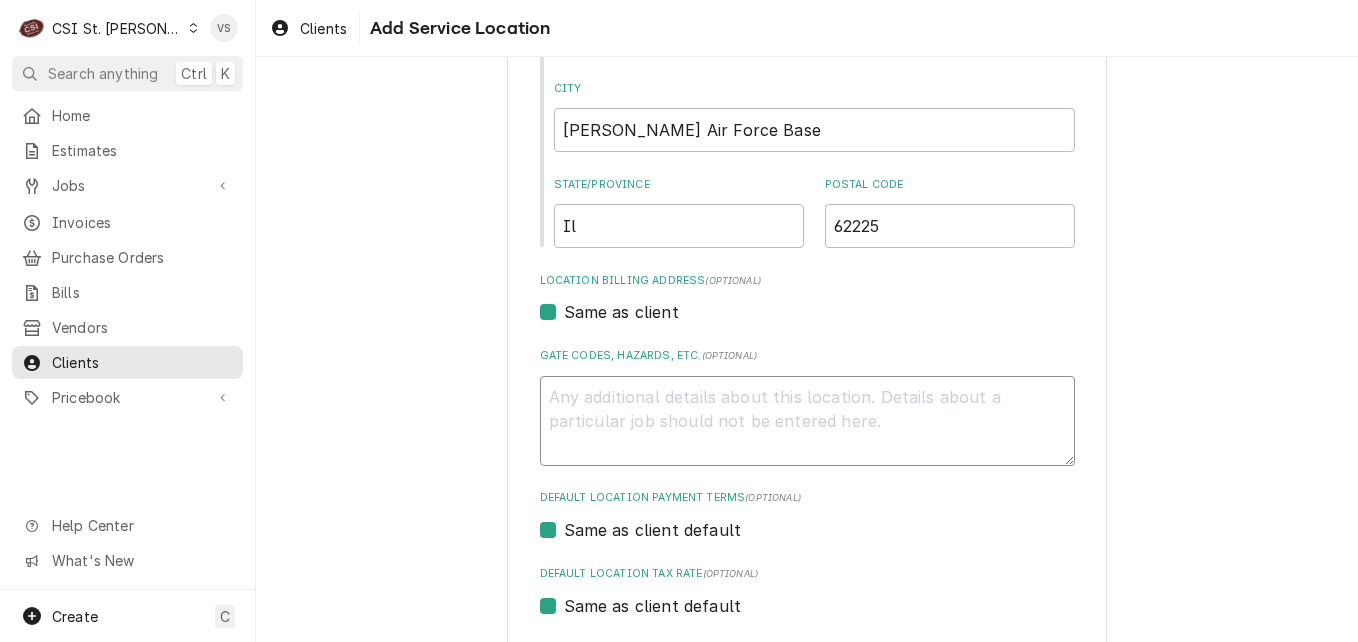 drag, startPoint x: 981, startPoint y: 431, endPoint x: 721, endPoint y: 269, distance: 306.3397 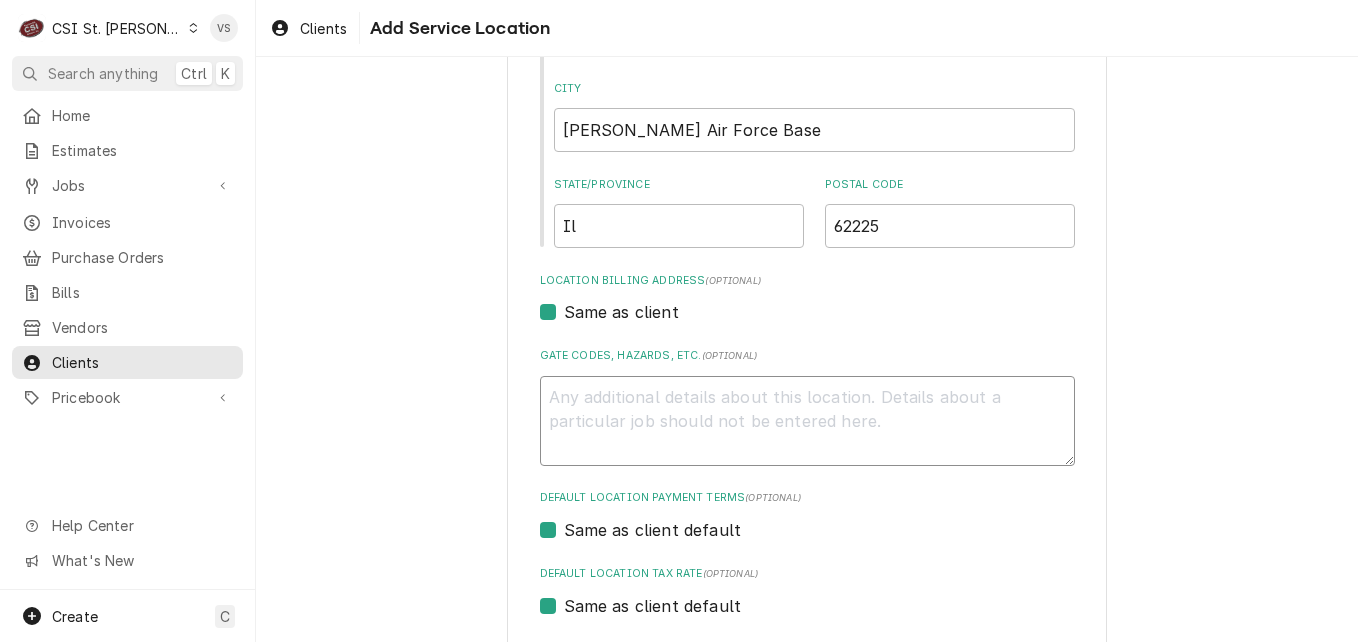 click on "Gate Codes, Hazards, etc.  ( optional )" at bounding box center (807, 421) 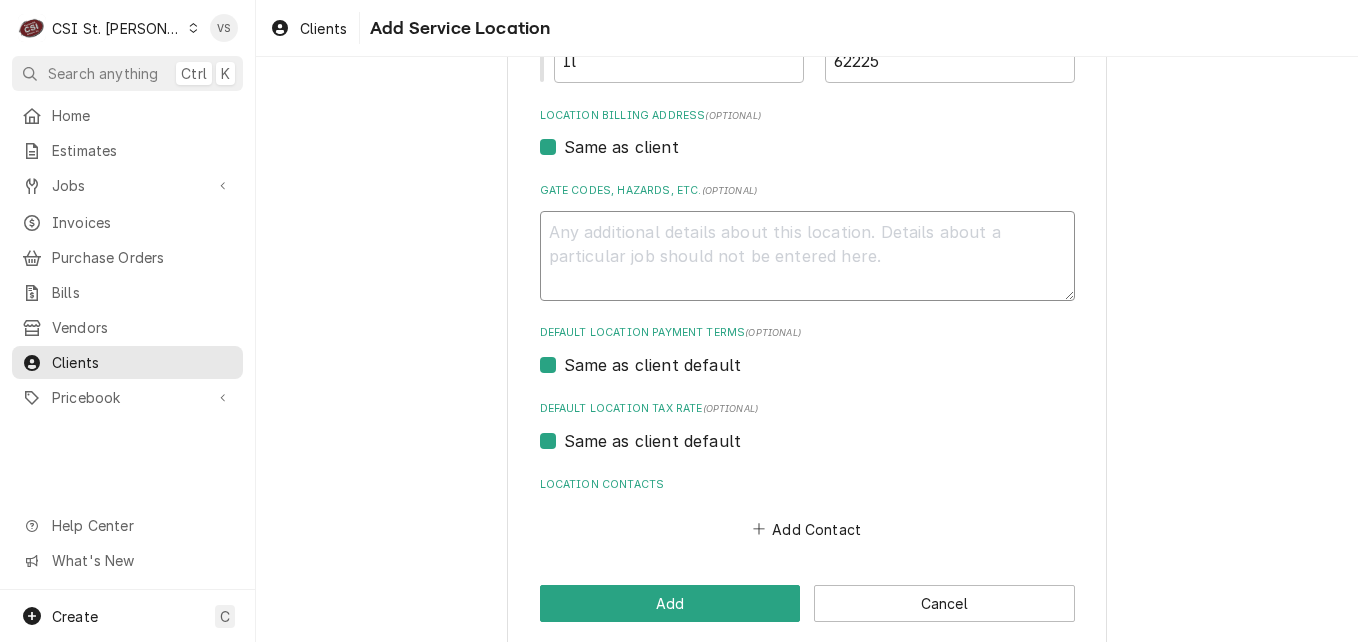 scroll, scrollTop: 588, scrollLeft: 0, axis: vertical 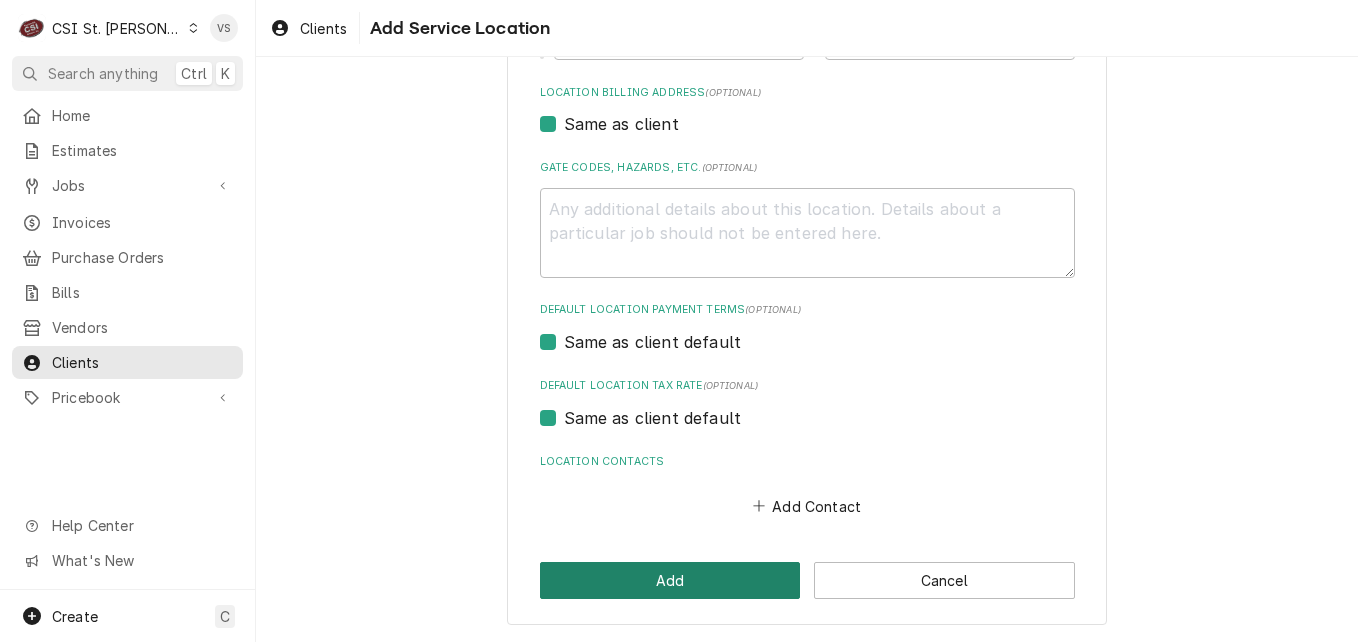 click on "Add" at bounding box center (670, 580) 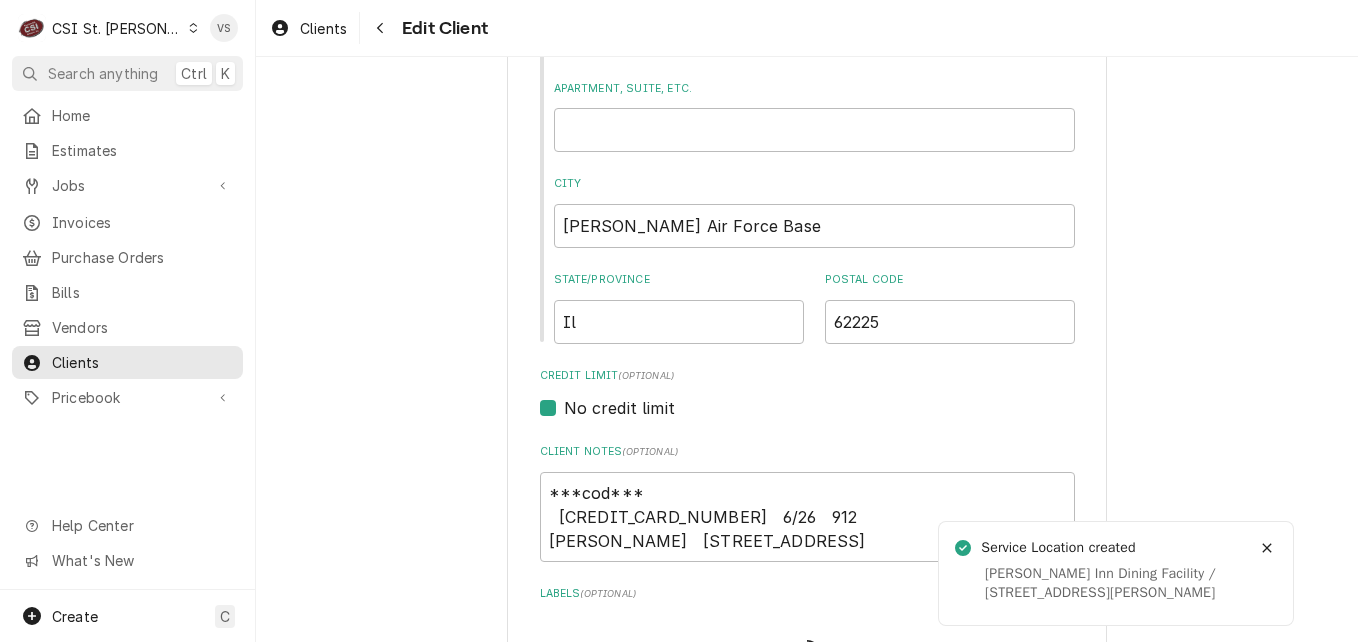 scroll, scrollTop: 1538, scrollLeft: 0, axis: vertical 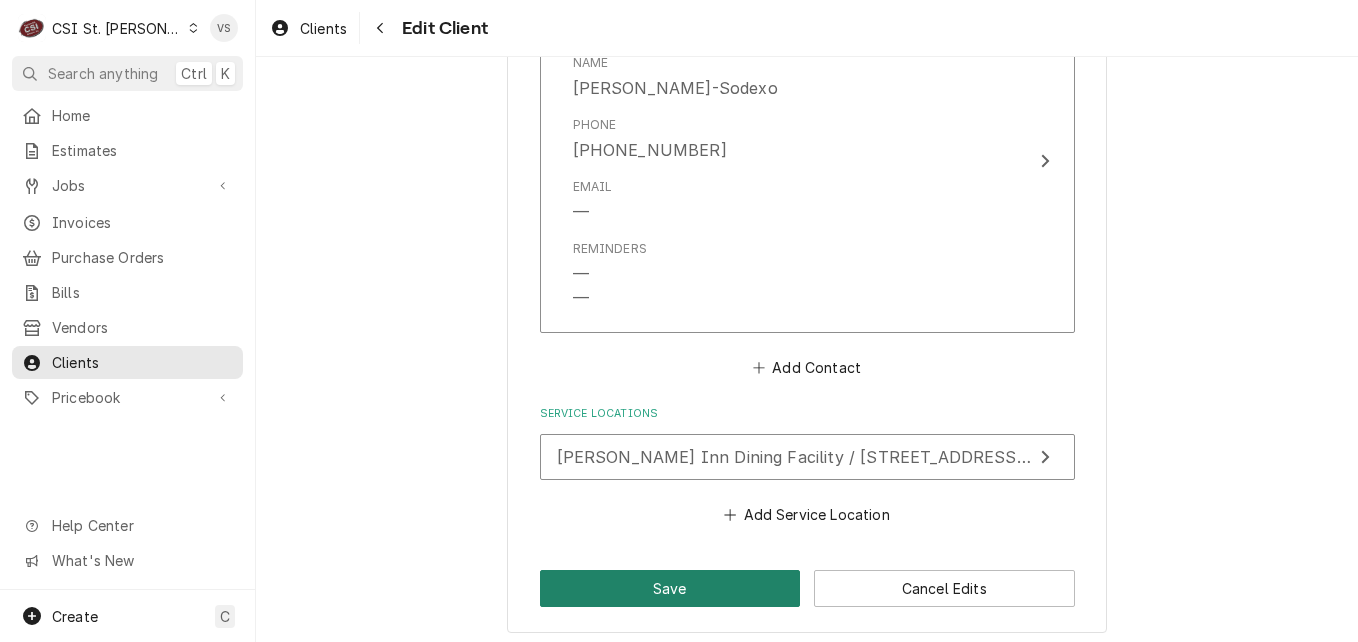 click on "Save" at bounding box center [670, 588] 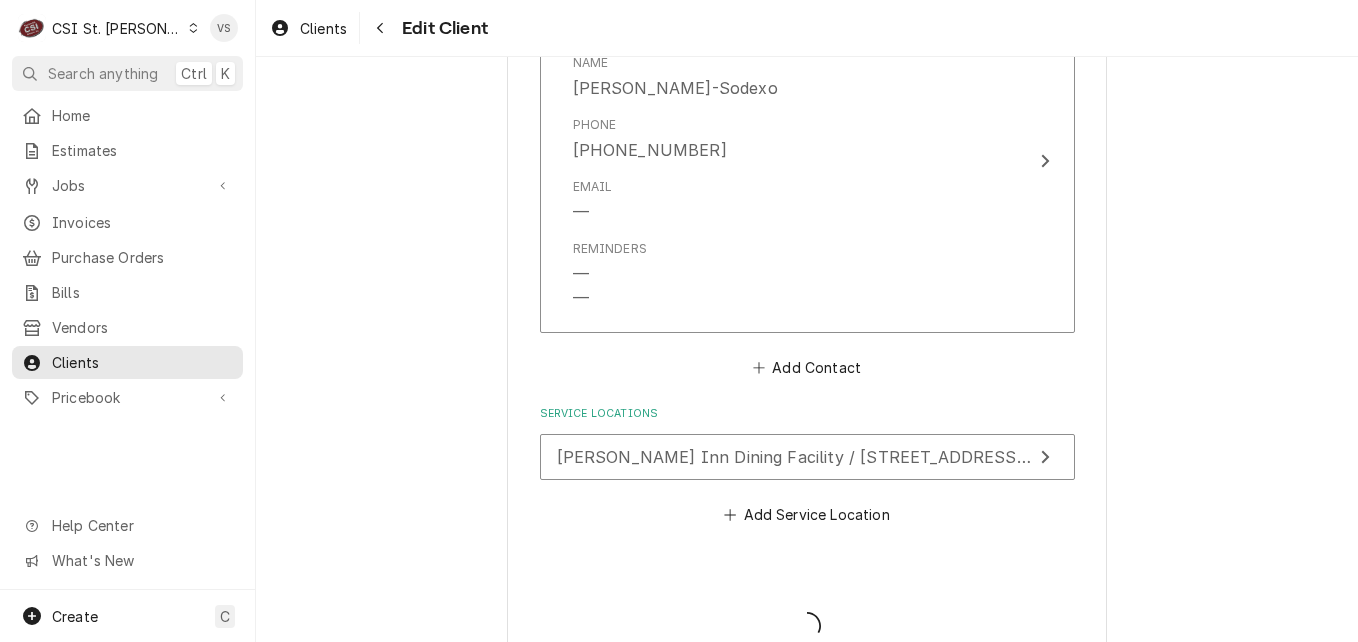 type on "x" 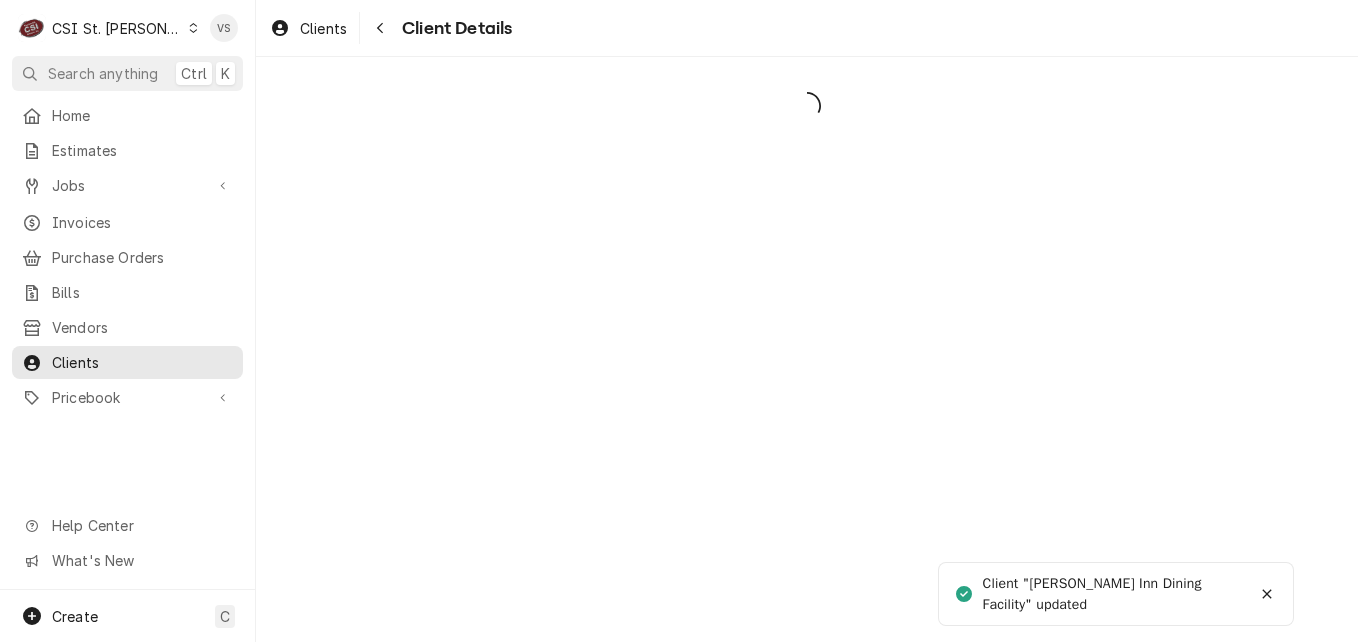 scroll, scrollTop: 0, scrollLeft: 0, axis: both 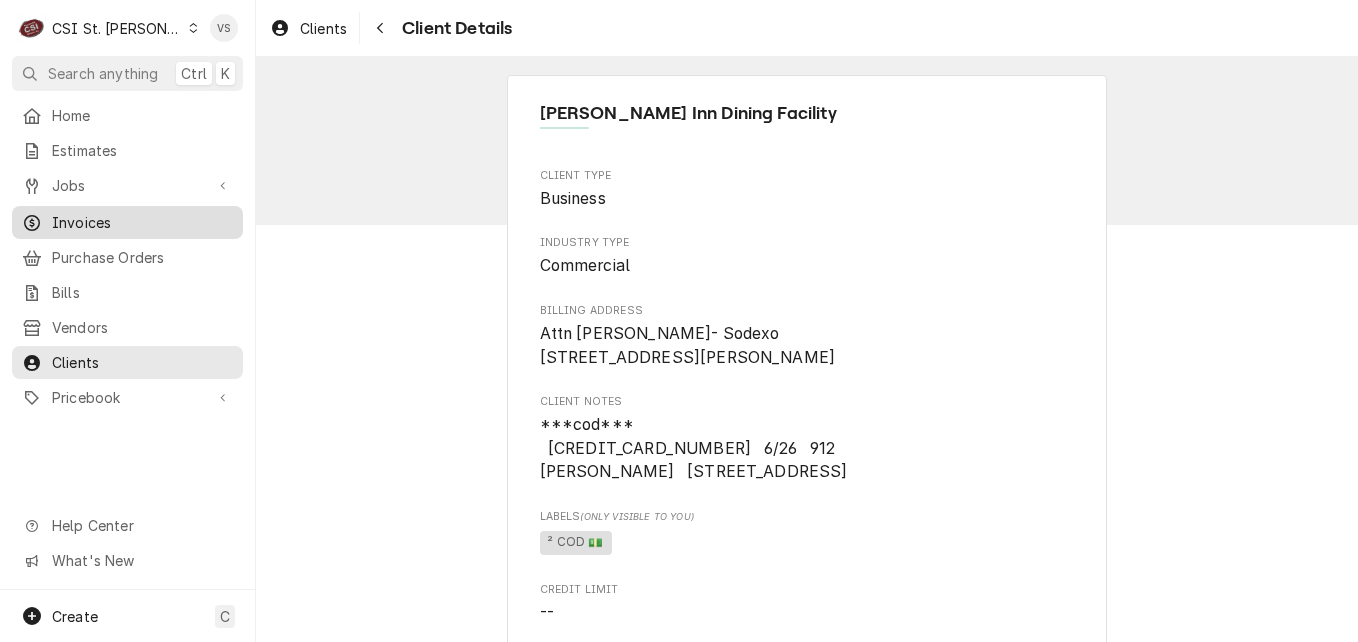 click on "Invoices" at bounding box center (142, 222) 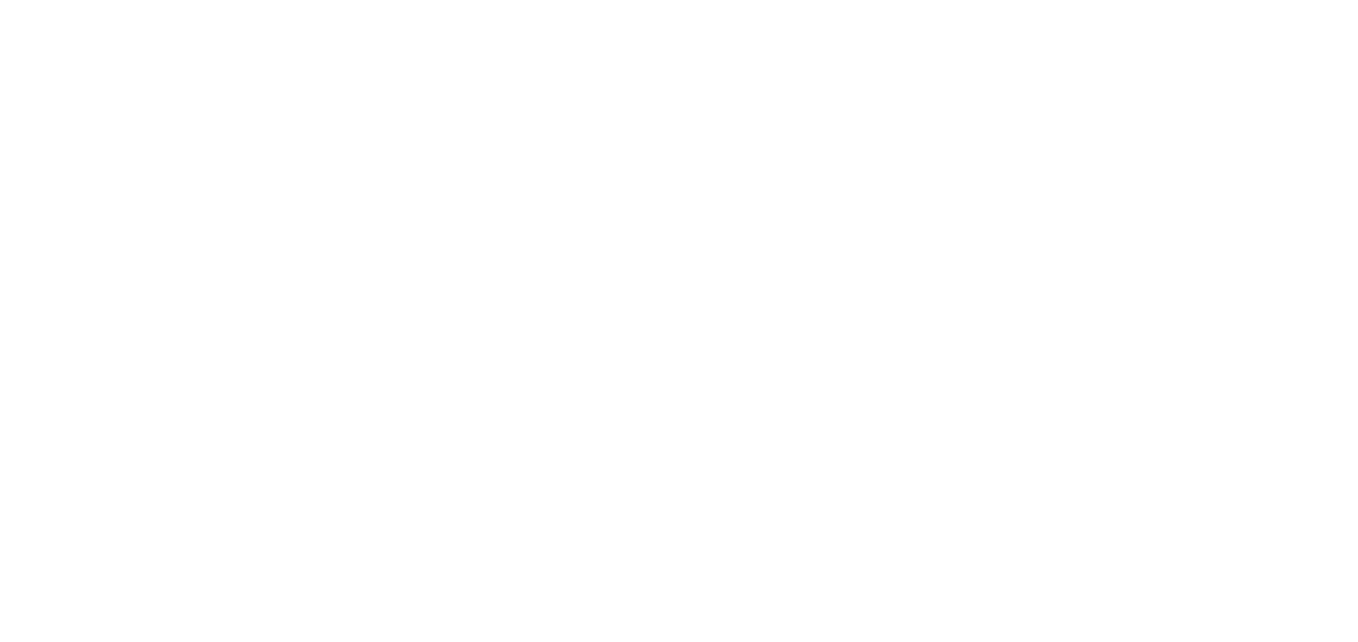 scroll, scrollTop: 0, scrollLeft: 0, axis: both 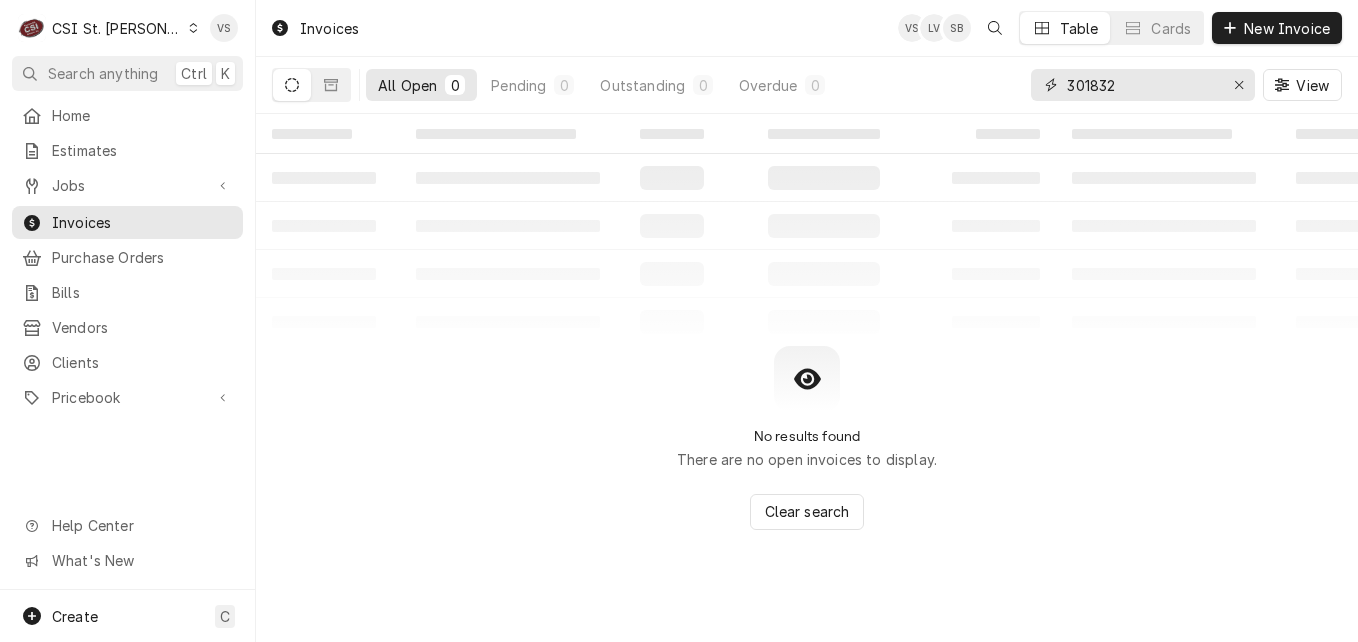 drag, startPoint x: 1129, startPoint y: 90, endPoint x: 1036, endPoint y: 93, distance: 93.04838 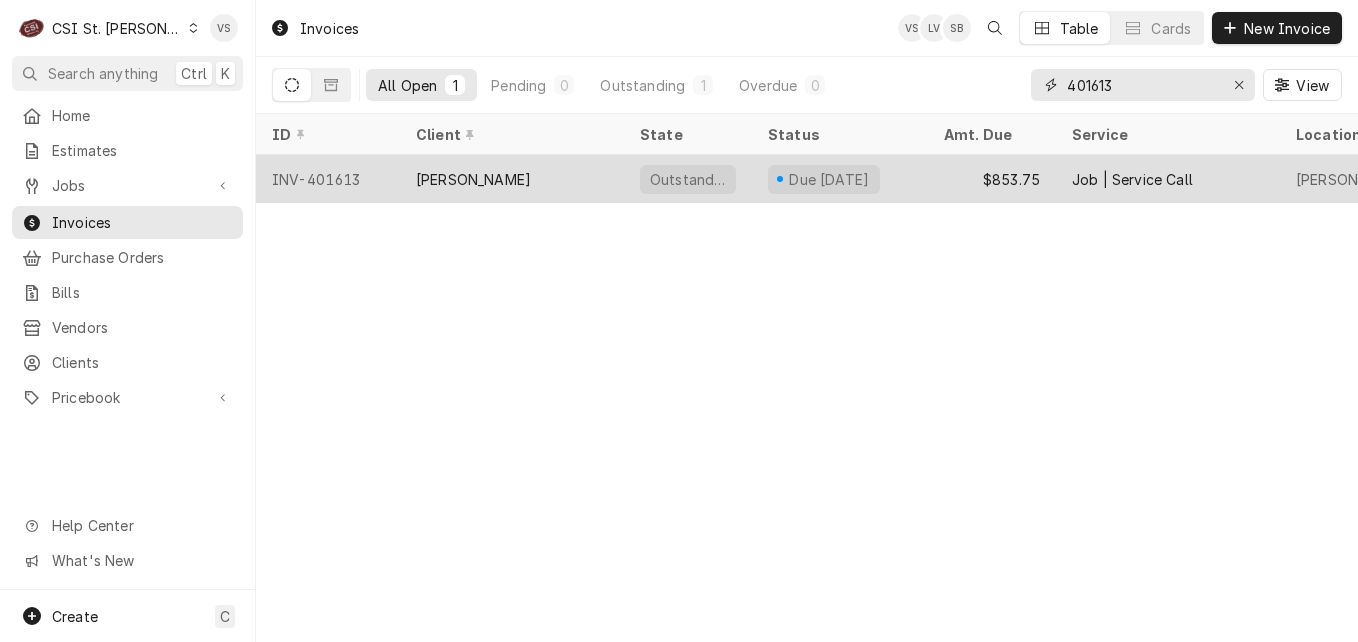type on "401613" 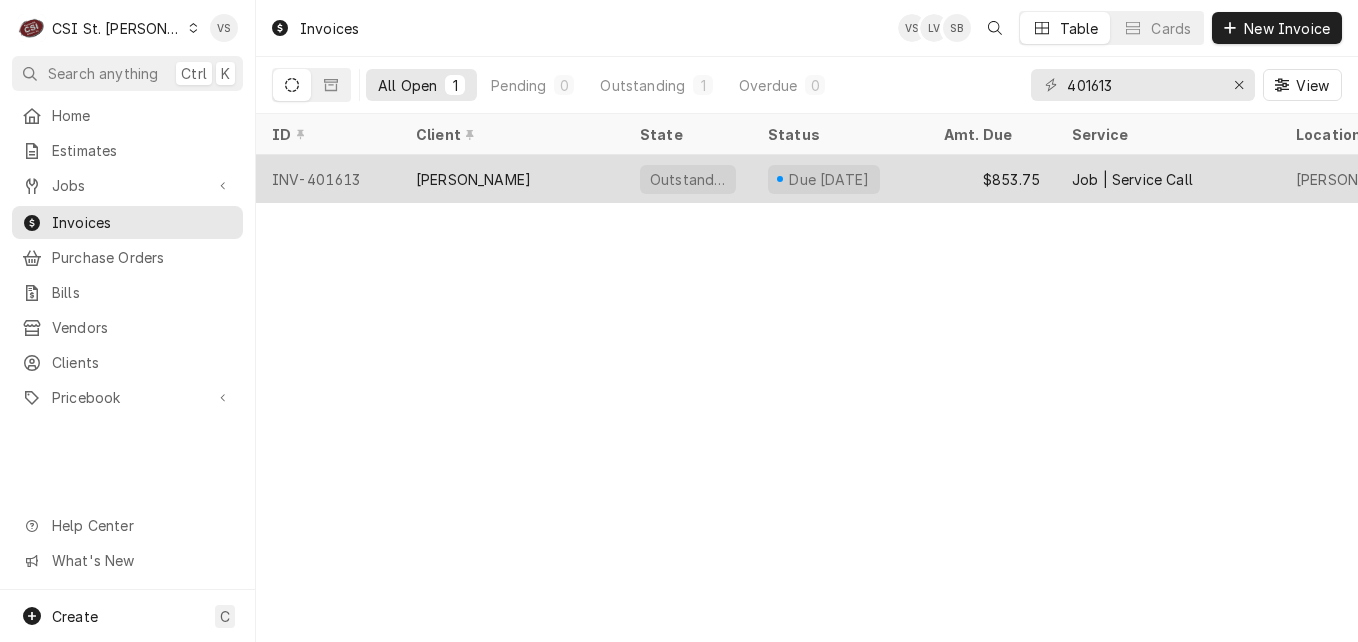 click on "[PERSON_NAME]" at bounding box center (473, 179) 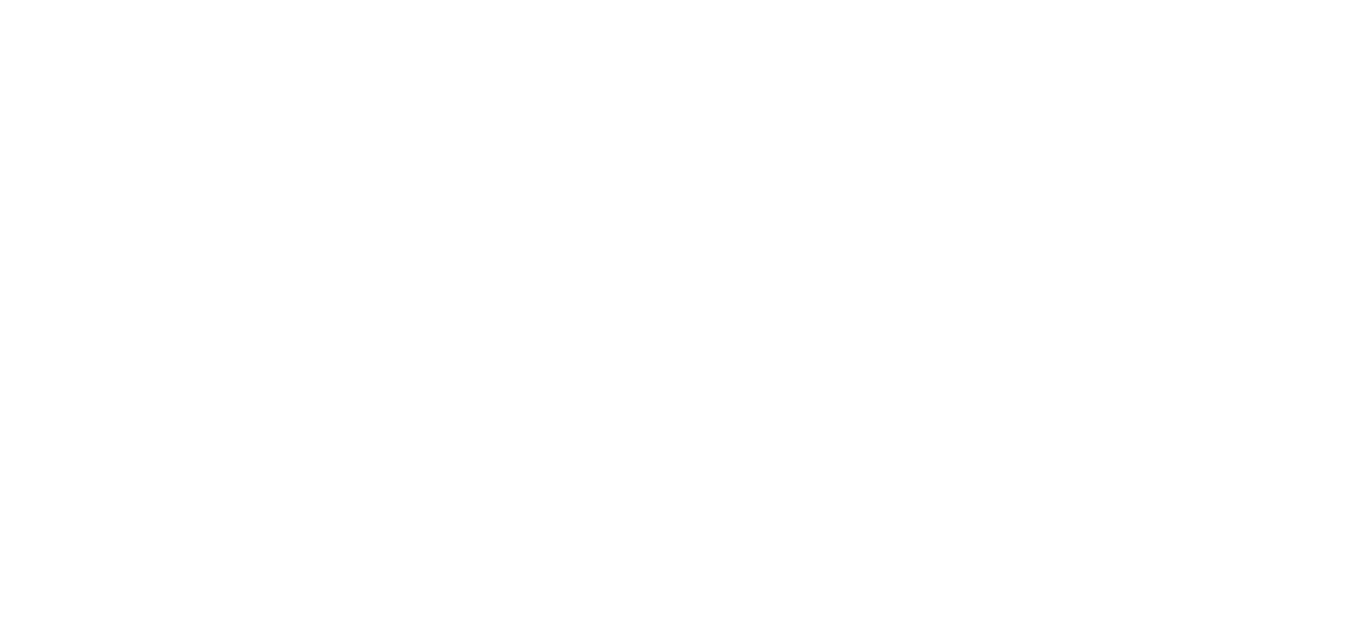 scroll, scrollTop: 0, scrollLeft: 0, axis: both 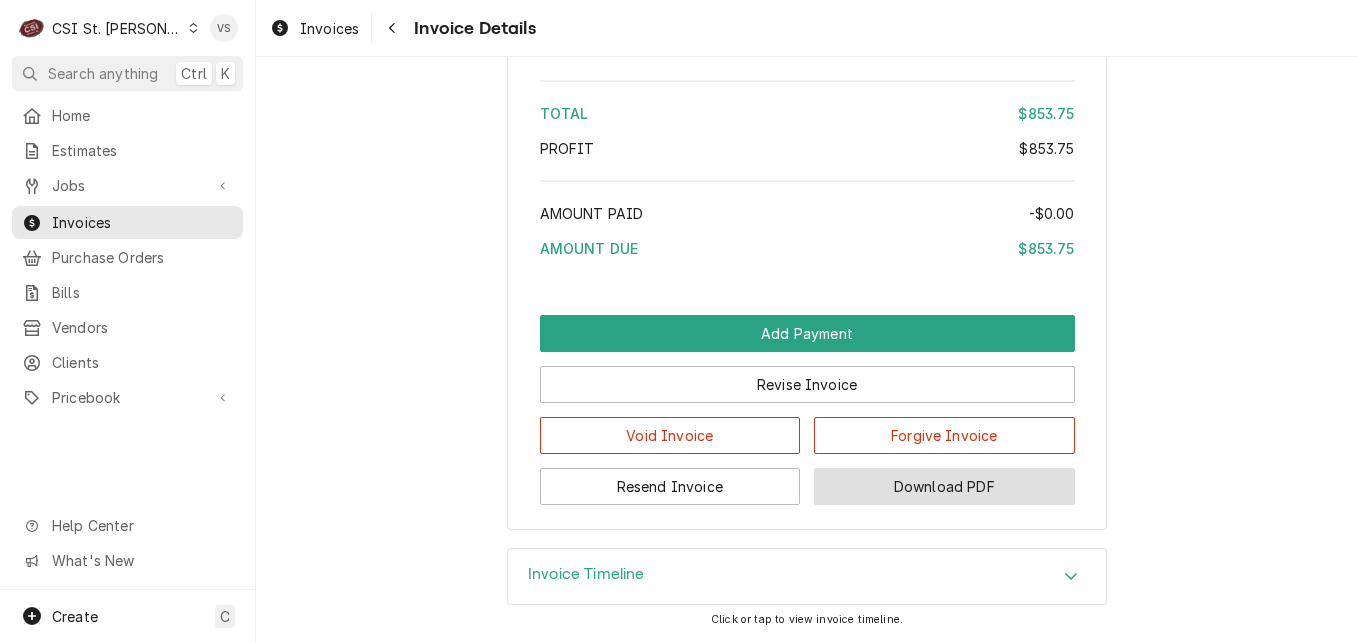 click on "Download PDF" at bounding box center (944, 486) 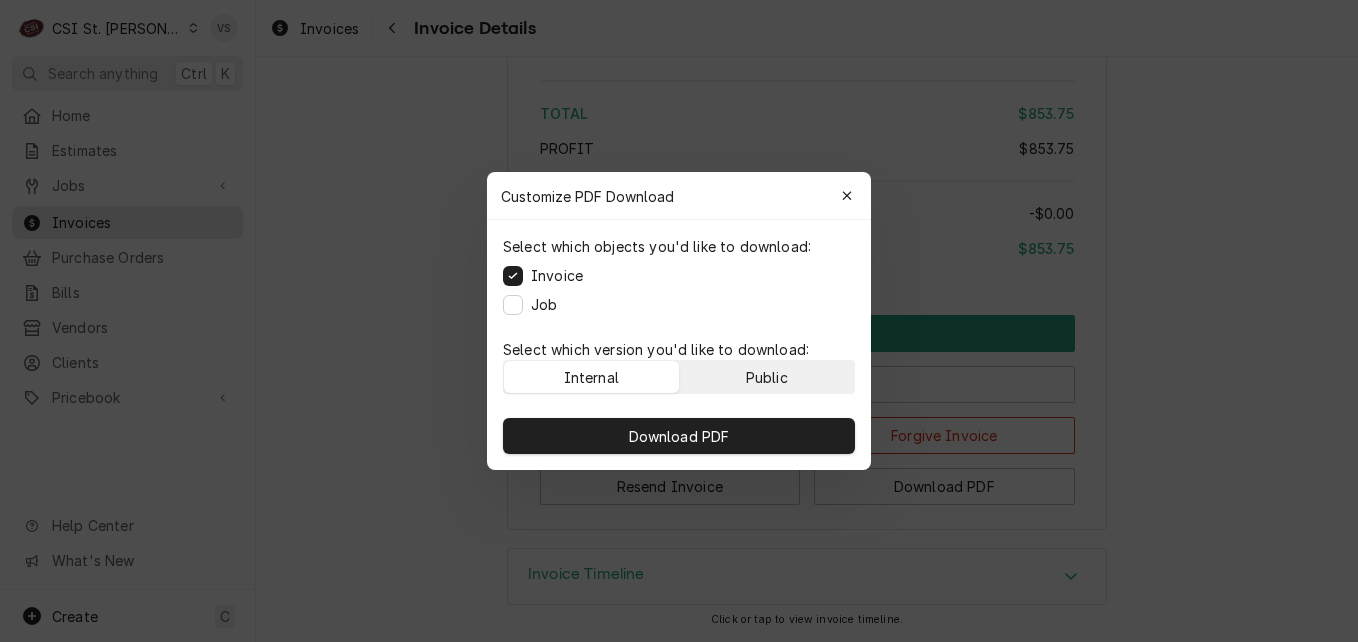 click on "Public" at bounding box center [767, 377] 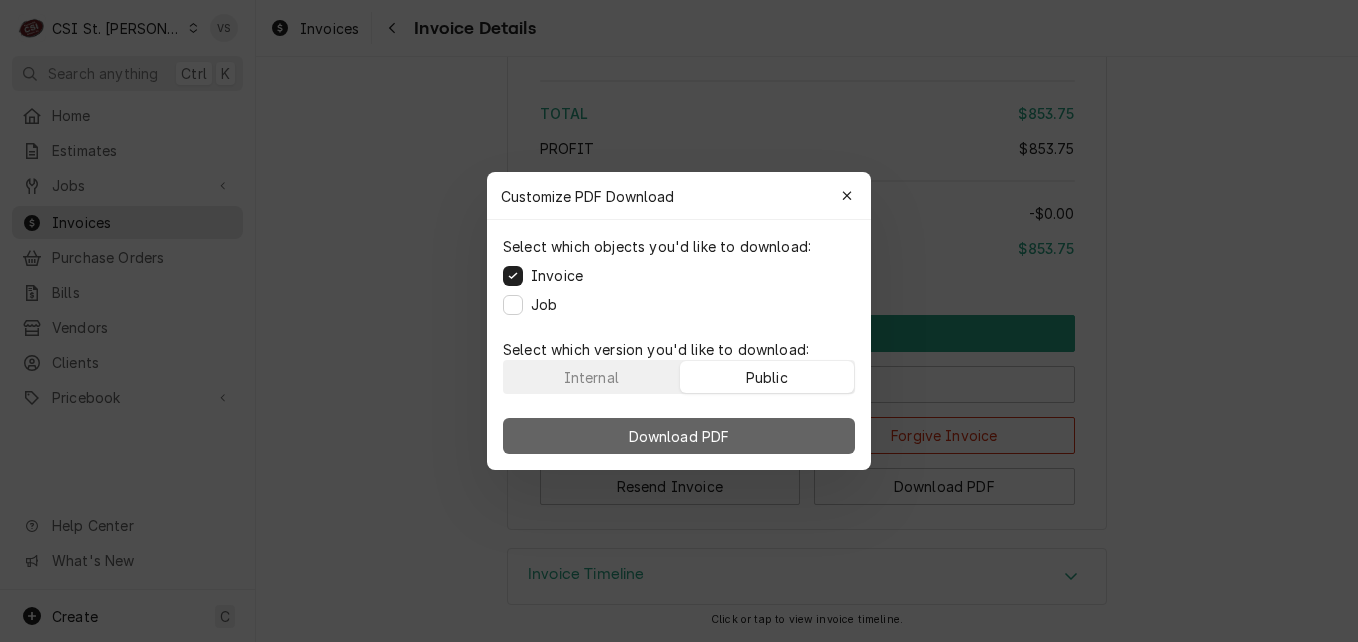 click on "Download PDF" at bounding box center (679, 436) 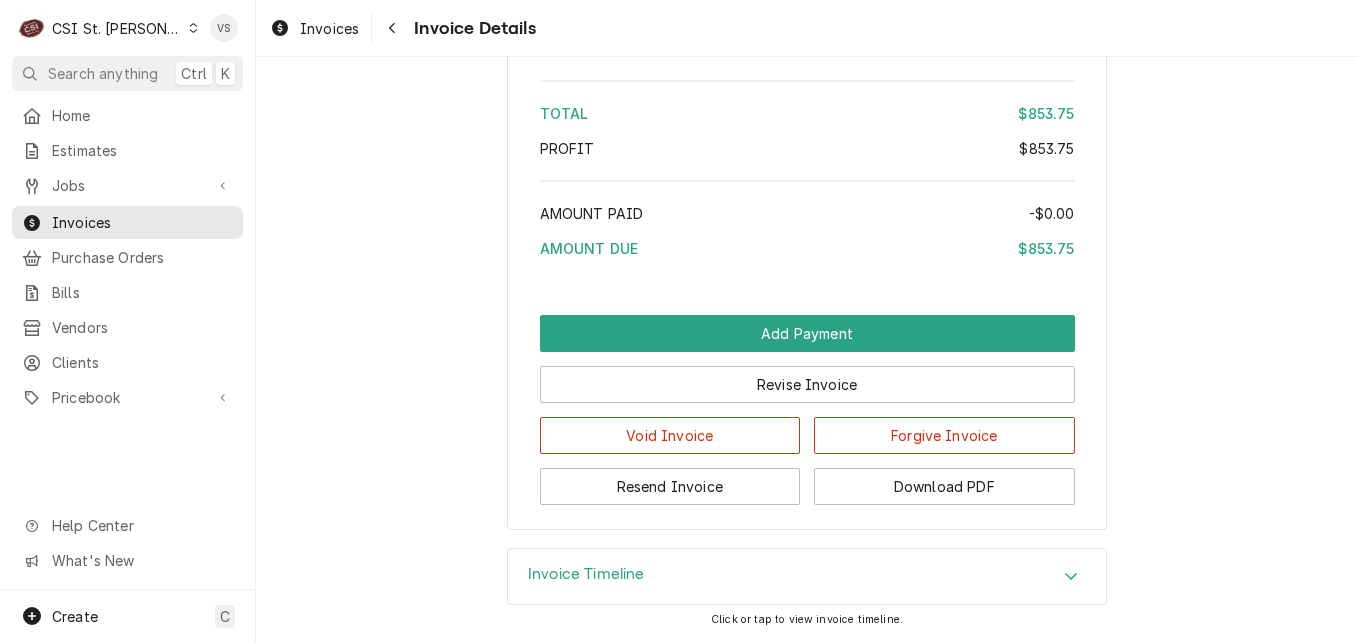 scroll, scrollTop: 3418, scrollLeft: 0, axis: vertical 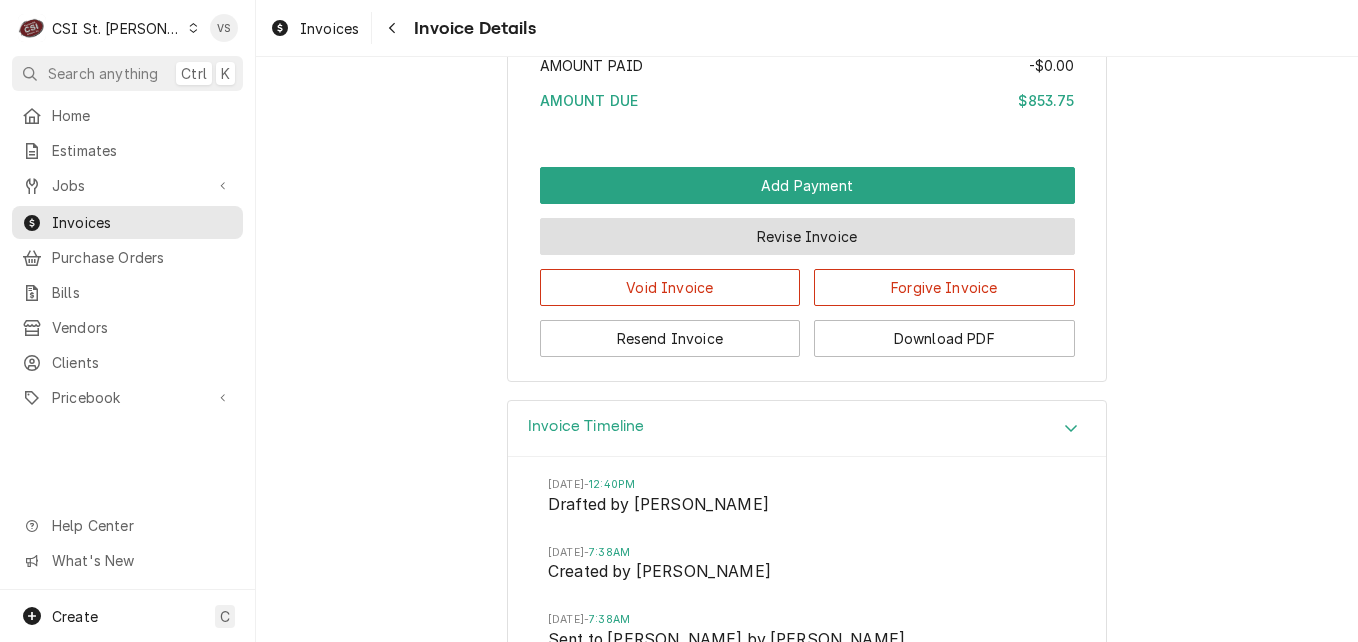 click on "Revise Invoice" at bounding box center (807, 236) 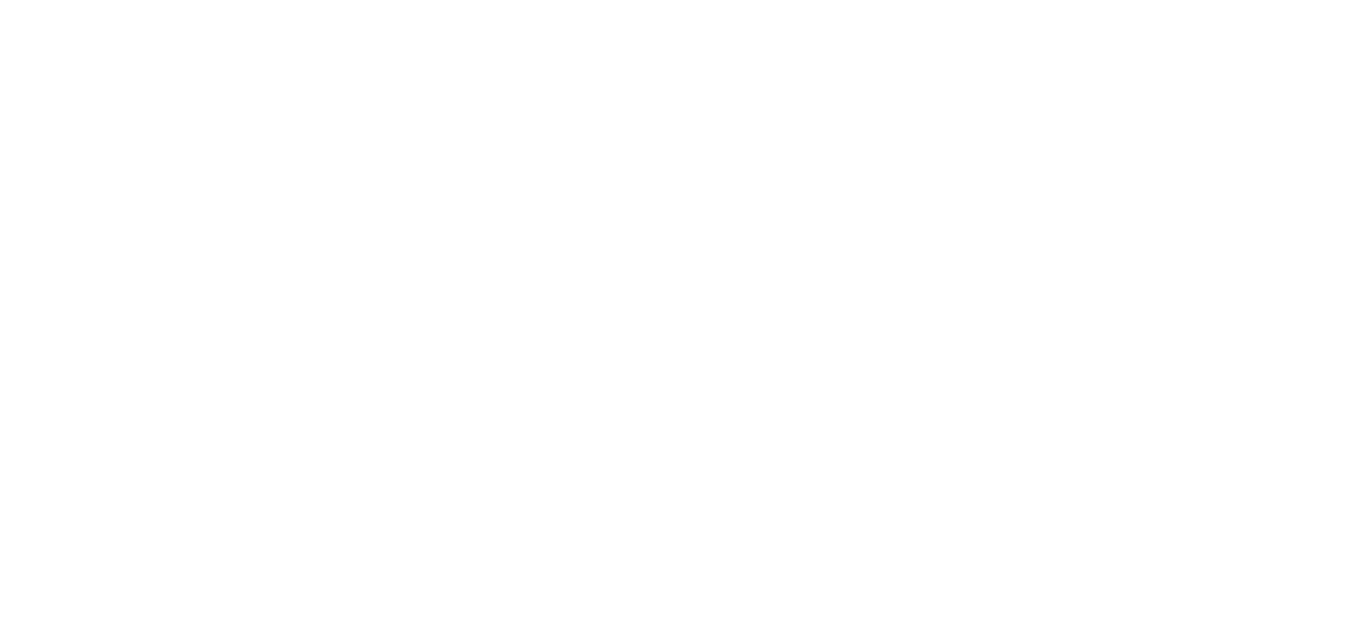 scroll, scrollTop: 0, scrollLeft: 0, axis: both 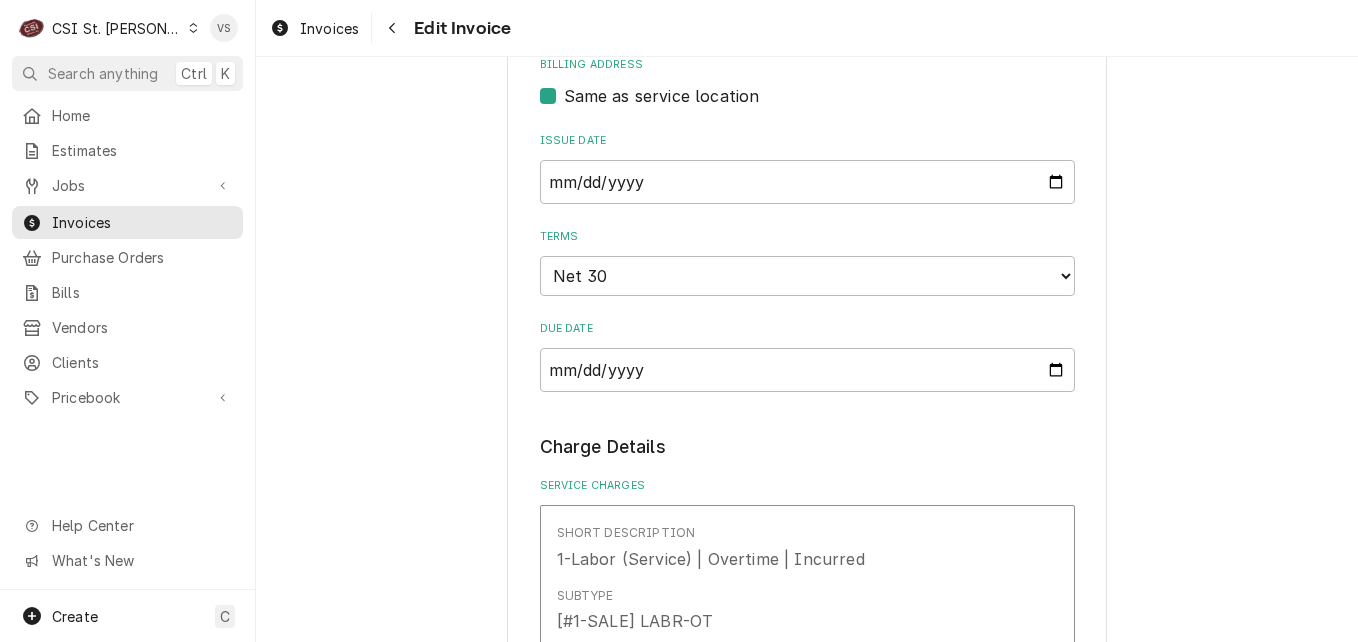 click on "Same as service location" at bounding box center [662, 96] 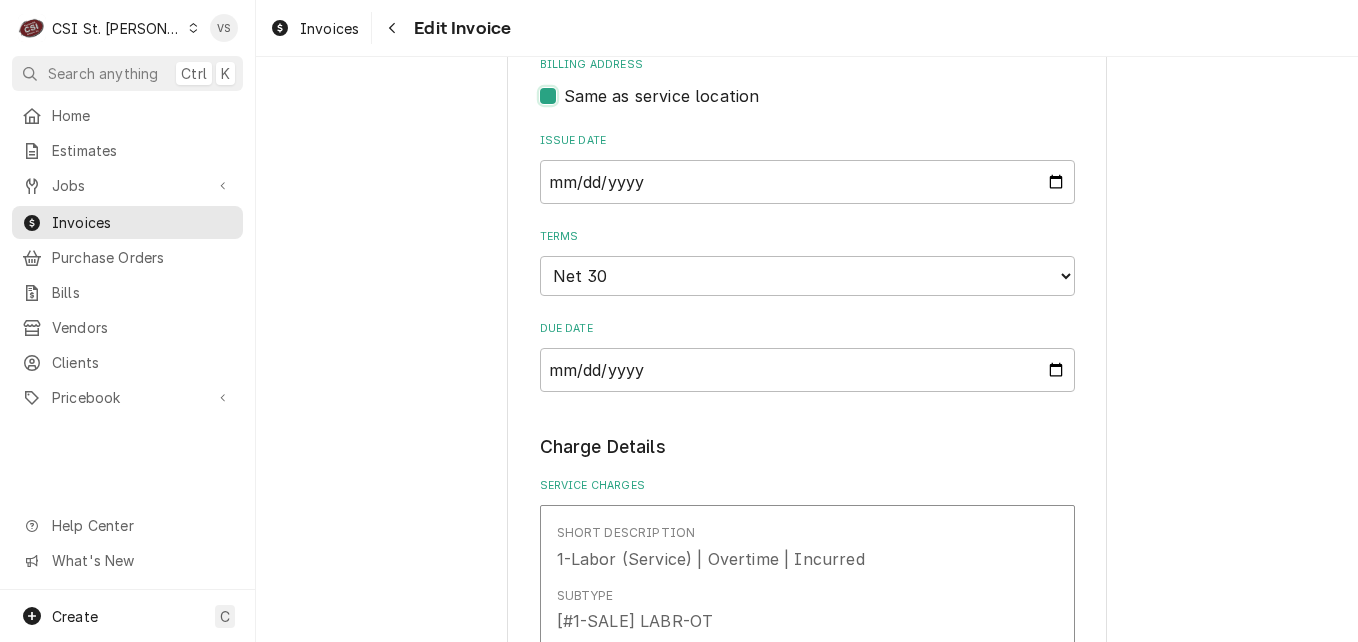 click on "Same as service location" at bounding box center (831, 106) 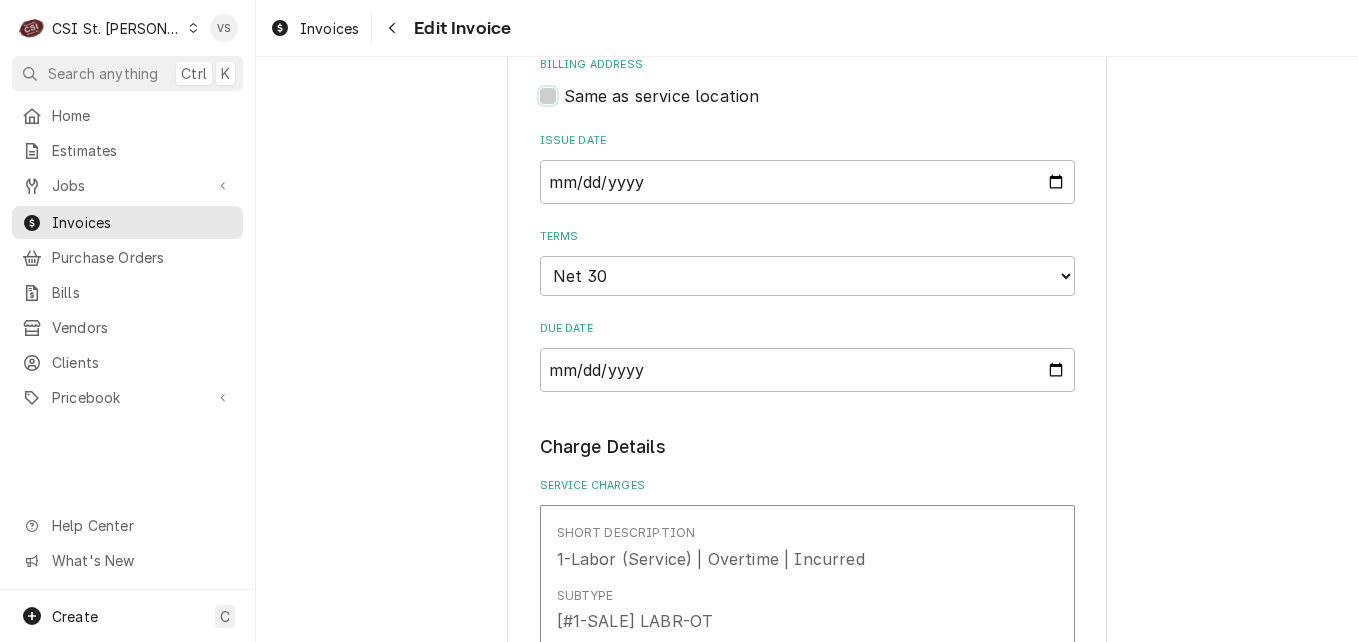 checkbox on "false" 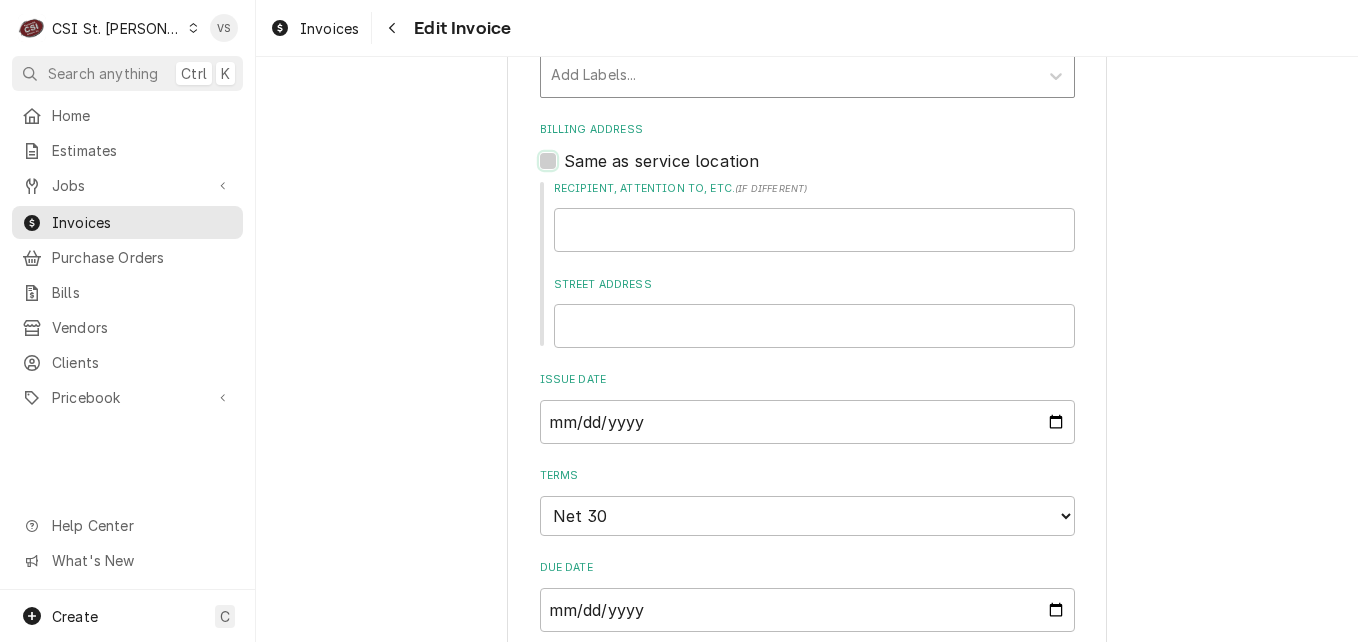 scroll, scrollTop: 700, scrollLeft: 0, axis: vertical 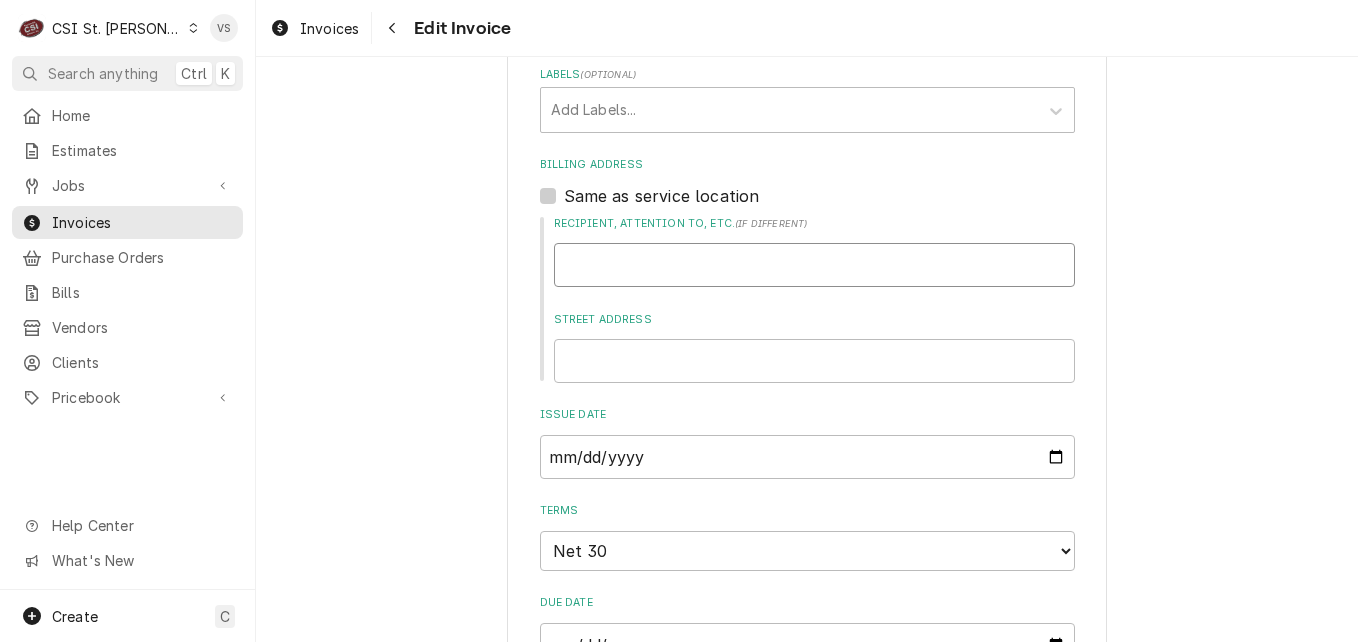 click on "Recipient, Attention To, etc.  ( if different )" at bounding box center [814, 265] 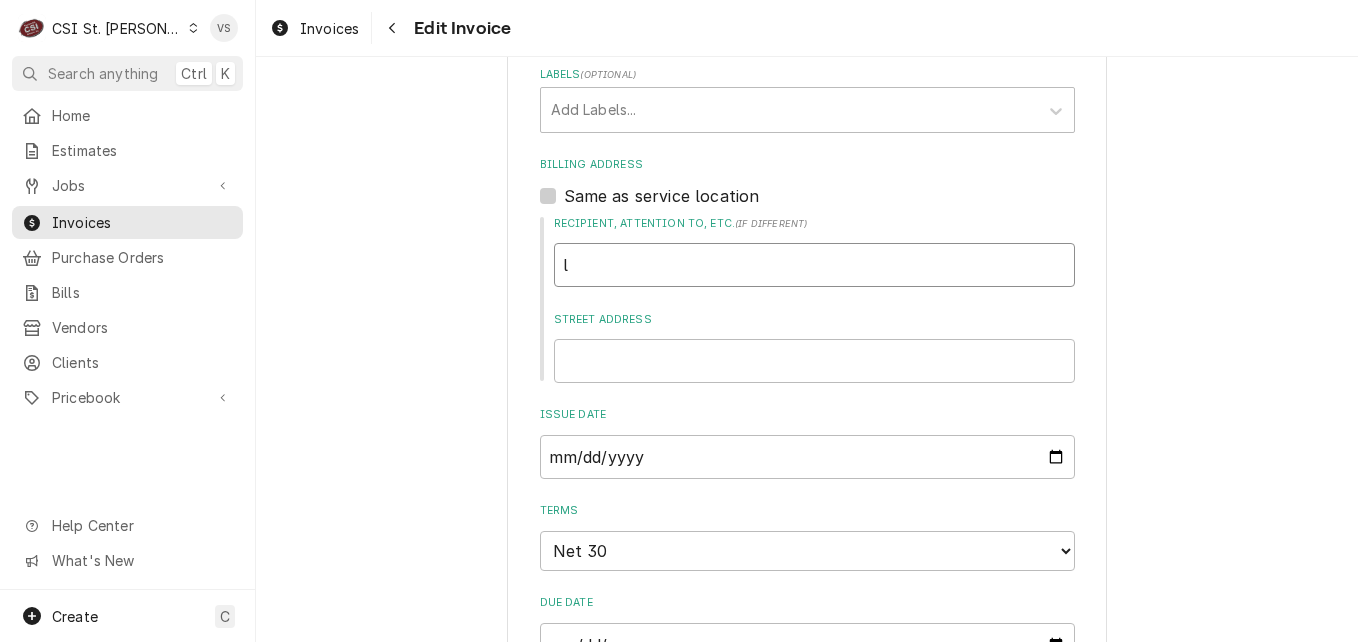 type on "x" 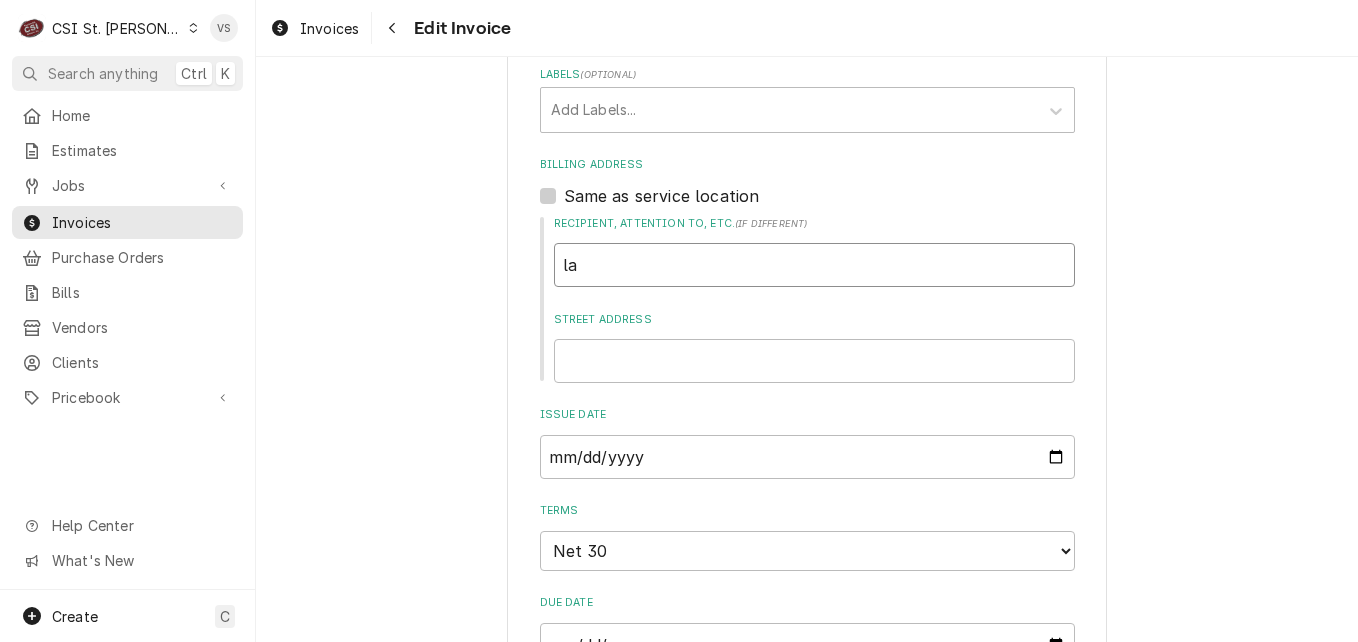 type on "l" 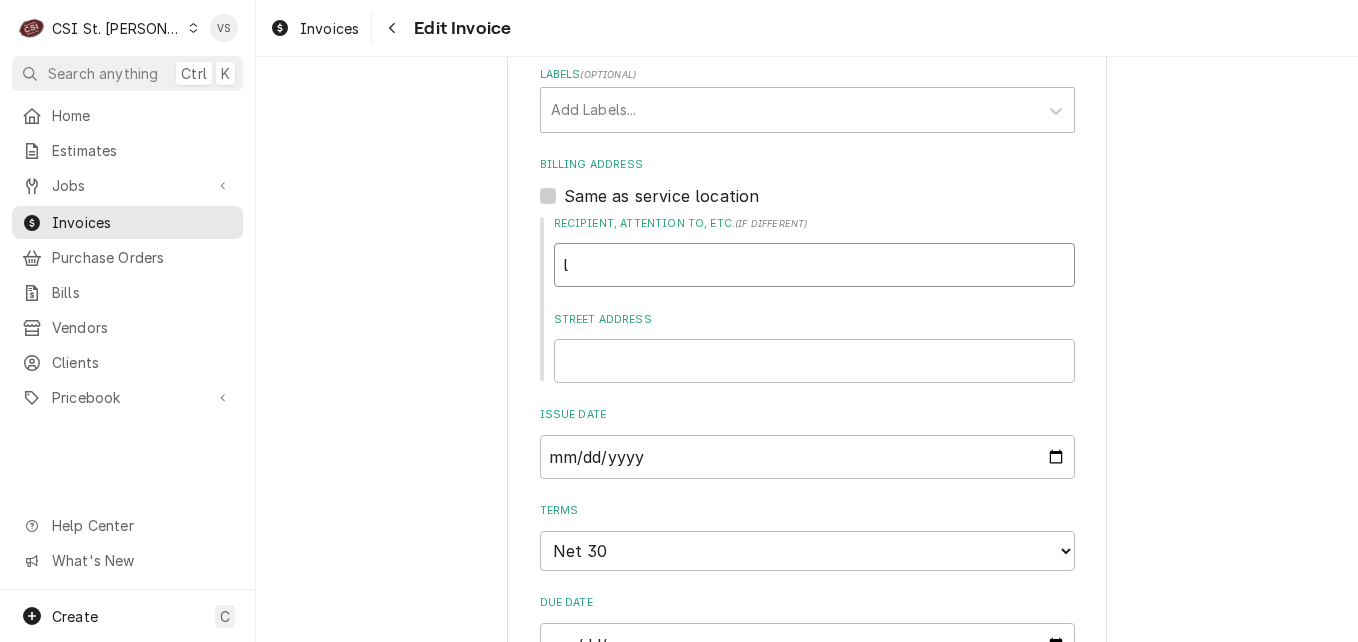 type 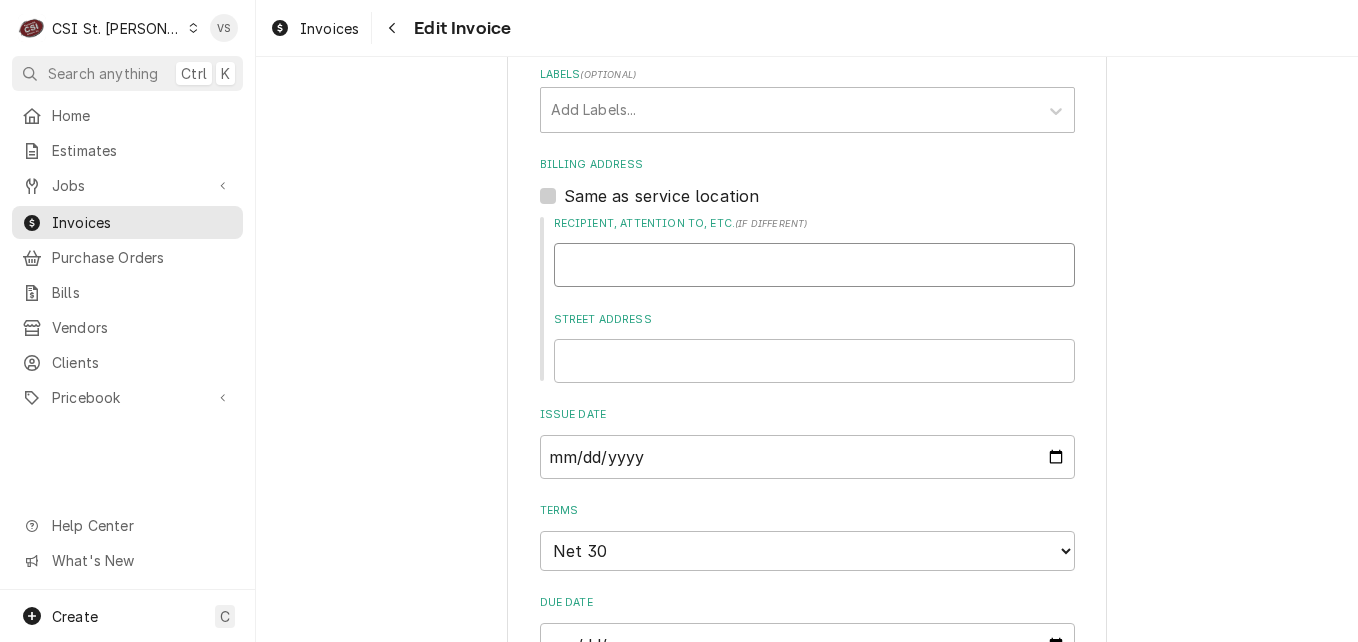type on "x" 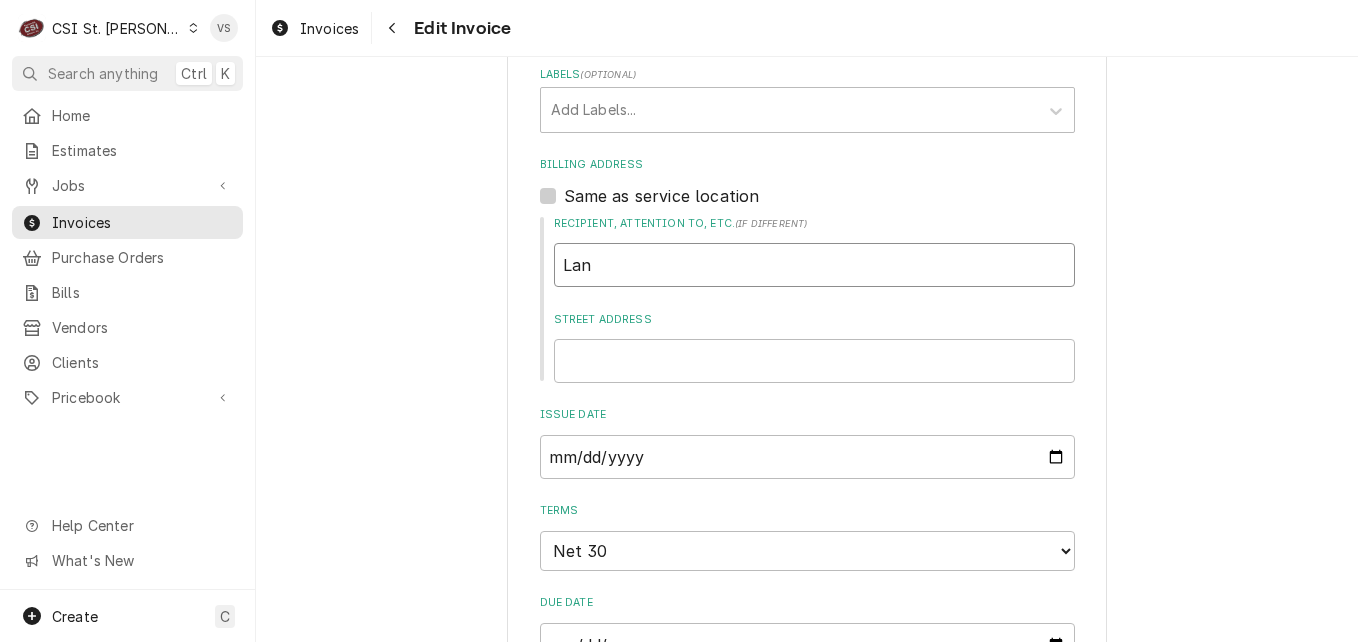 type on "Lane" 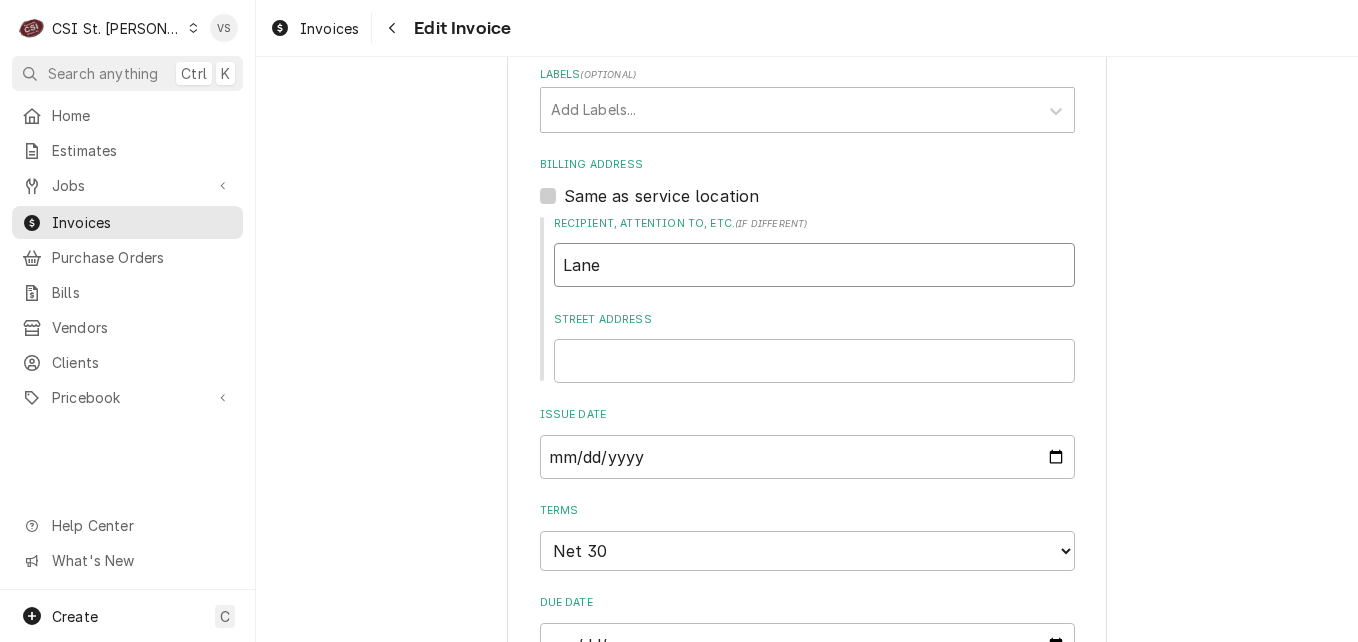 type on "x" 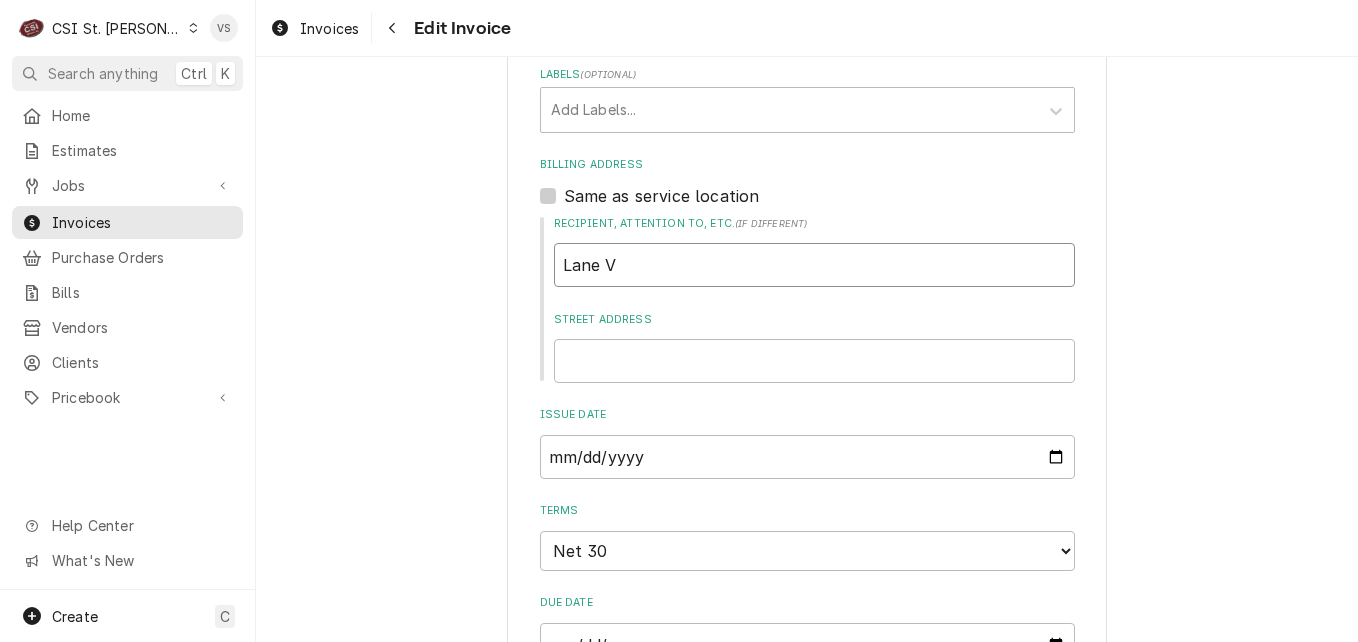 type on "x" 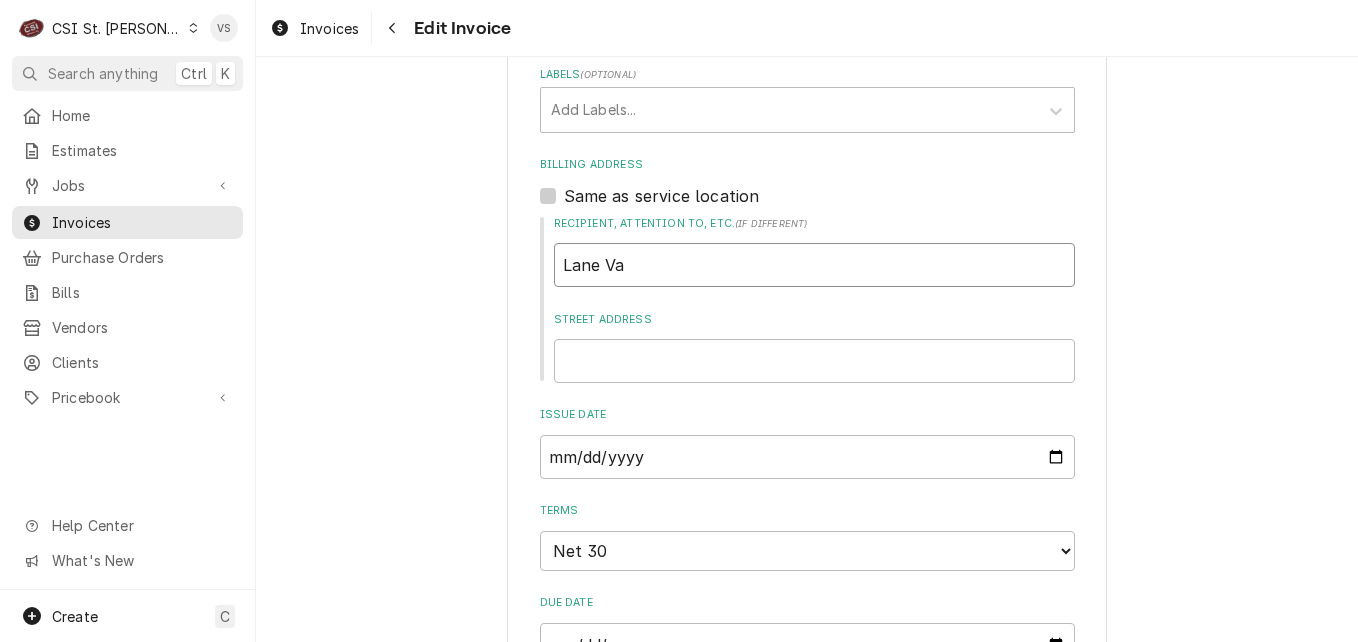 type on "x" 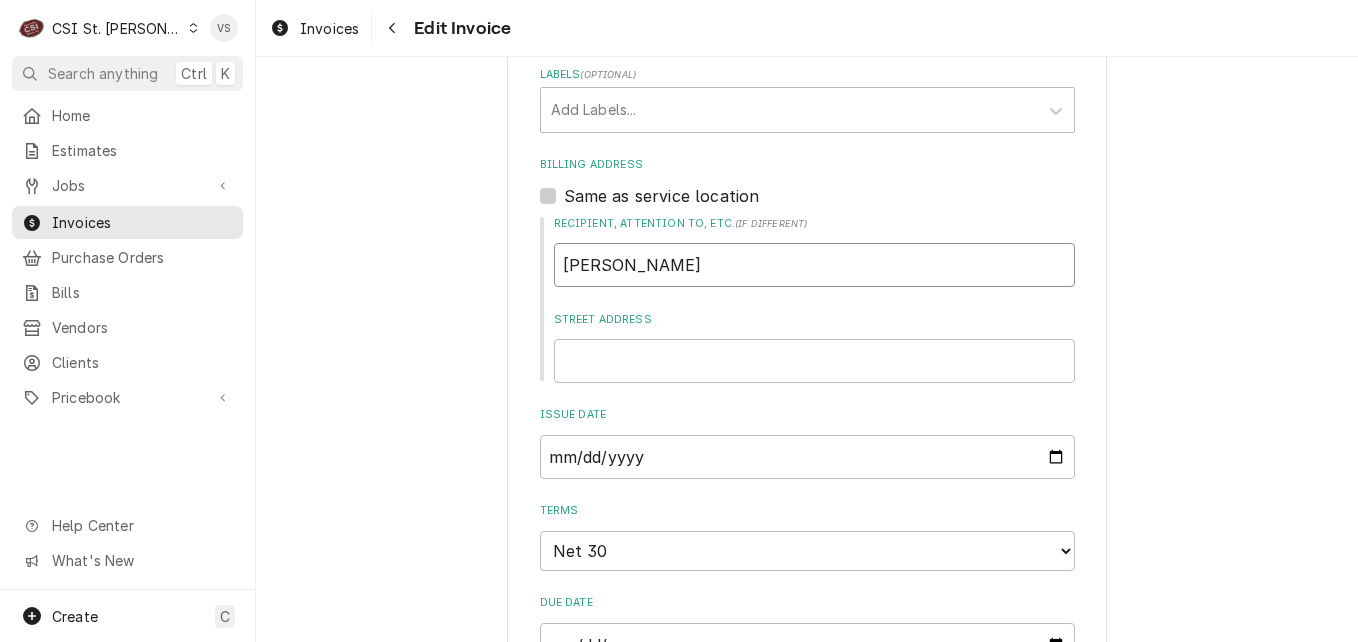 type on "x" 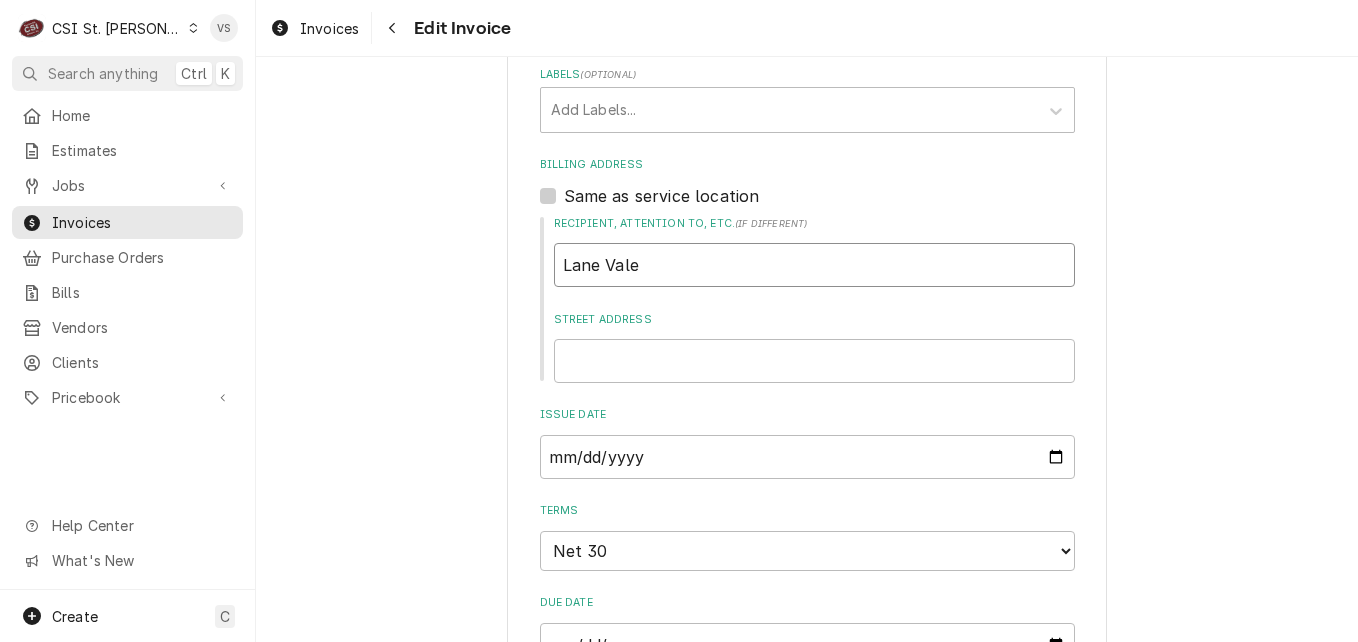 type on "x" 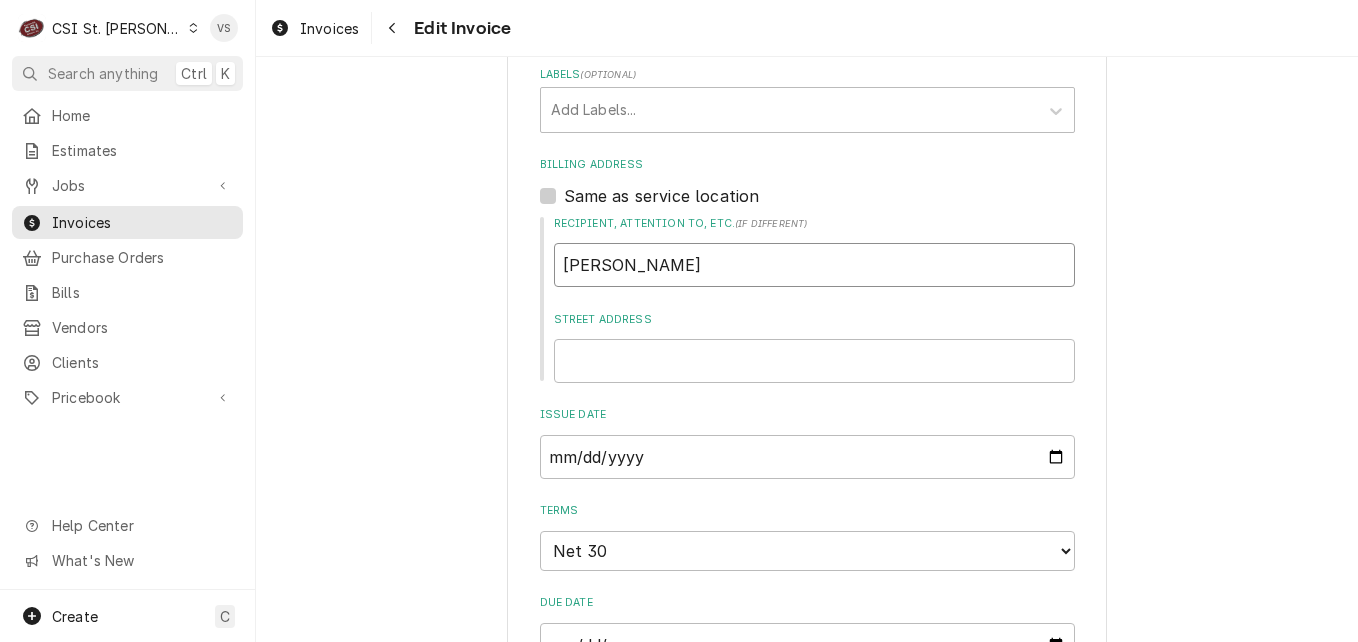 type on "x" 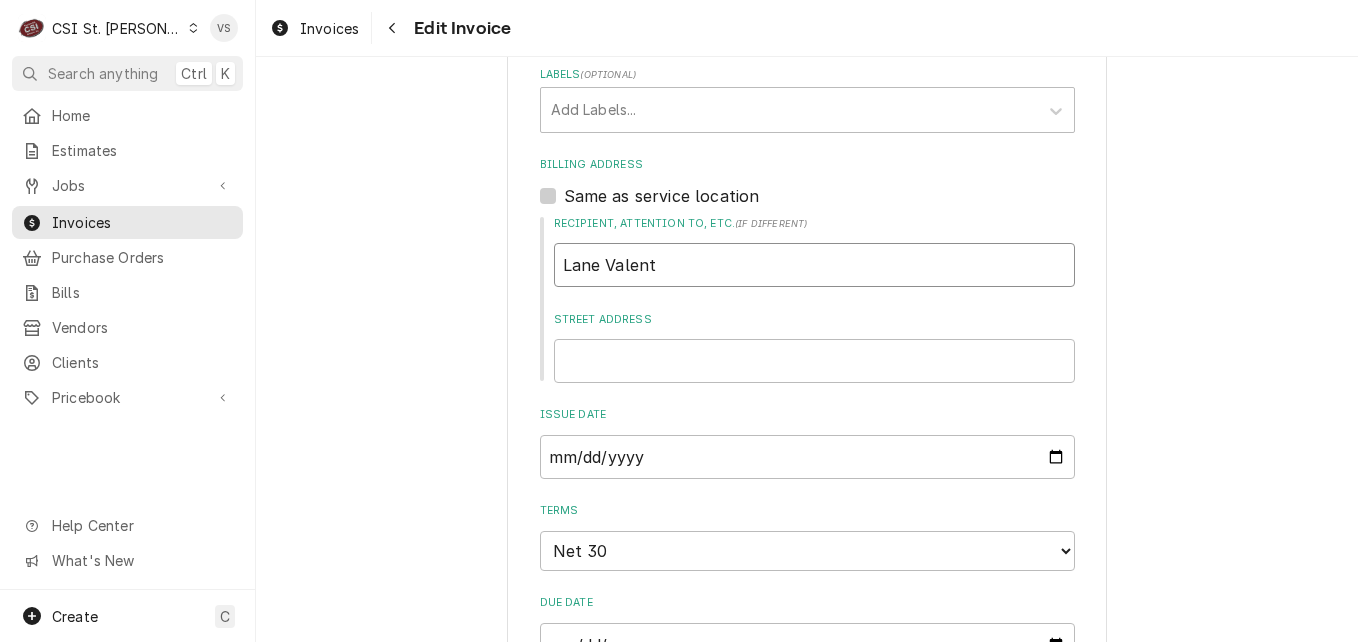 type on "x" 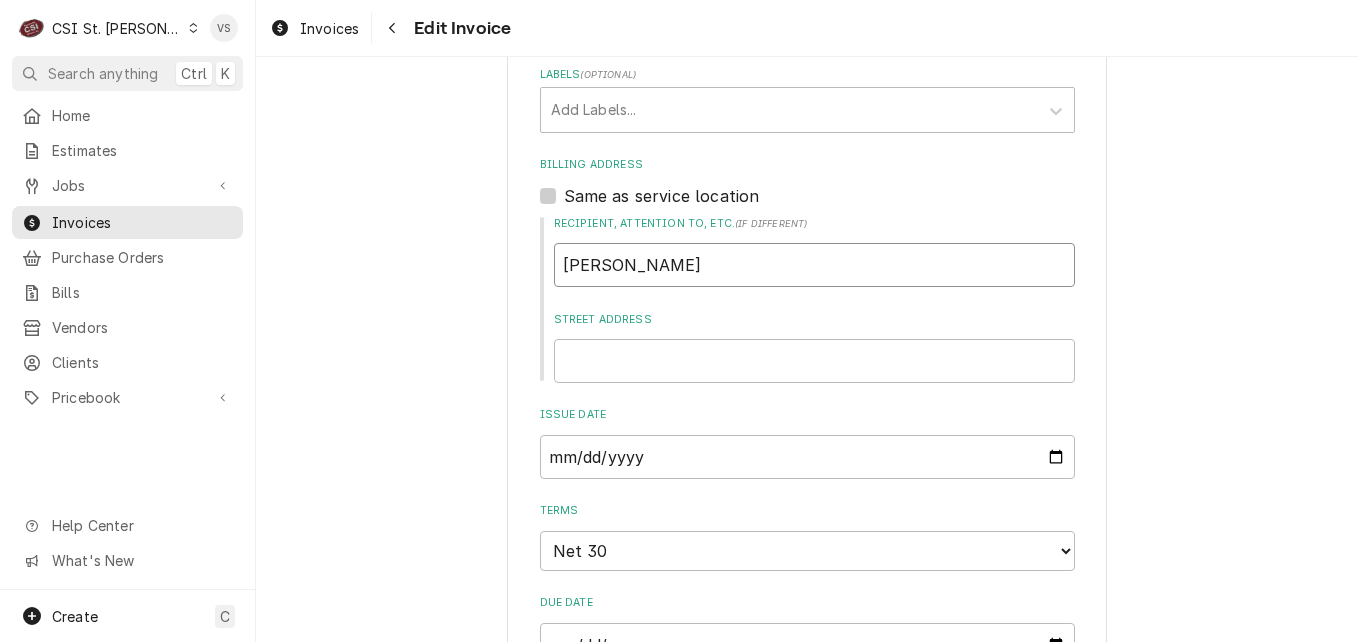 type on "[PERSON_NAME]" 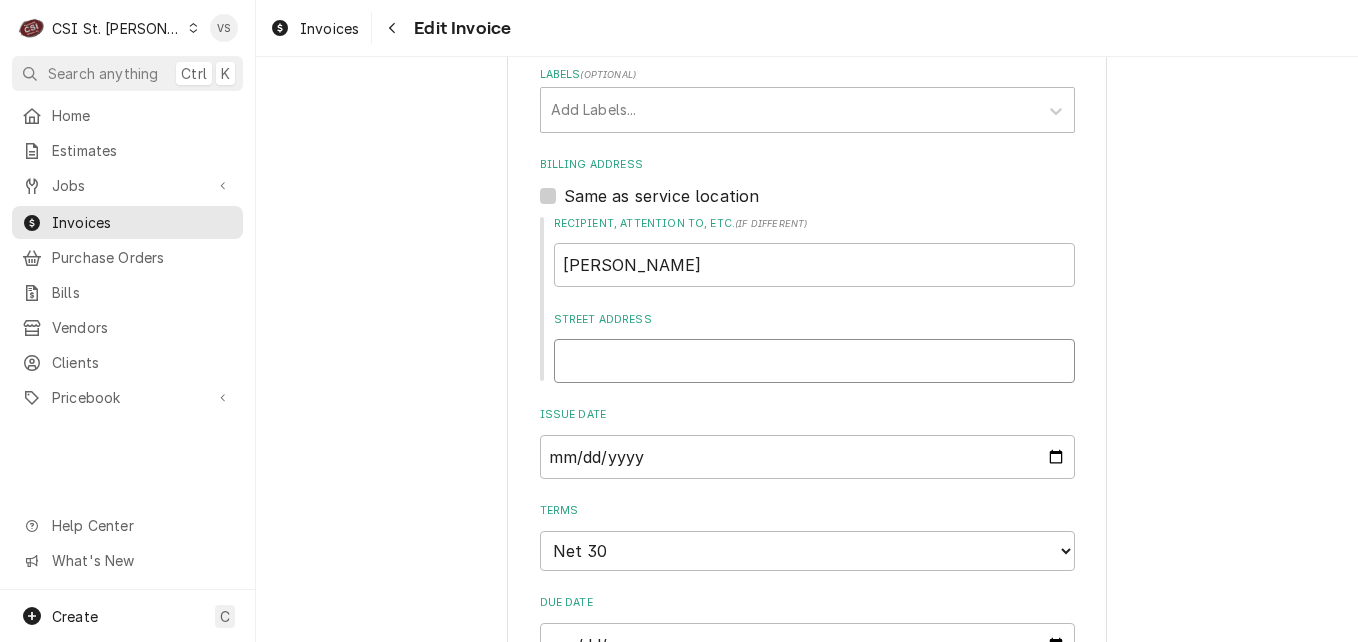 type on "x" 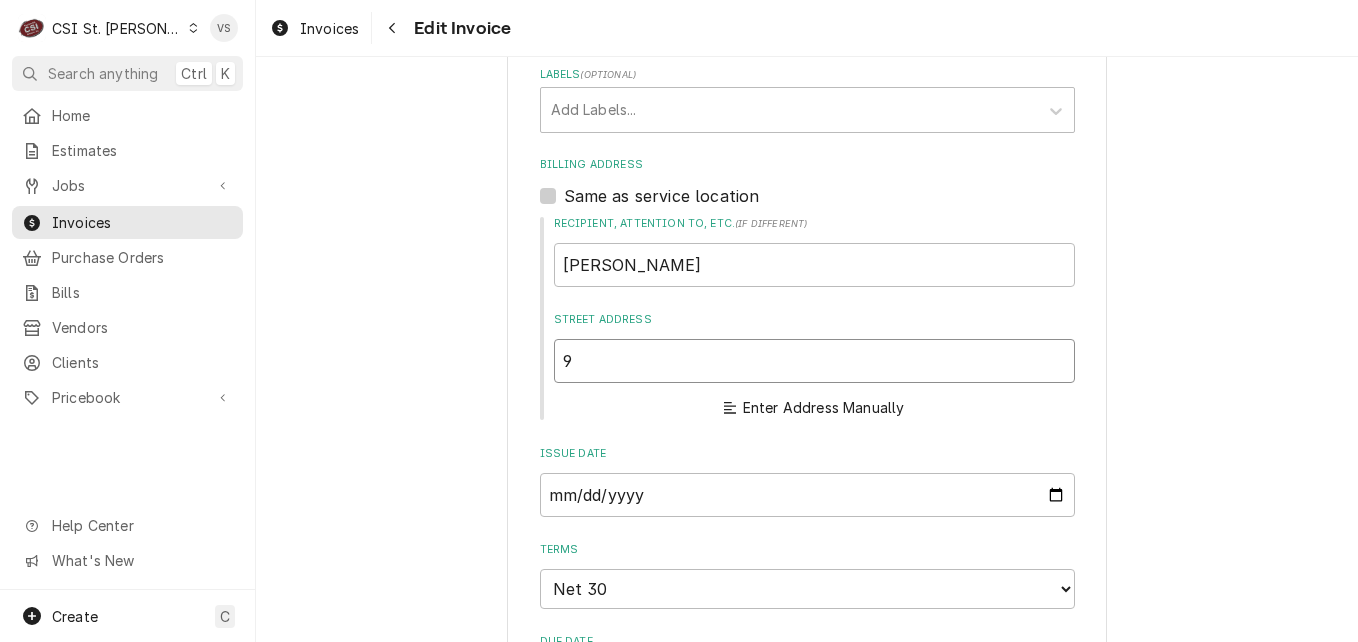 type on "x" 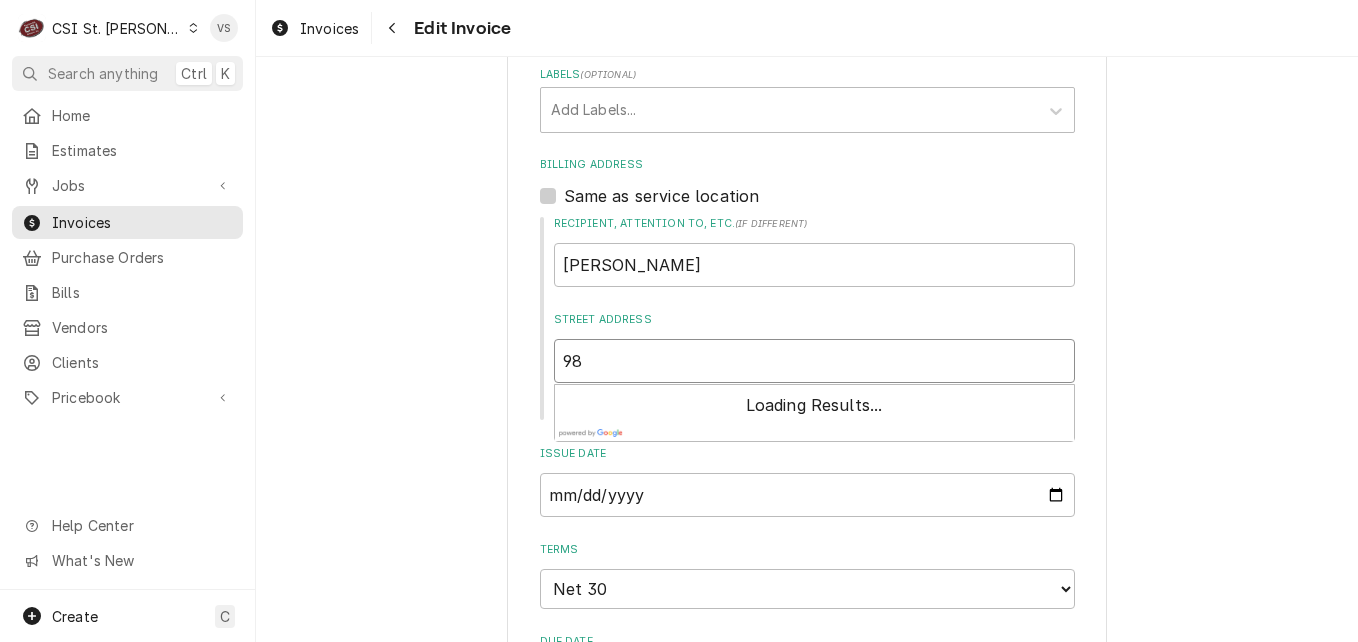 type on "x" 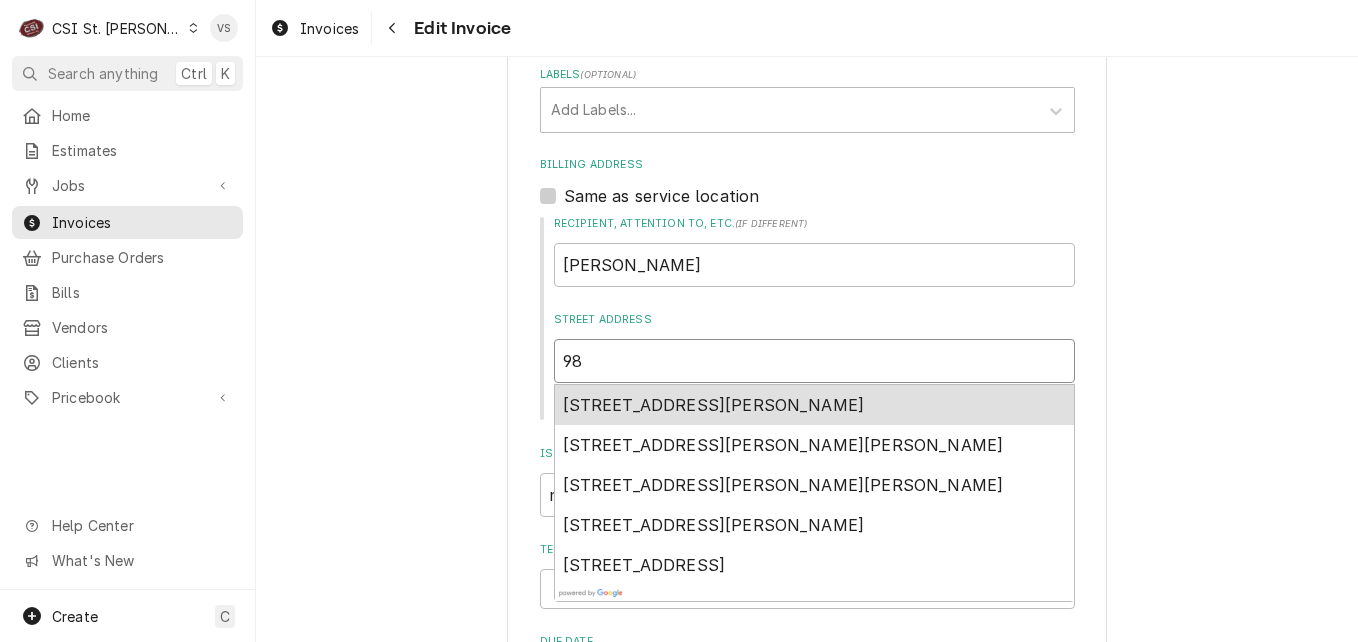 type on "x" 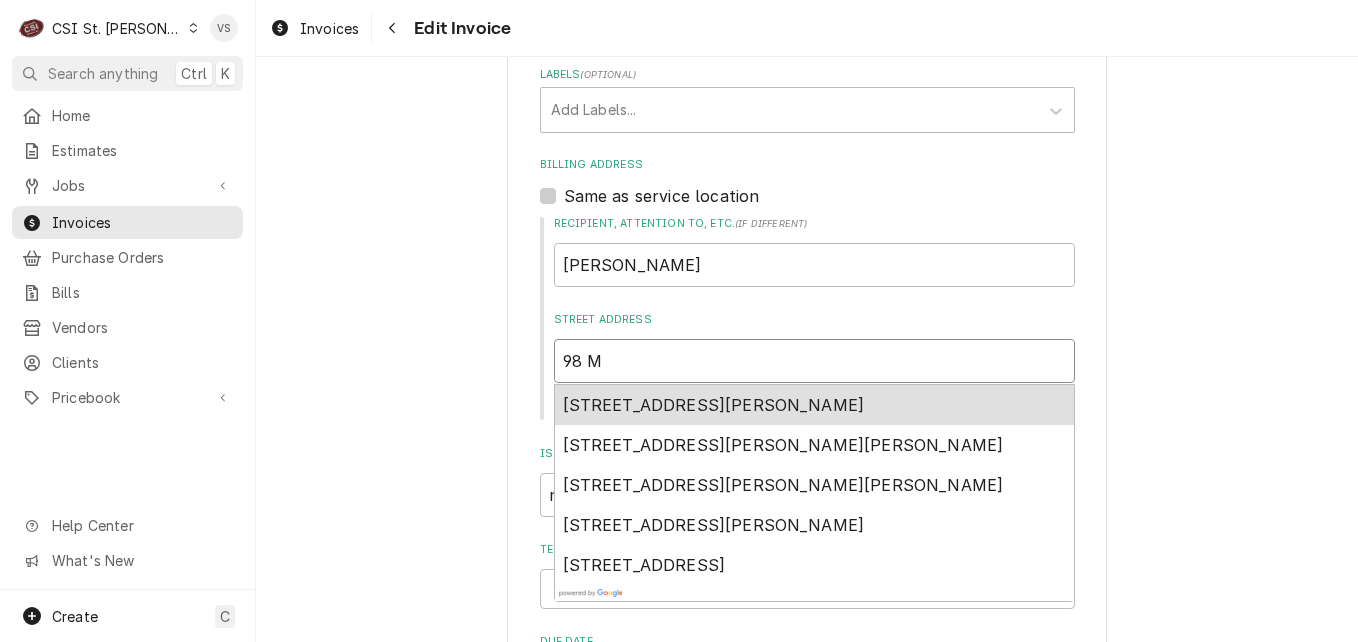 type on "x" 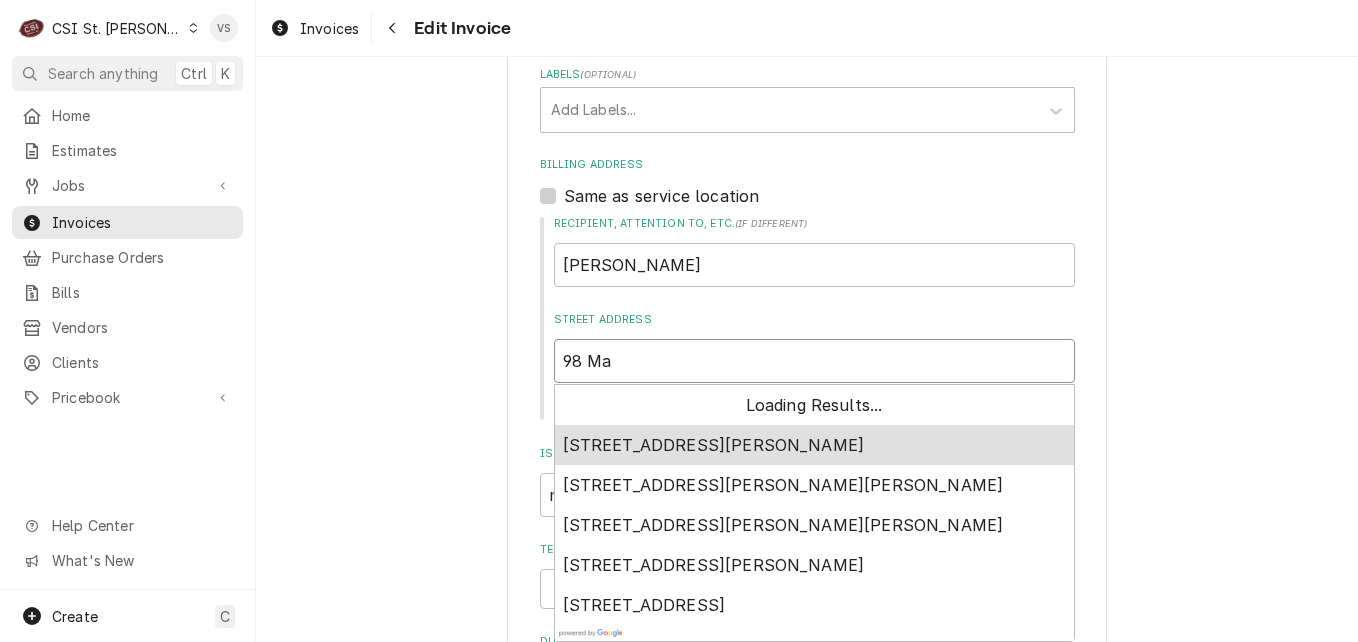 type on "x" 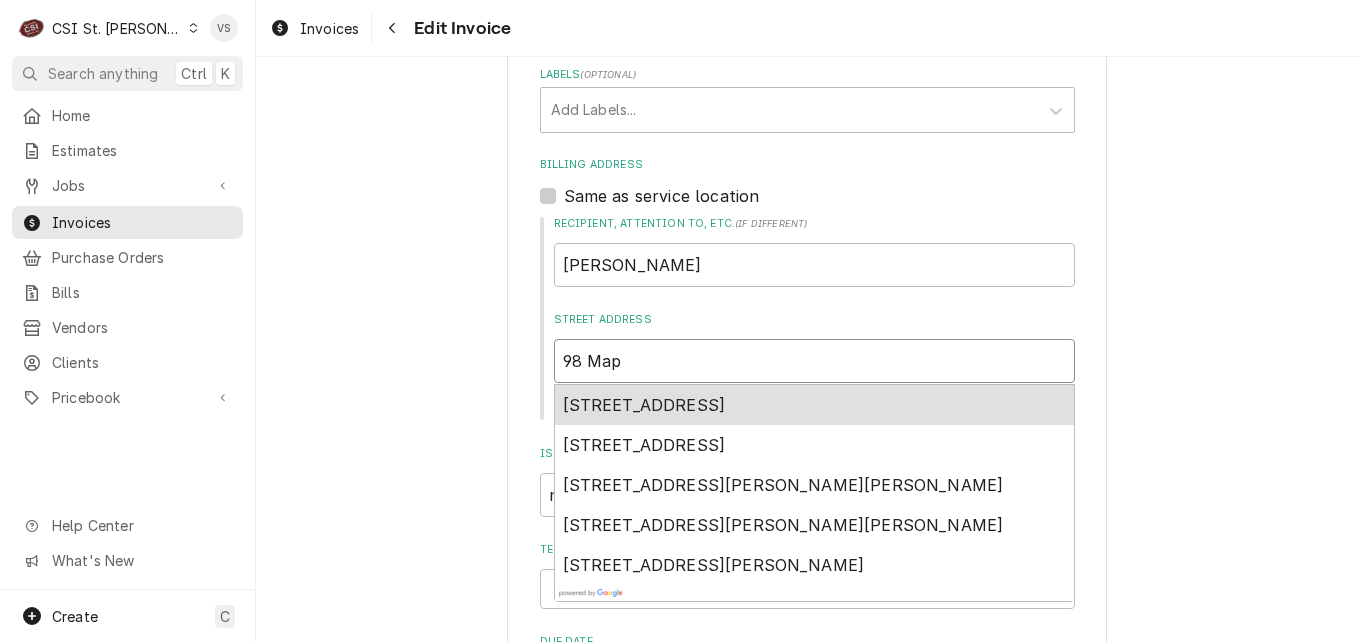 type on "x" 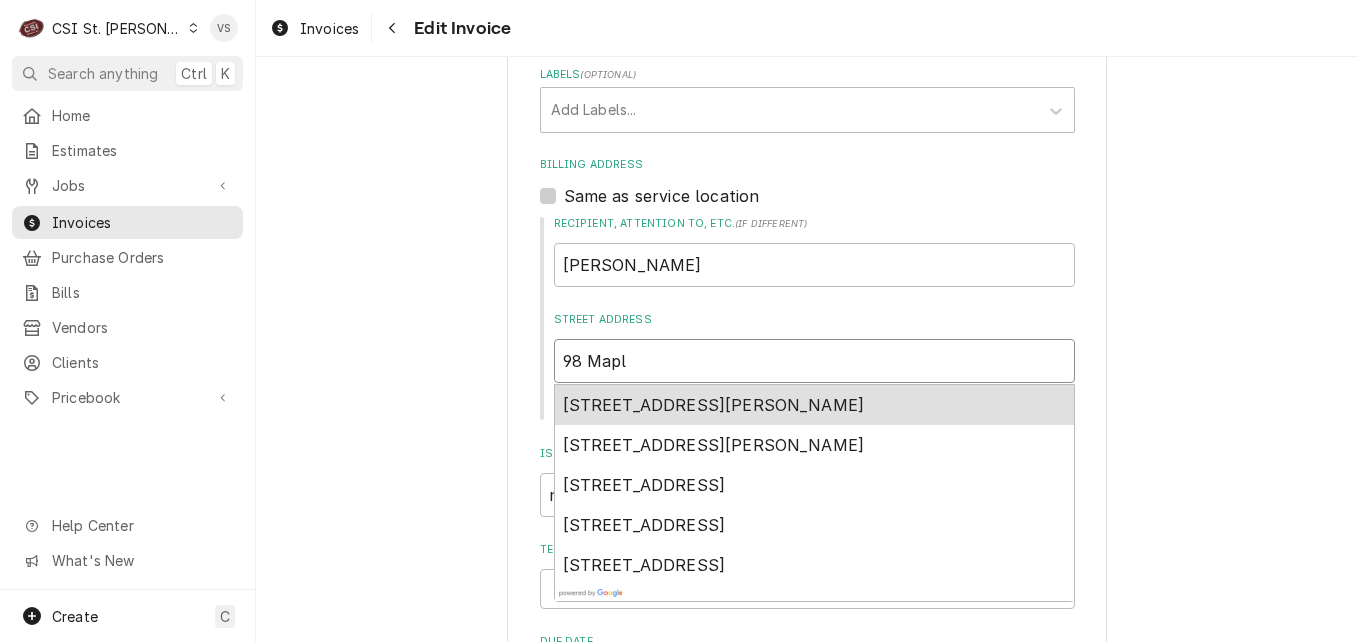 type on "x" 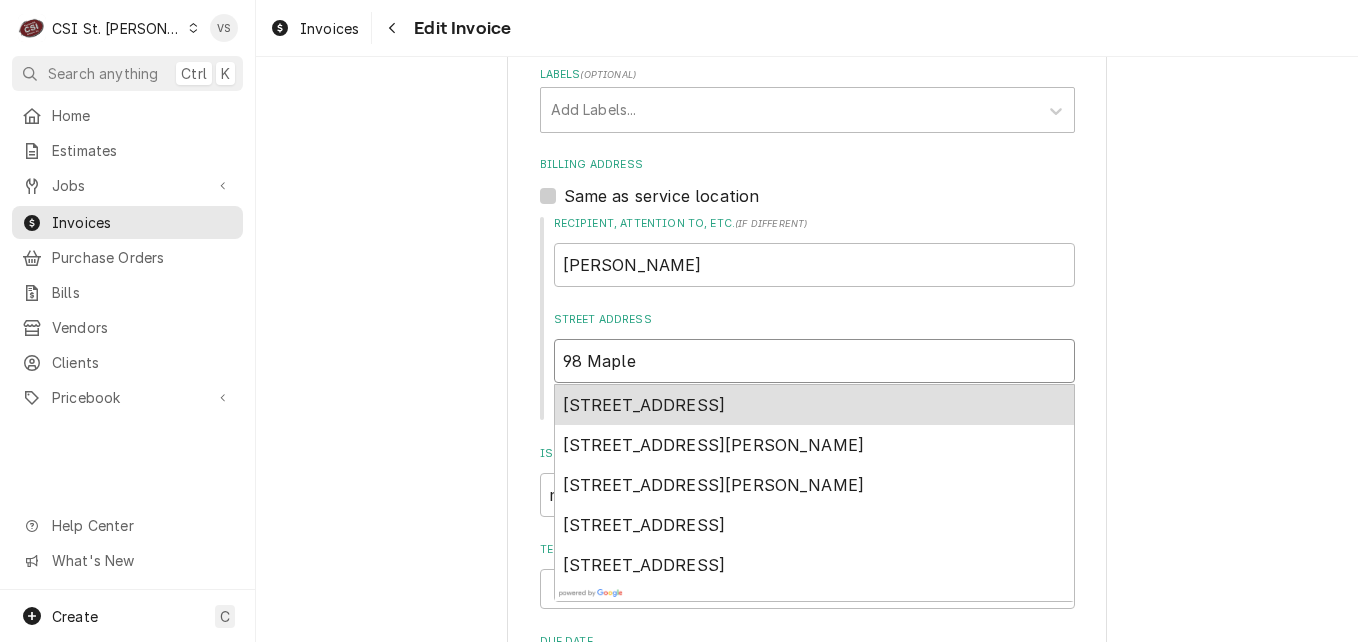 type on "x" 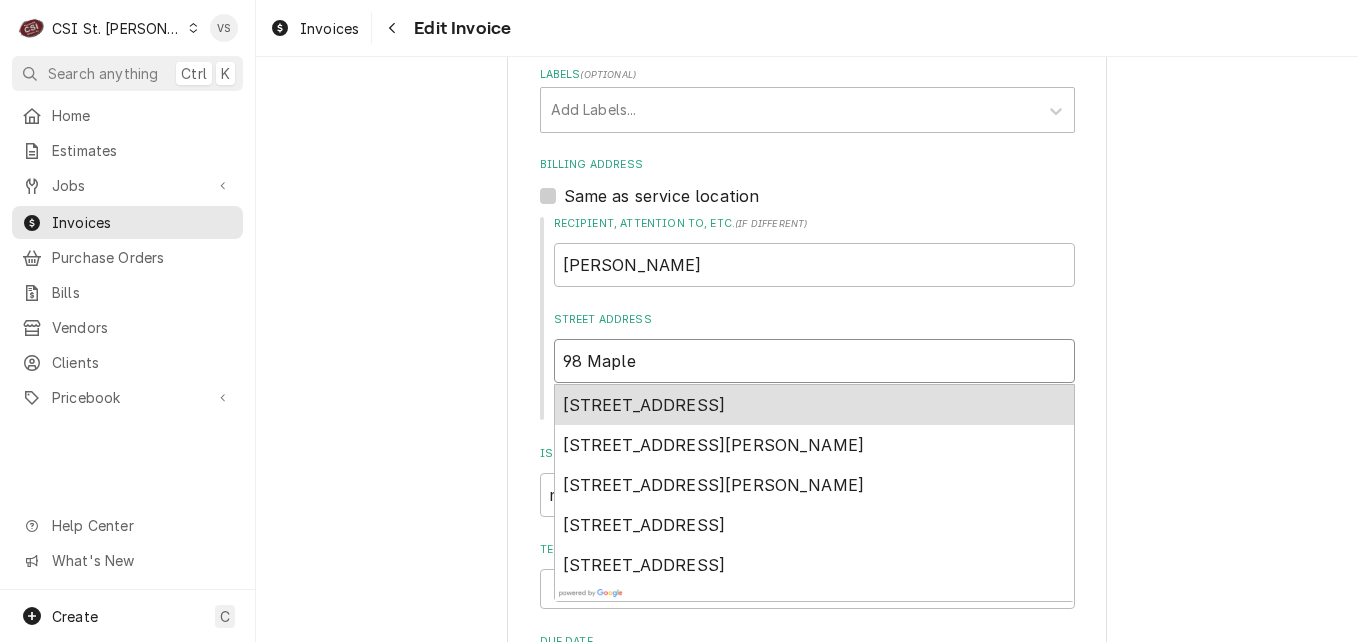 type on "x" 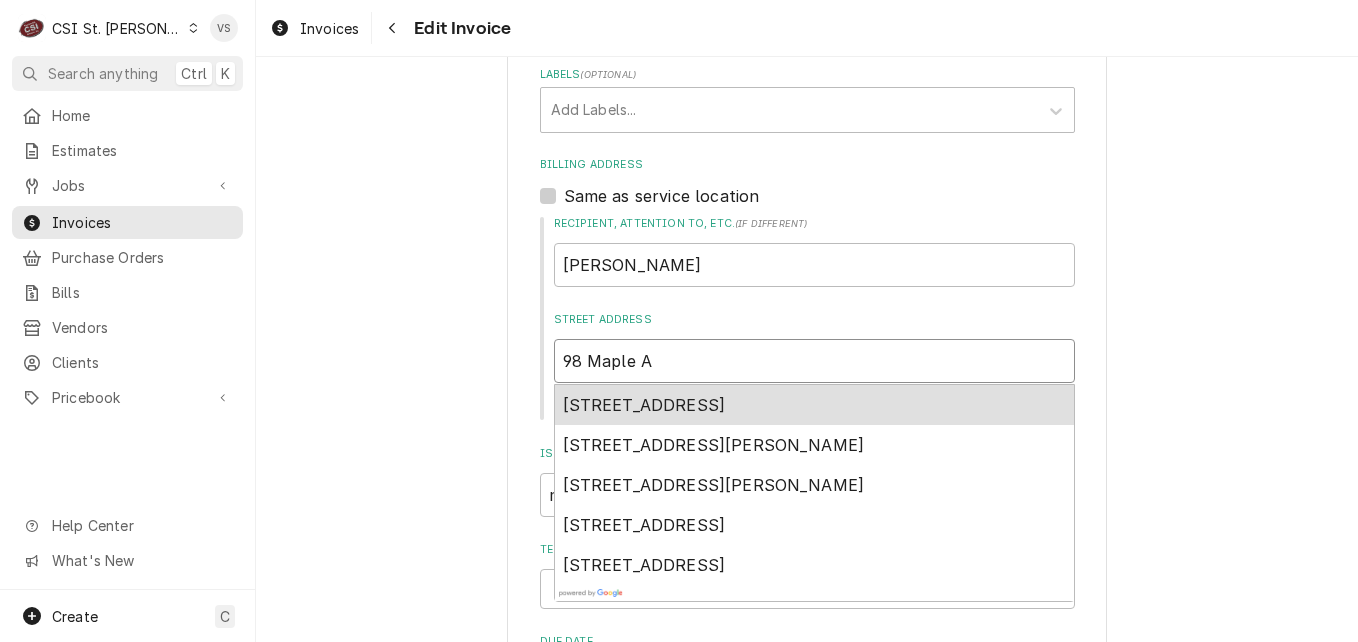type on "x" 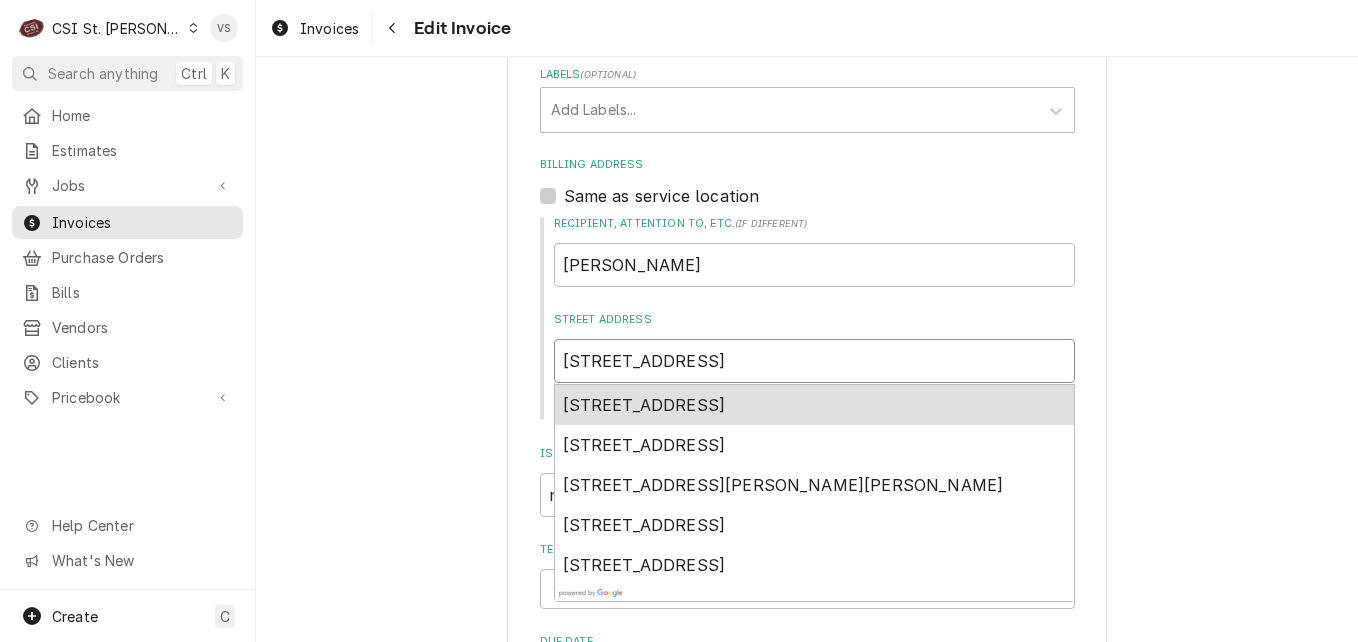 type on "x" 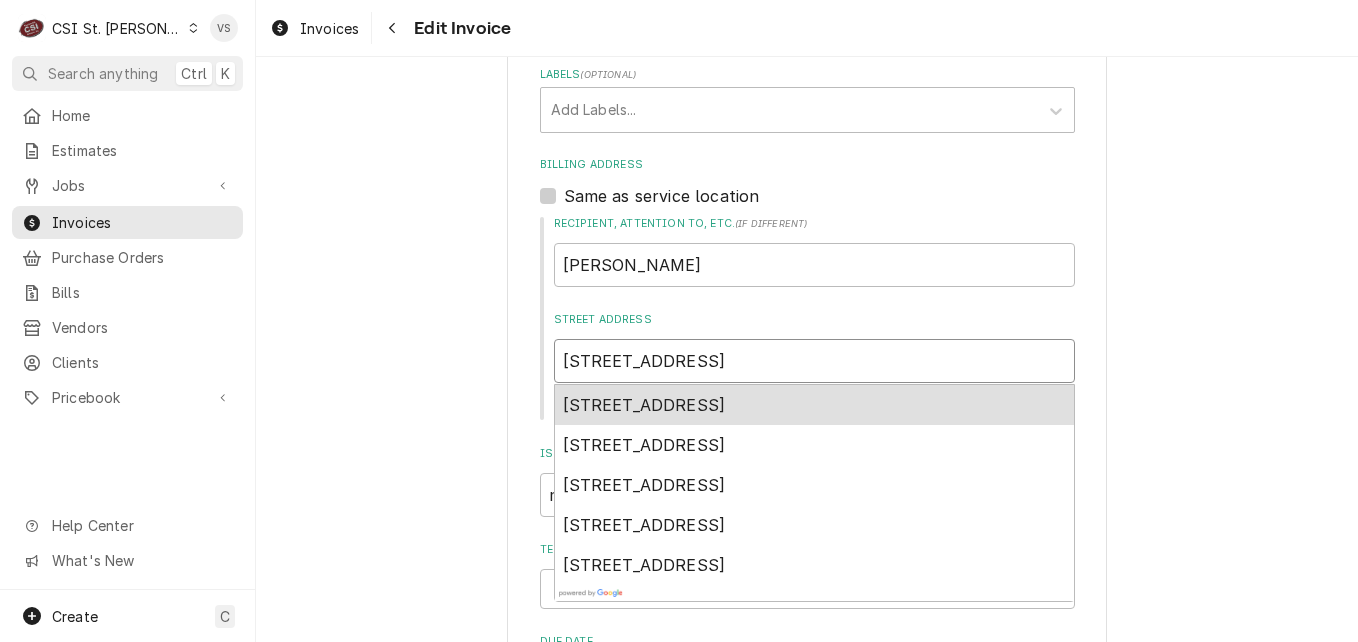 type on "[STREET_ADDRESS]" 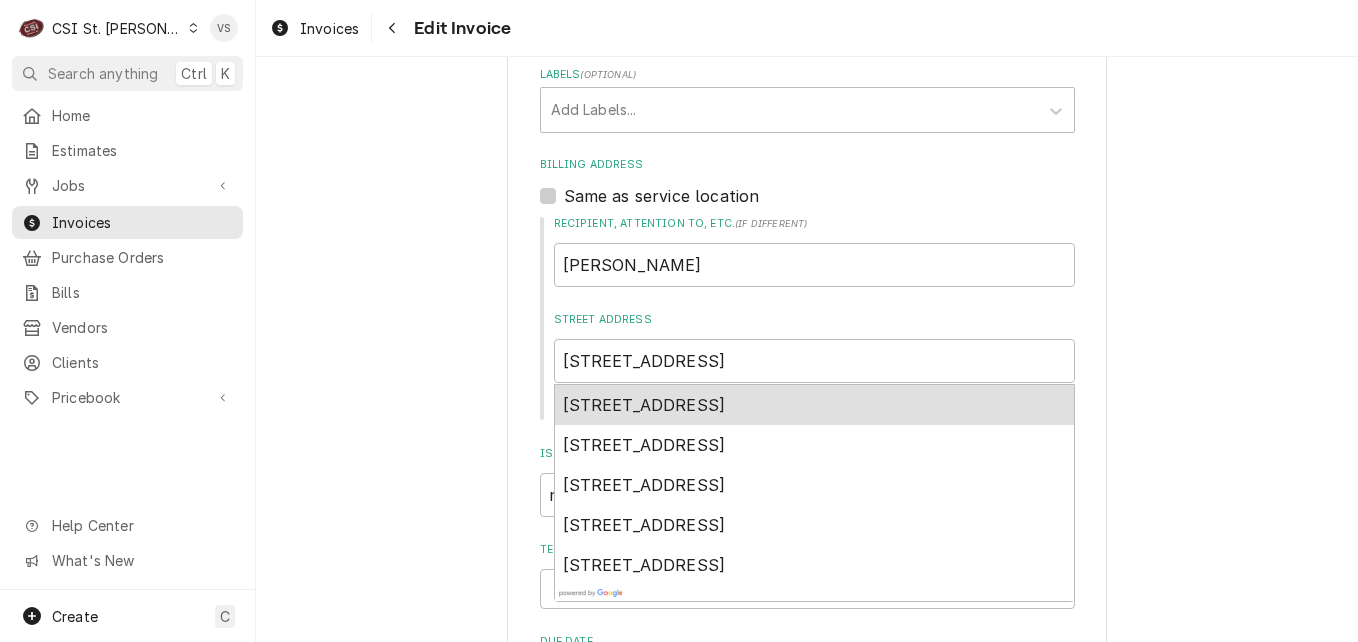 type 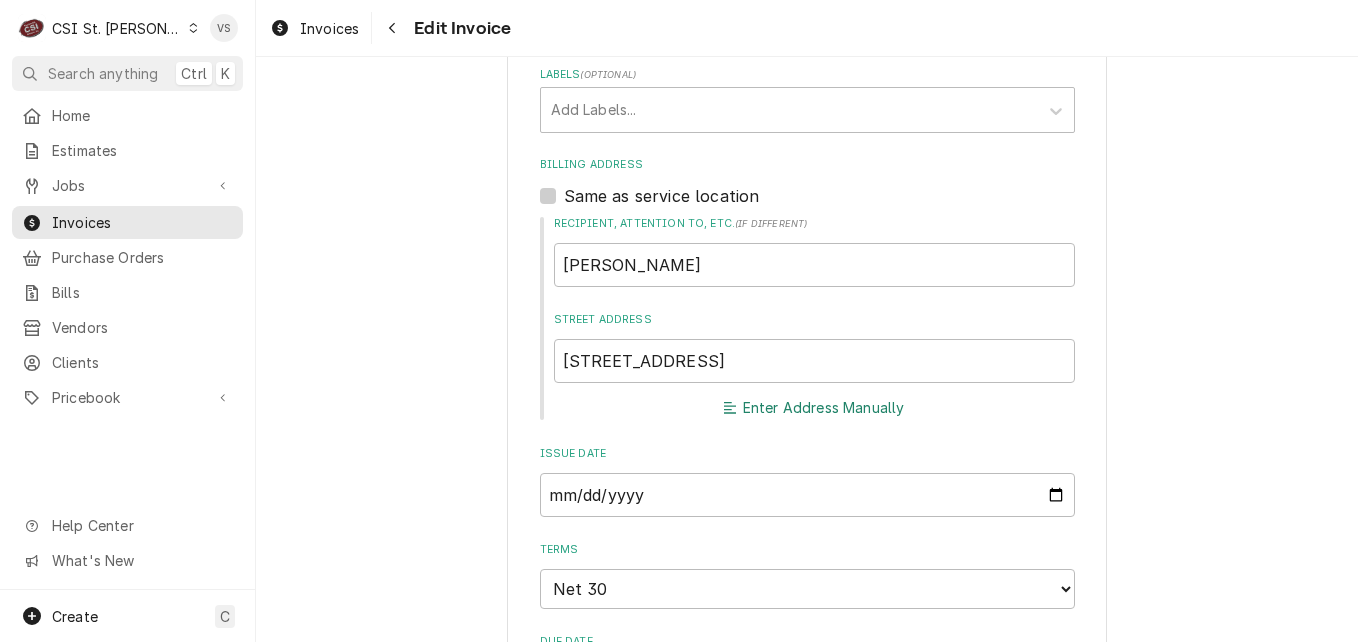click on "Enter Address Manually" at bounding box center [814, 407] 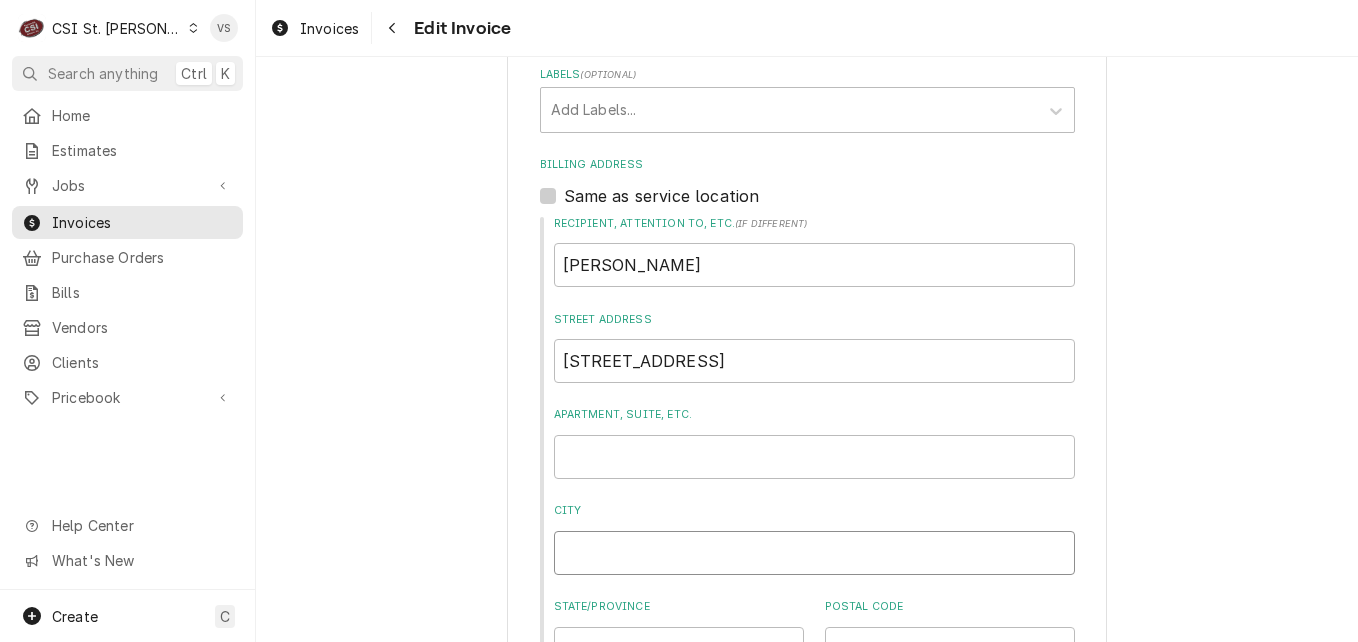 click on "City" at bounding box center [814, 553] 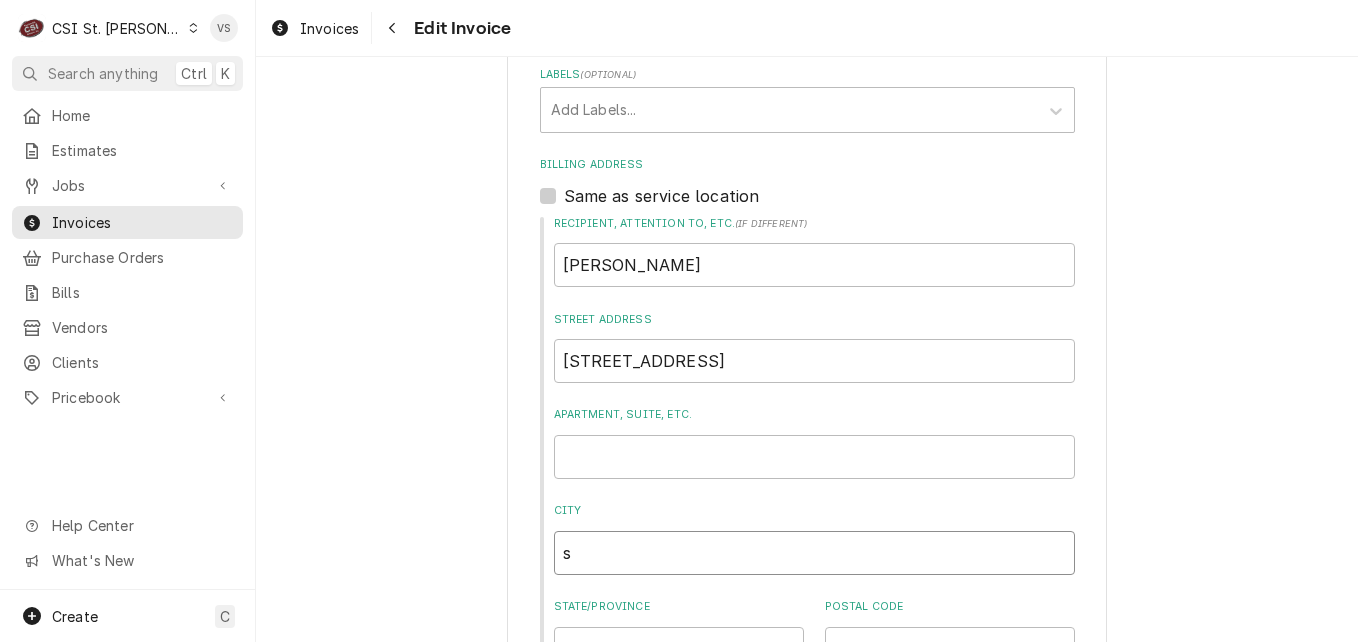 type on "x" 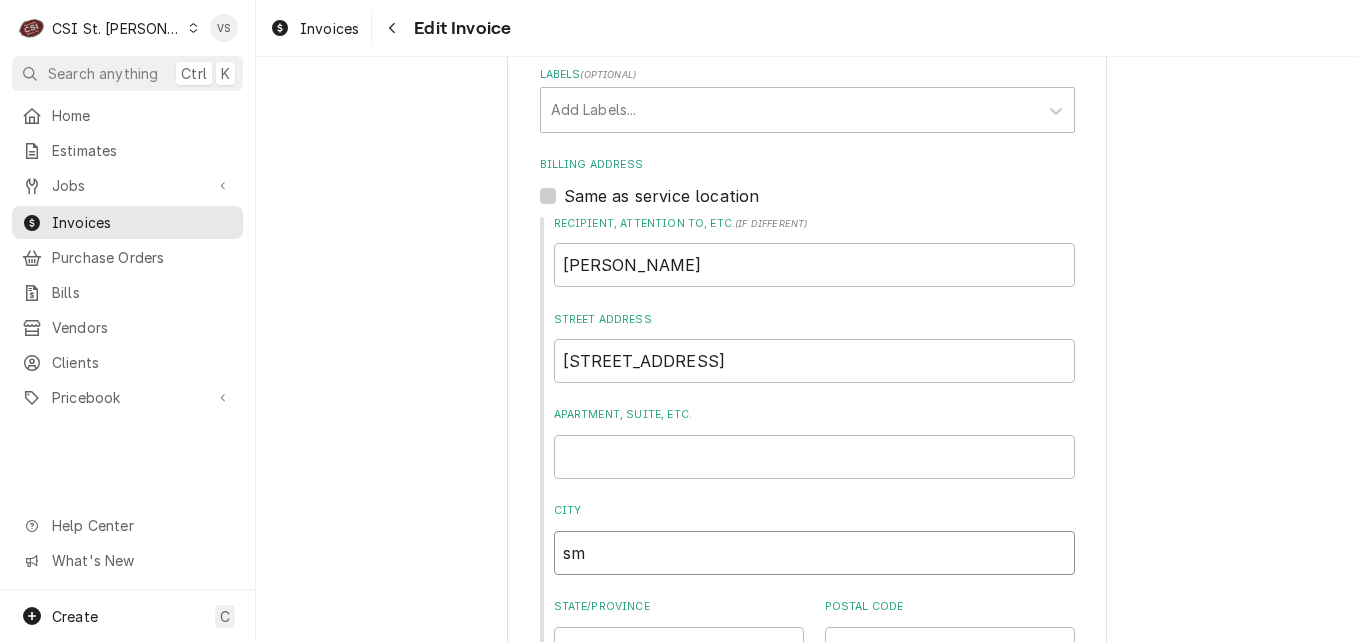 type on "x" 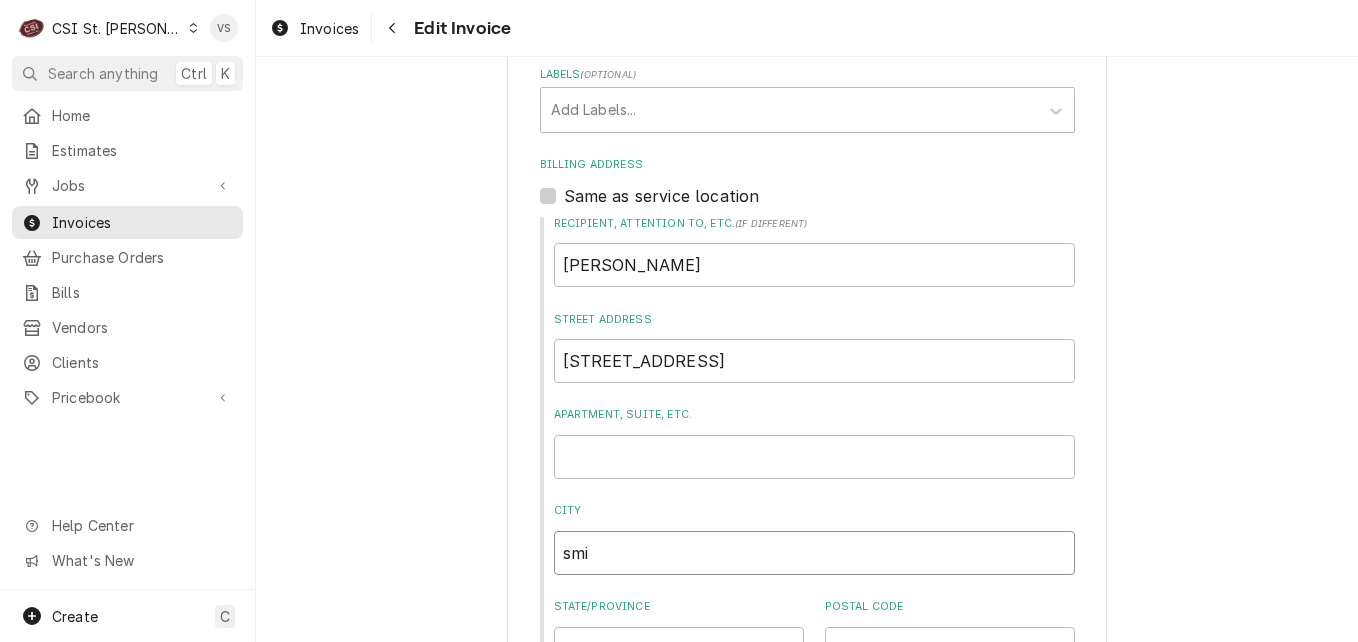 type on "Smithtown" 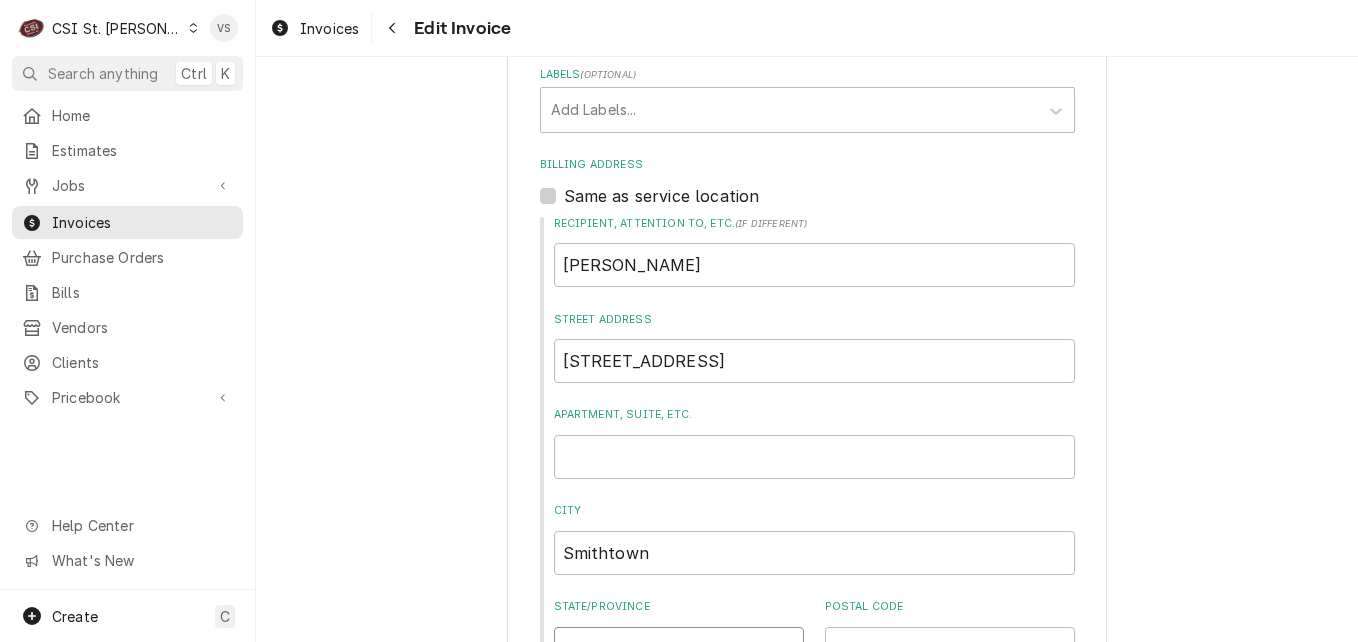 type on "NY" 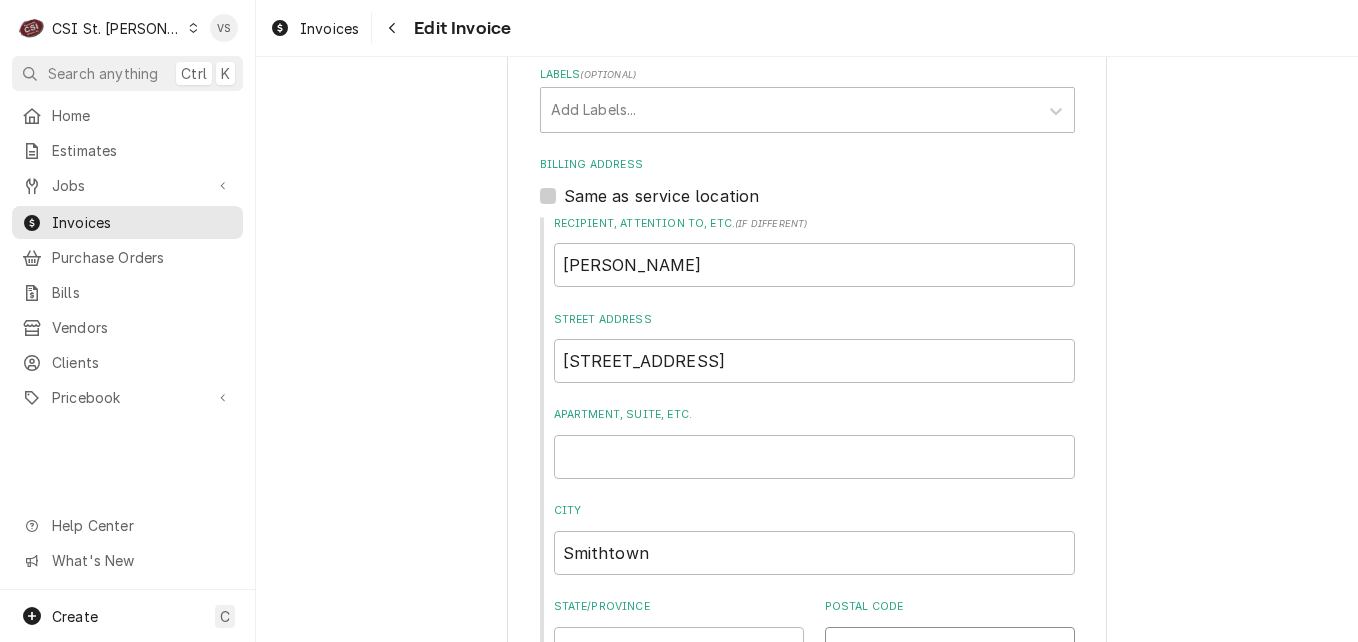 type on "11787" 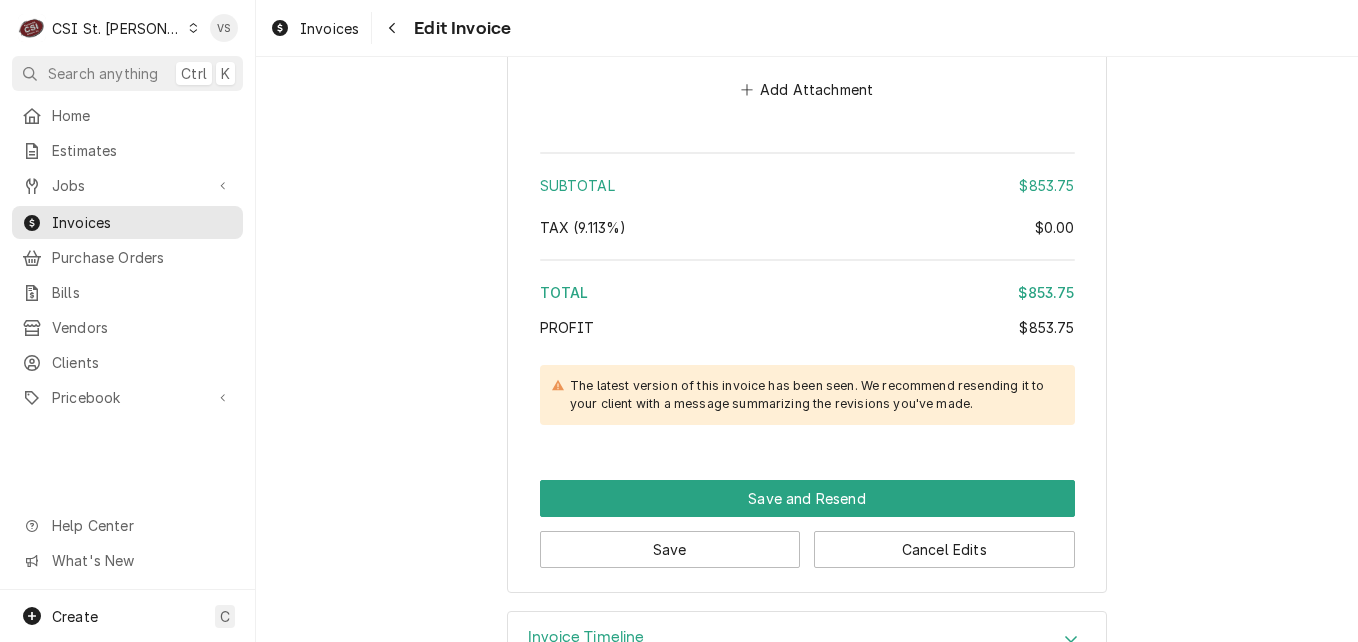 scroll, scrollTop: 3385, scrollLeft: 0, axis: vertical 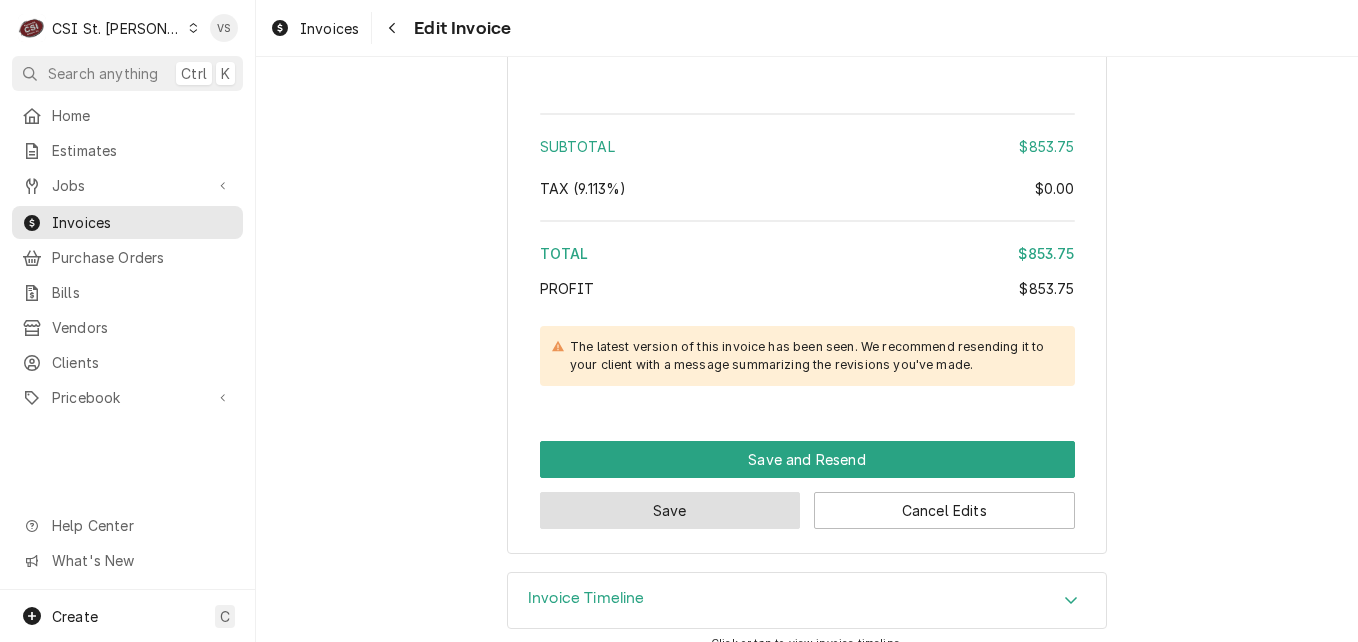 click on "Save" at bounding box center (670, 510) 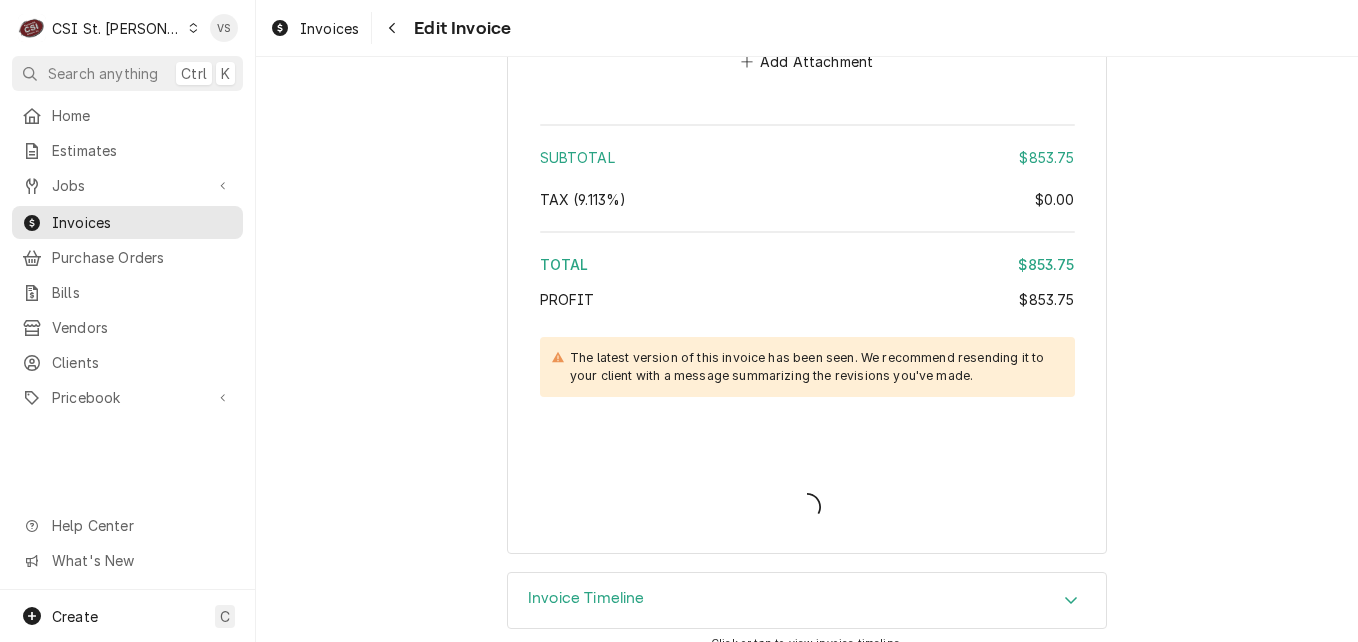 type on "x" 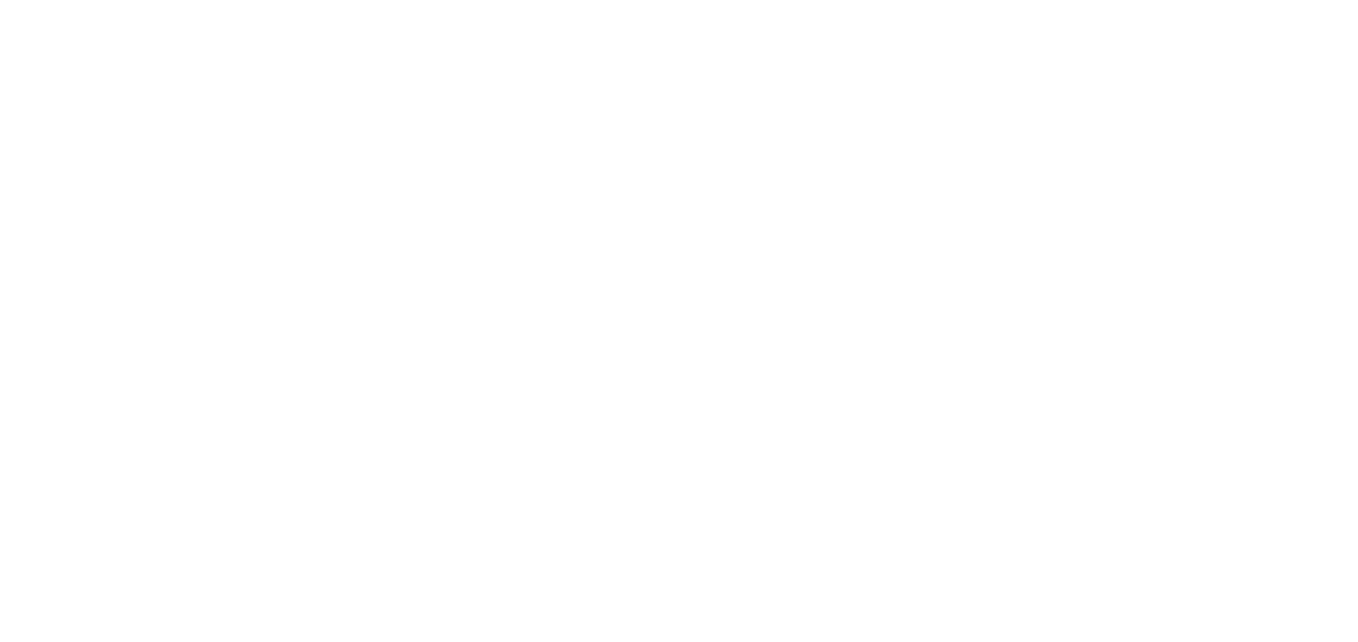scroll, scrollTop: 0, scrollLeft: 0, axis: both 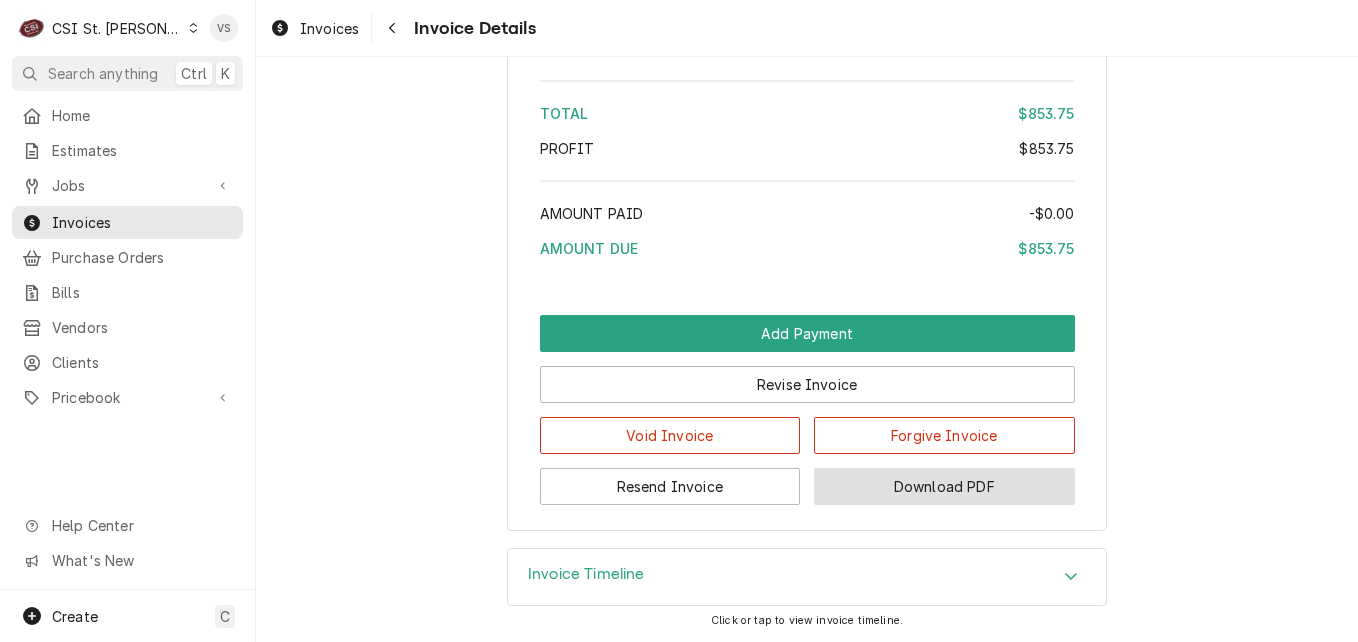 click on "Download PDF" at bounding box center (944, 486) 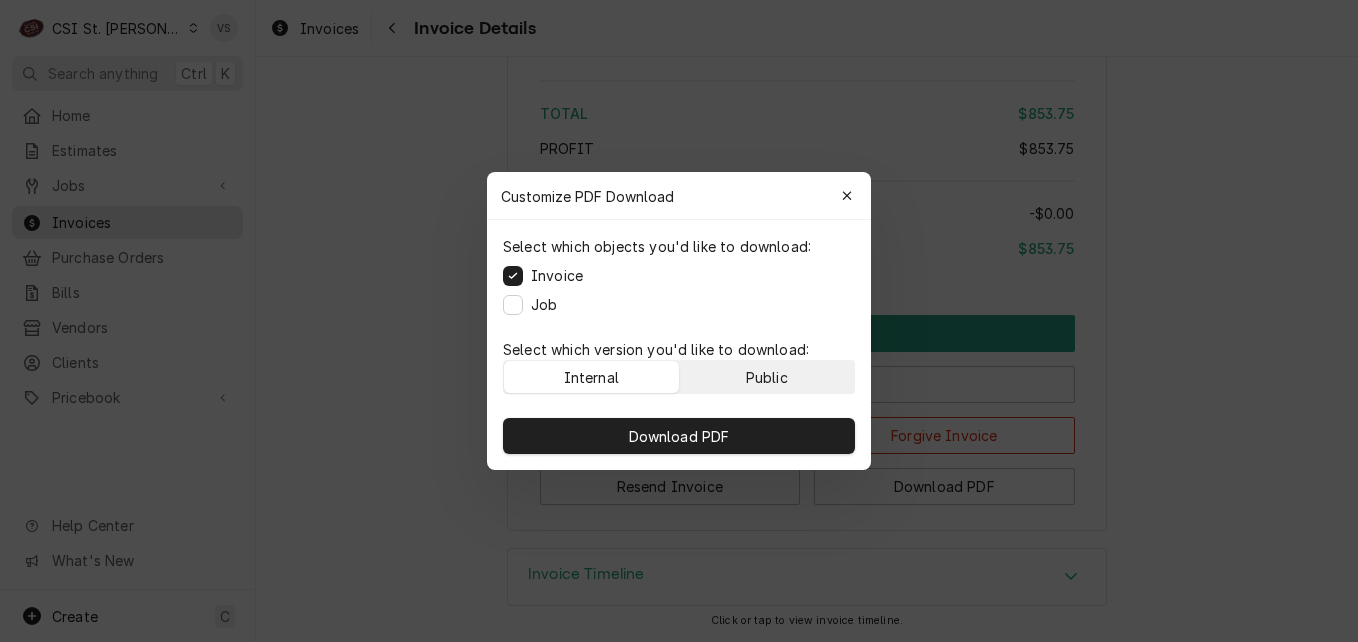 click on "Public" at bounding box center (767, 377) 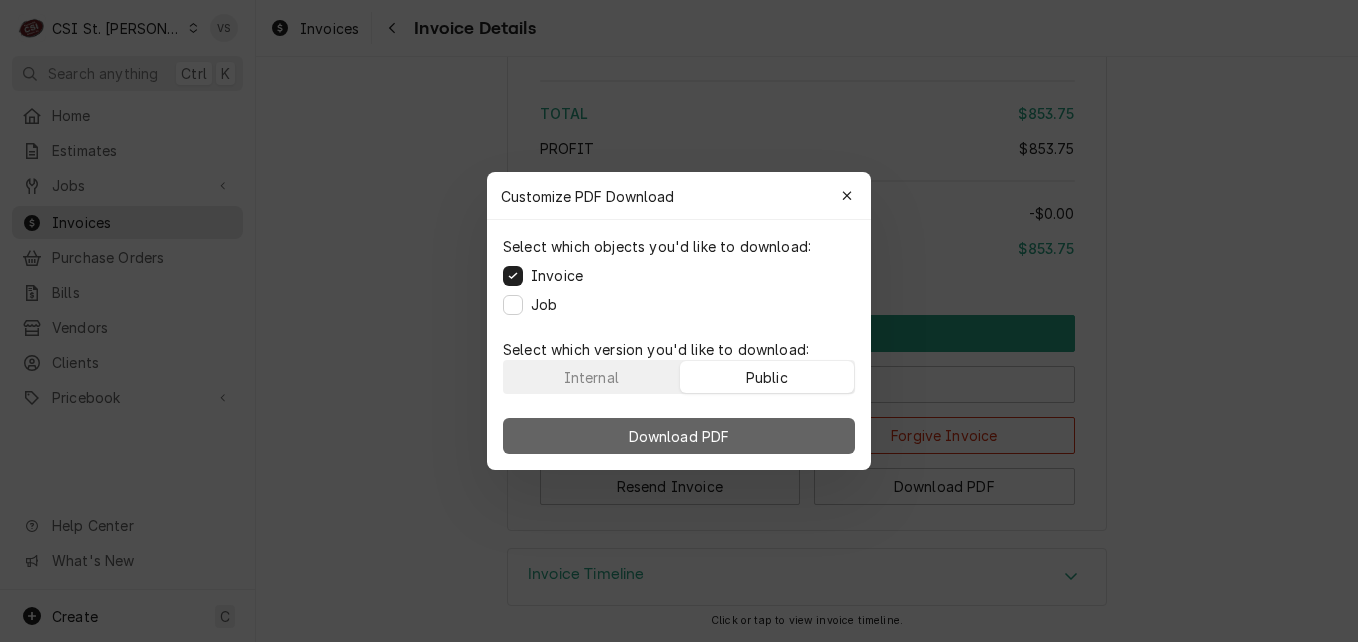click on "Download PDF" at bounding box center [679, 436] 